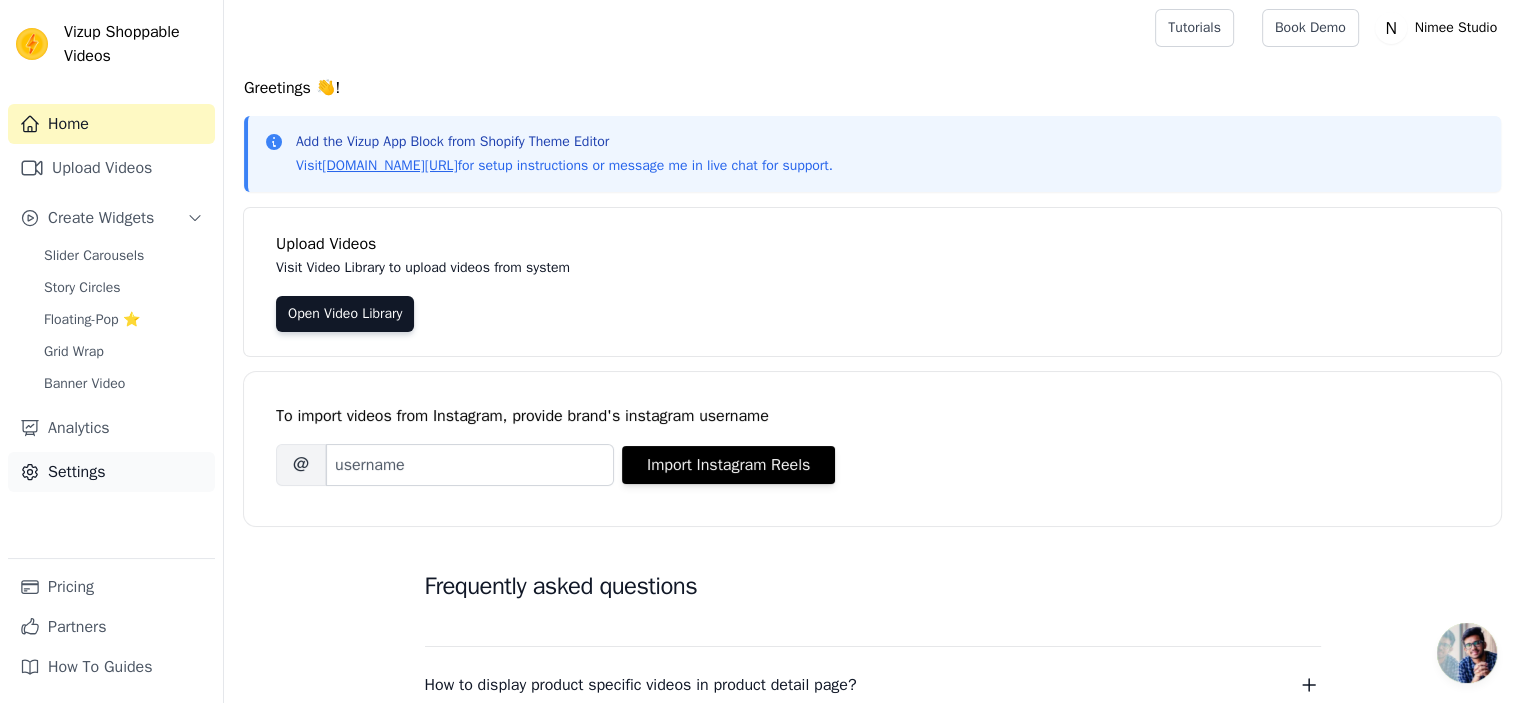 scroll, scrollTop: 0, scrollLeft: 0, axis: both 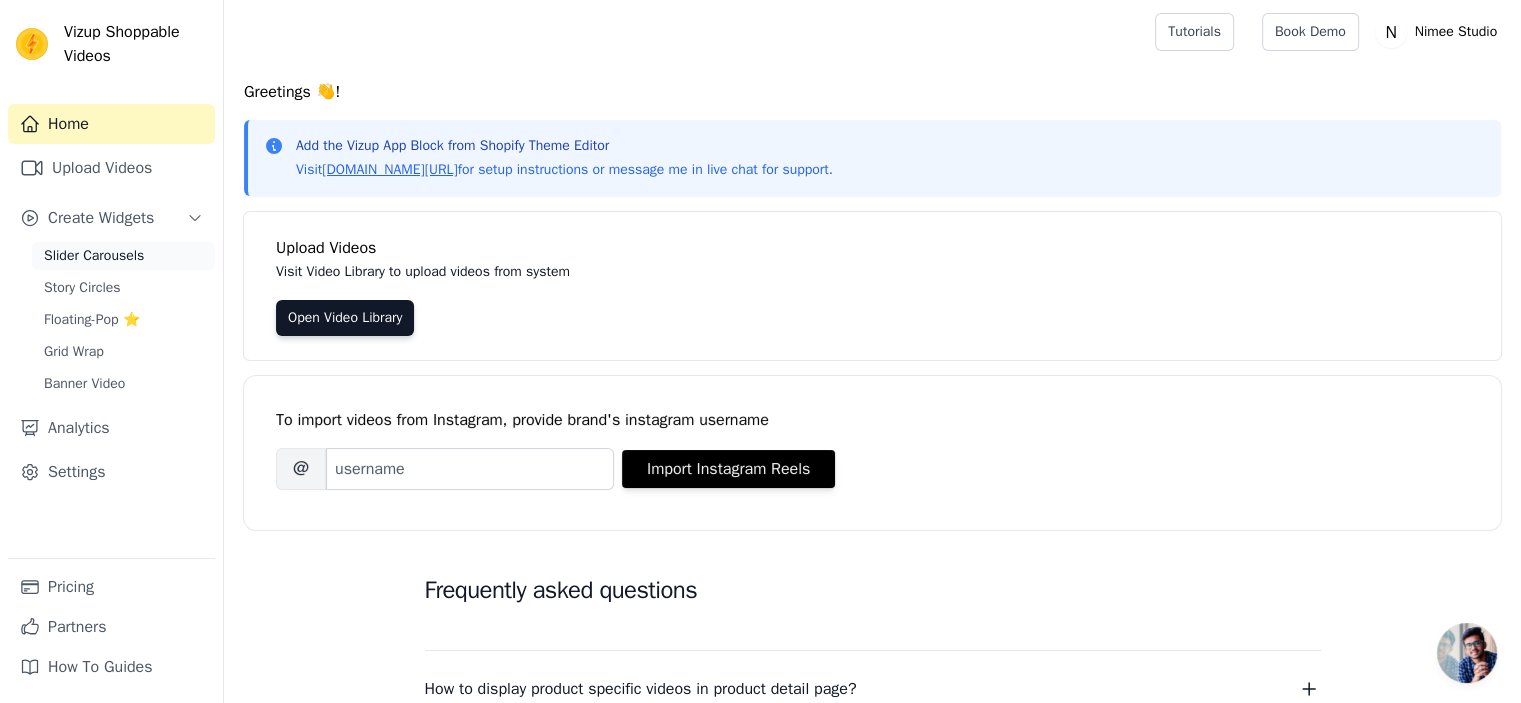 click on "Slider Carousels" at bounding box center (123, 256) 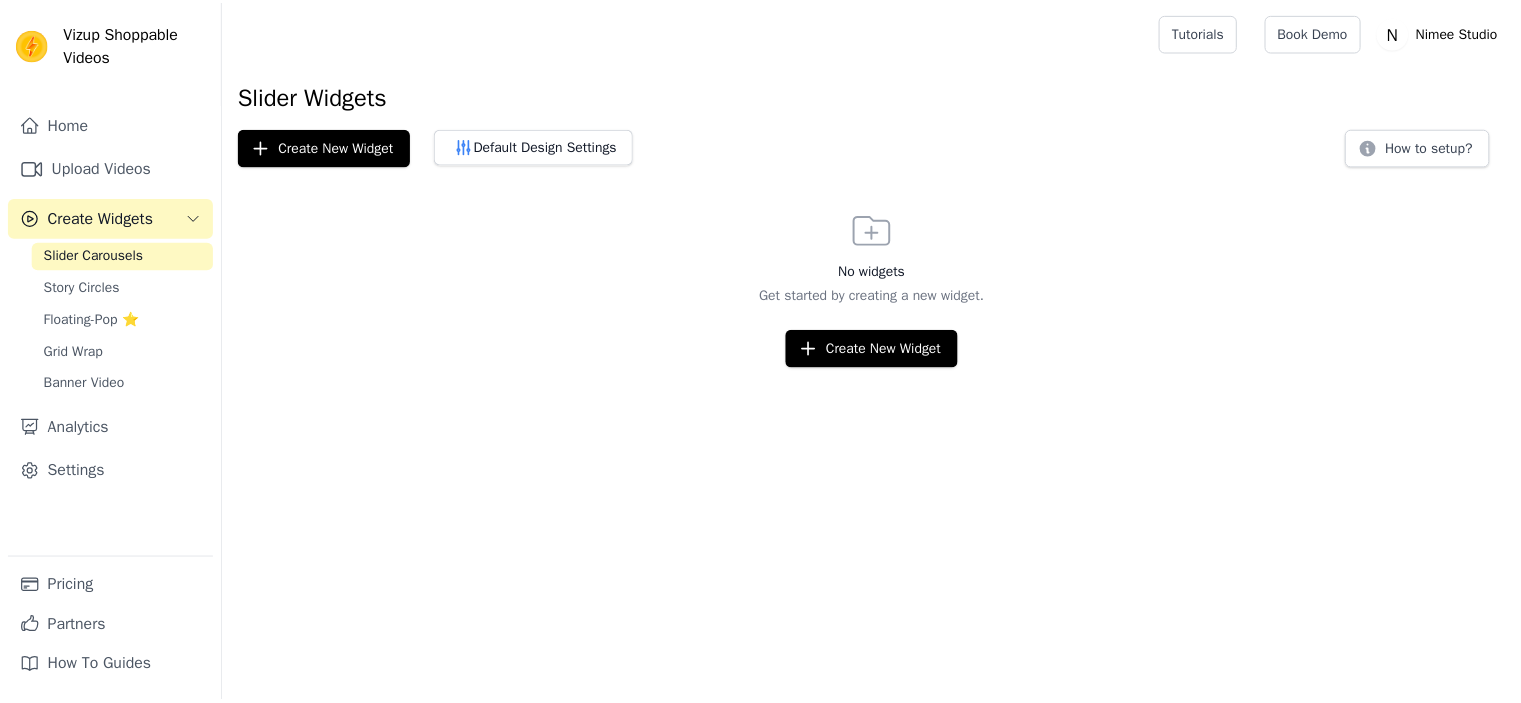 scroll, scrollTop: 0, scrollLeft: 0, axis: both 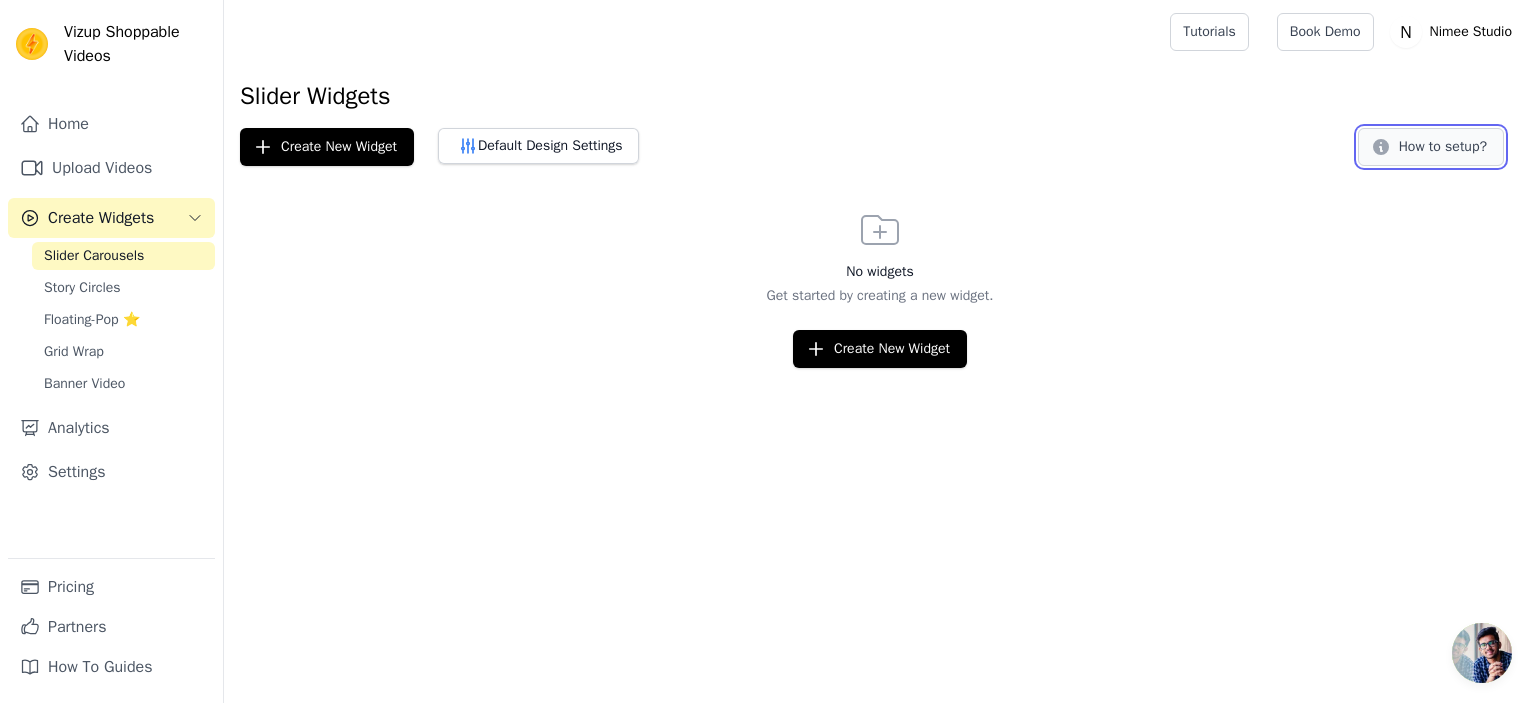 click on "How to setup?" at bounding box center (1431, 147) 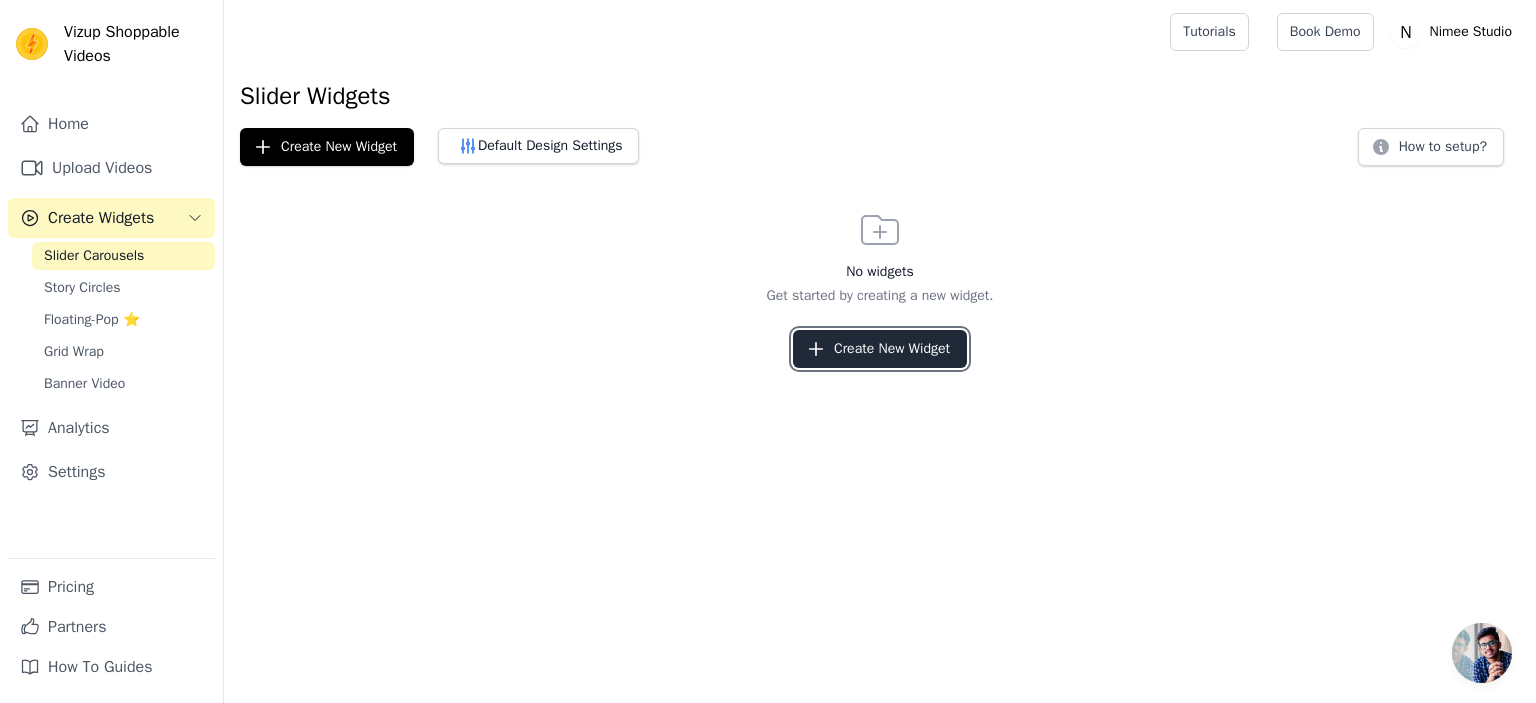 click on "Create New Widget" at bounding box center (880, 349) 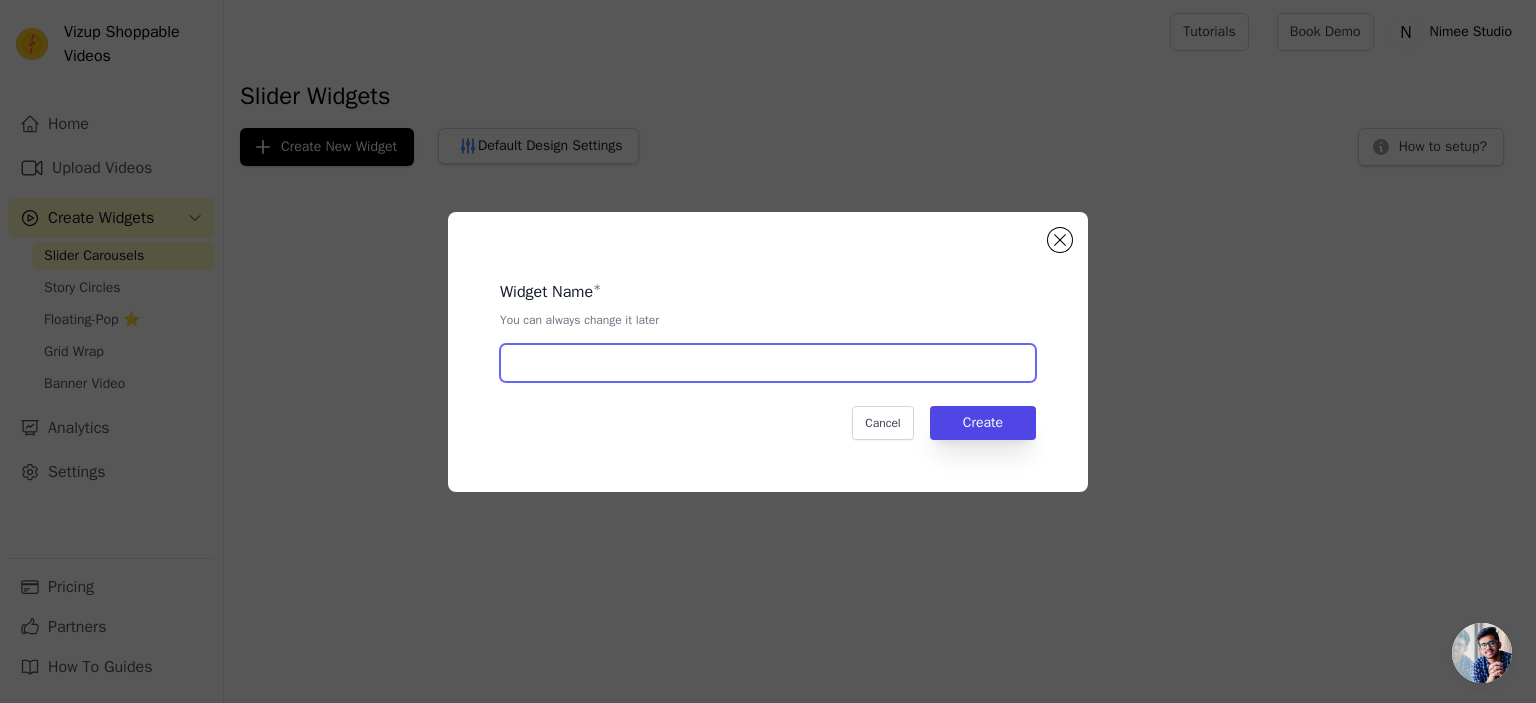 click at bounding box center [768, 363] 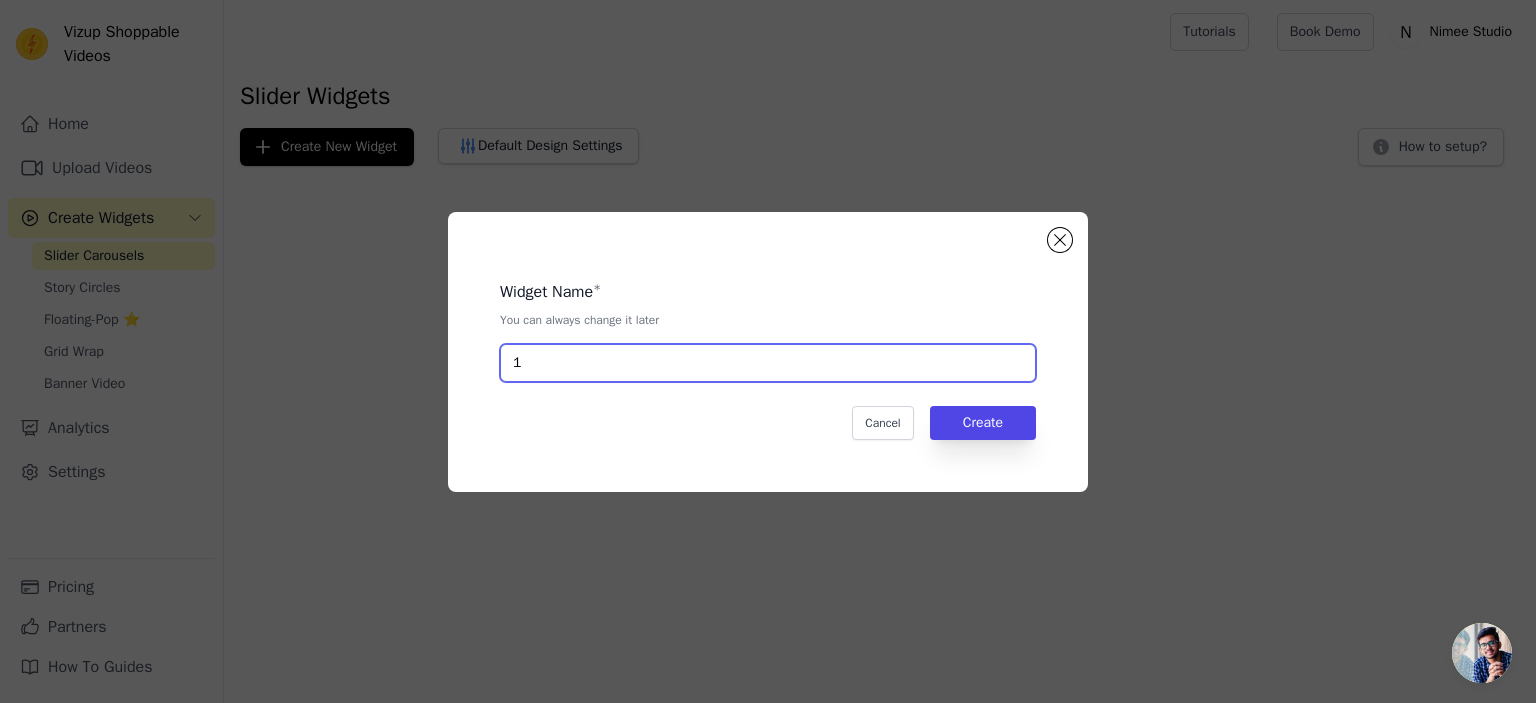 type on "1" 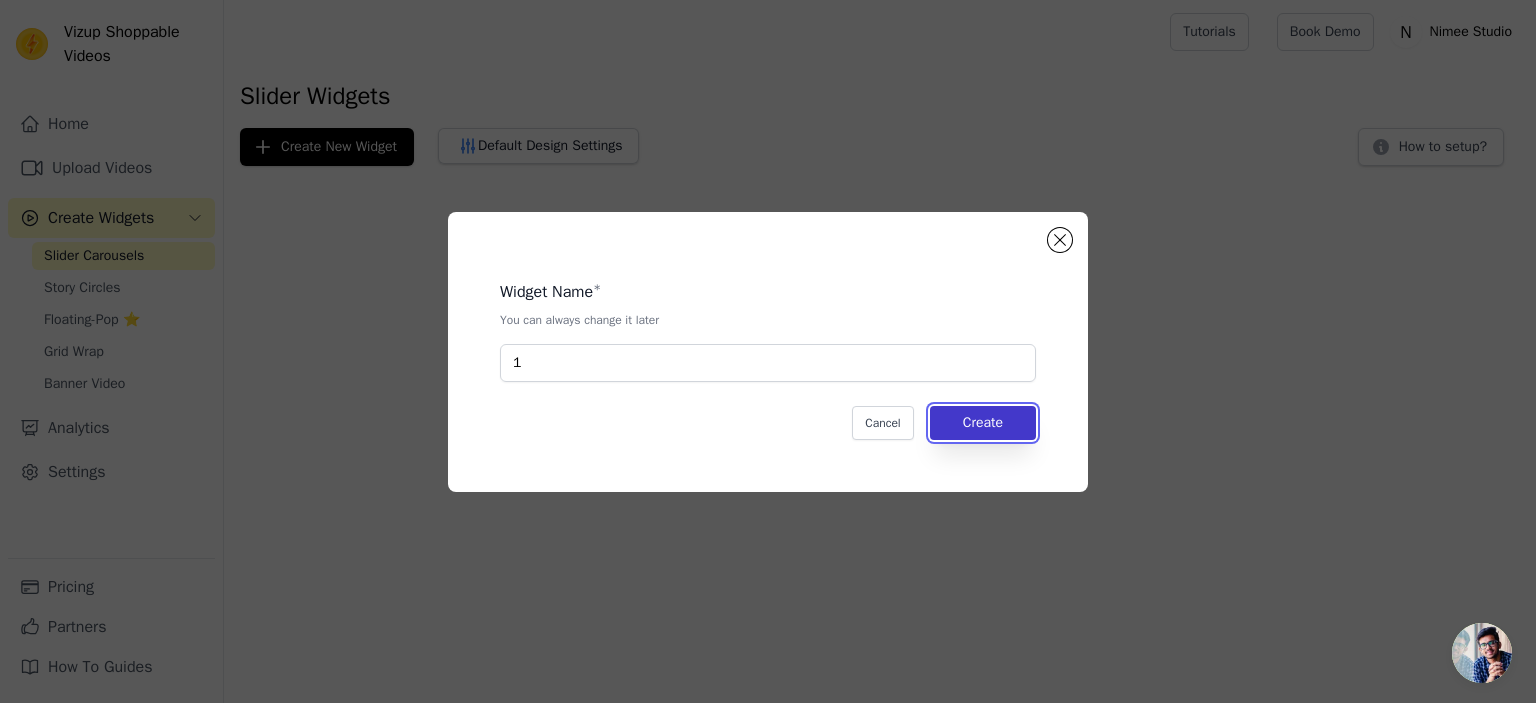 click on "Create" at bounding box center [983, 423] 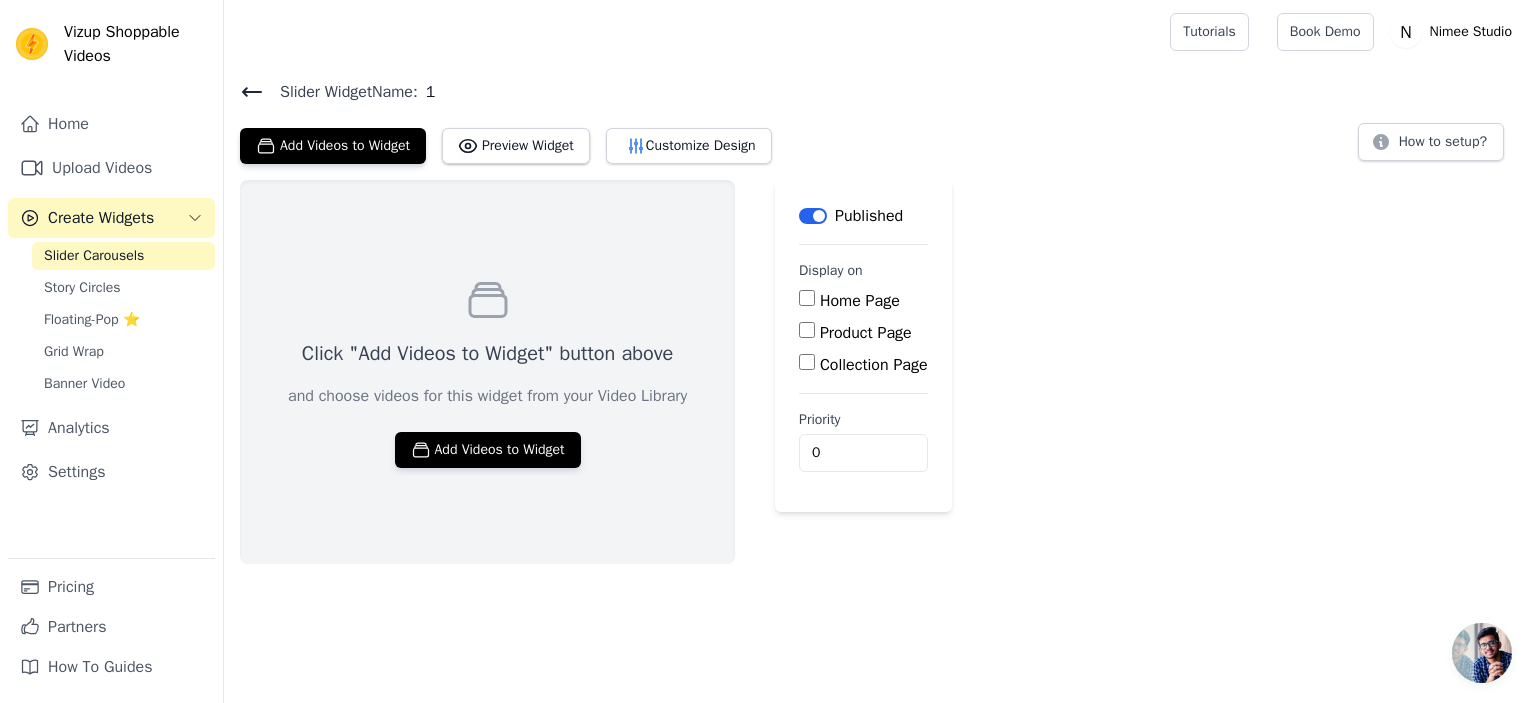 click on "Home Page" at bounding box center (860, 301) 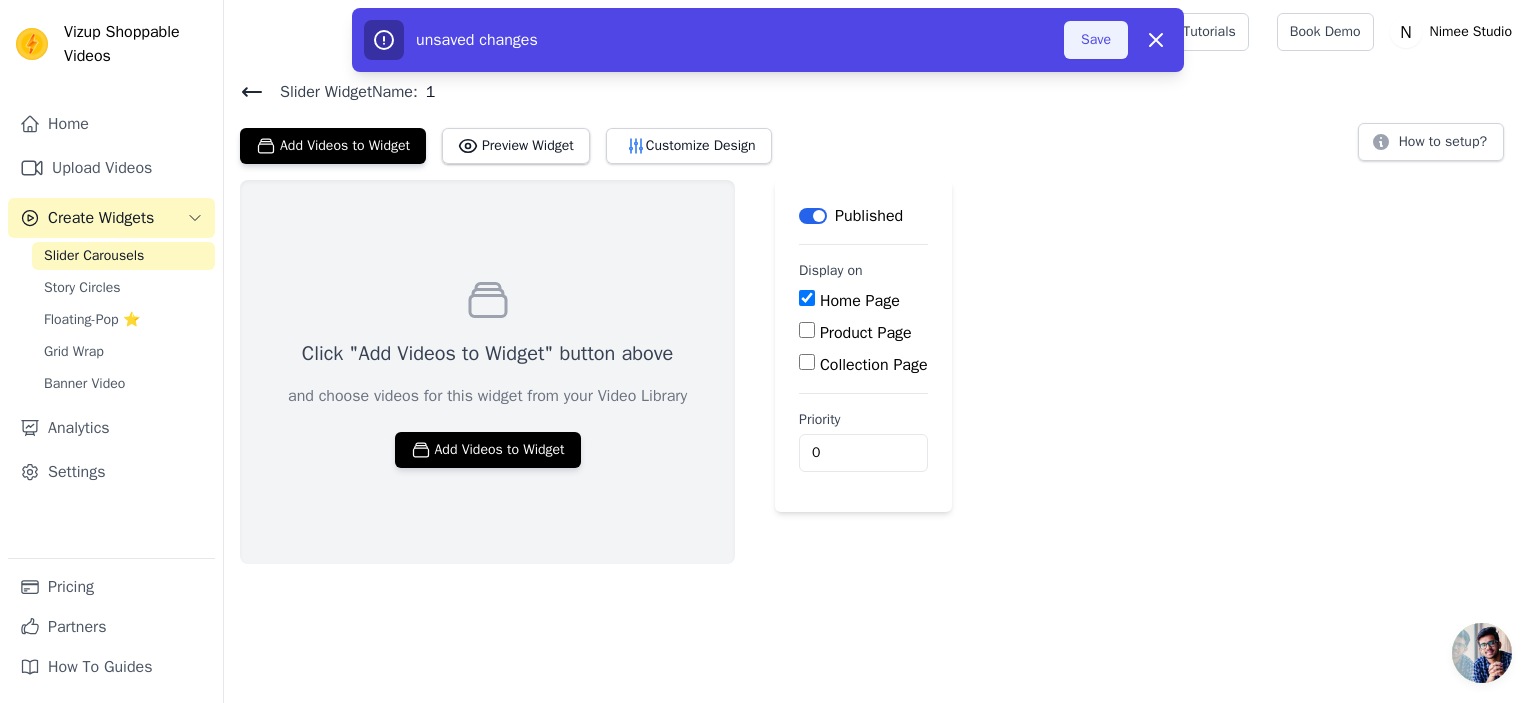 click on "Save" at bounding box center [1096, 40] 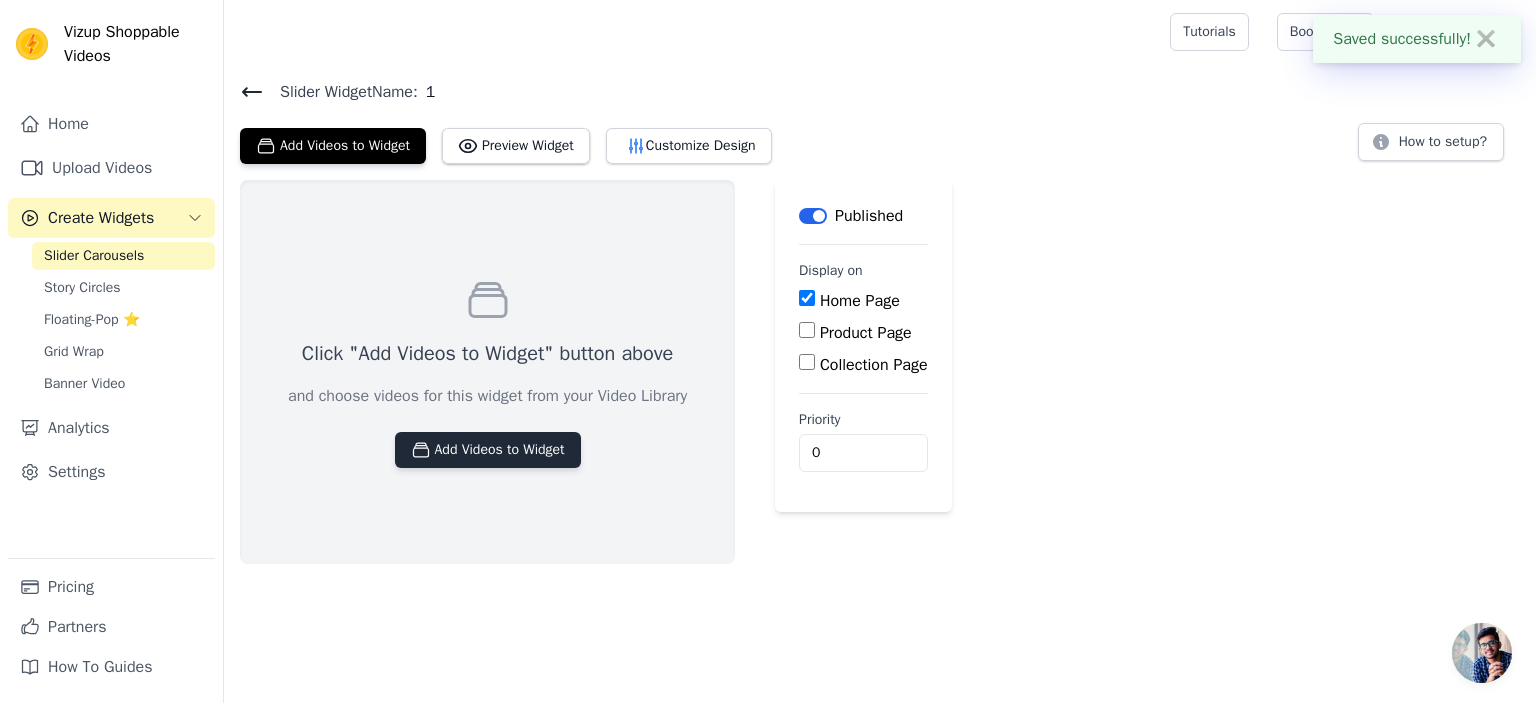 click on "Add Videos to Widget" at bounding box center [488, 450] 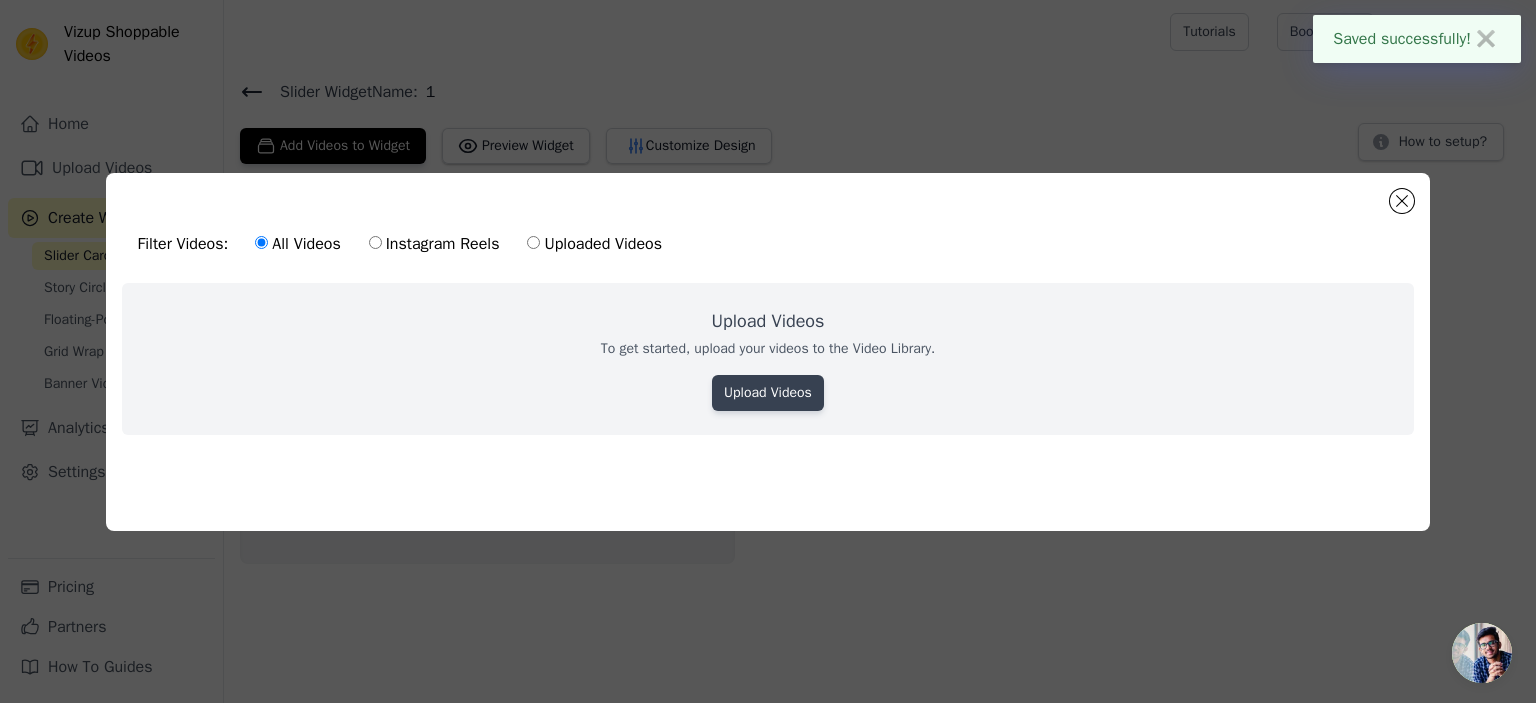 click on "Upload Videos" at bounding box center (768, 393) 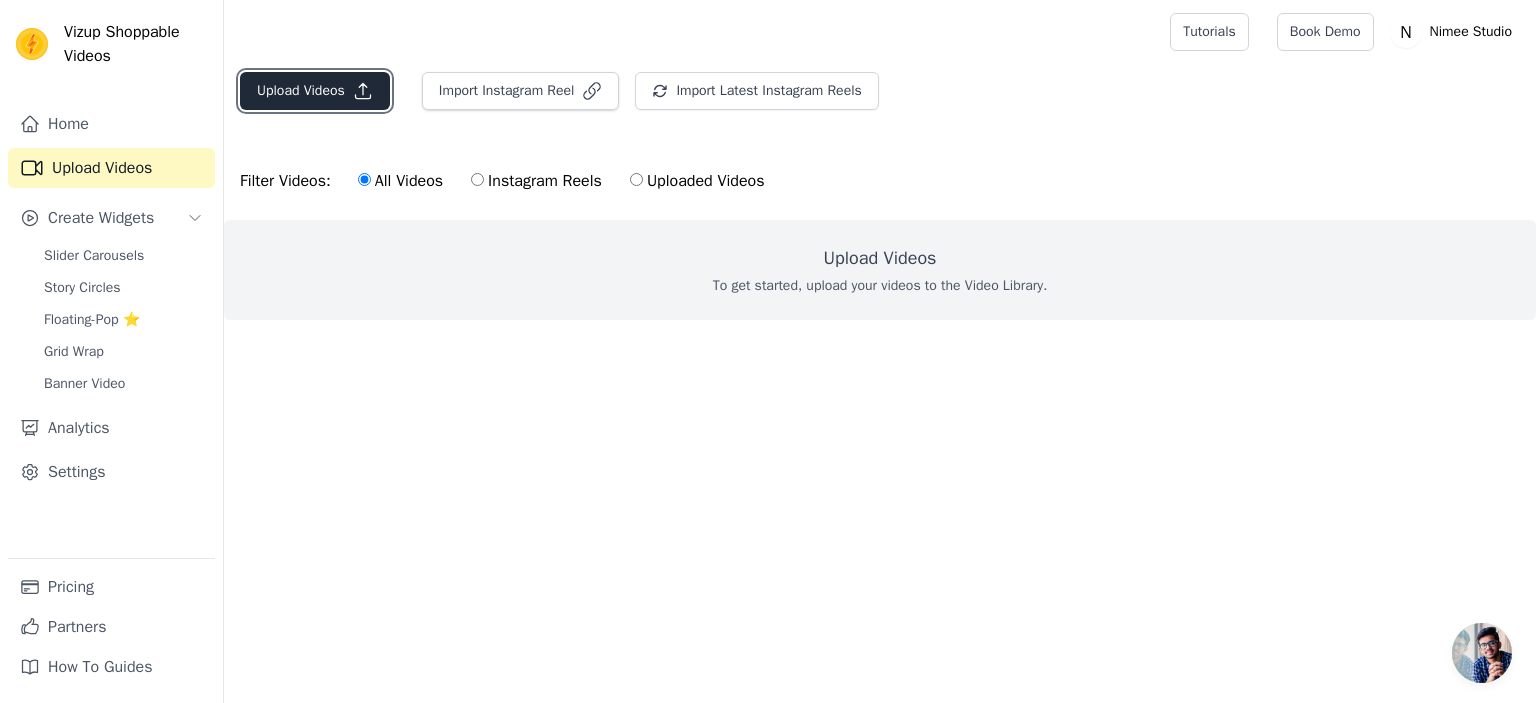 click on "Upload Videos" at bounding box center (315, 91) 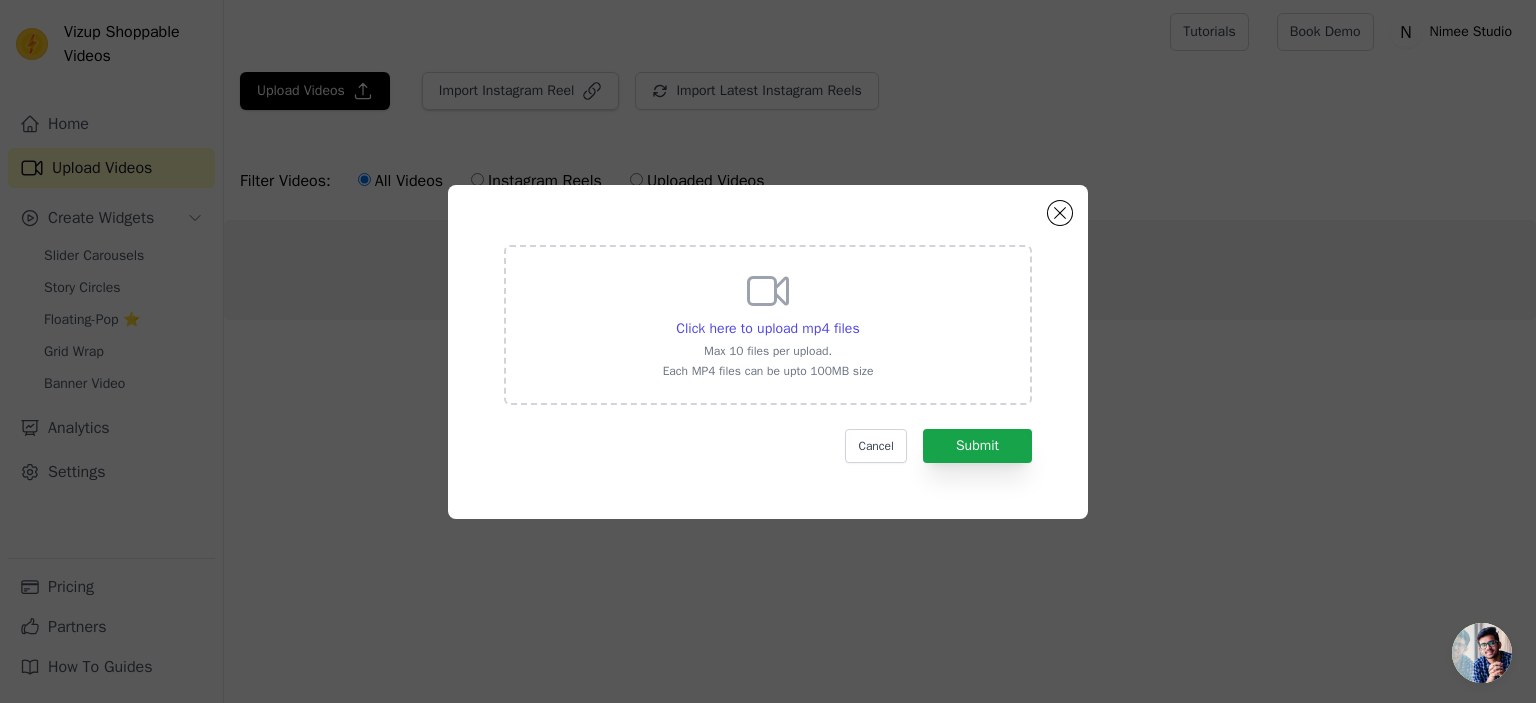 click on "Click here to upload mp4 files     Max 10 files per upload.   Each MP4 files can be upto 100MB size" at bounding box center (768, 323) 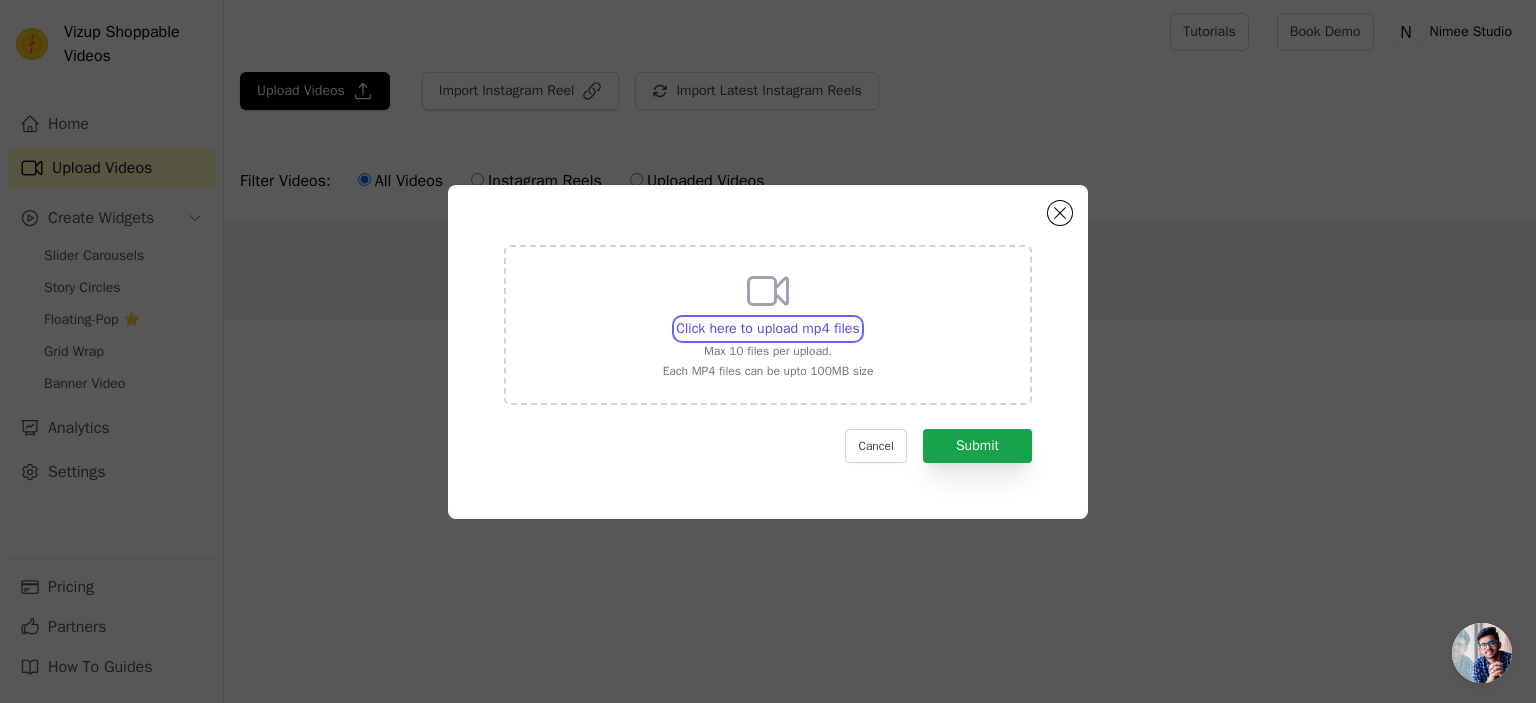 click on "Click here to upload mp4 files     Max 10 files per upload.   Each MP4 files can be upto 100MB size" at bounding box center [859, 318] 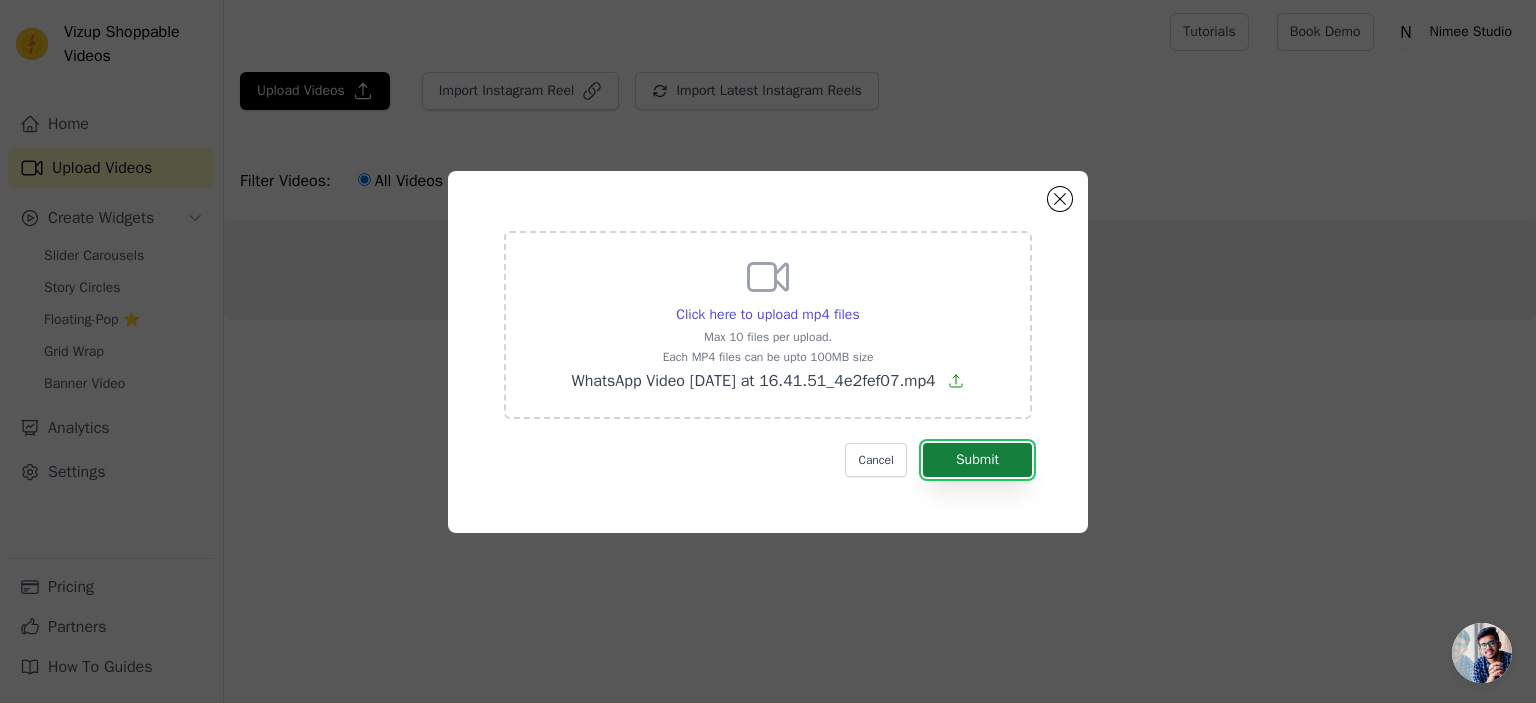 click on "Submit" at bounding box center [977, 460] 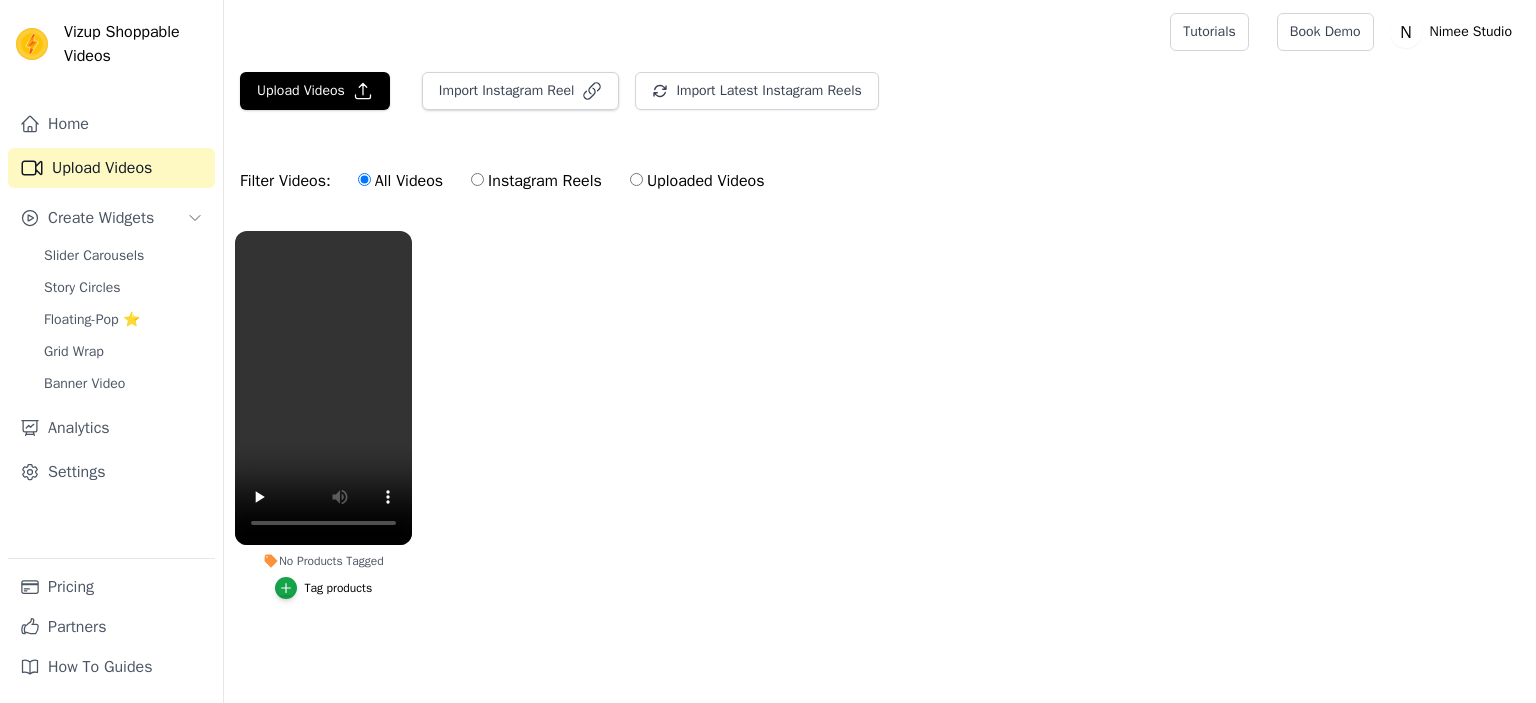 scroll, scrollTop: 0, scrollLeft: 0, axis: both 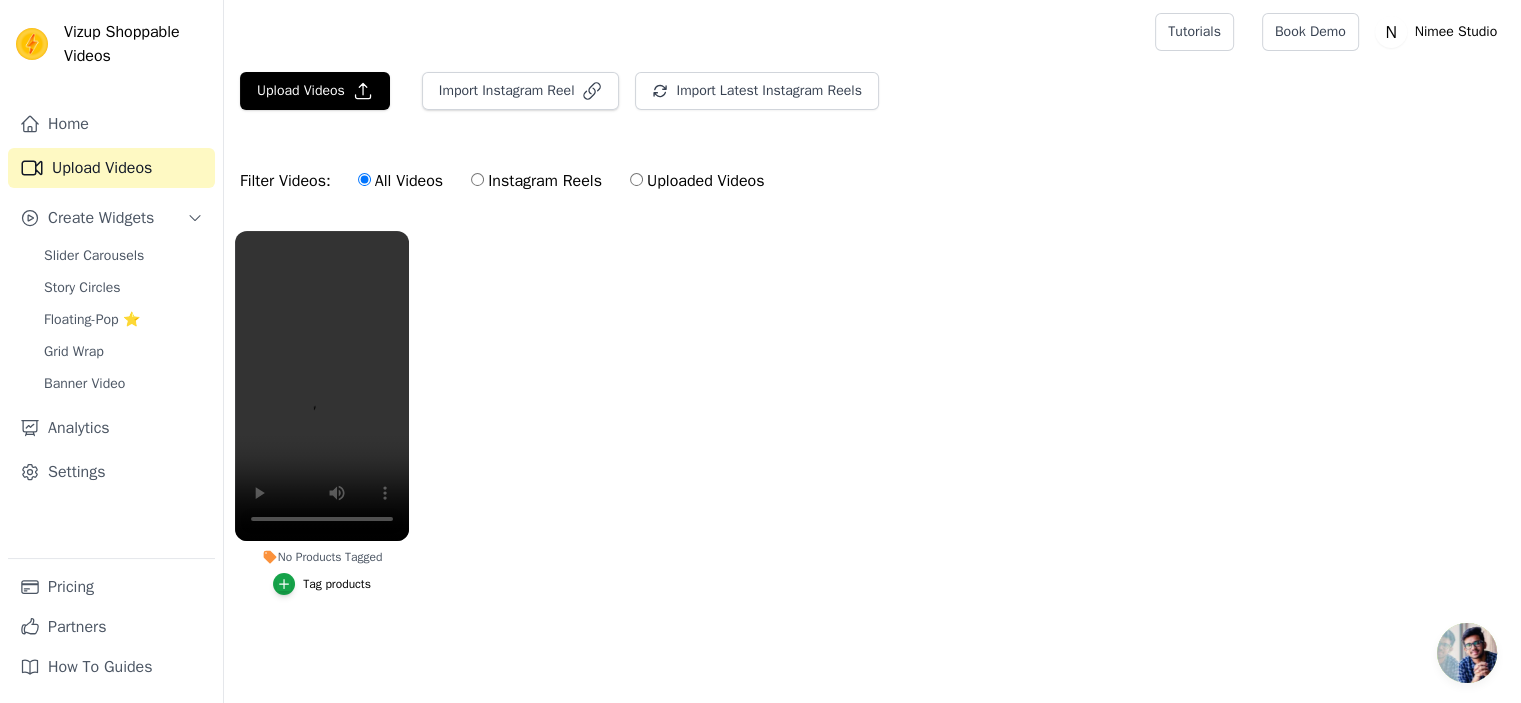 click on "No Products Tagged       Tag products" at bounding box center [872, 433] 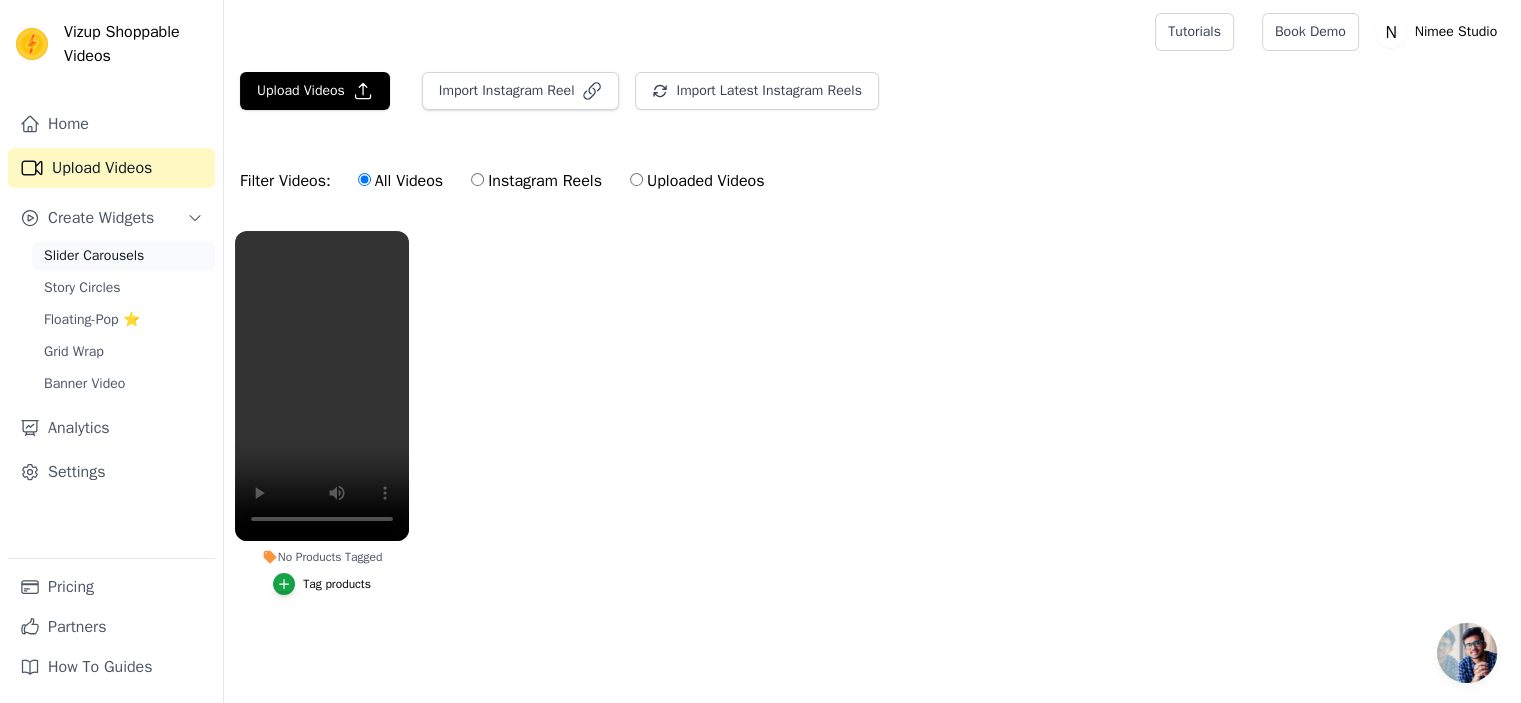 click on "Slider Carousels" at bounding box center (123, 256) 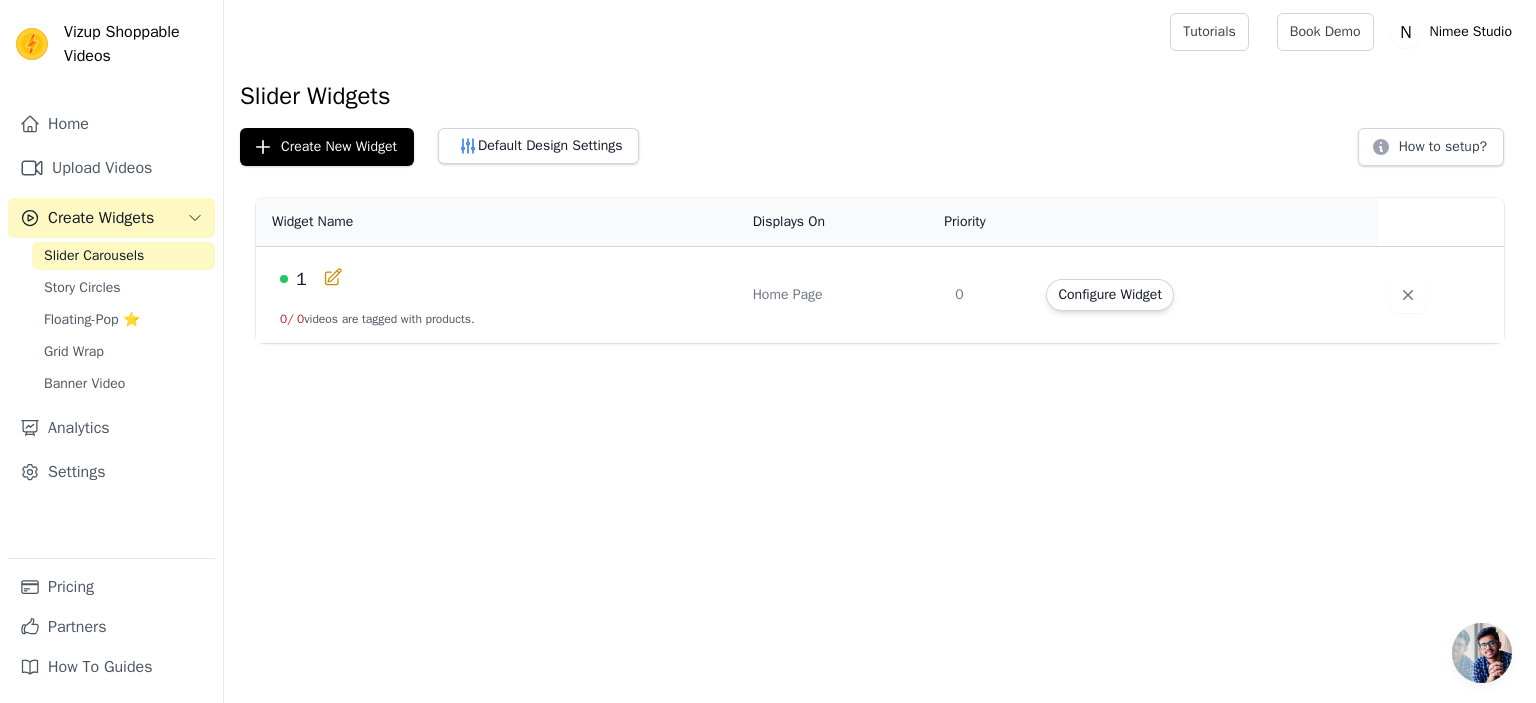 click on "1" at bounding box center [504, 279] 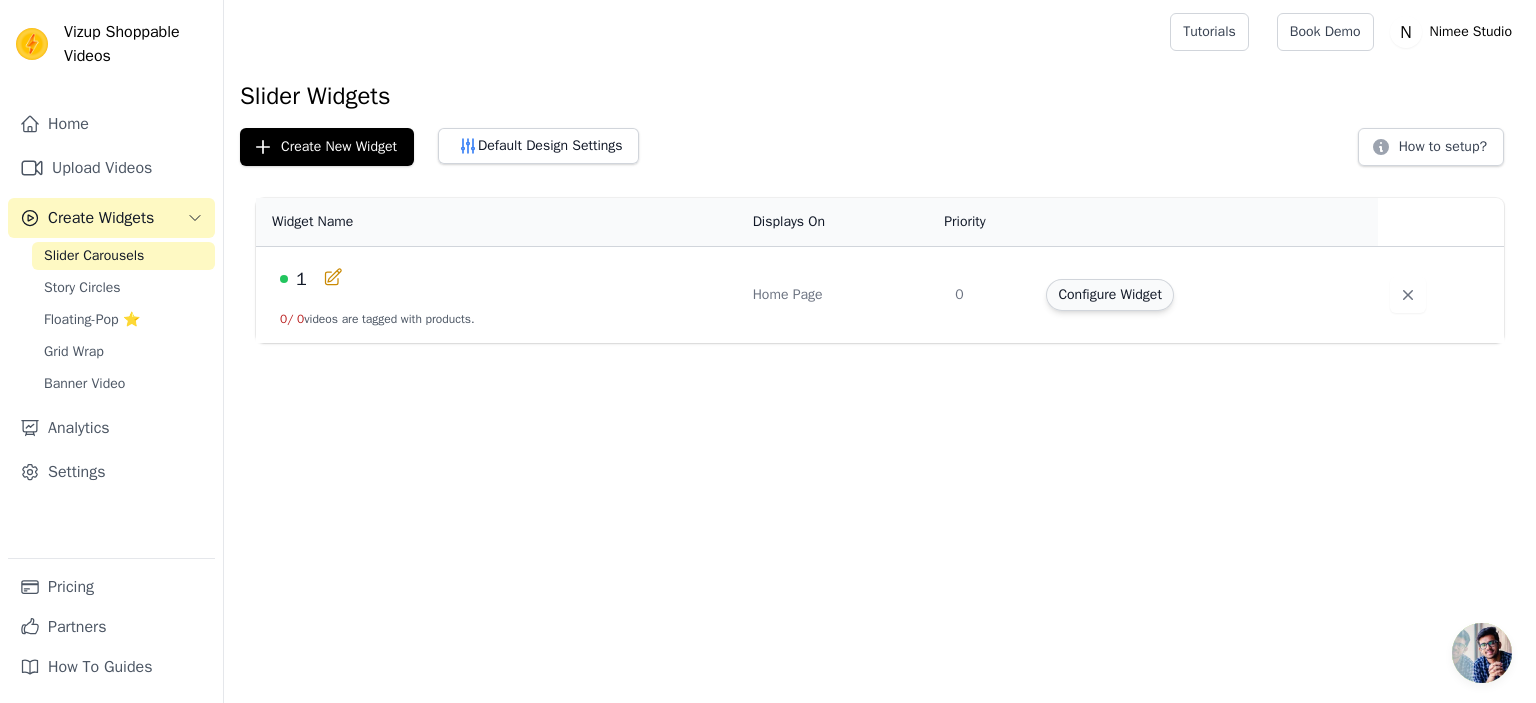 click on "Configure Widget" at bounding box center (1109, 295) 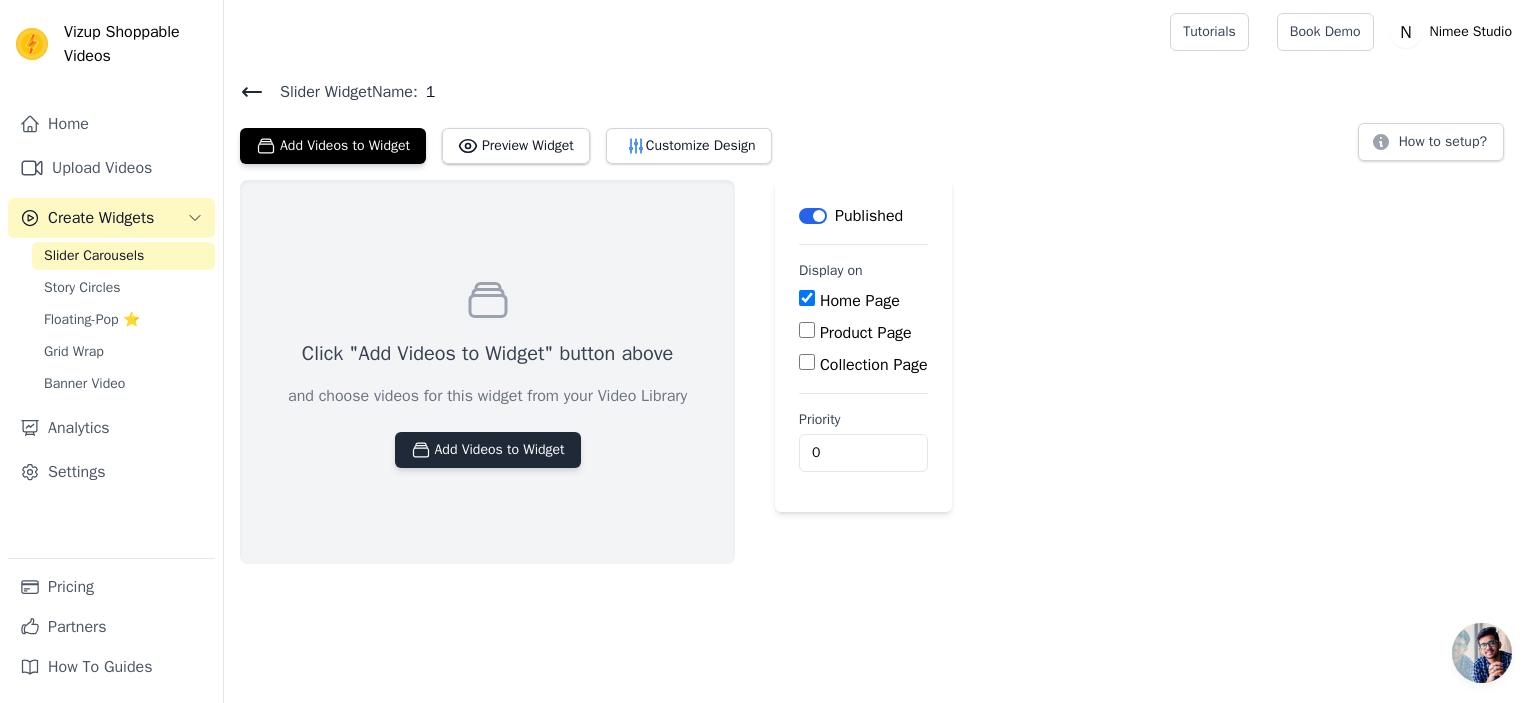 click on "Add Videos to Widget" at bounding box center (488, 450) 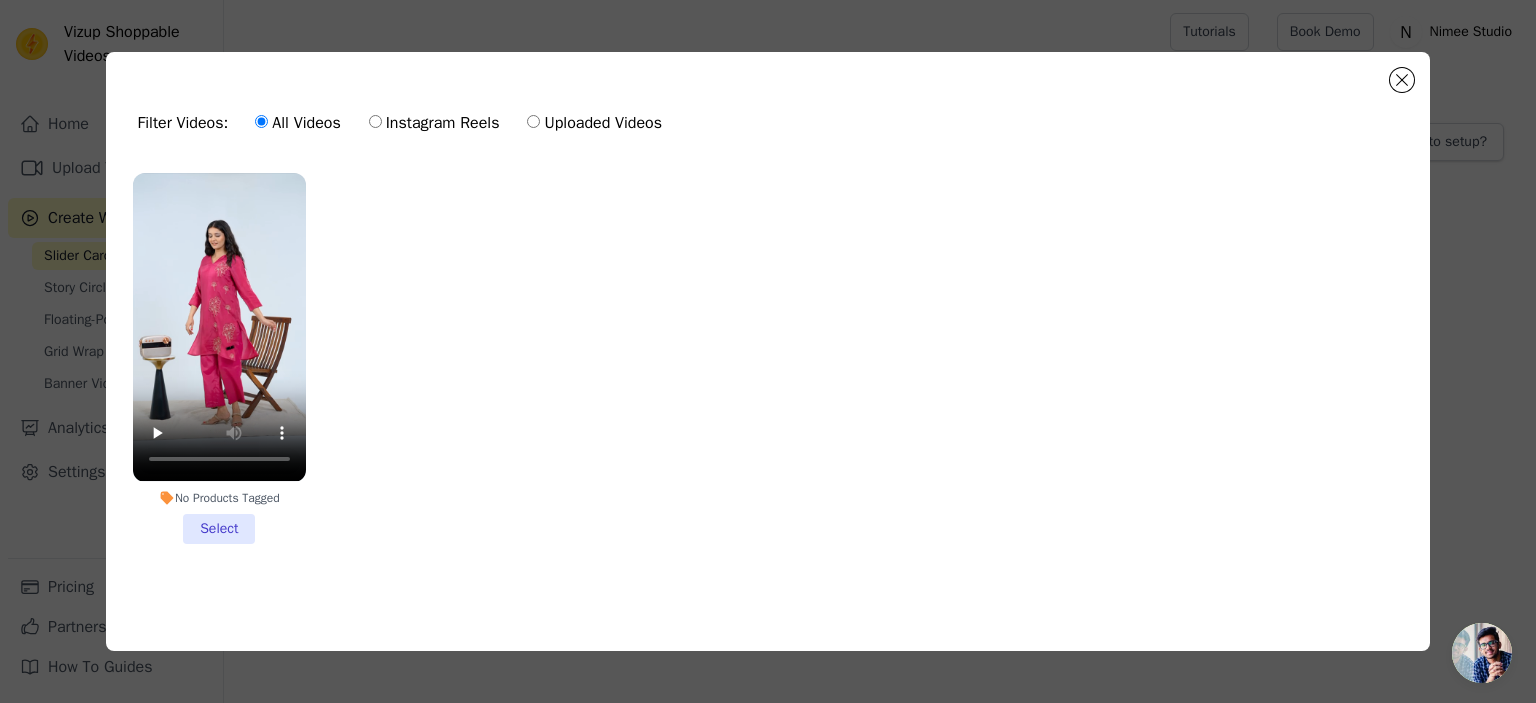 click on "No Products Tagged     Select" at bounding box center [219, 358] 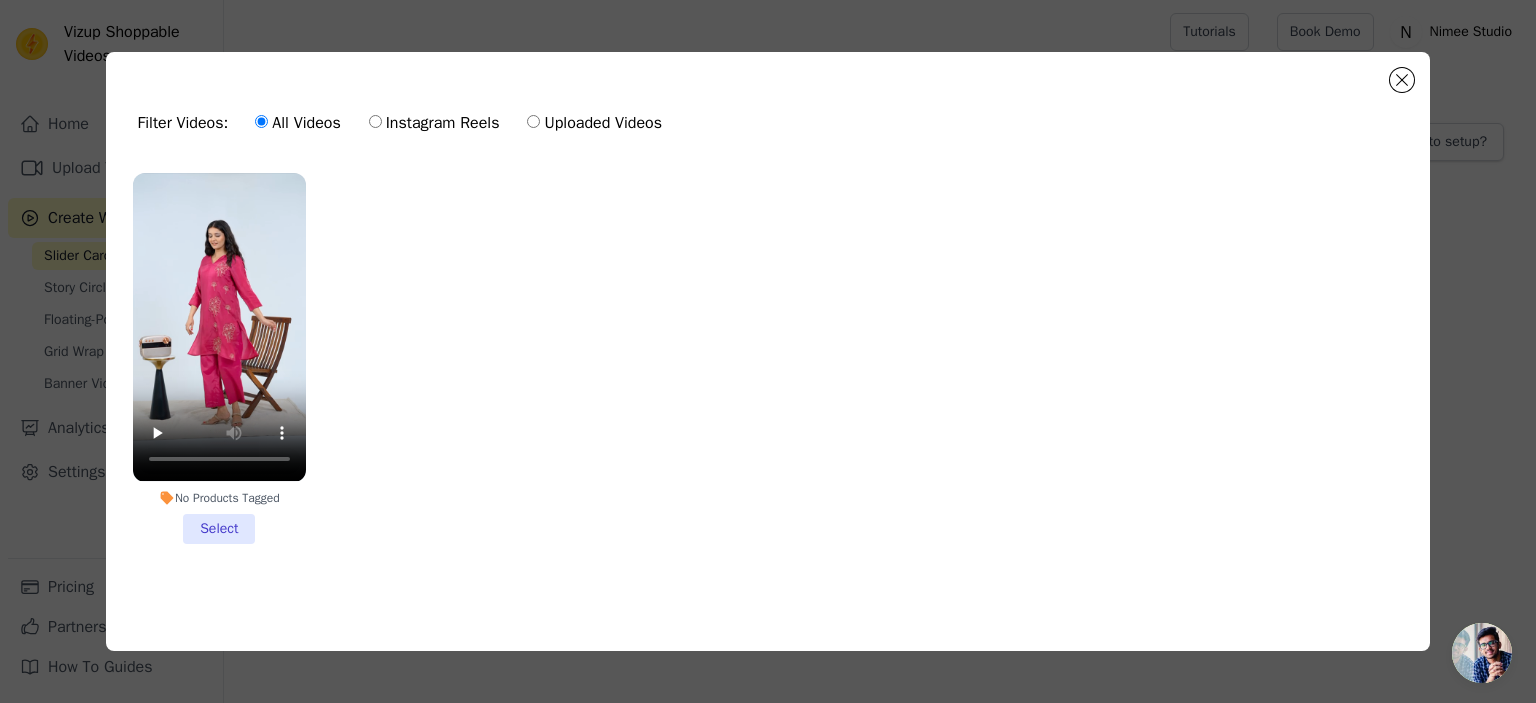 click on "No Products Tagged     Select" at bounding box center (0, 0) 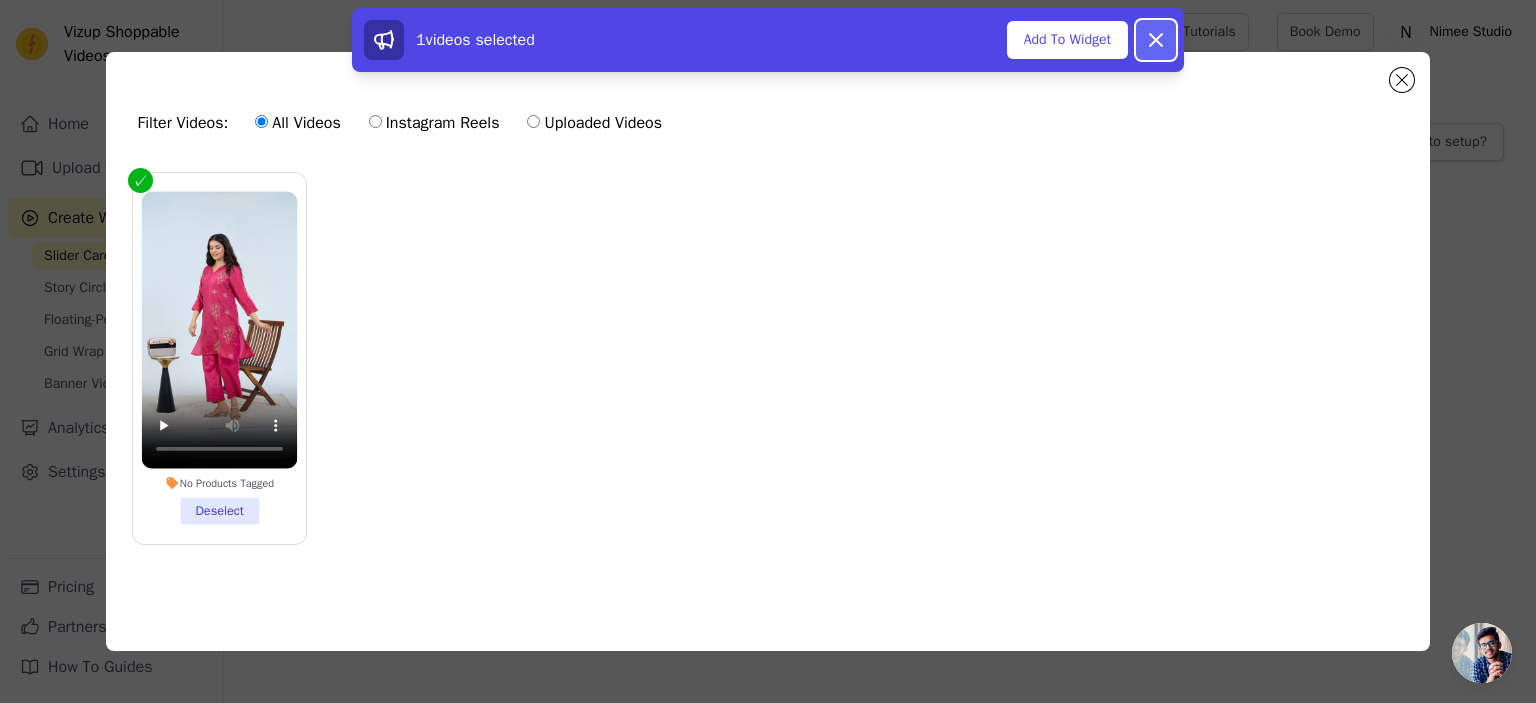 click 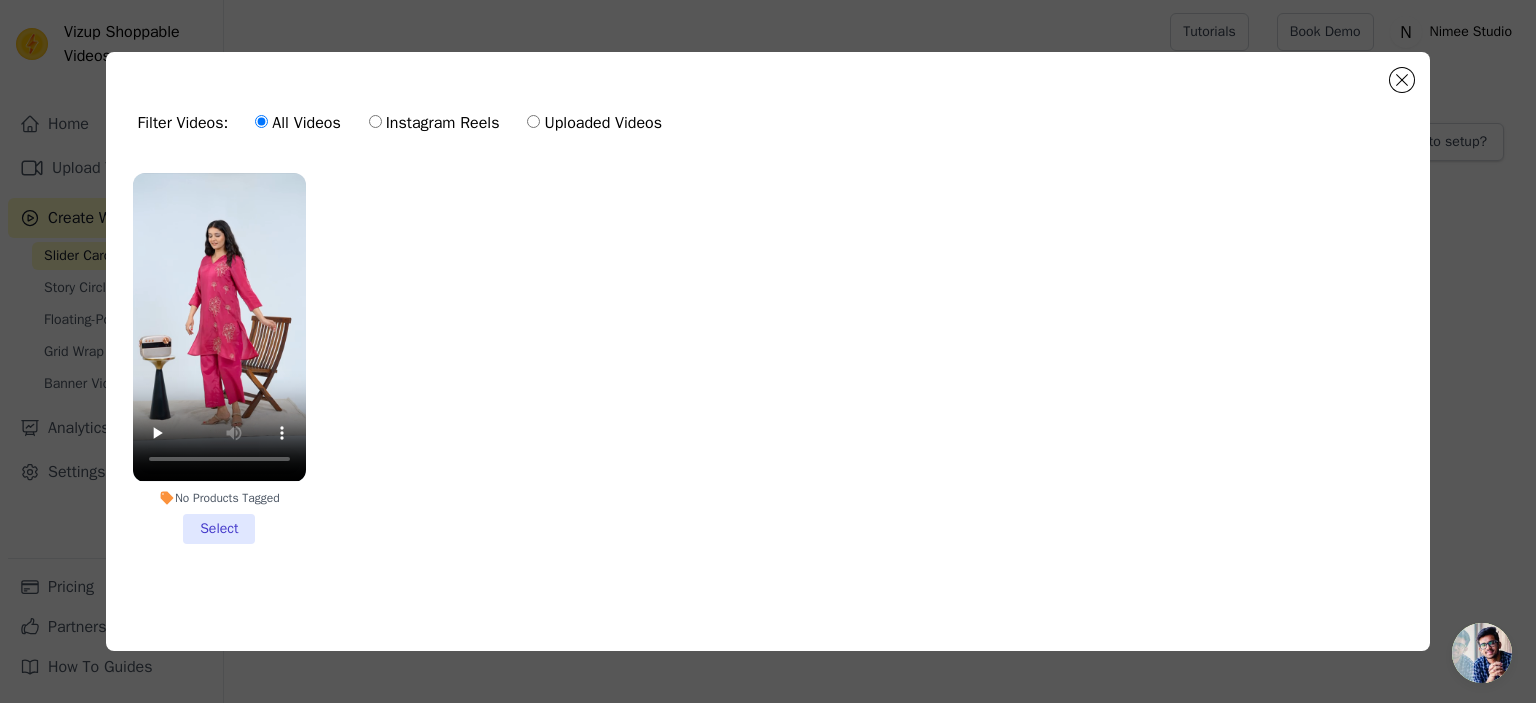 click on "No Products Tagged     Select" at bounding box center [219, 358] 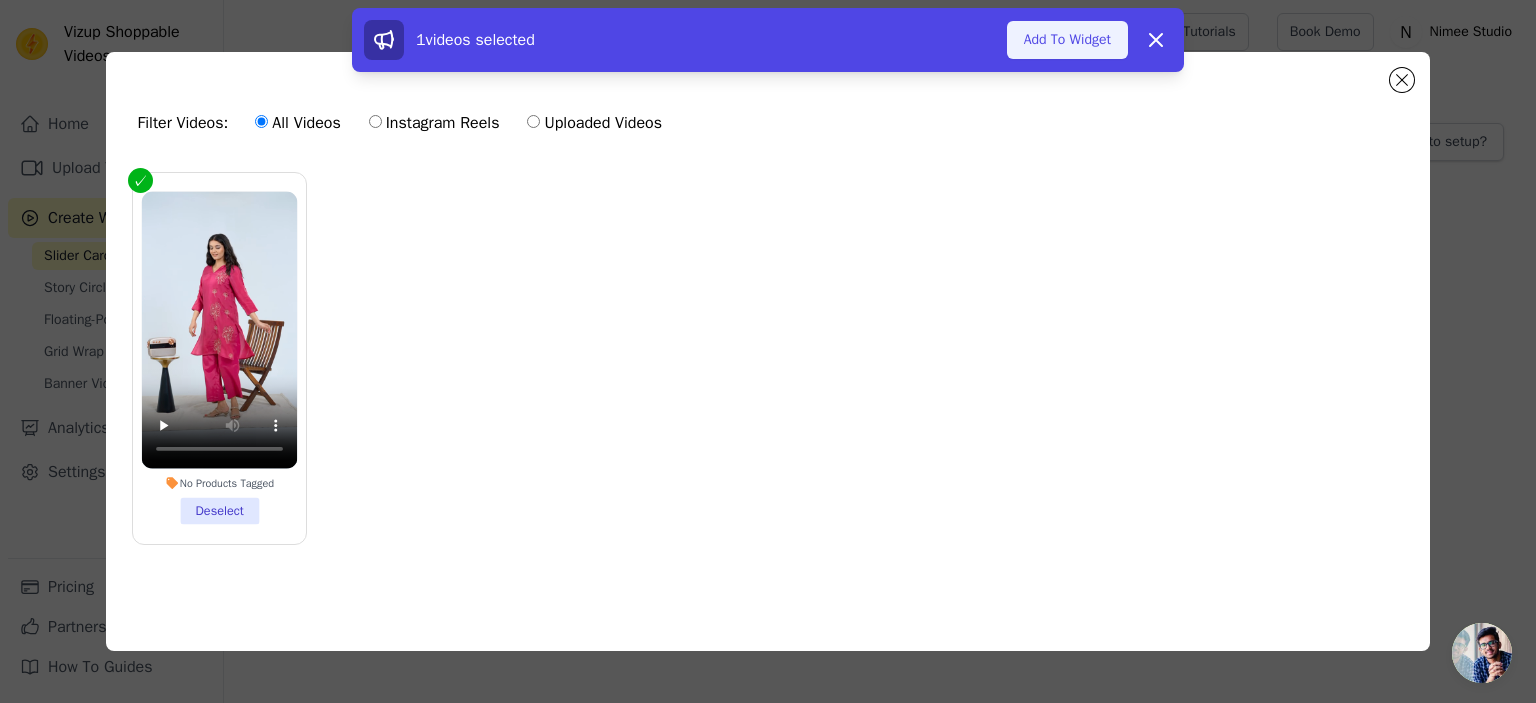 click on "Add To Widget" at bounding box center [1067, 40] 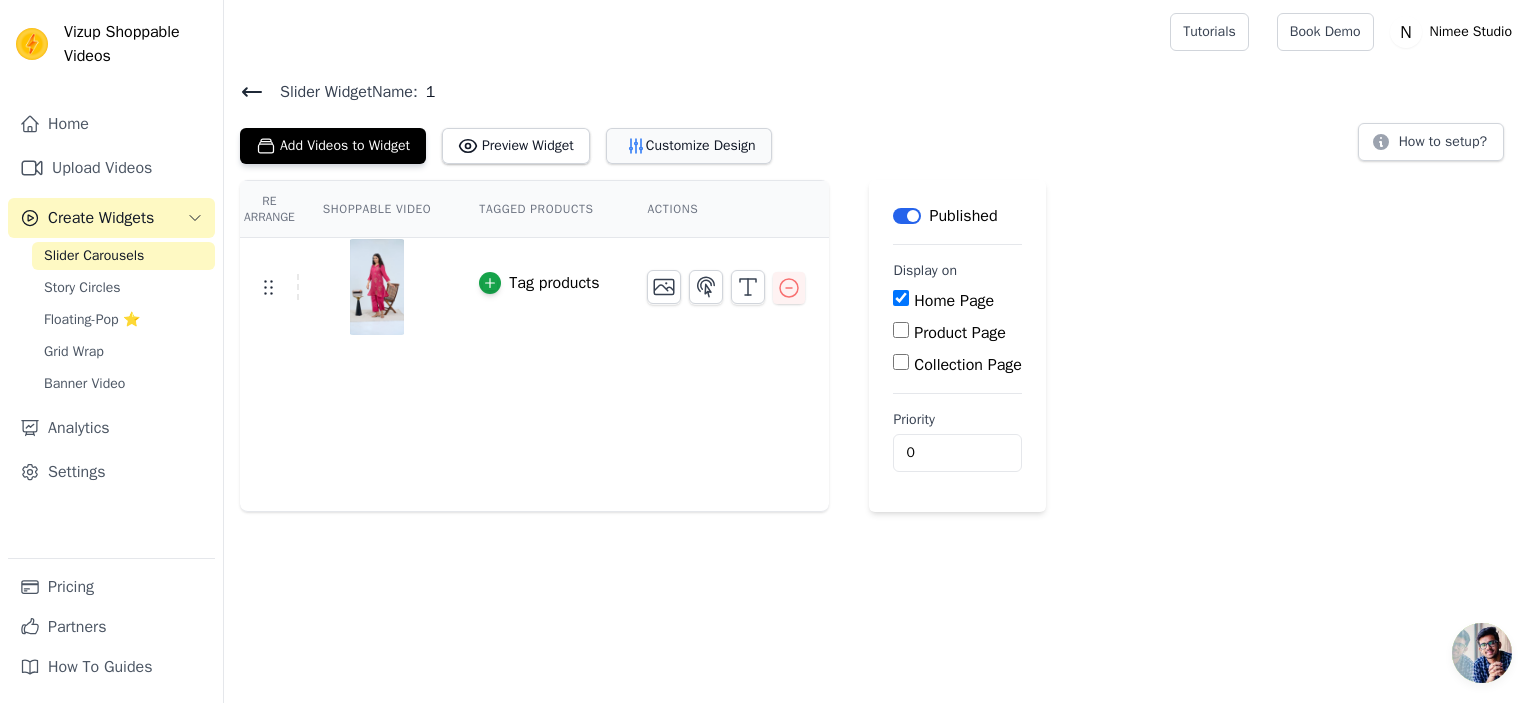click on "Customize Design" at bounding box center [689, 146] 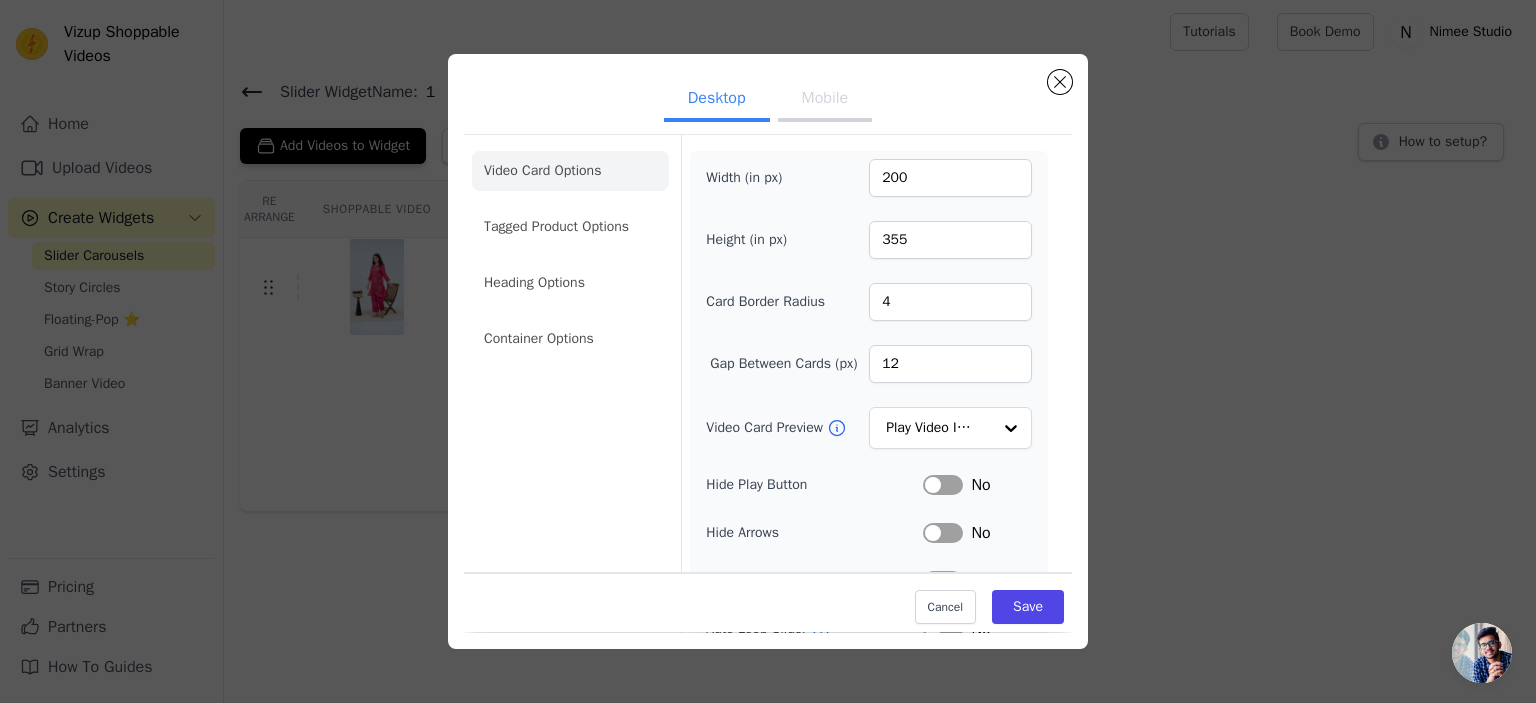 click on "Mobile" at bounding box center (825, 100) 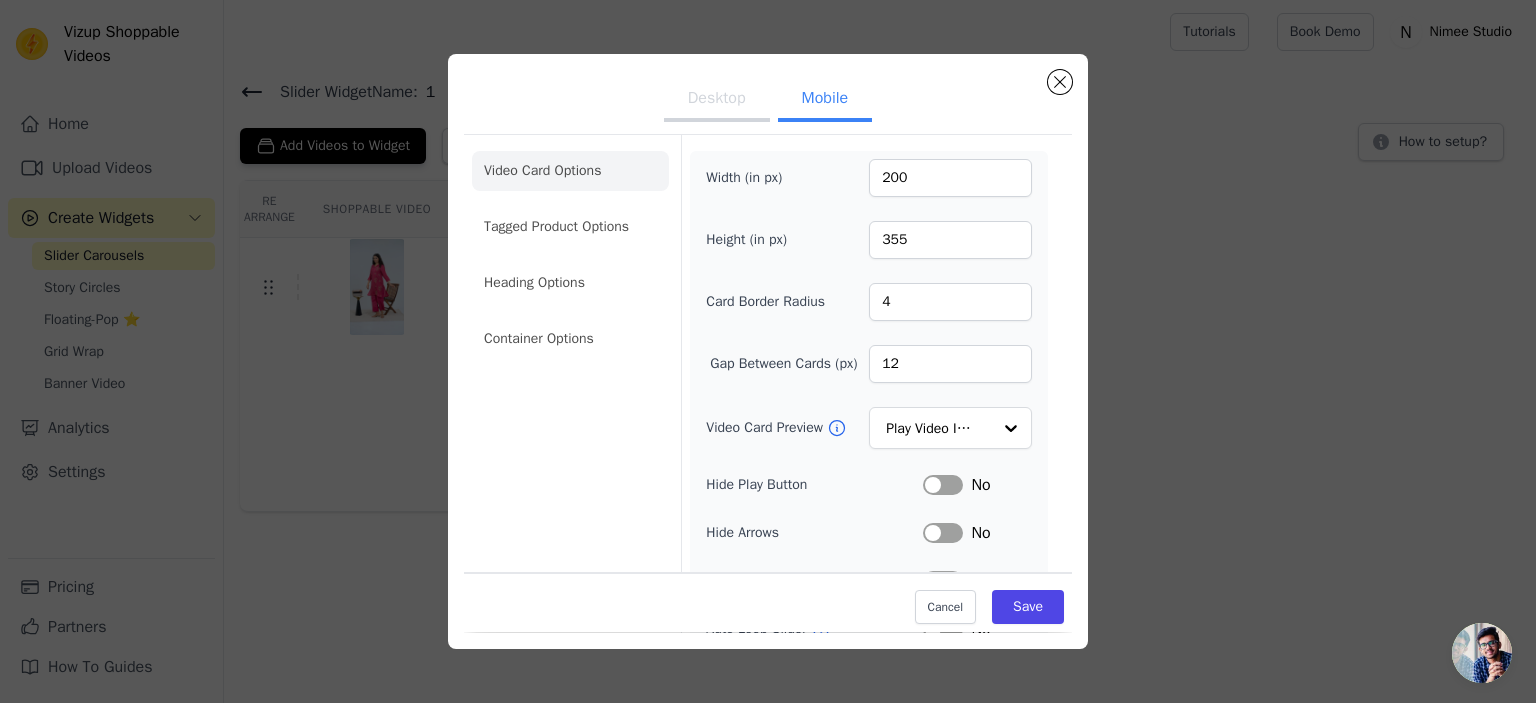 click on "Desktop" at bounding box center [717, 100] 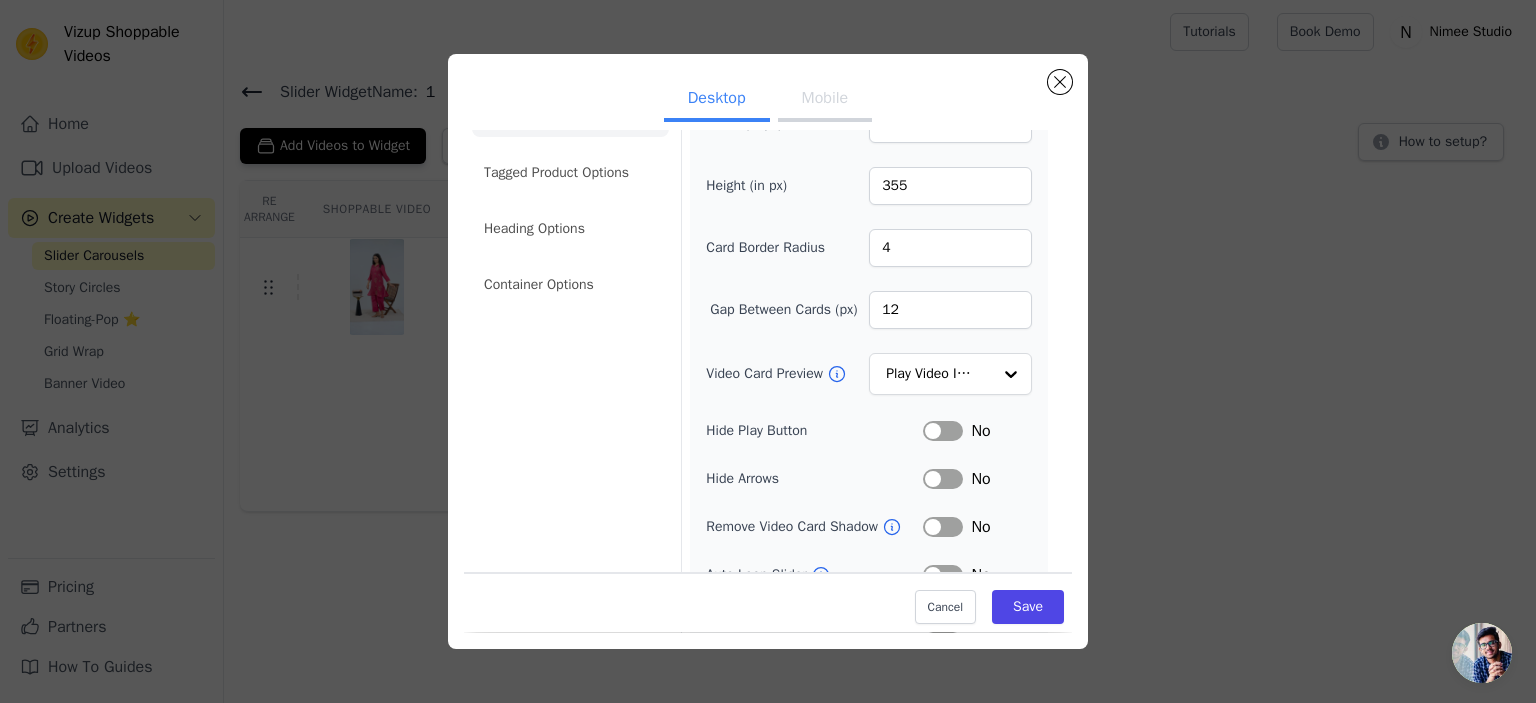scroll, scrollTop: 177, scrollLeft: 0, axis: vertical 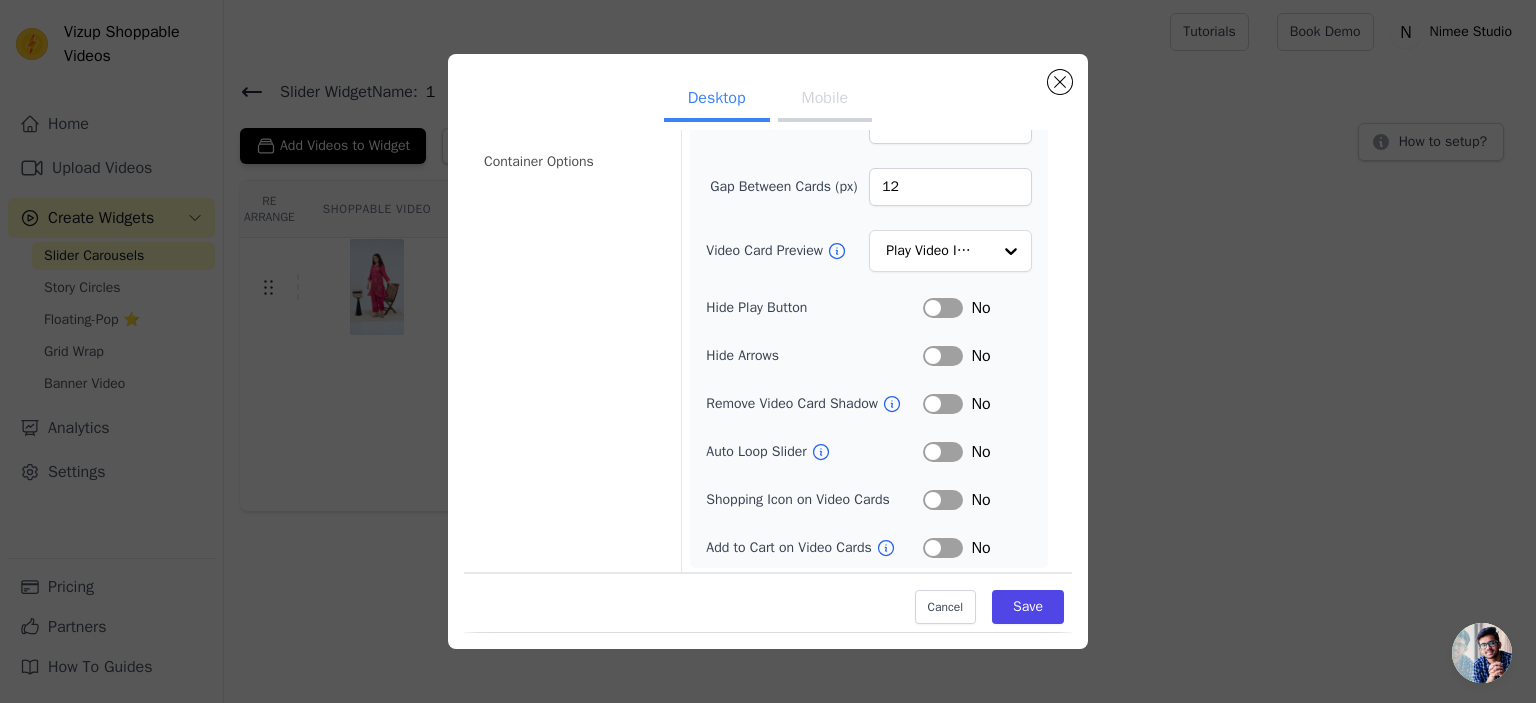 click on "Label" at bounding box center [943, 452] 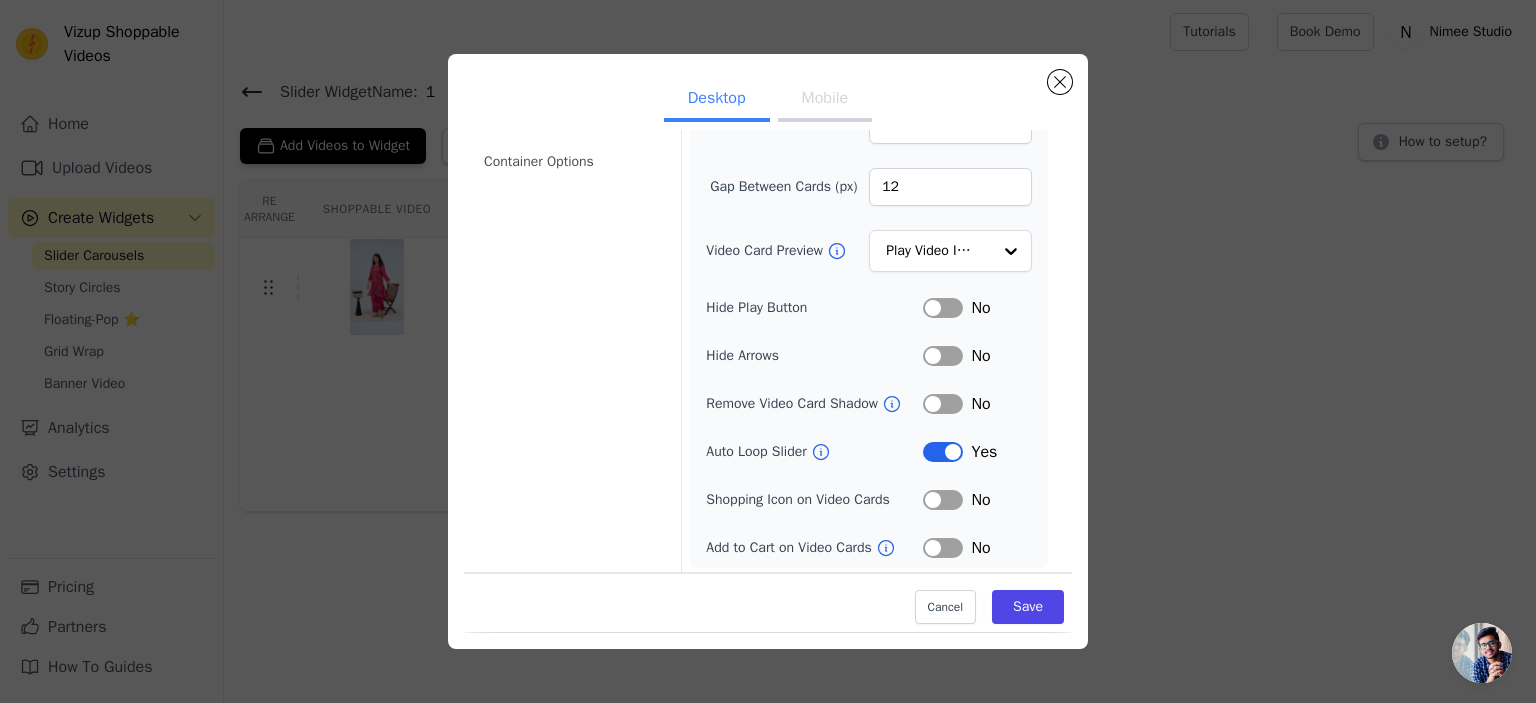 click on "Label" at bounding box center [943, 308] 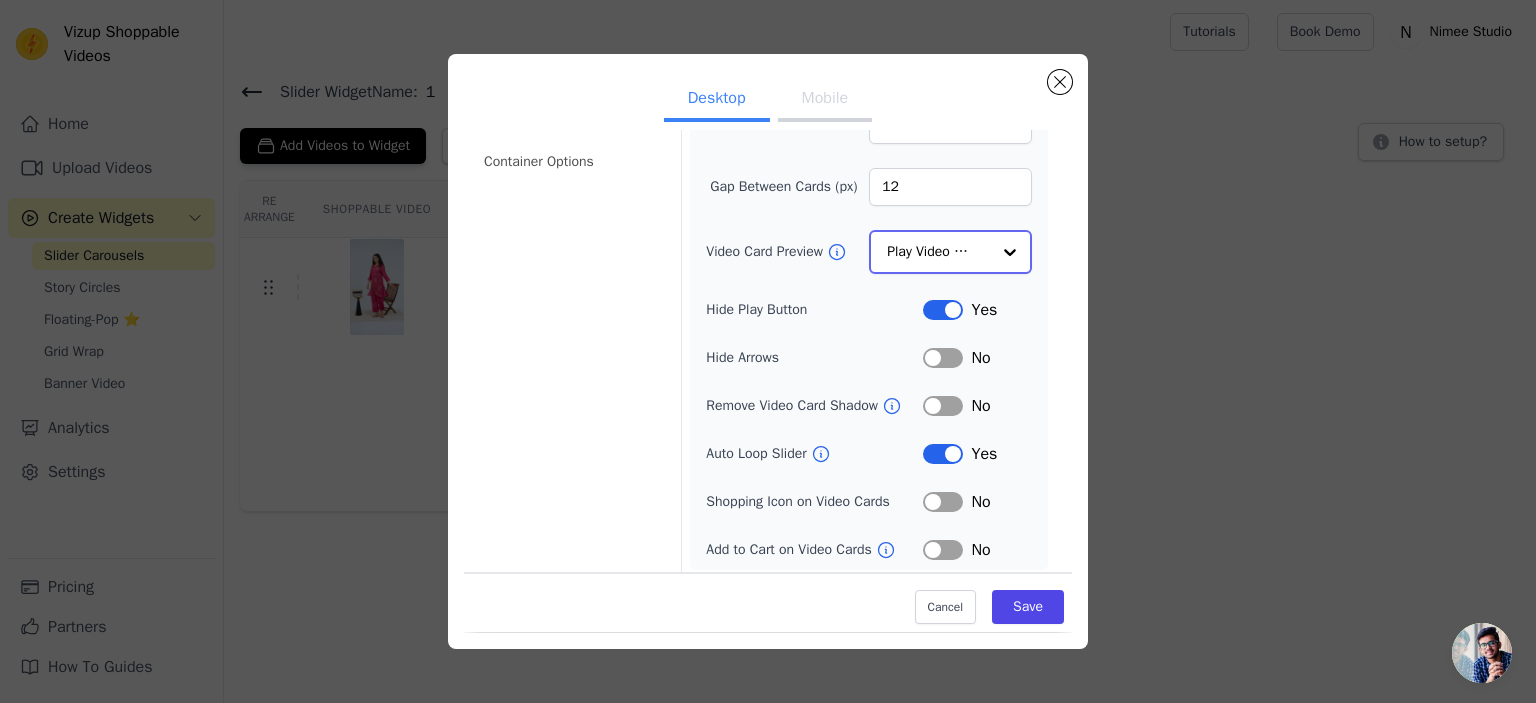 click on "Video Card Preview" 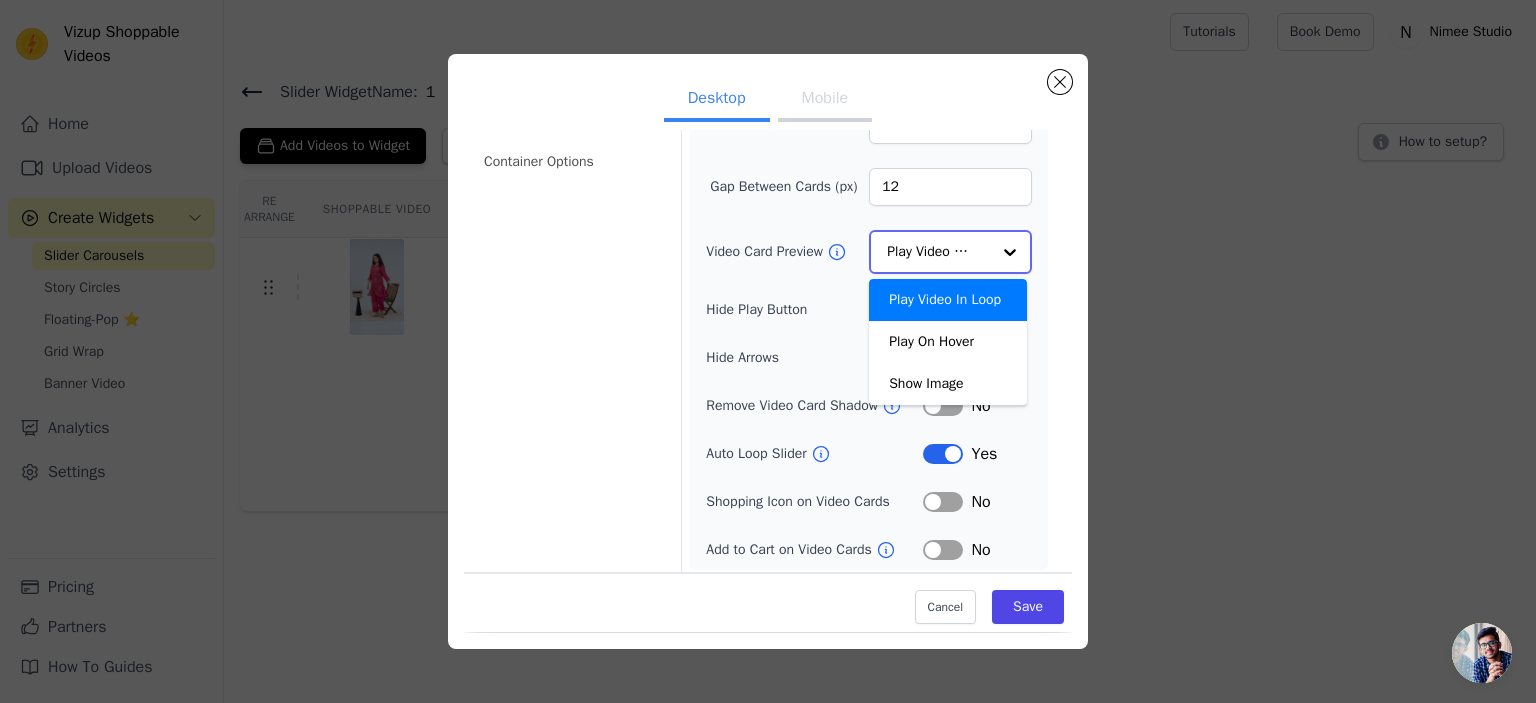 click on "Play Video In Loop" at bounding box center (948, 300) 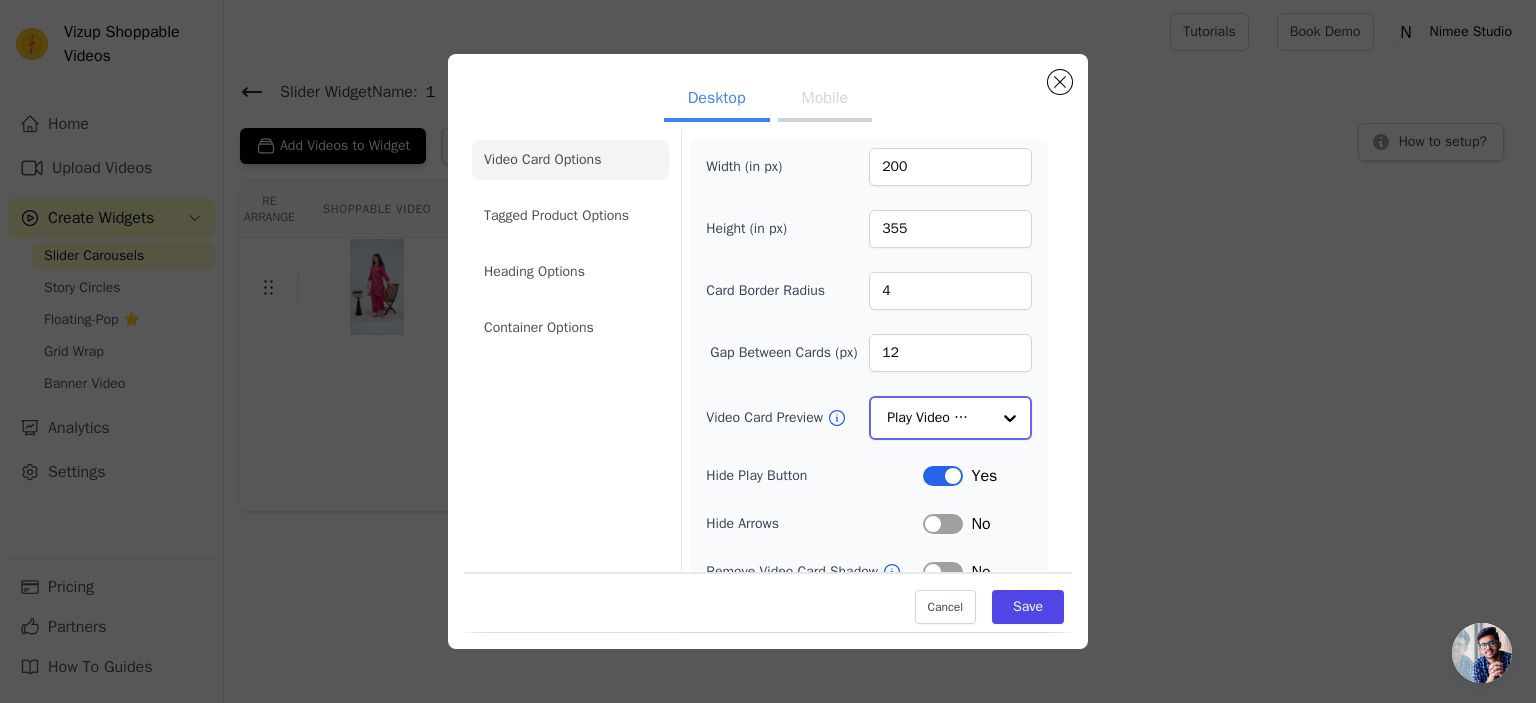 scroll, scrollTop: 0, scrollLeft: 0, axis: both 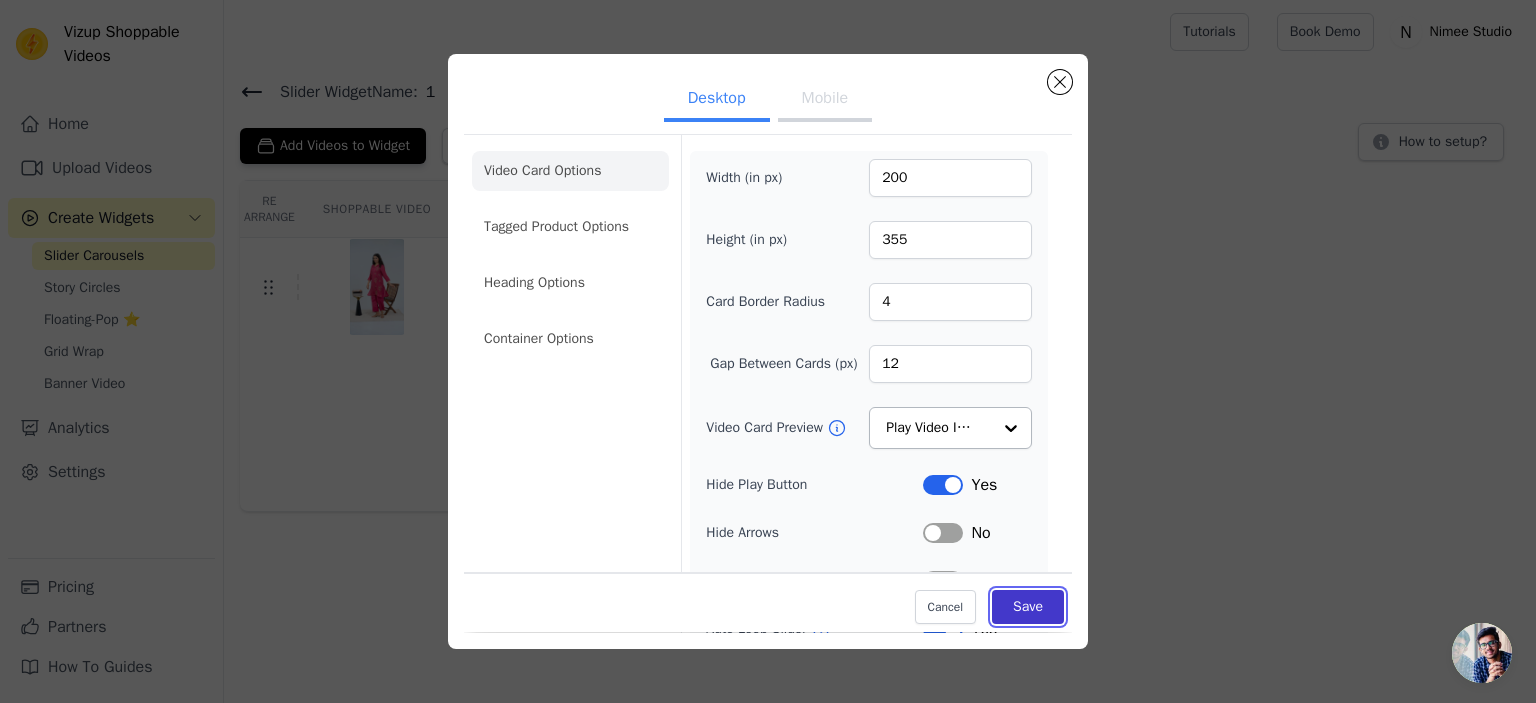 click on "Save" at bounding box center [1028, 608] 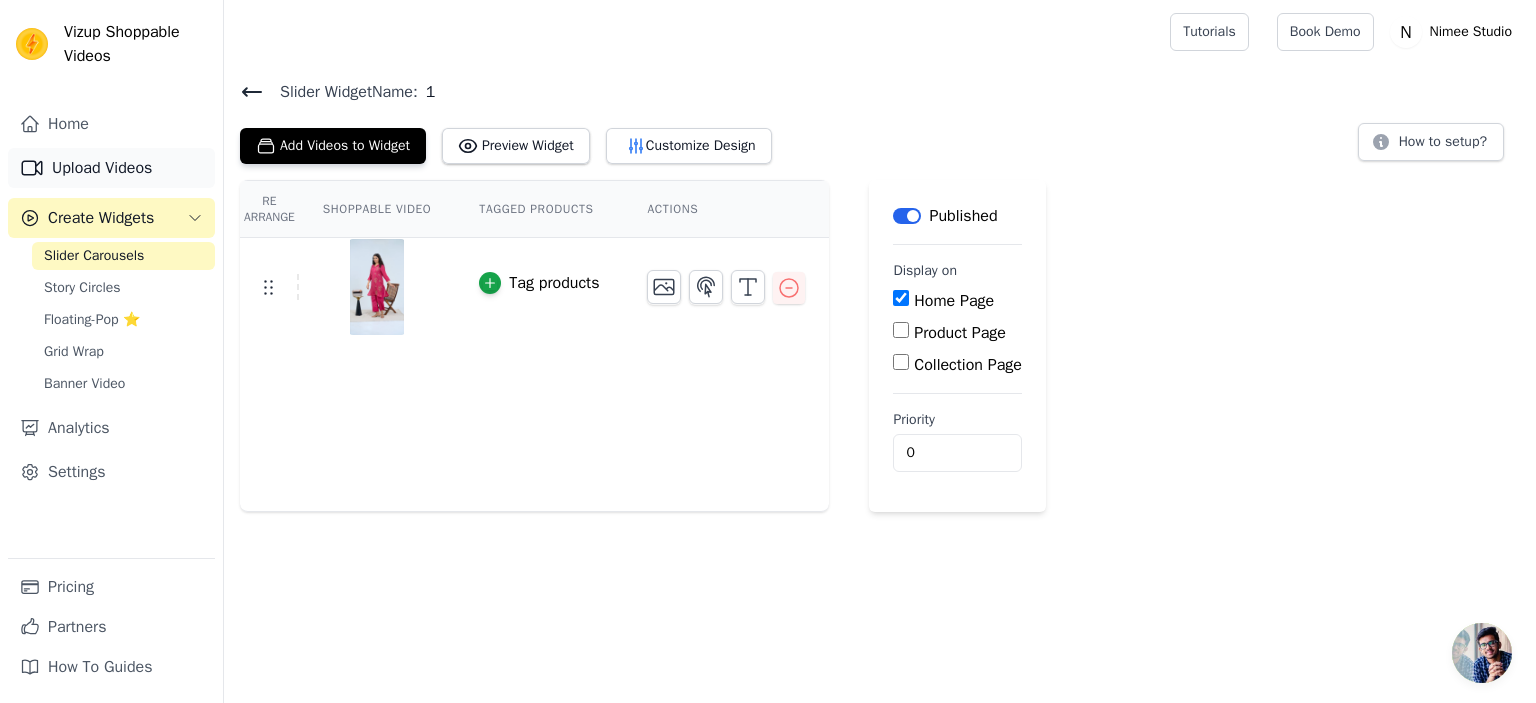 click on "Upload Videos" at bounding box center (111, 168) 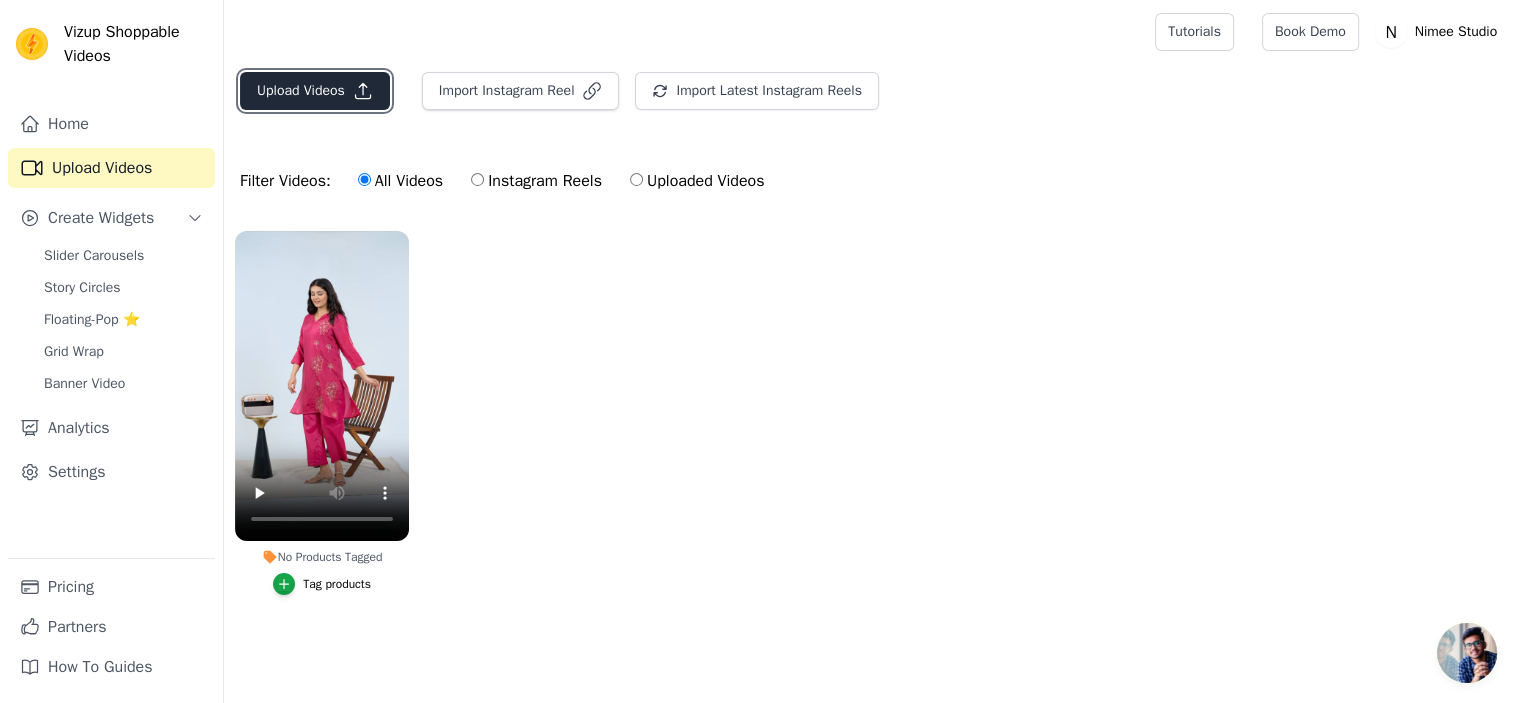 click 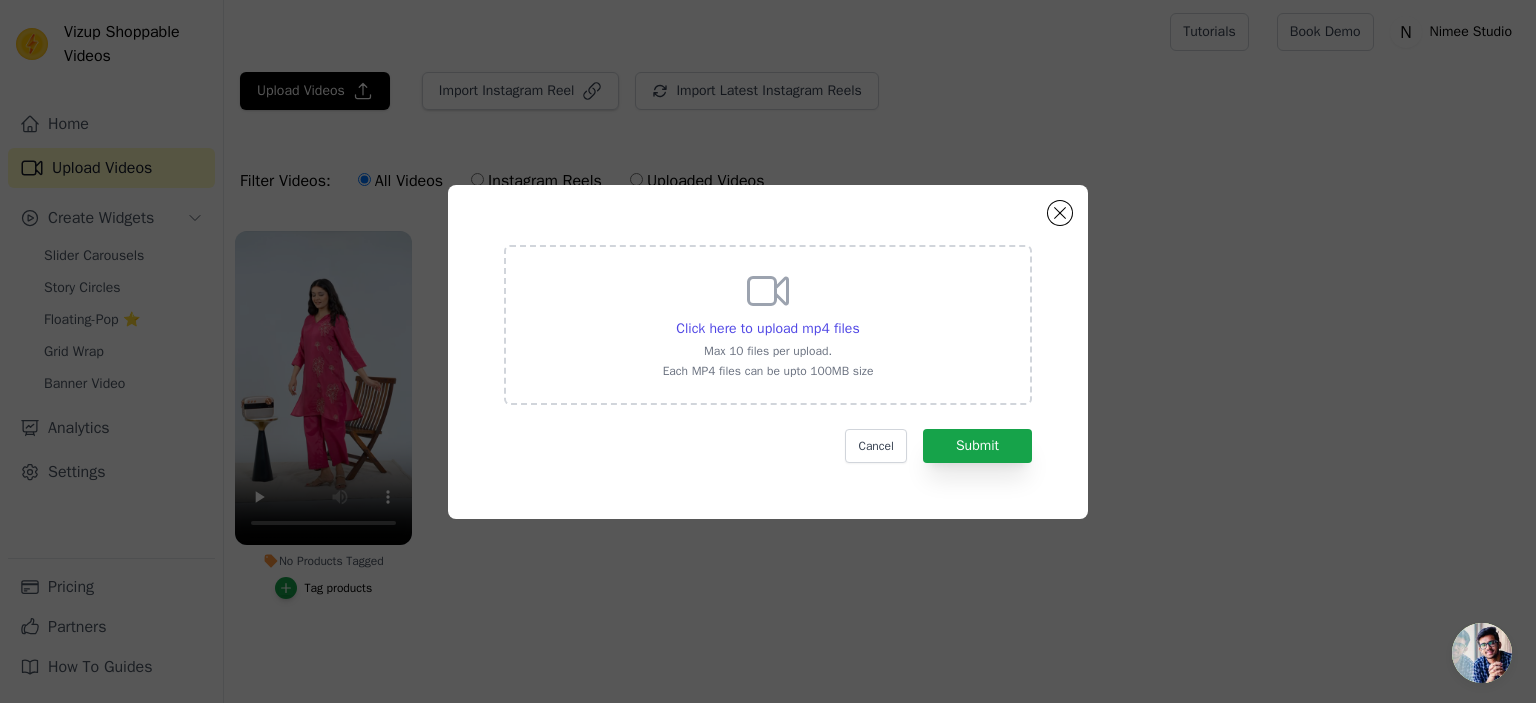 click on "Click here to upload mp4 files     Max 10 files per upload.   Each MP4 files can be upto 100MB size" at bounding box center [768, 323] 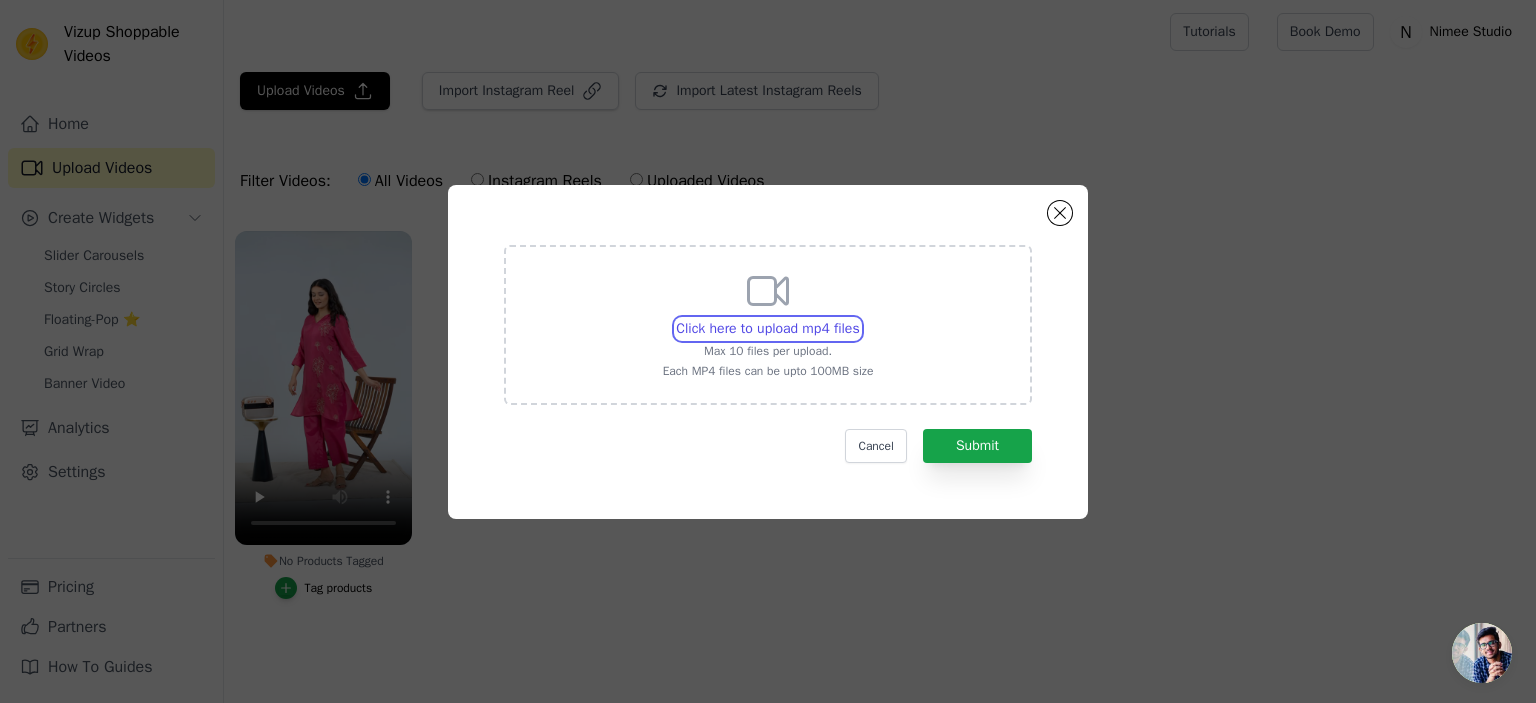 click on "Click here to upload mp4 files     Max 10 files per upload.   Each MP4 files can be upto 100MB size" at bounding box center [859, 318] 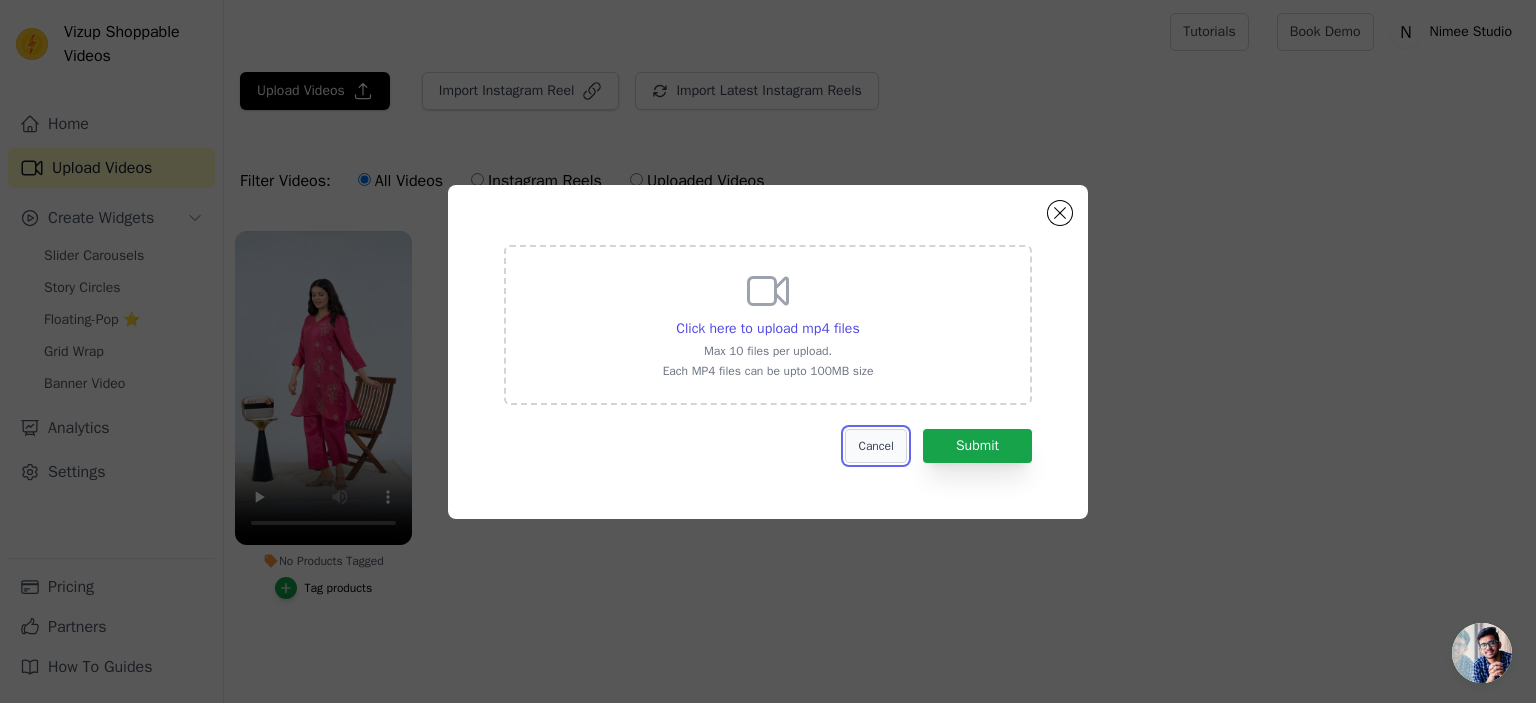 click on "Cancel" at bounding box center (875, 446) 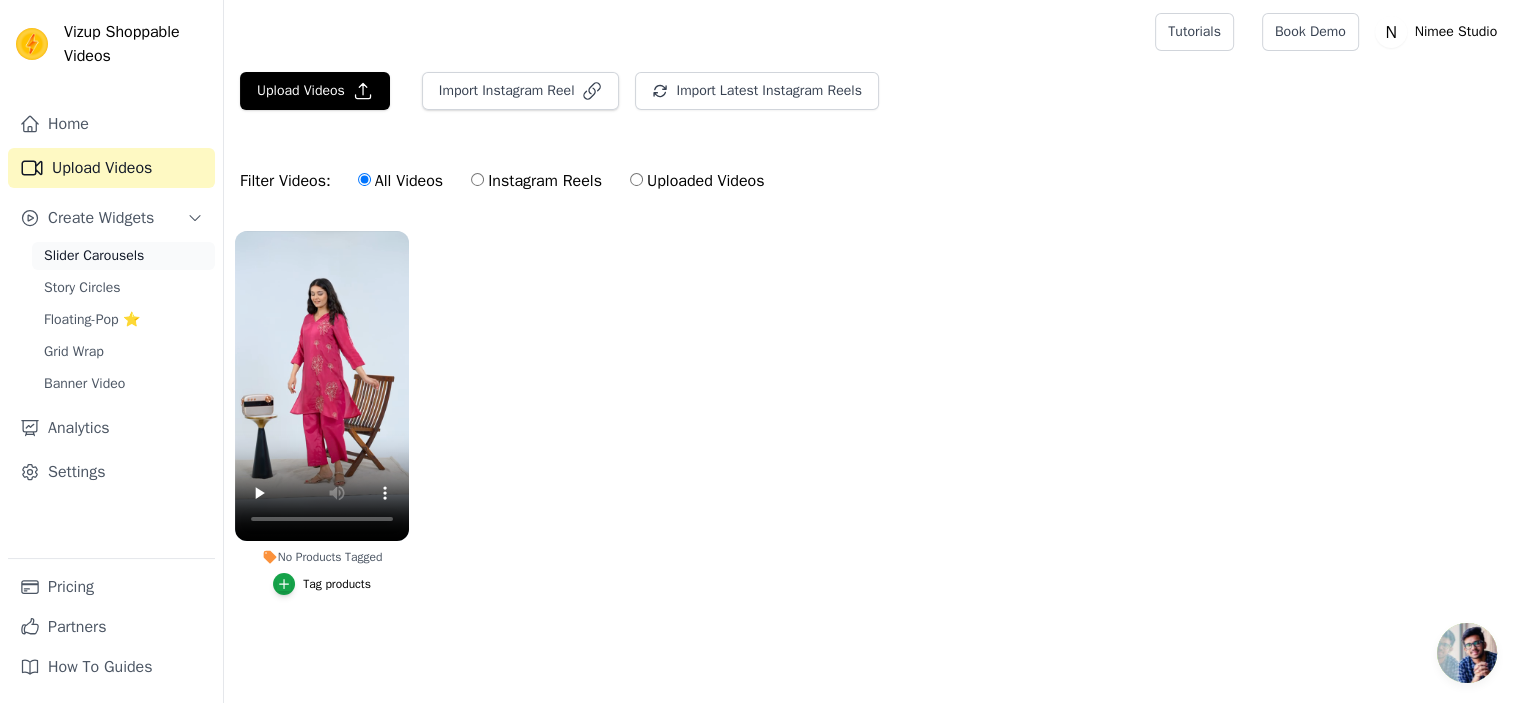 click on "Slider Carousels" at bounding box center [123, 256] 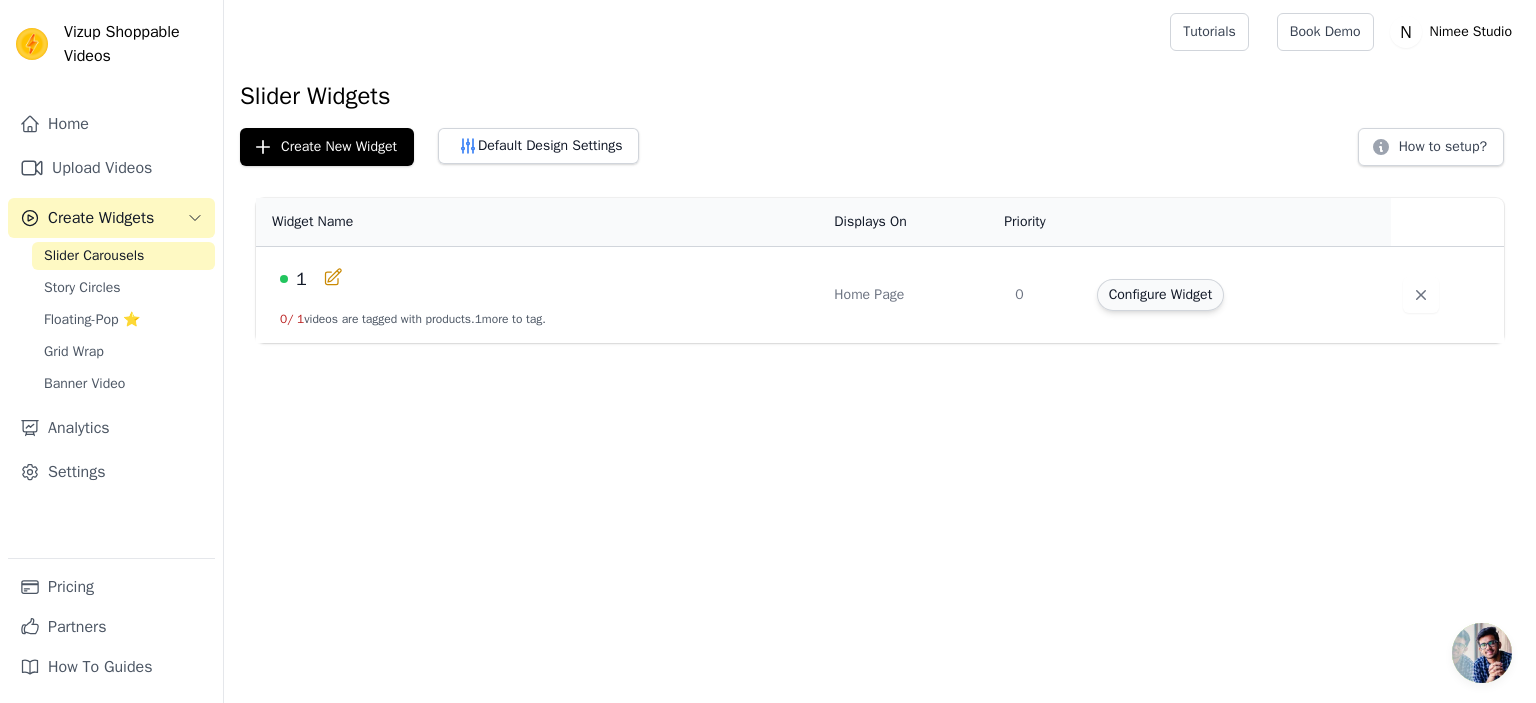 click on "Configure Widget" at bounding box center [1160, 295] 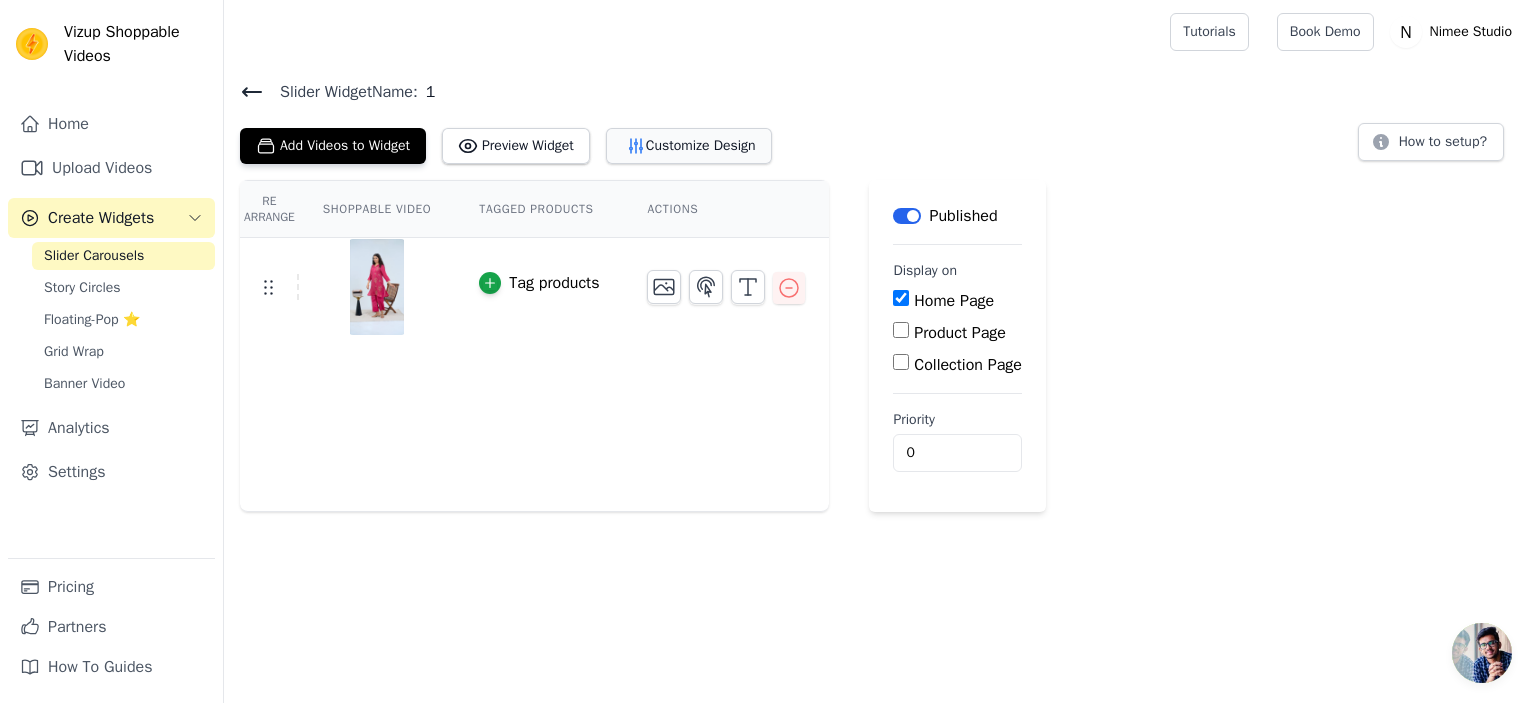 click on "Customize Design" at bounding box center [689, 146] 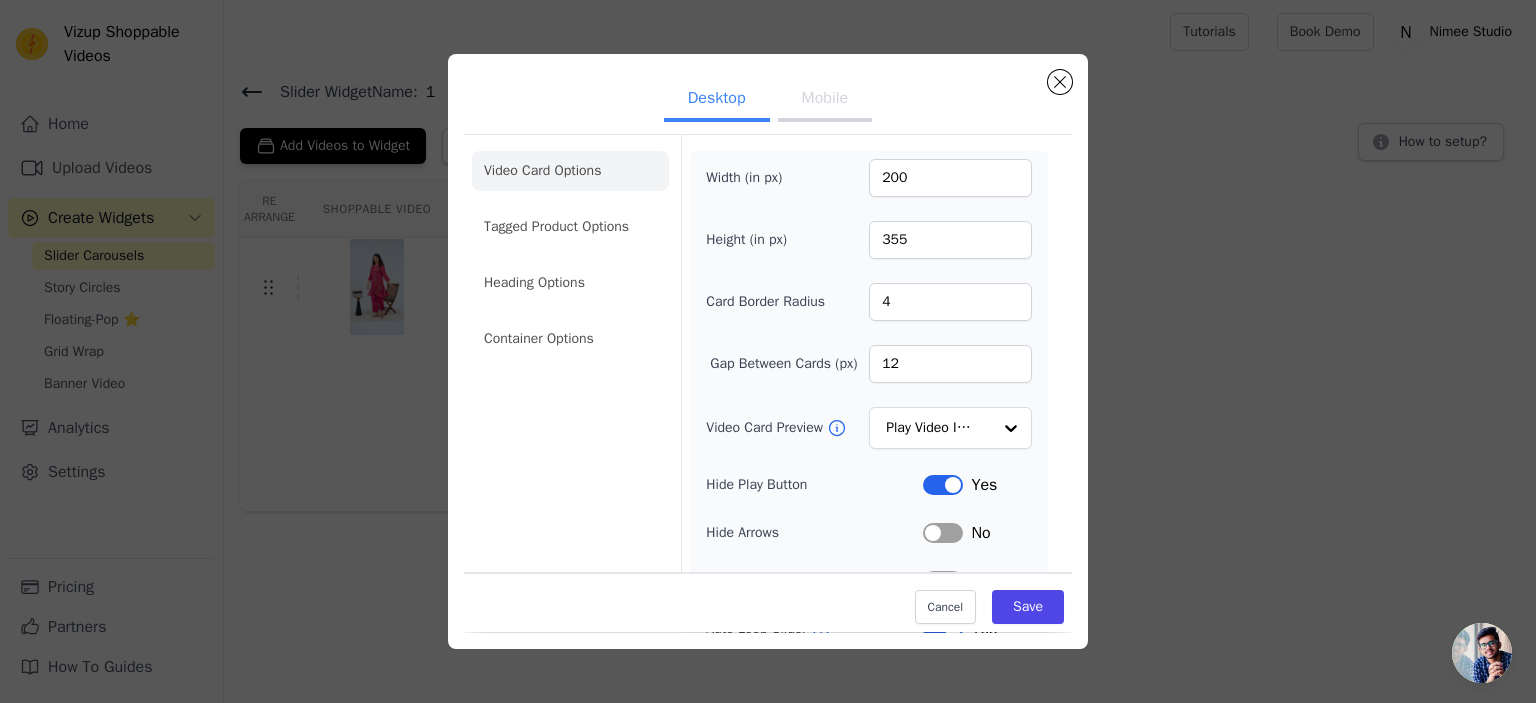 click on "Mobile" at bounding box center [825, 100] 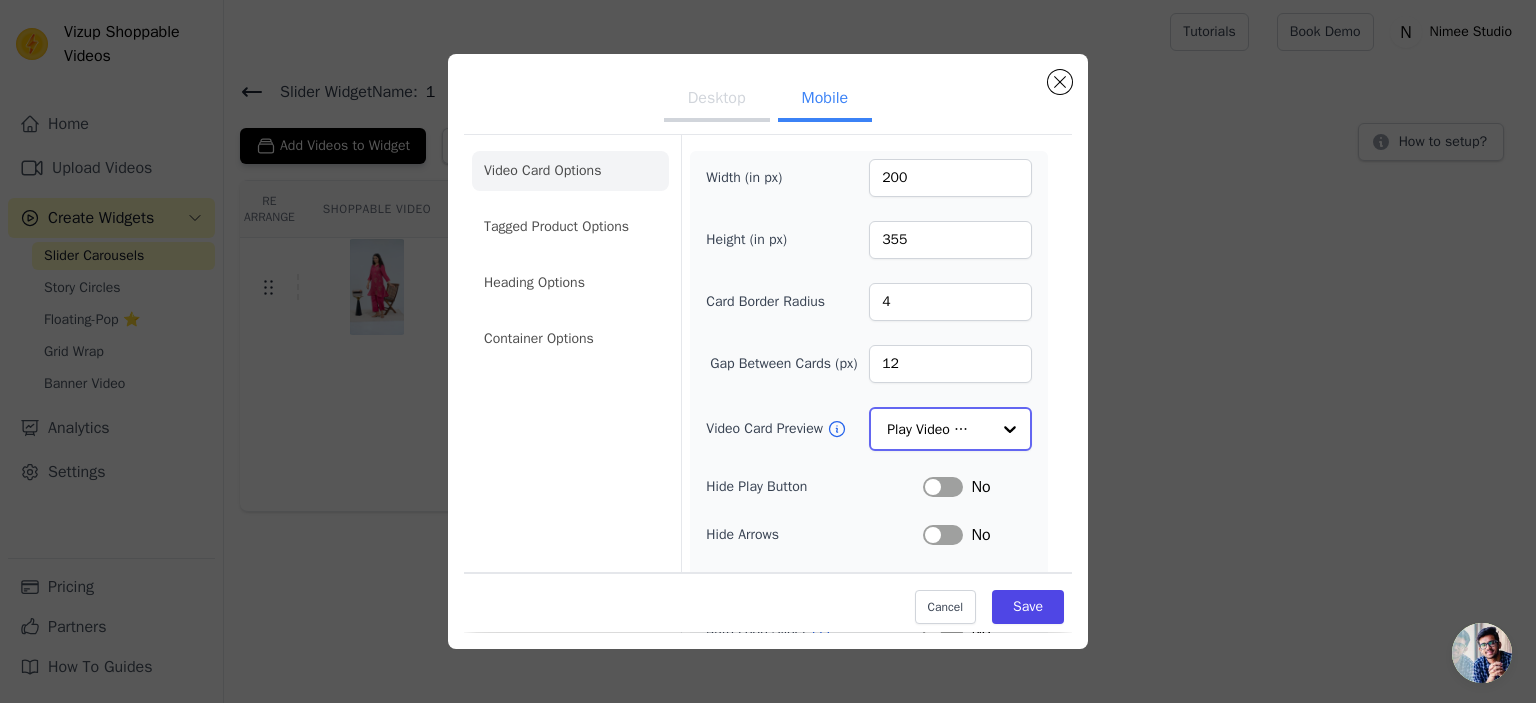 click on "Video Card Preview" 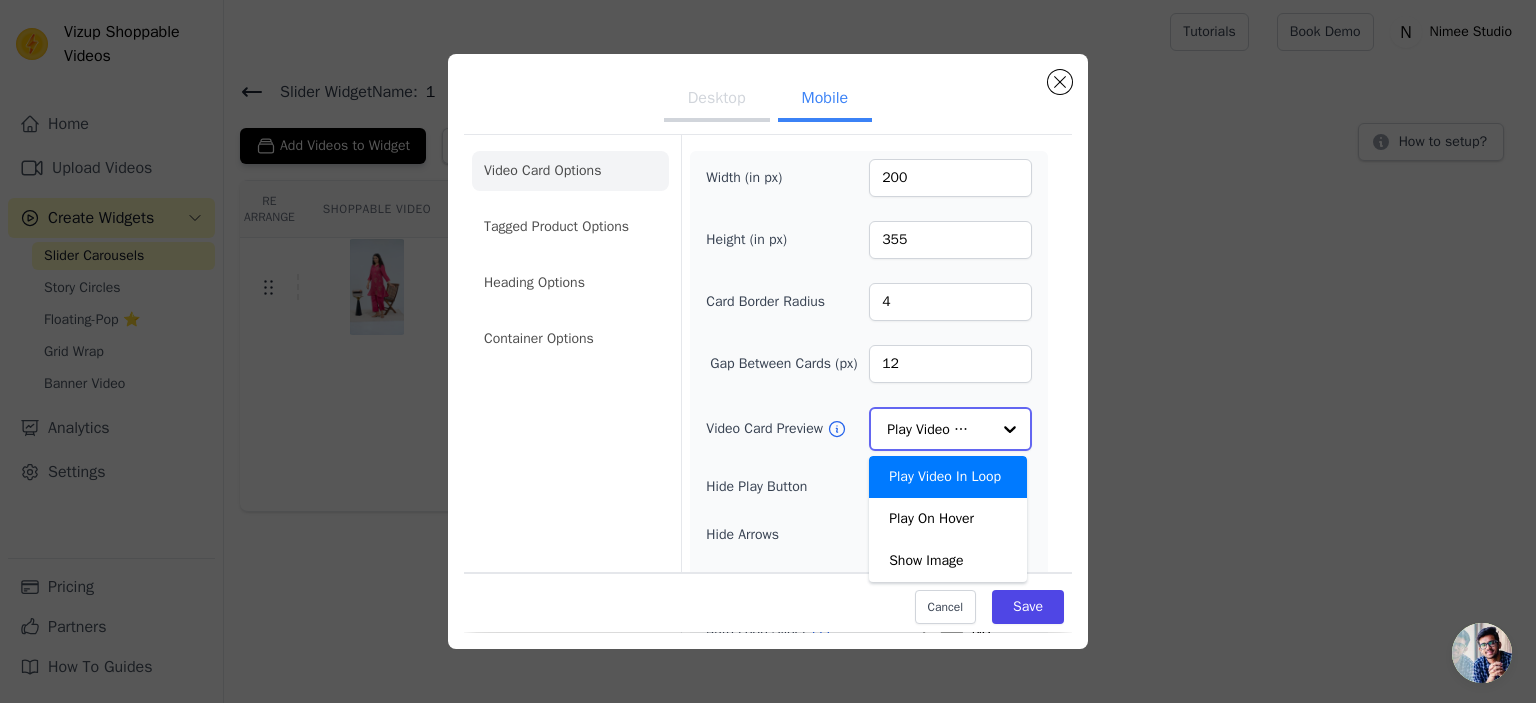 click on "Play Video In Loop" at bounding box center (948, 477) 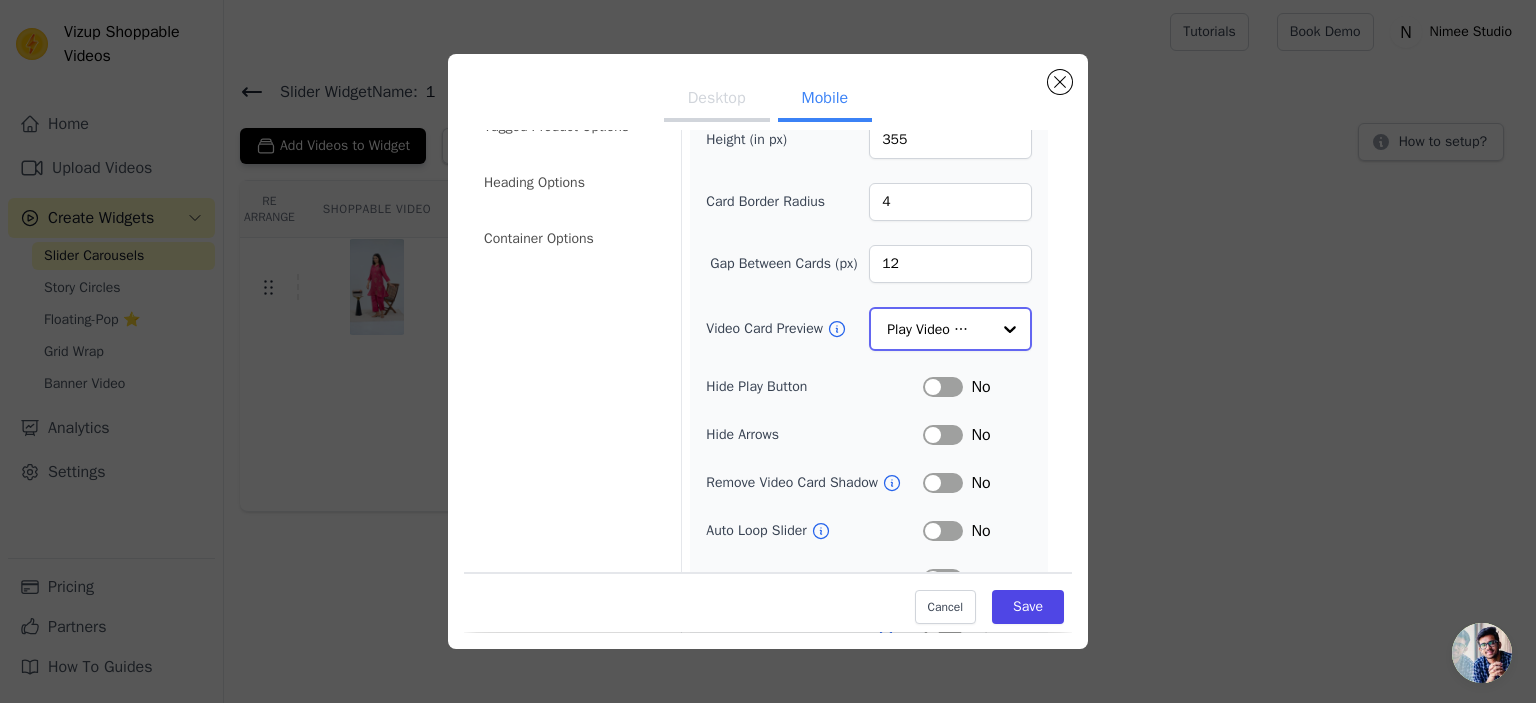 scroll, scrollTop: 200, scrollLeft: 0, axis: vertical 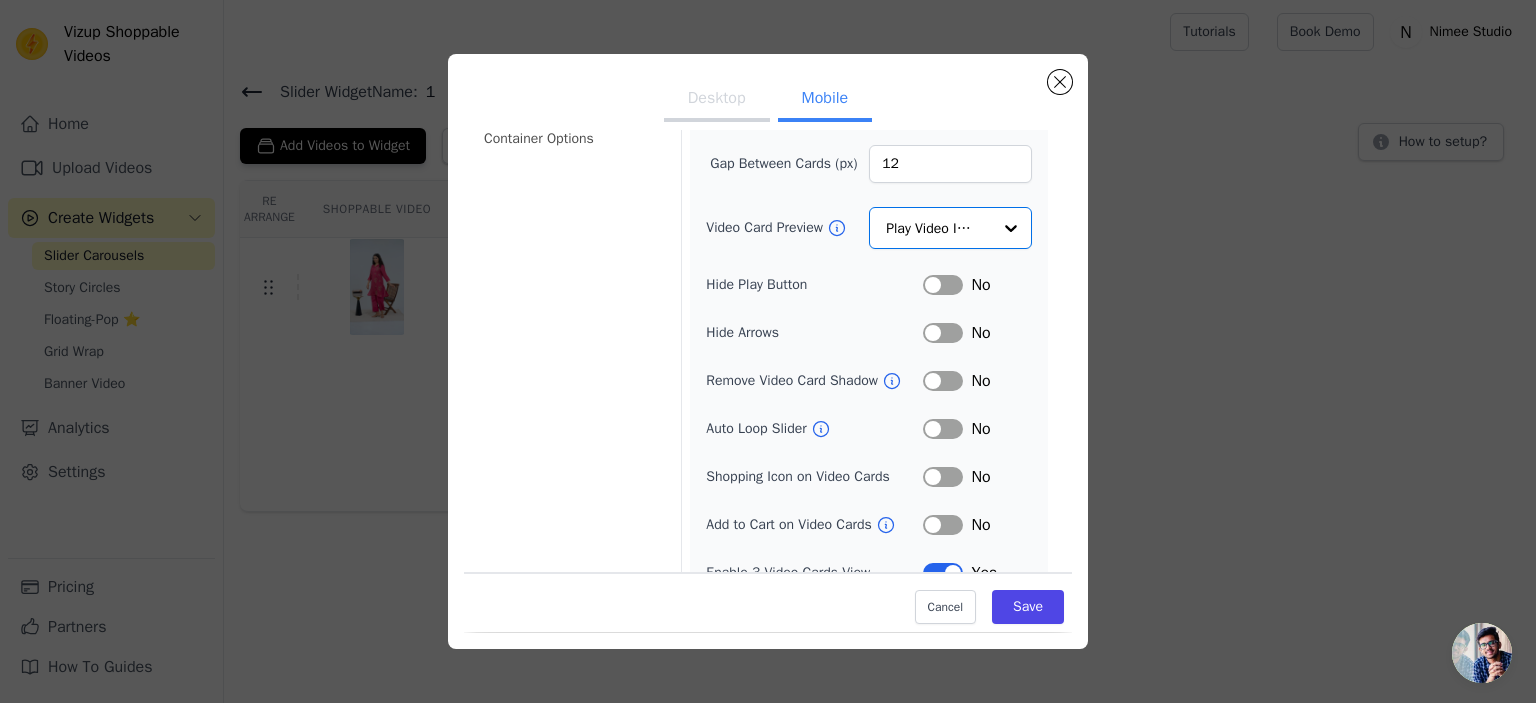click on "Label" at bounding box center [943, 285] 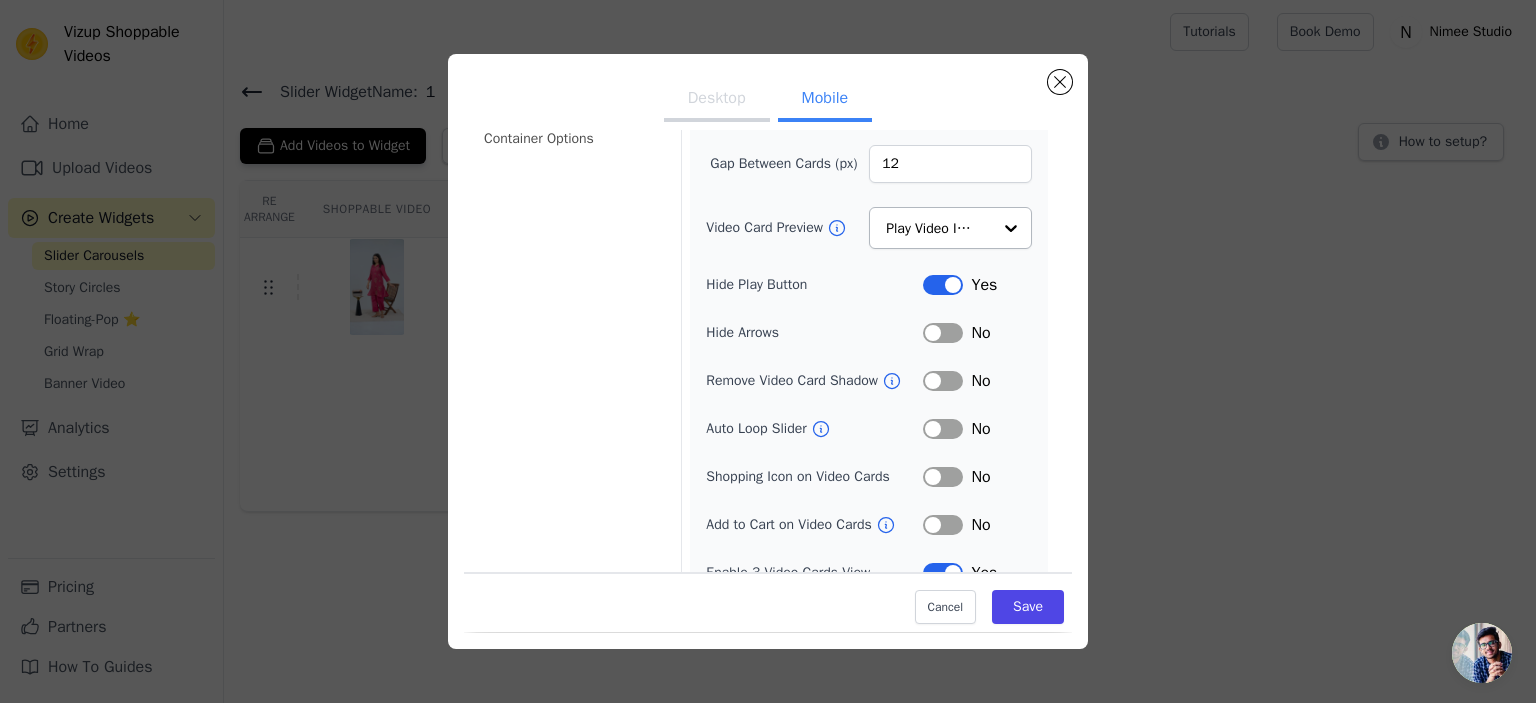 click on "Label" at bounding box center (943, 429) 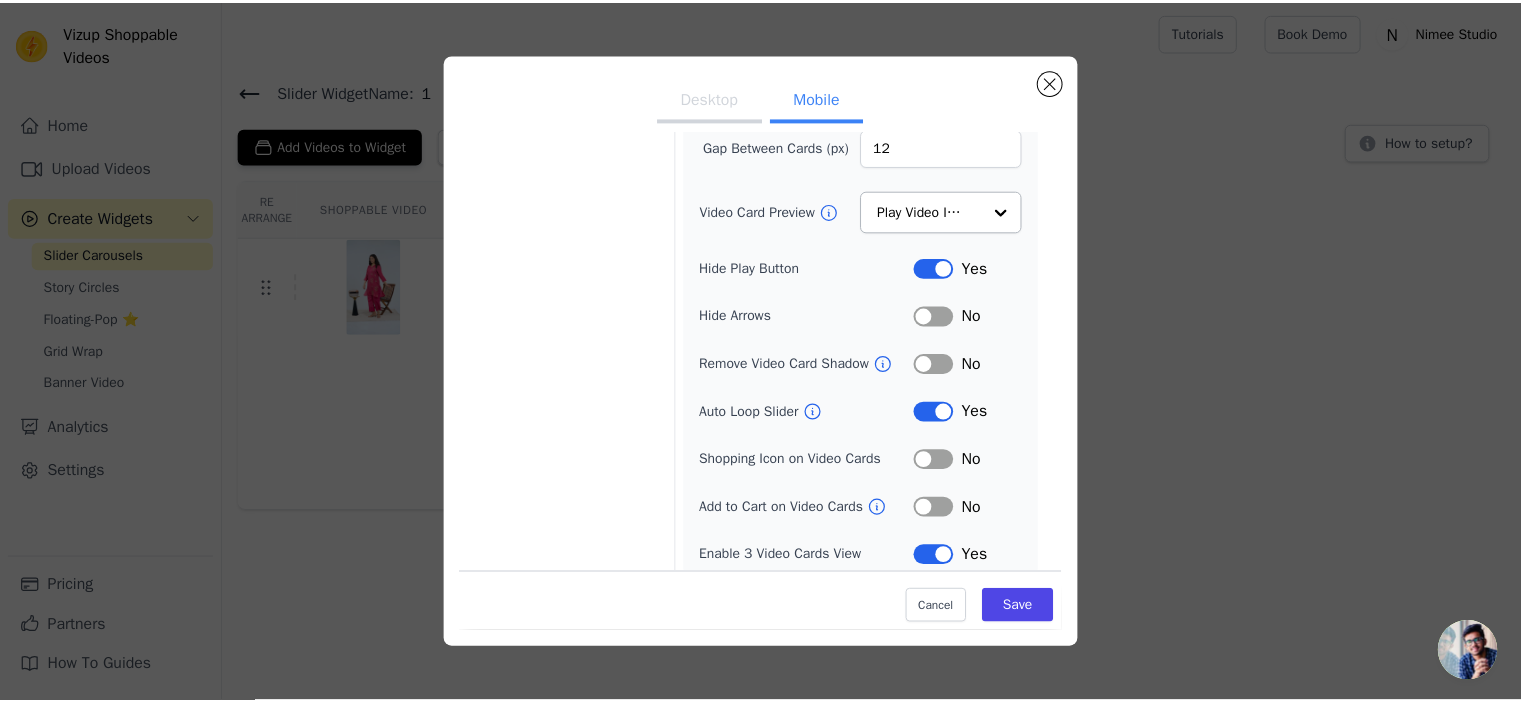 scroll, scrollTop: 225, scrollLeft: 0, axis: vertical 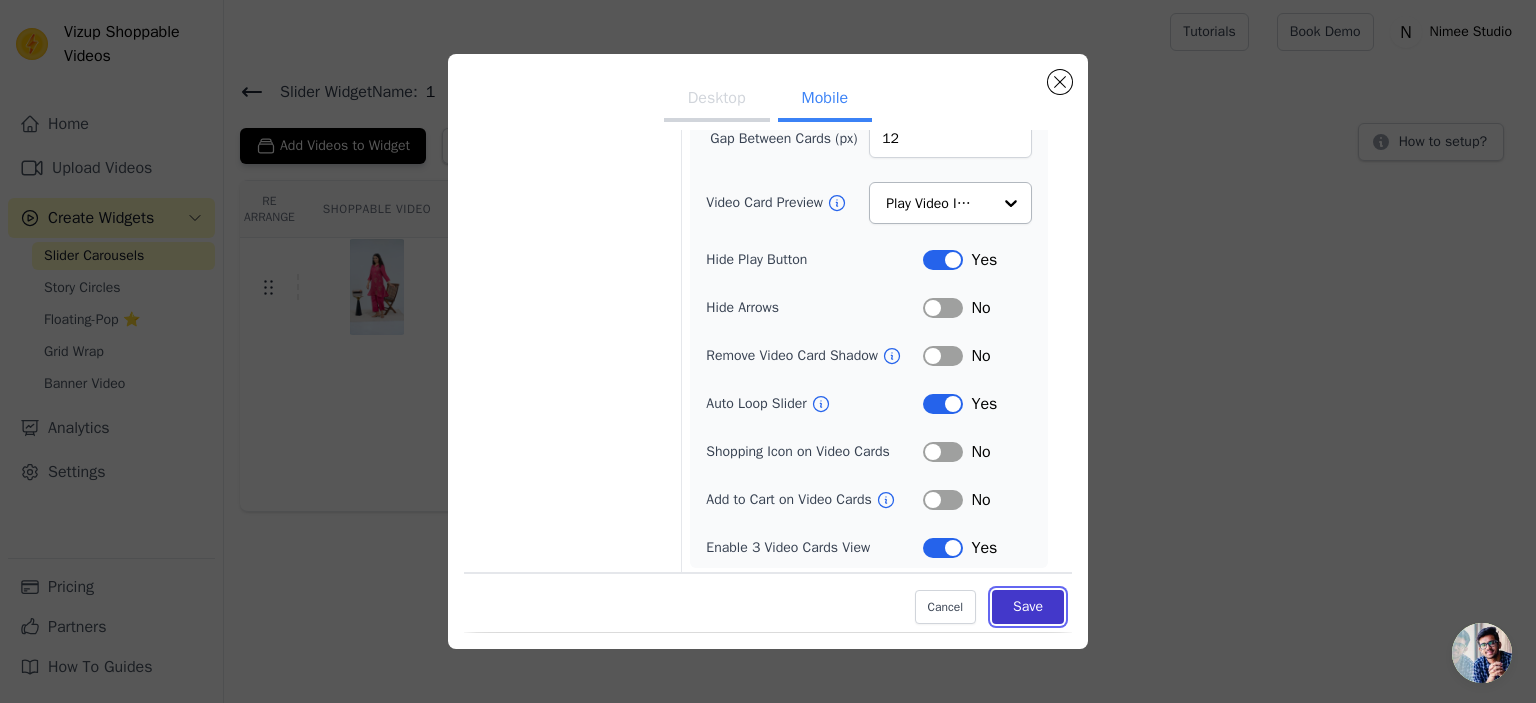 click on "Save" at bounding box center [1028, 608] 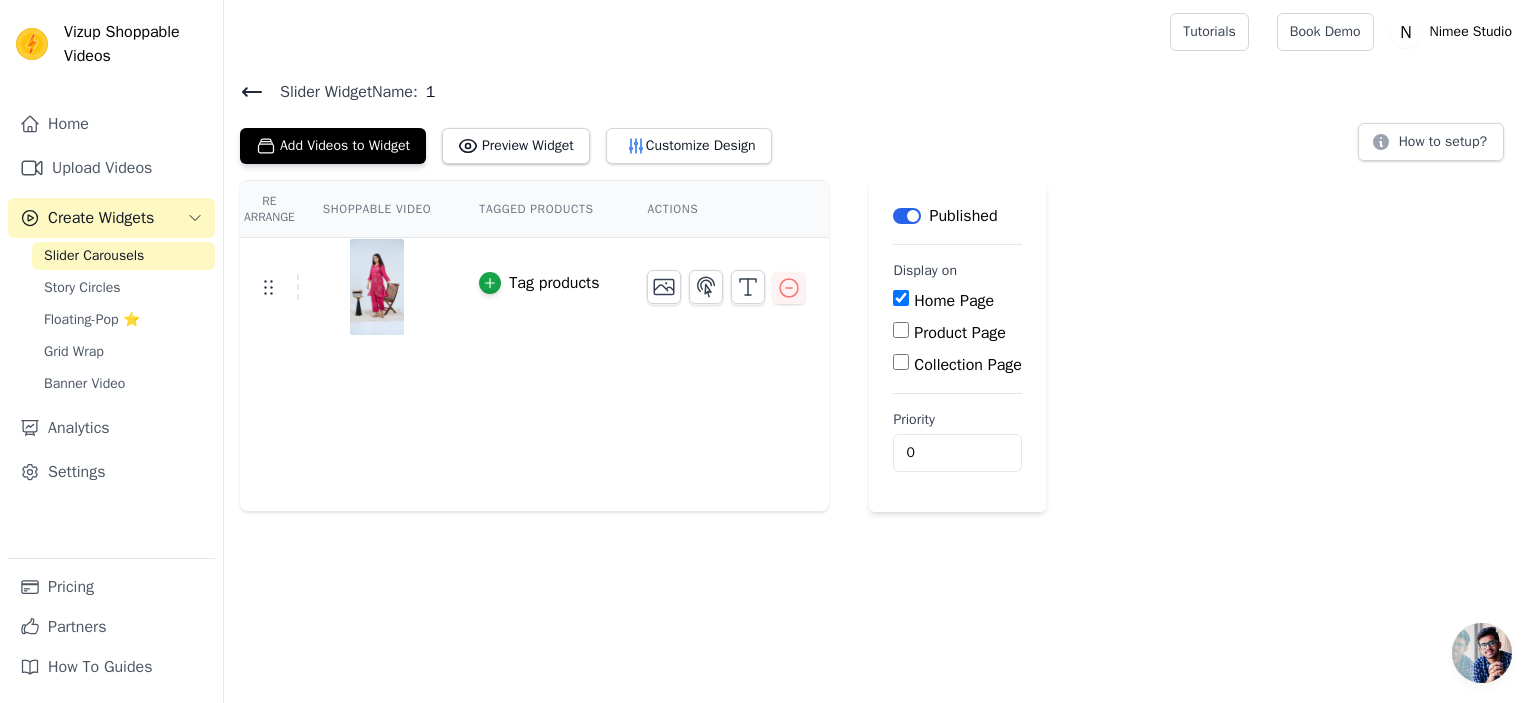click at bounding box center [377, 287] 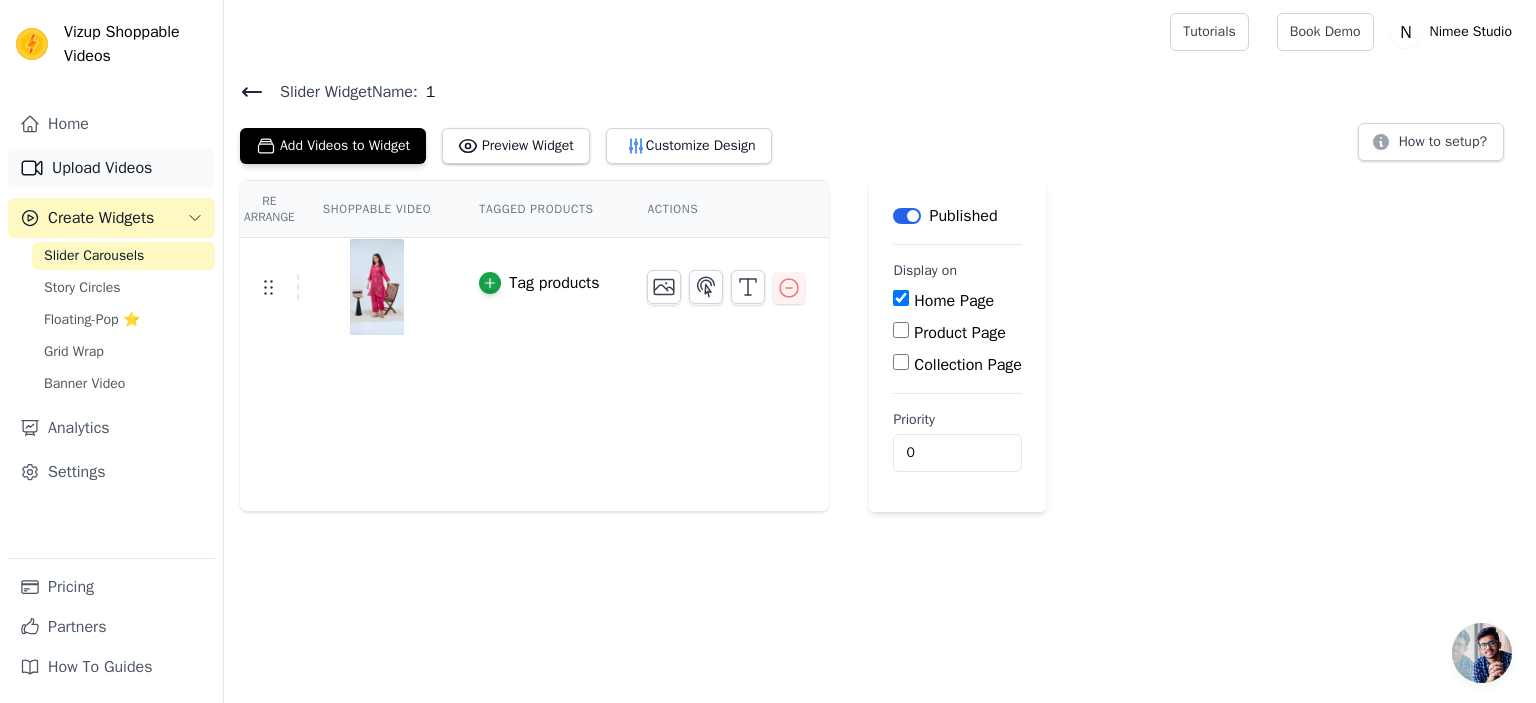 click on "Upload Videos" at bounding box center [111, 168] 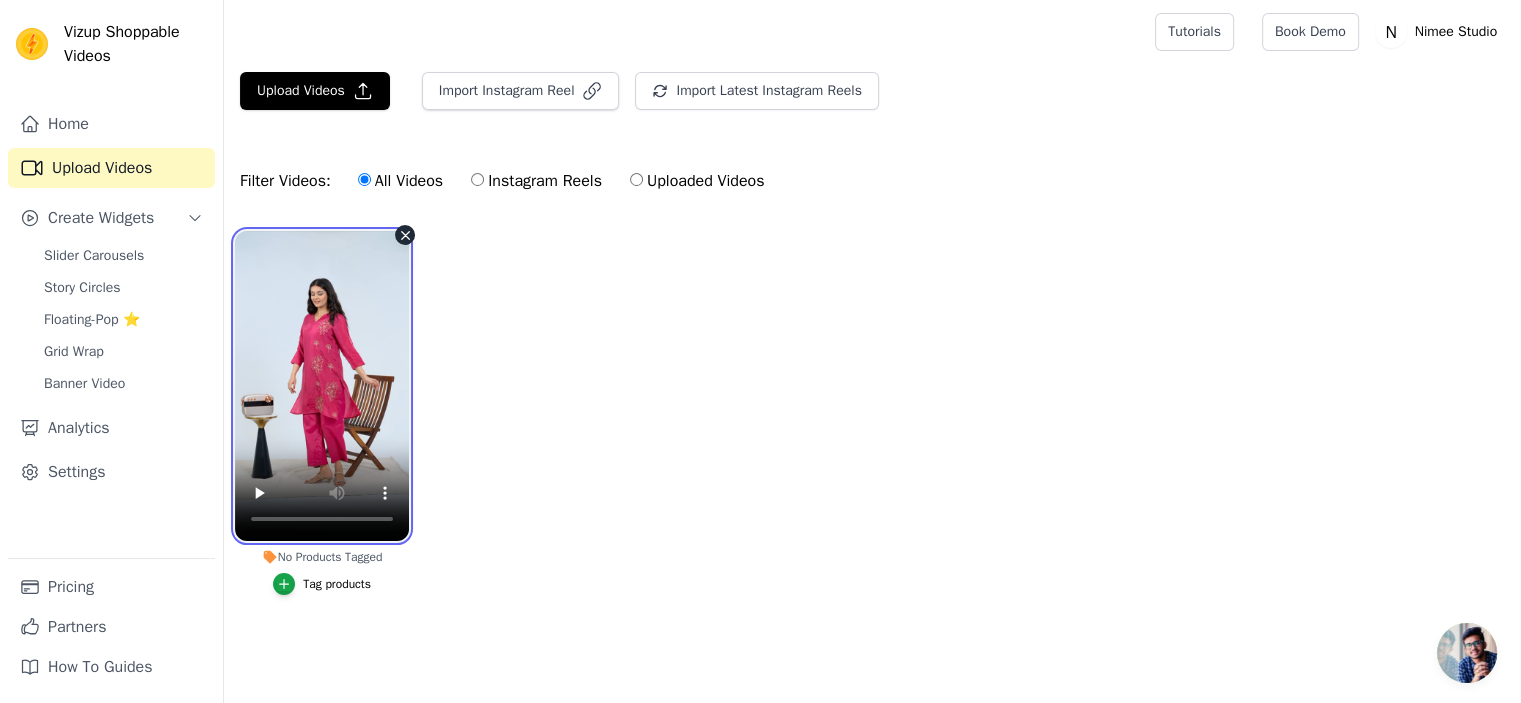 click at bounding box center (322, 386) 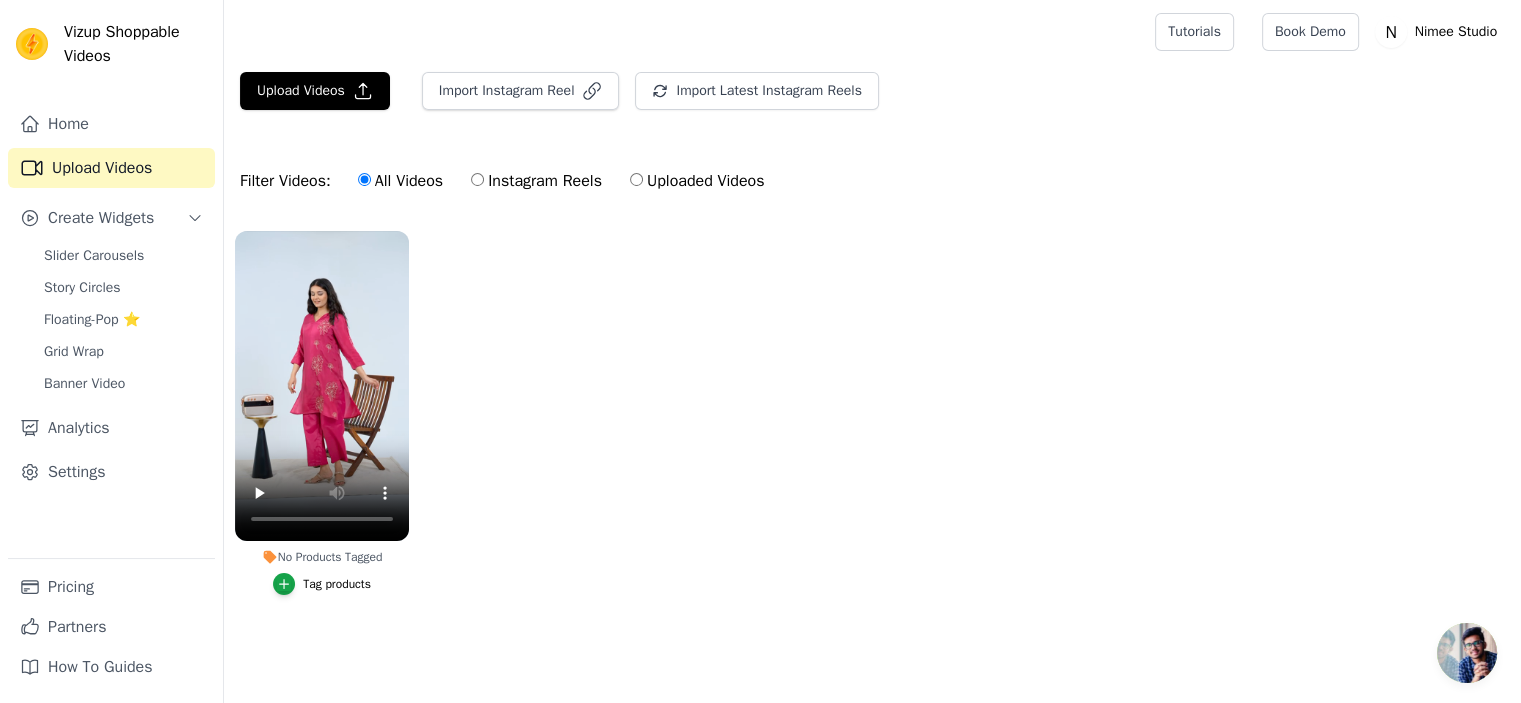 click on "No Products Tagged       Tag products" at bounding box center (872, 433) 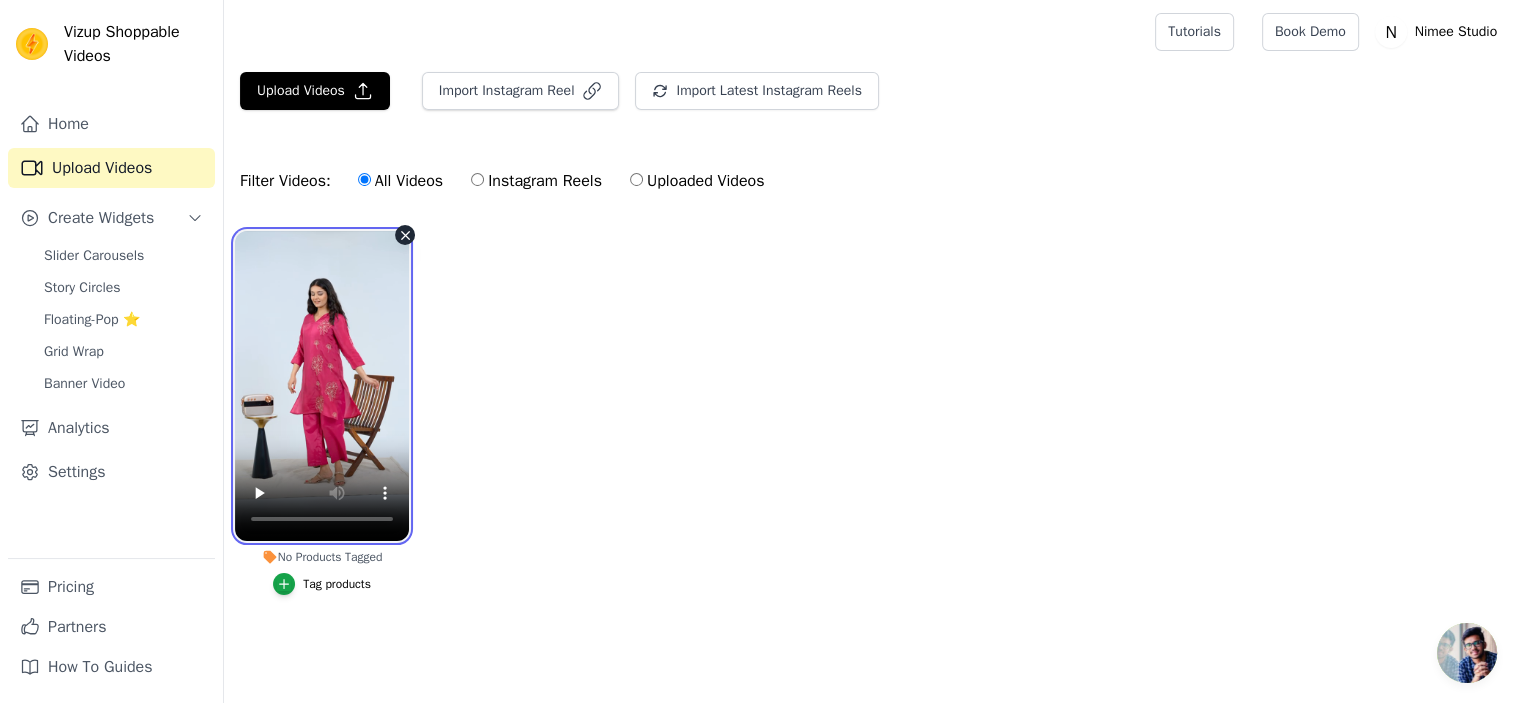 click at bounding box center [322, 386] 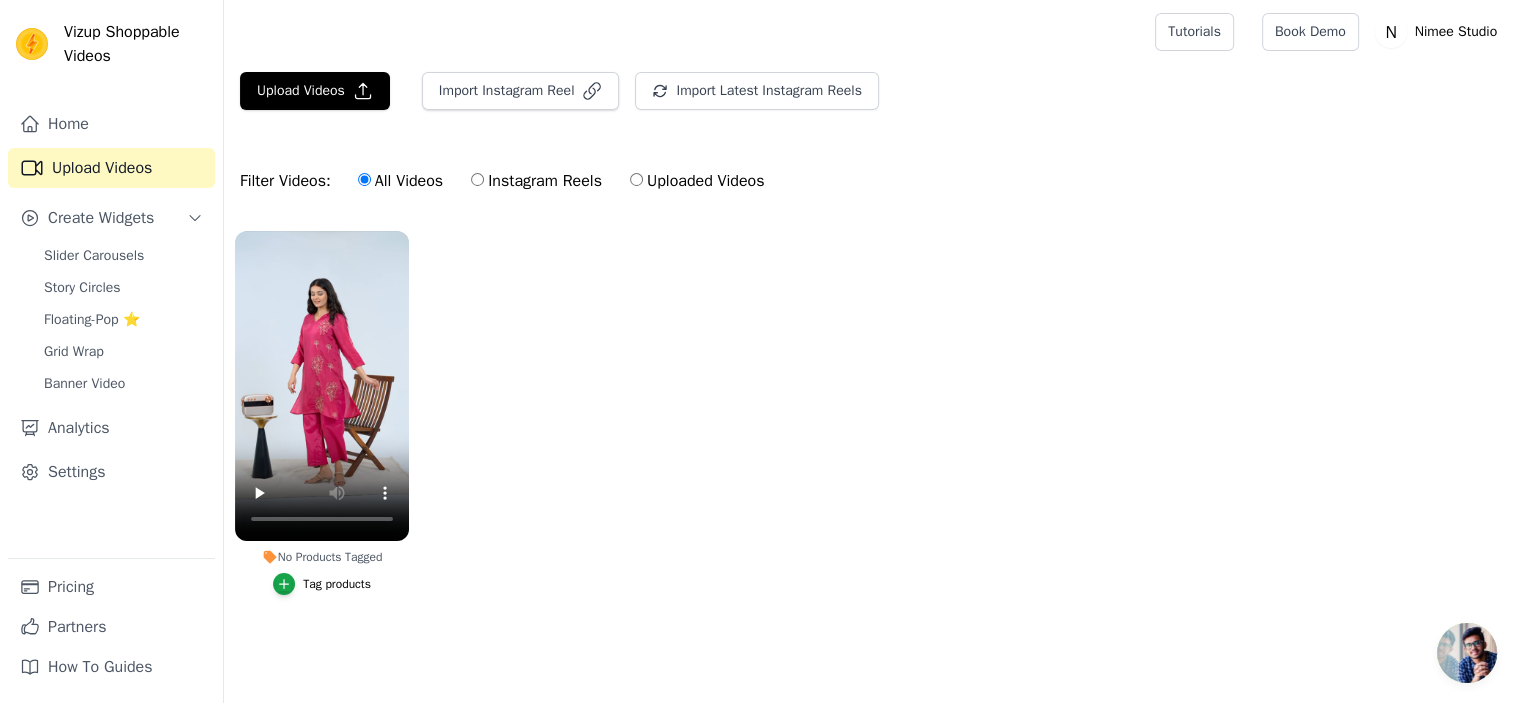 click on "Tag products" at bounding box center [337, 584] 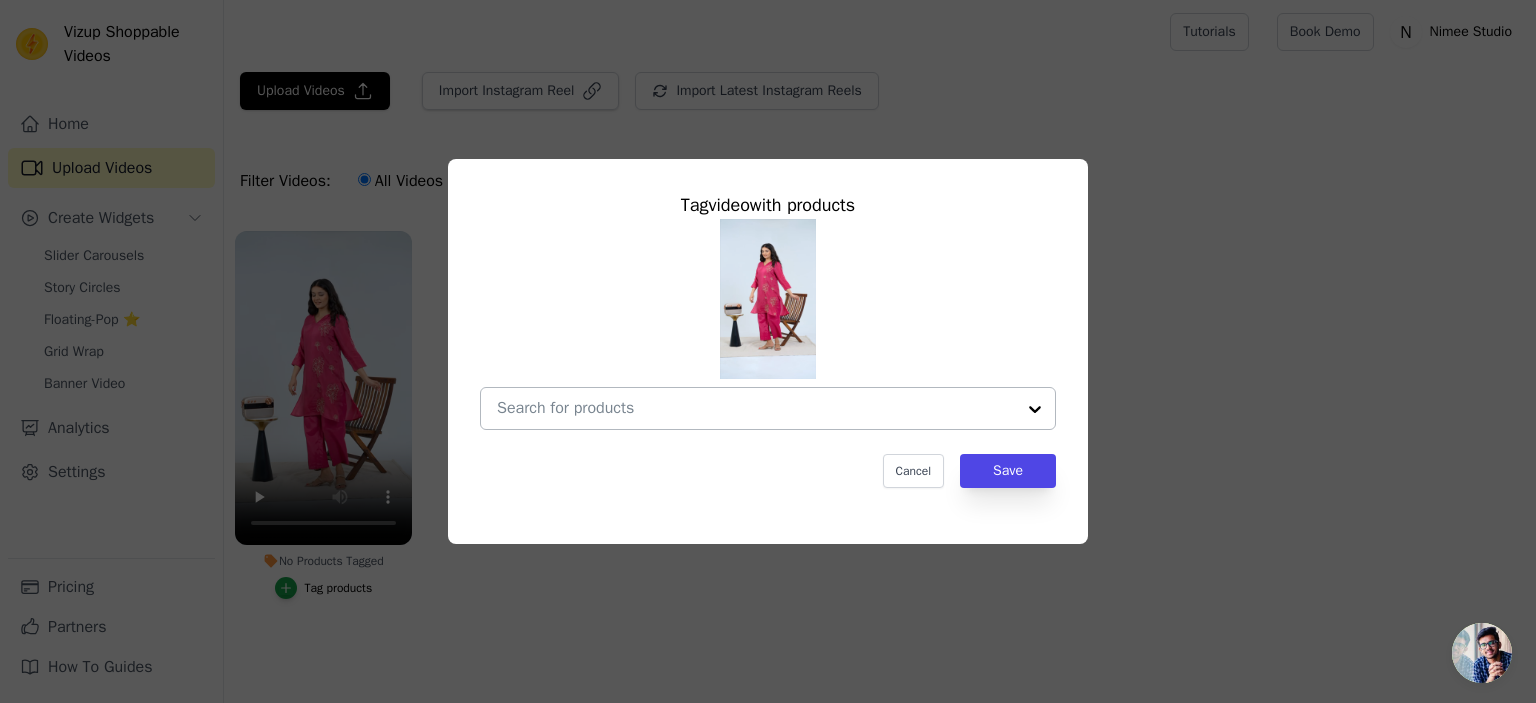click on "No Products Tagged     Tag  video  with products                         Cancel   Save     Tag products" at bounding box center [756, 408] 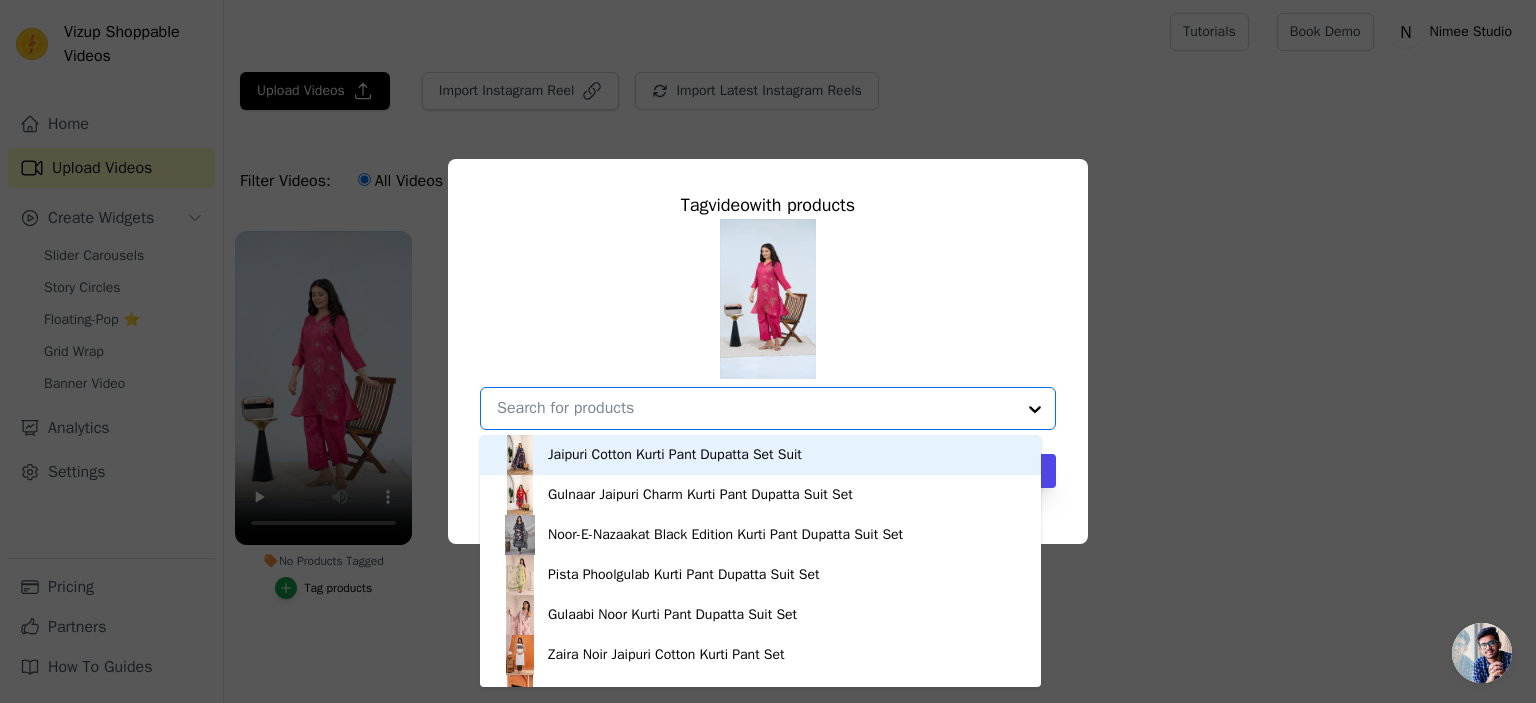 click at bounding box center [756, 408] 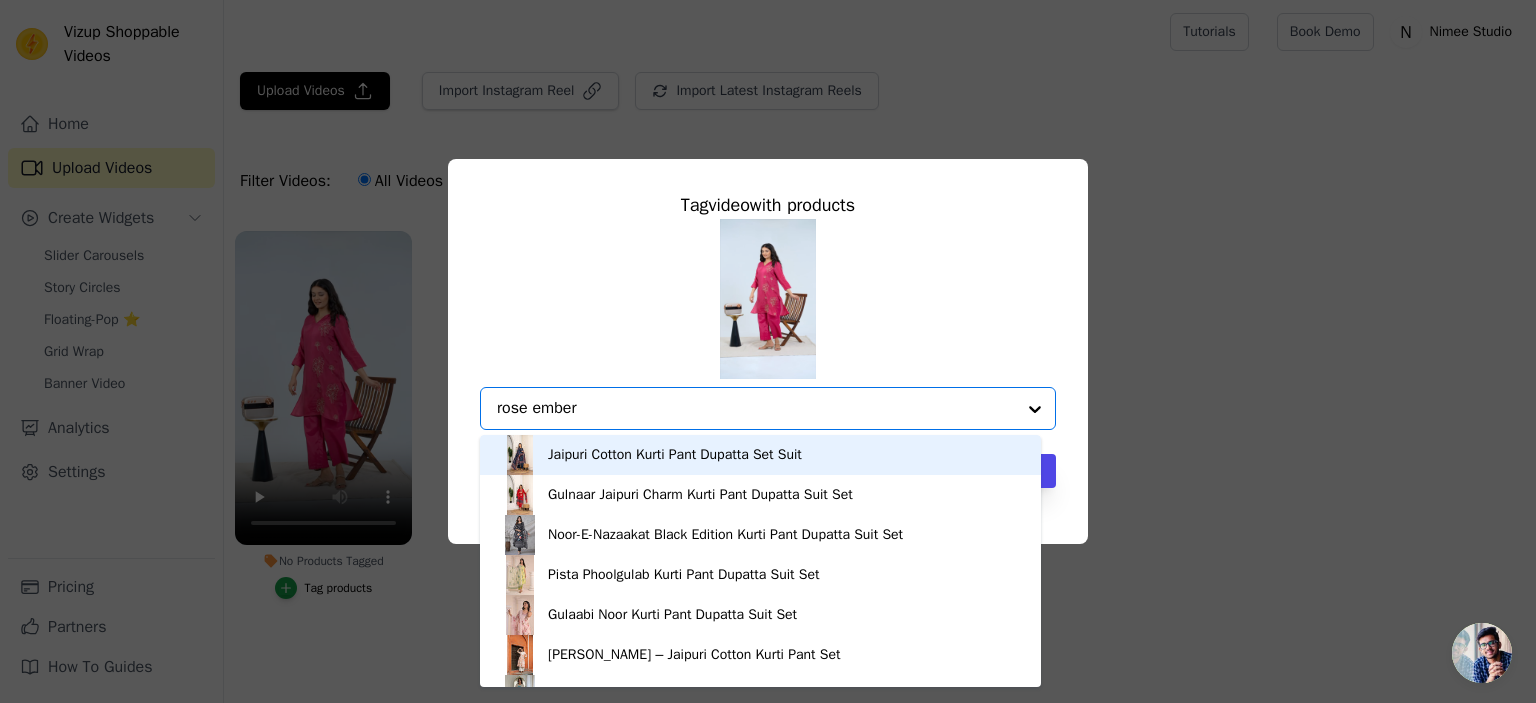type on "rose ember" 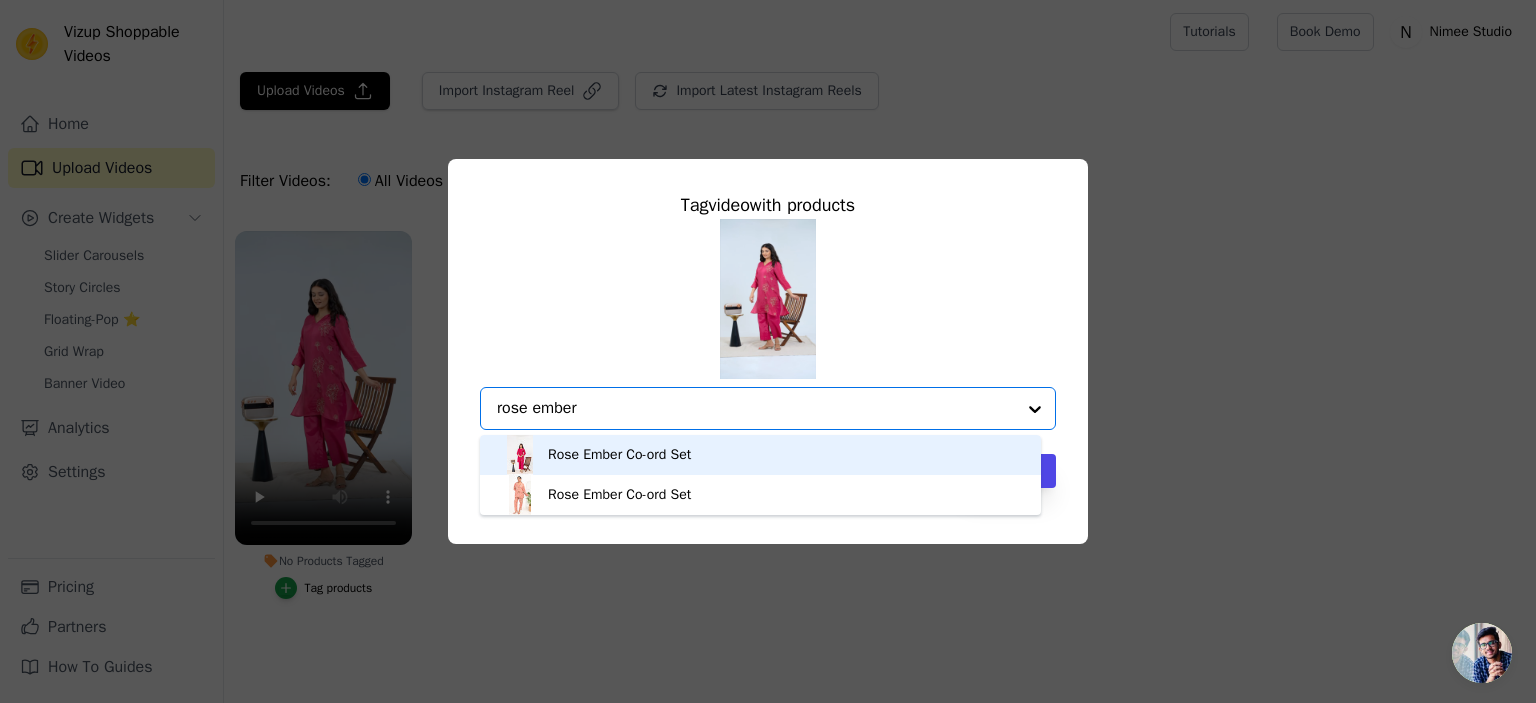 click on "Rose Ember Co-ord Set" at bounding box center (760, 455) 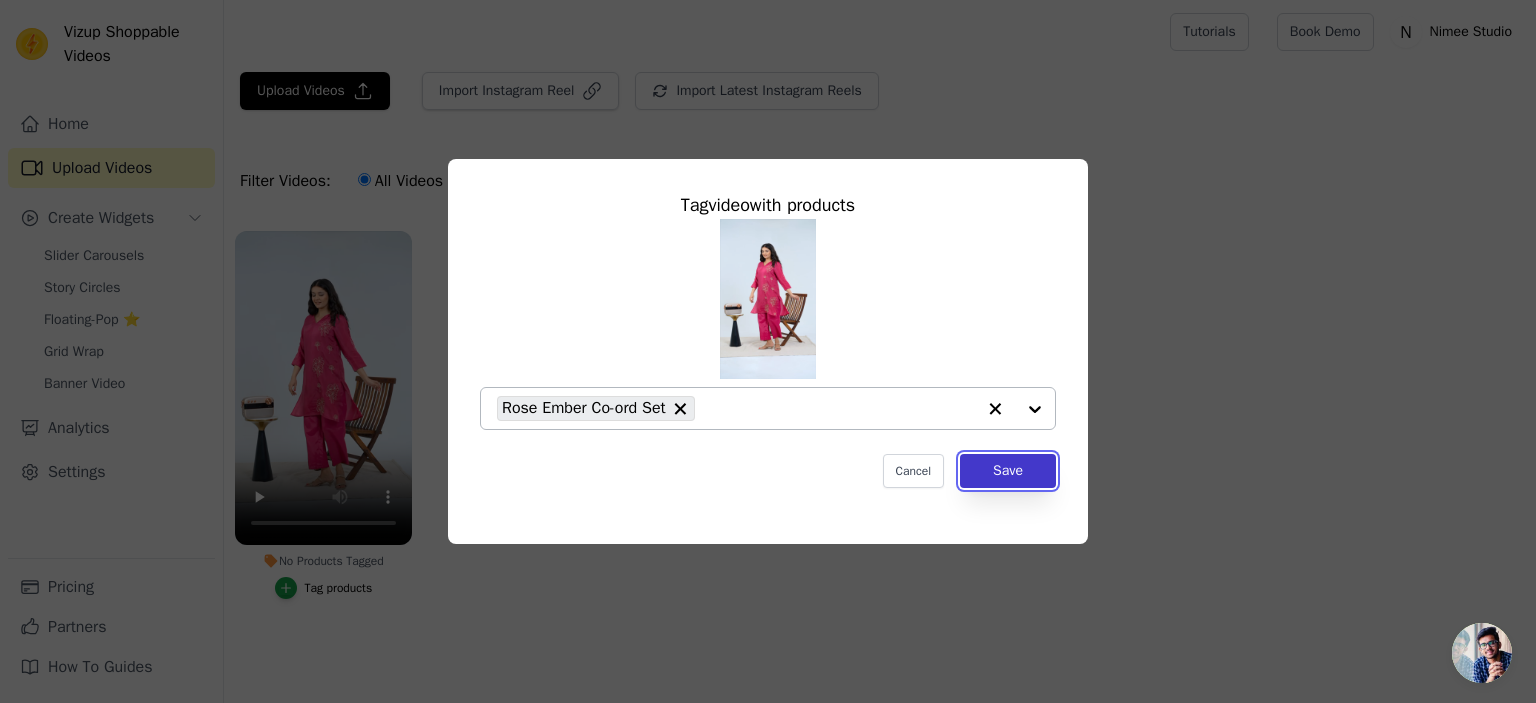 click on "Save" at bounding box center [1008, 471] 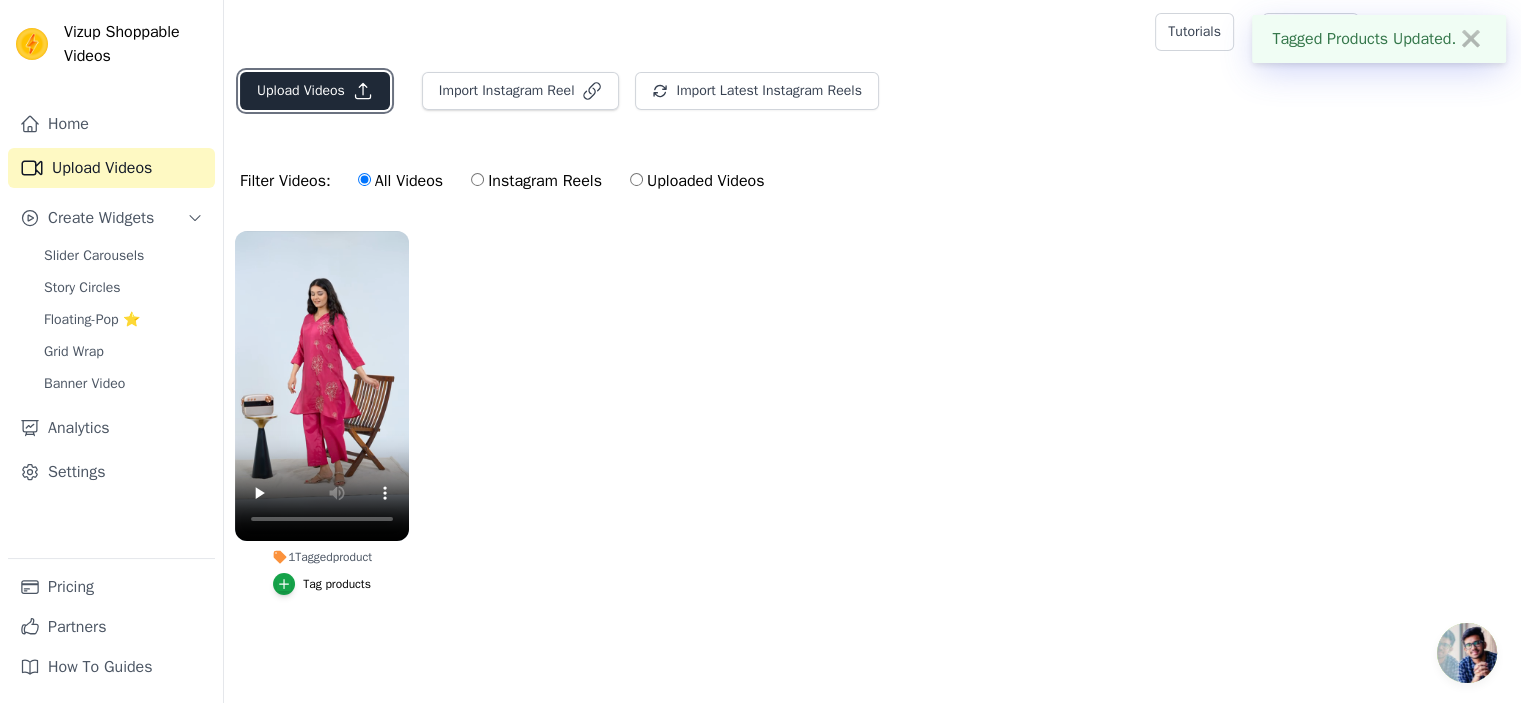 click on "Upload Videos" at bounding box center (315, 91) 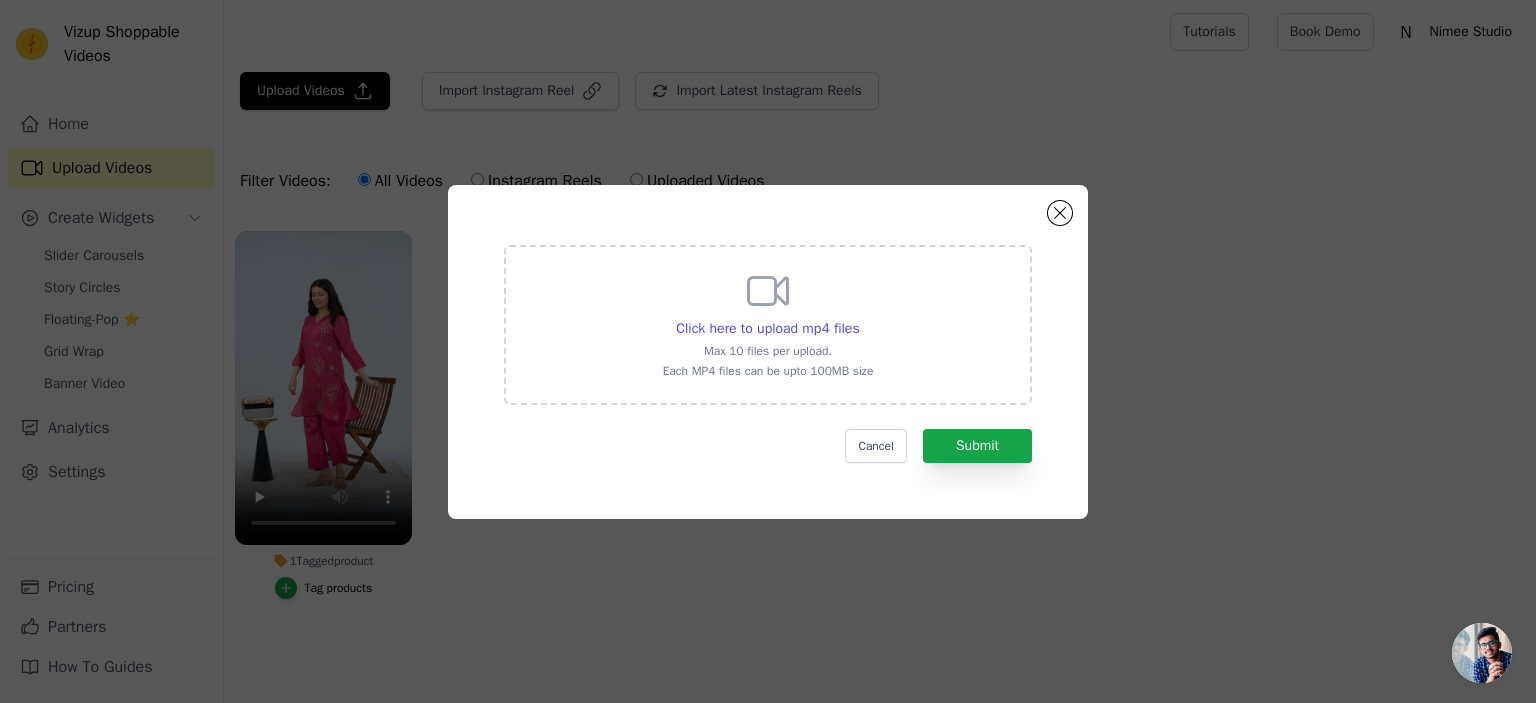 click on "Click here to upload mp4 files     Max 10 files per upload.   Each MP4 files can be upto 100MB size" at bounding box center [768, 323] 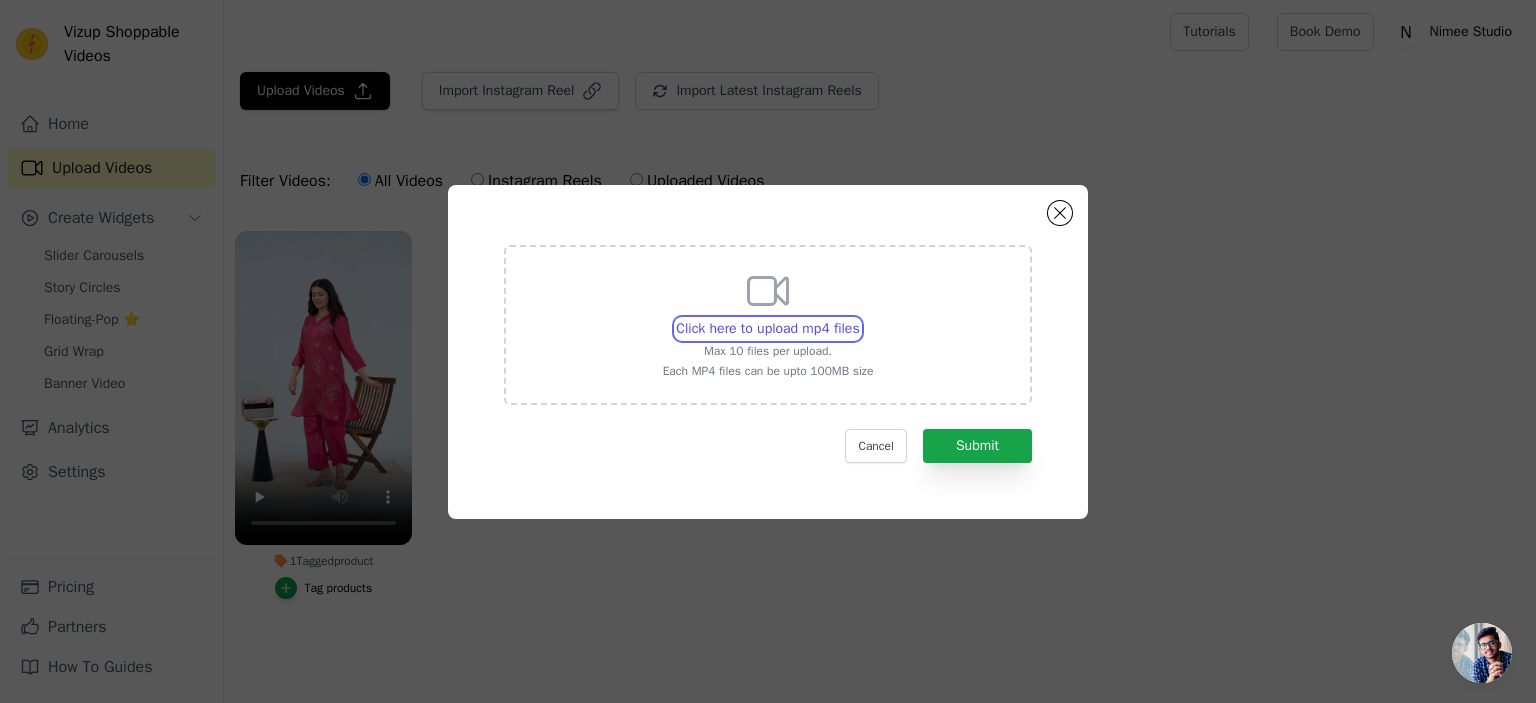 click on "Click here to upload mp4 files     Max 10 files per upload.   Each MP4 files can be upto 100MB size" at bounding box center [859, 318] 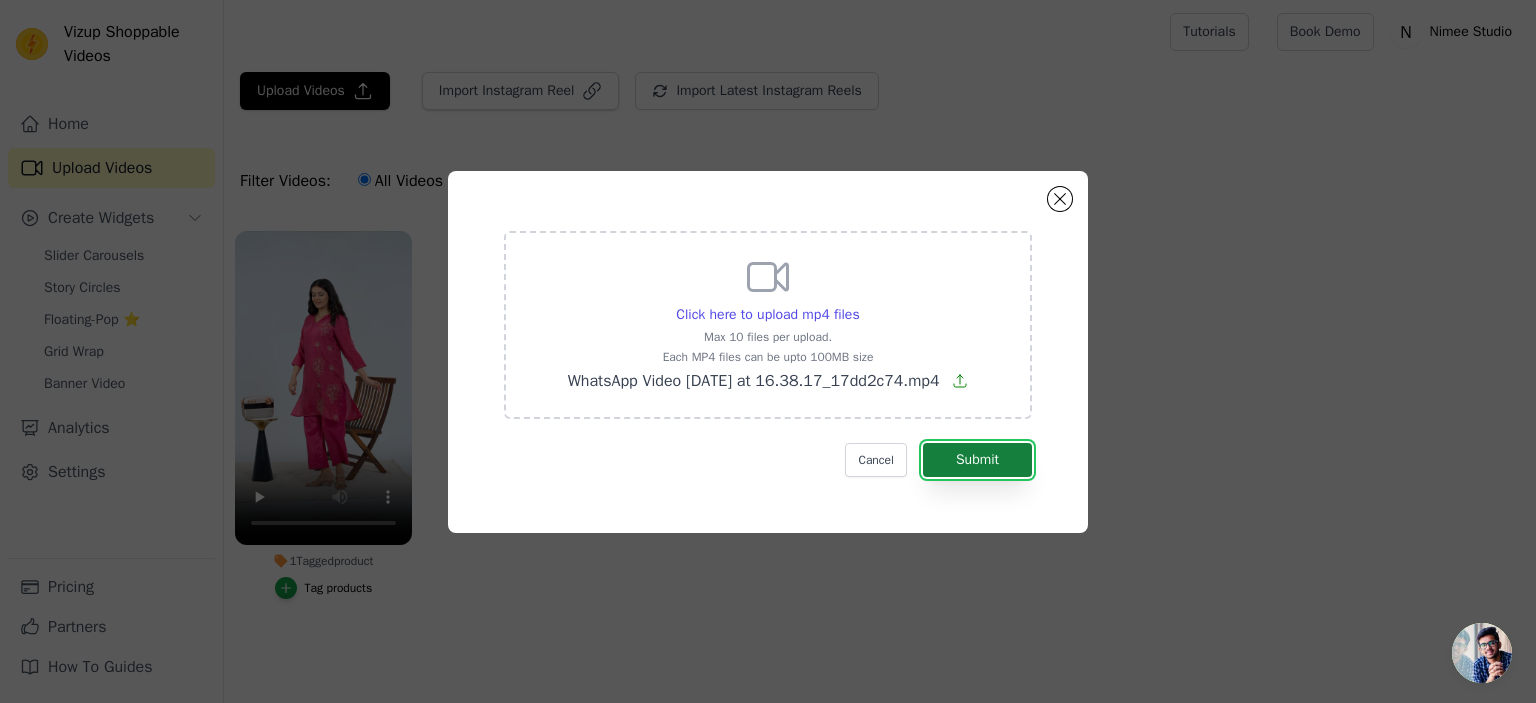 click on "Submit" at bounding box center (977, 460) 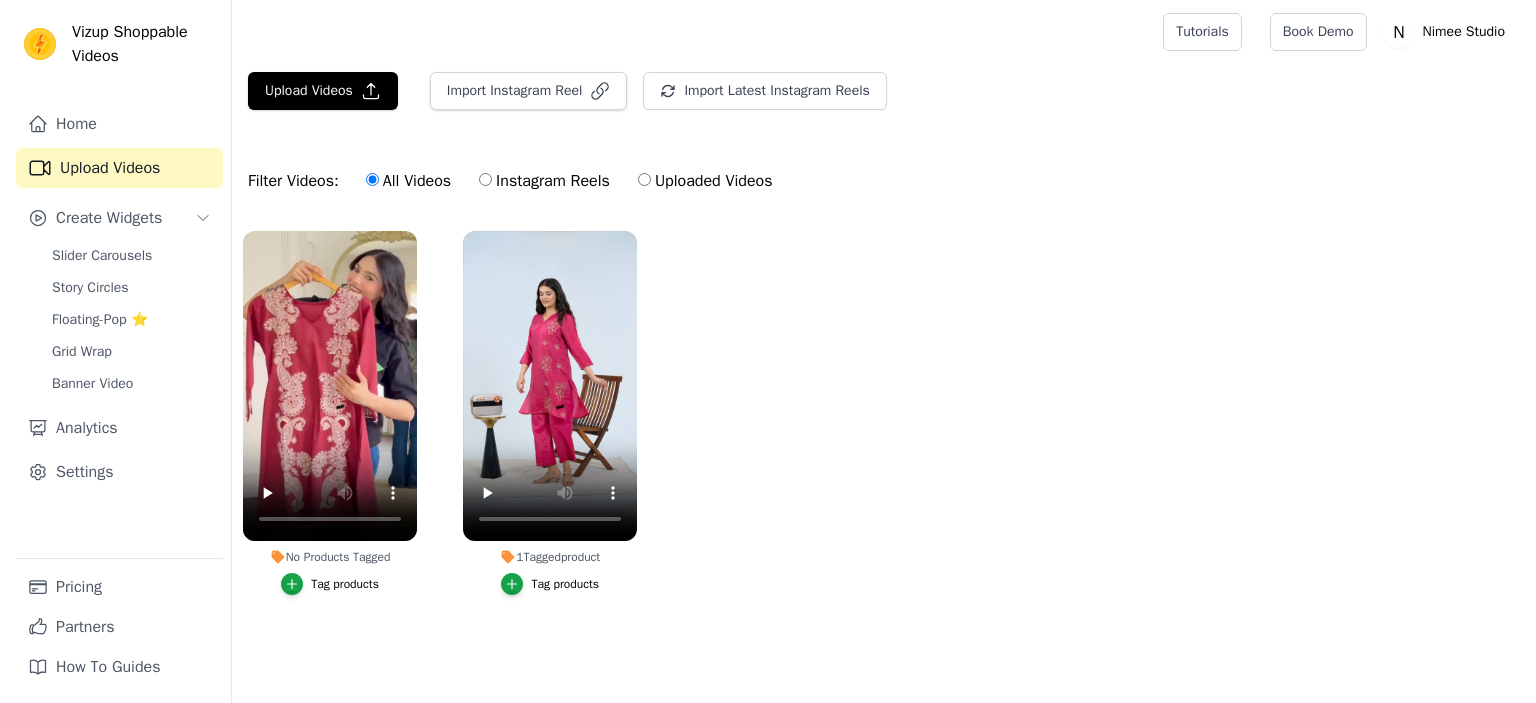scroll, scrollTop: 0, scrollLeft: 0, axis: both 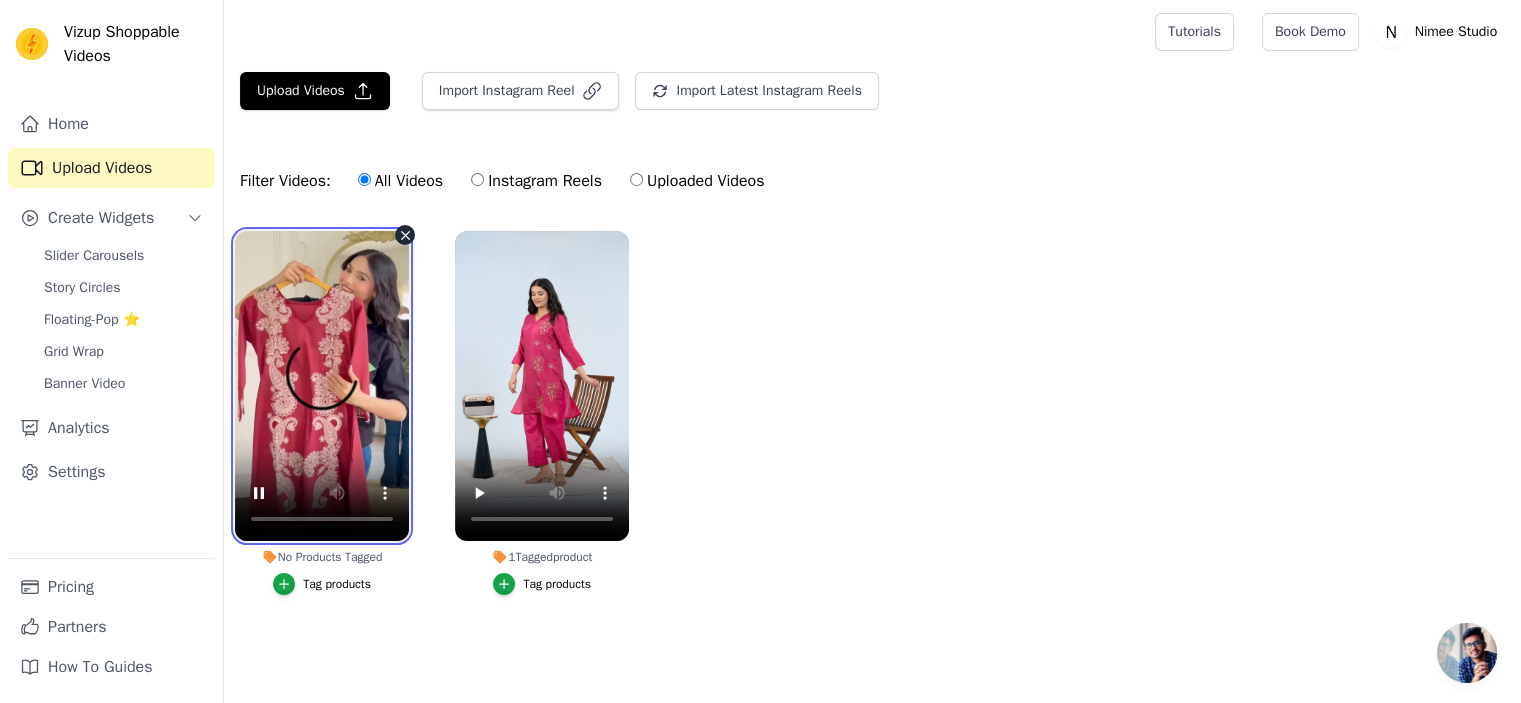 type 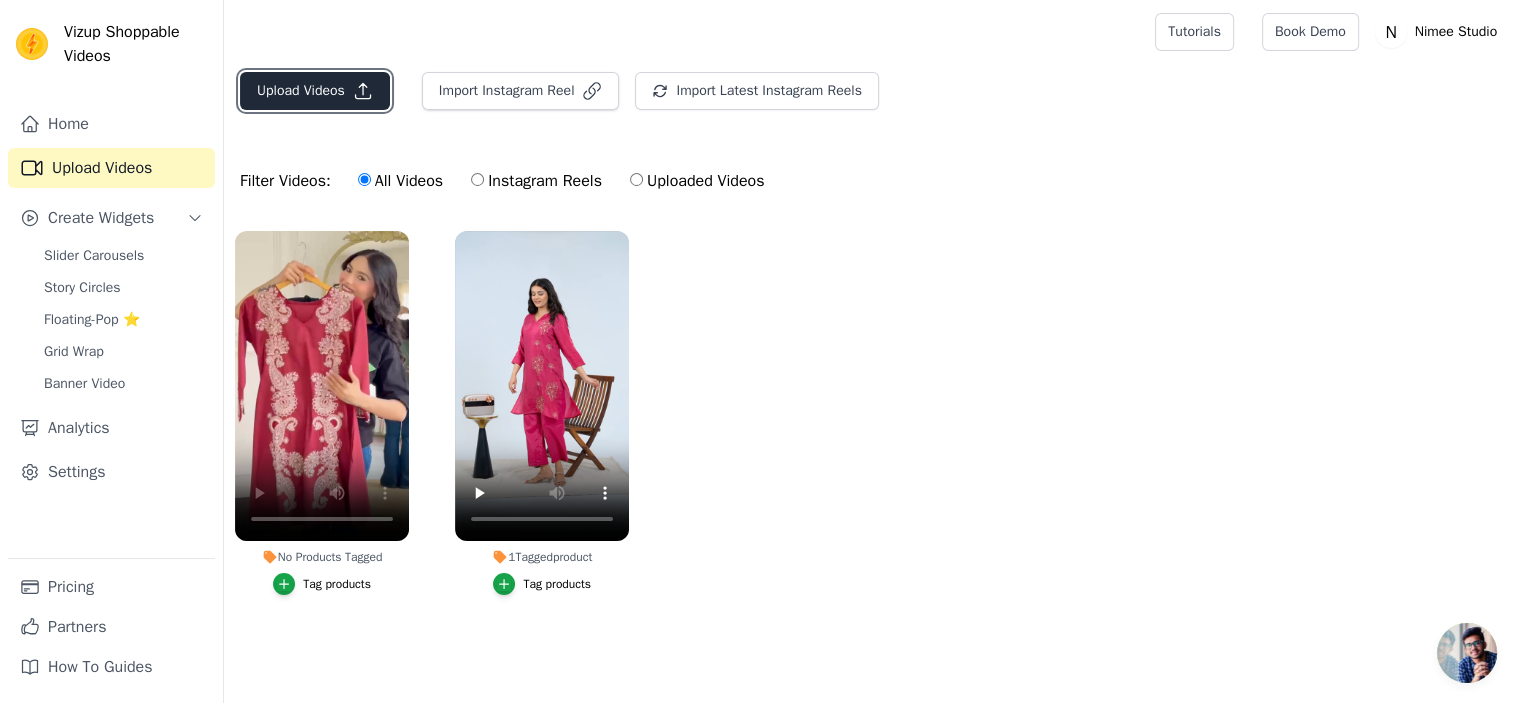 click on "Upload Videos" at bounding box center (315, 91) 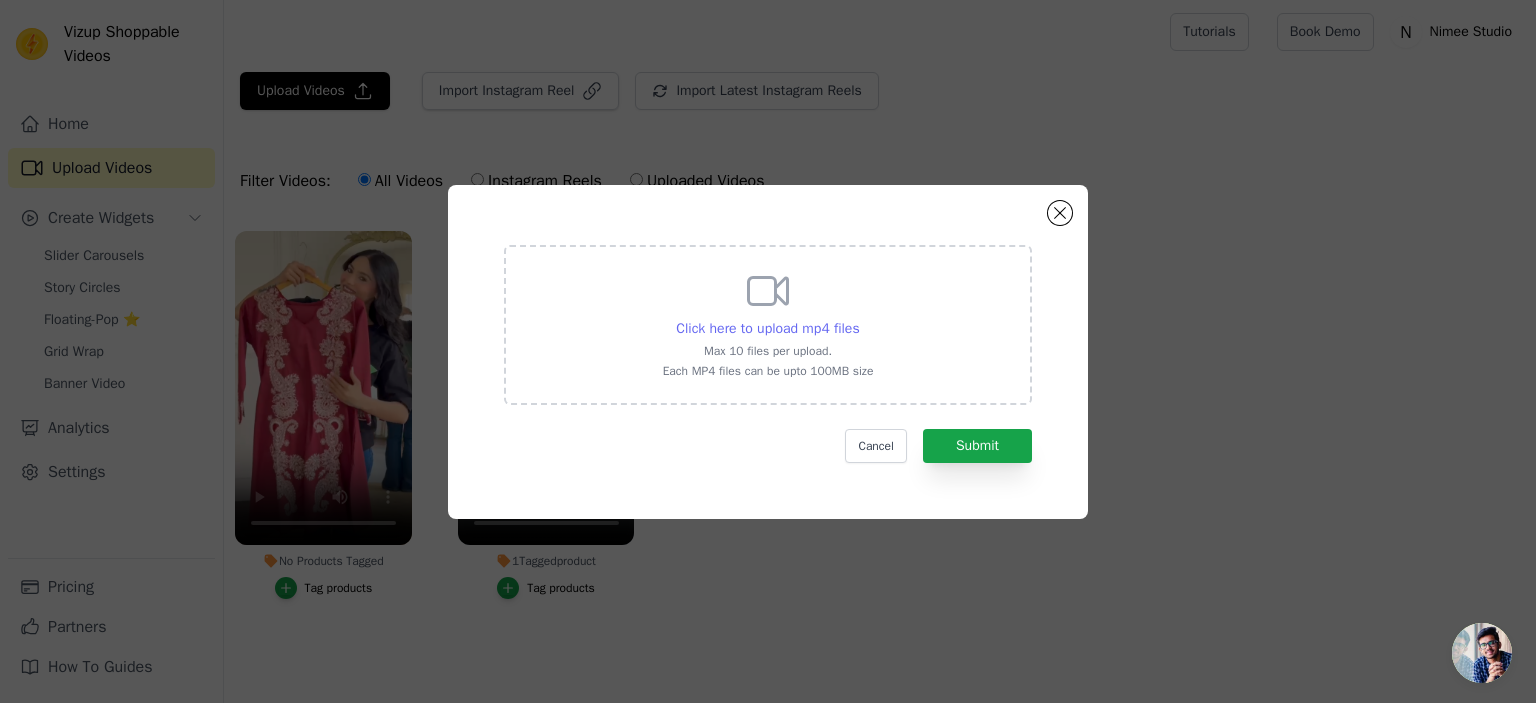 click on "Click here to upload mp4 files" at bounding box center (767, 328) 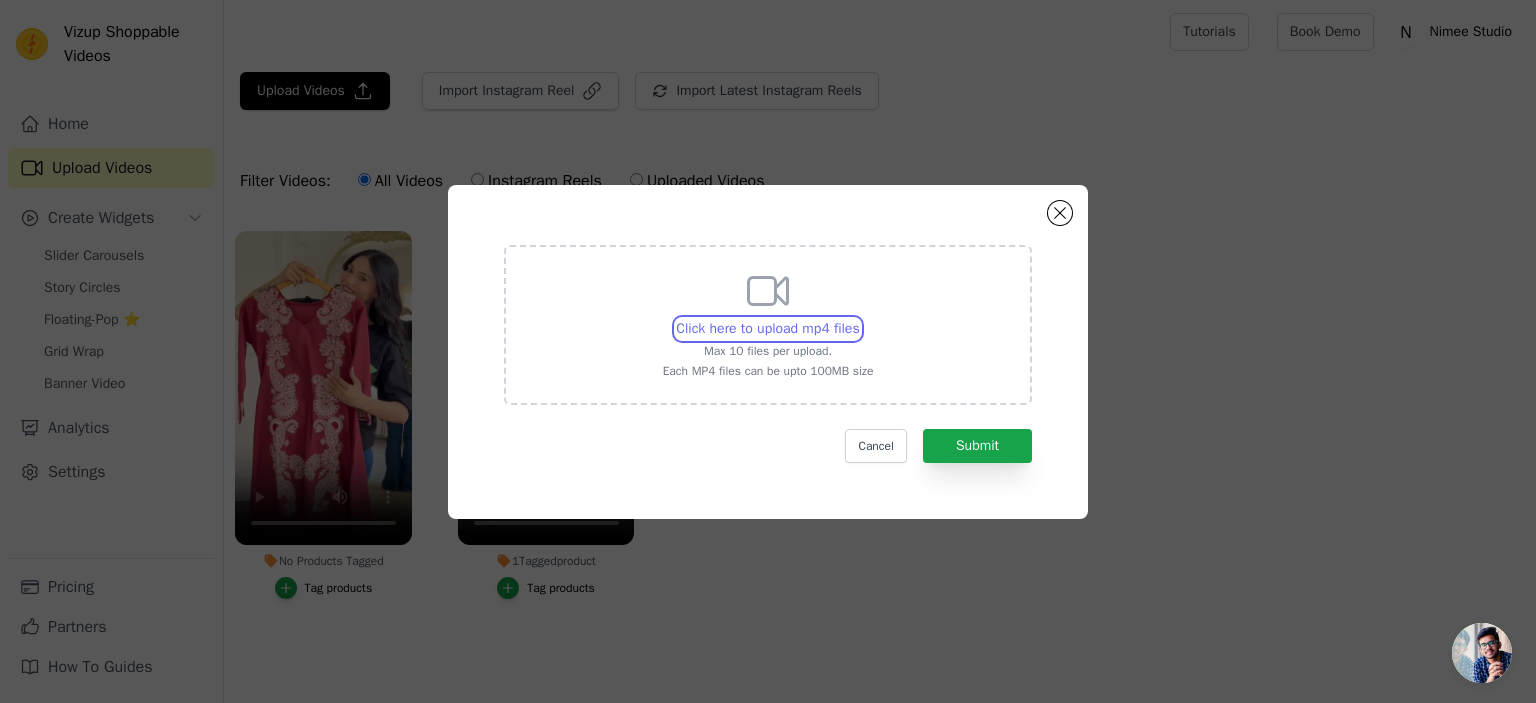 click on "Click here to upload mp4 files     Max 10 files per upload.   Each MP4 files can be upto 100MB size" at bounding box center (859, 318) 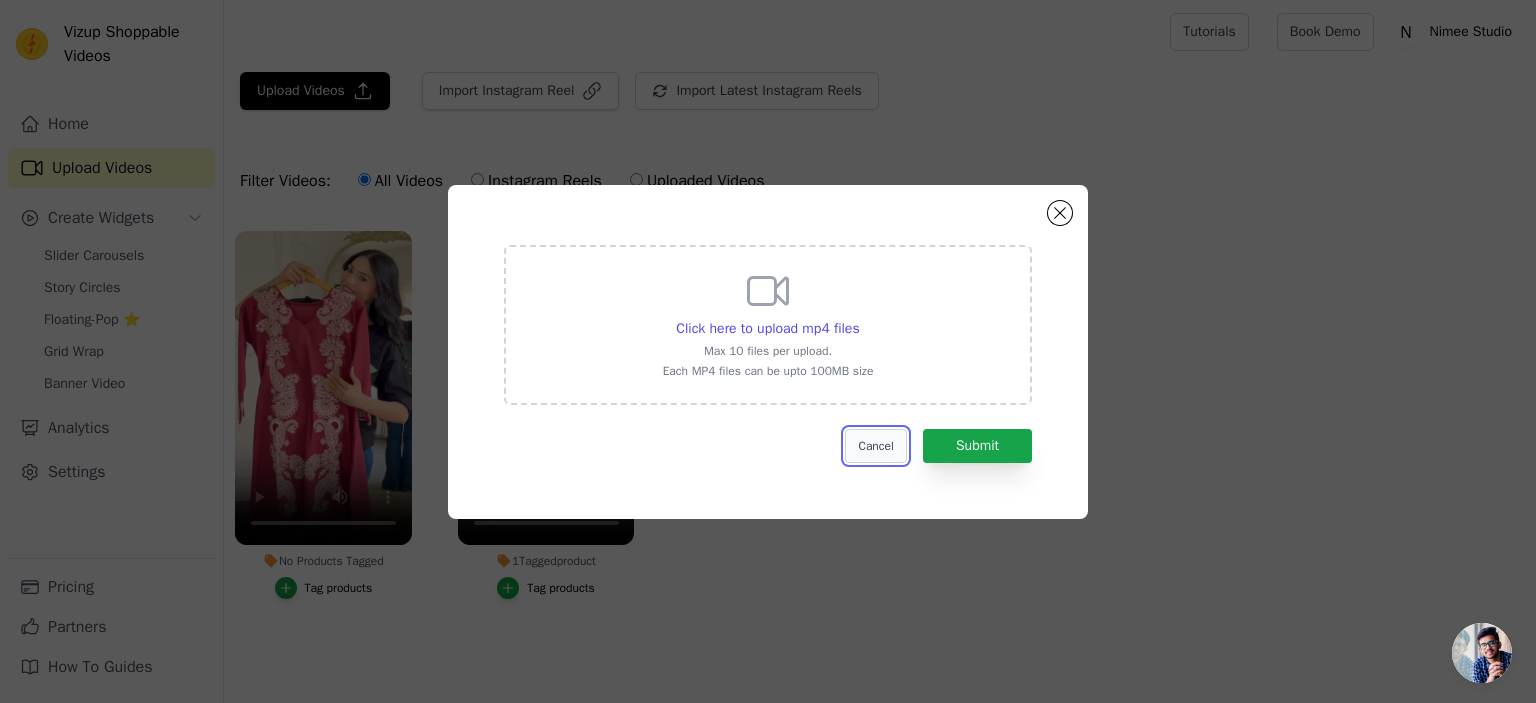 click on "Cancel" at bounding box center (875, 446) 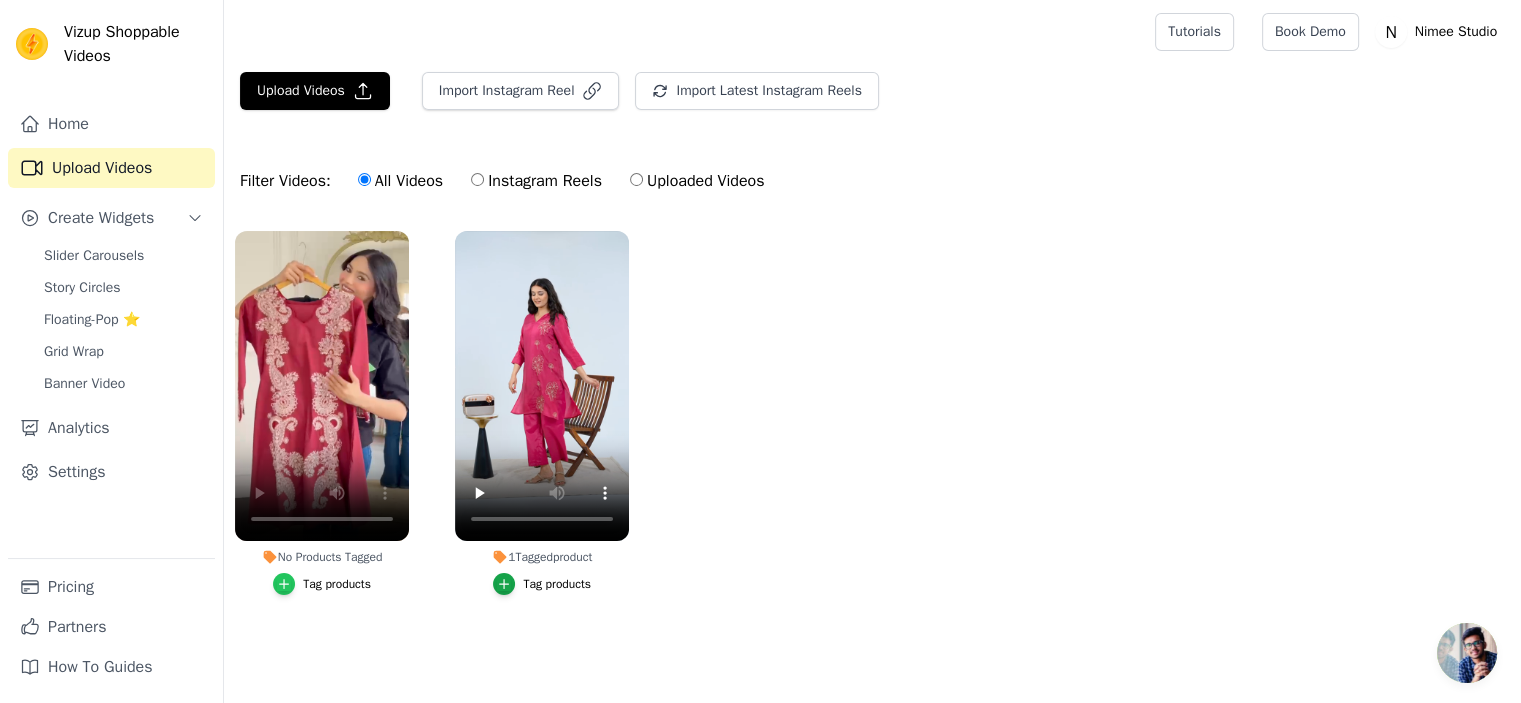 click at bounding box center (284, 584) 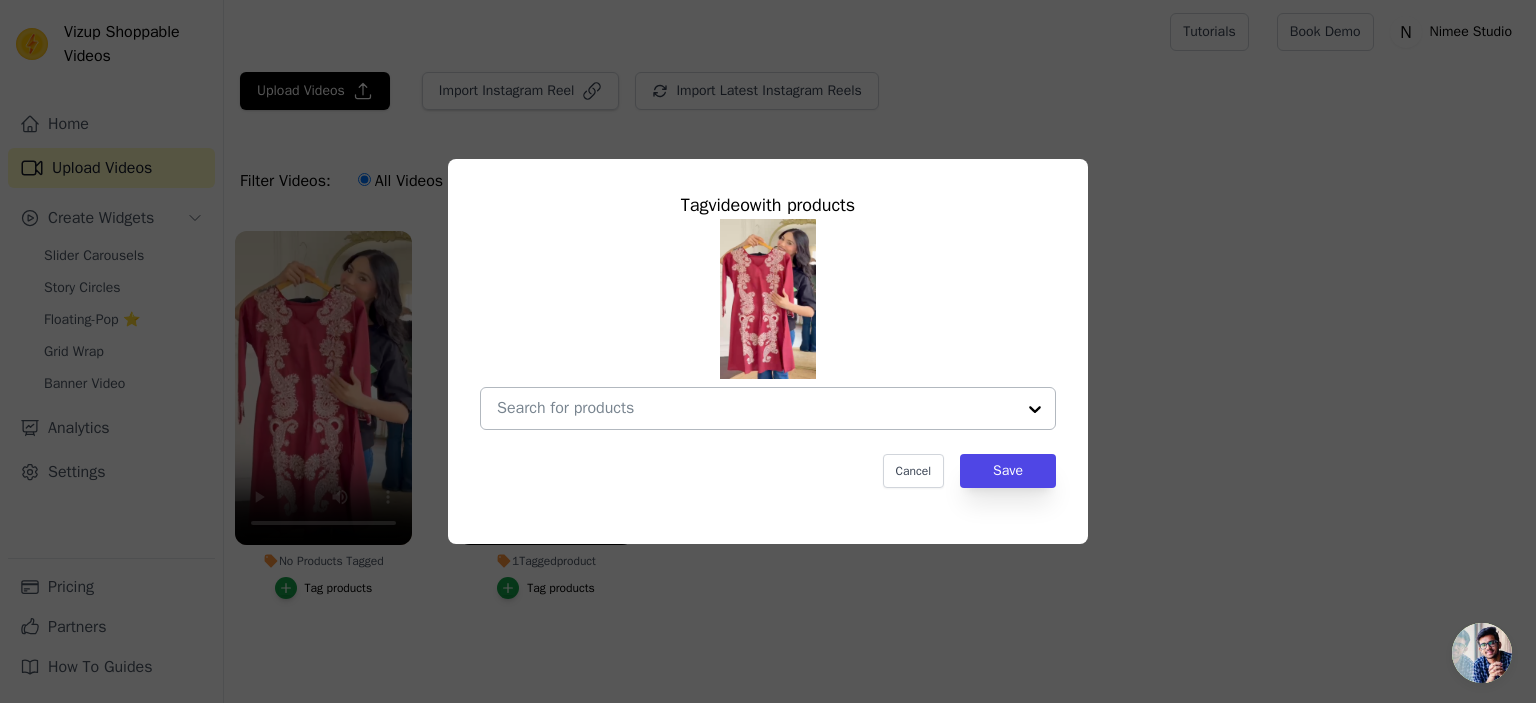 click on "No Products Tagged     Tag  video  with products                         Cancel   Save     Tag products" at bounding box center [756, 408] 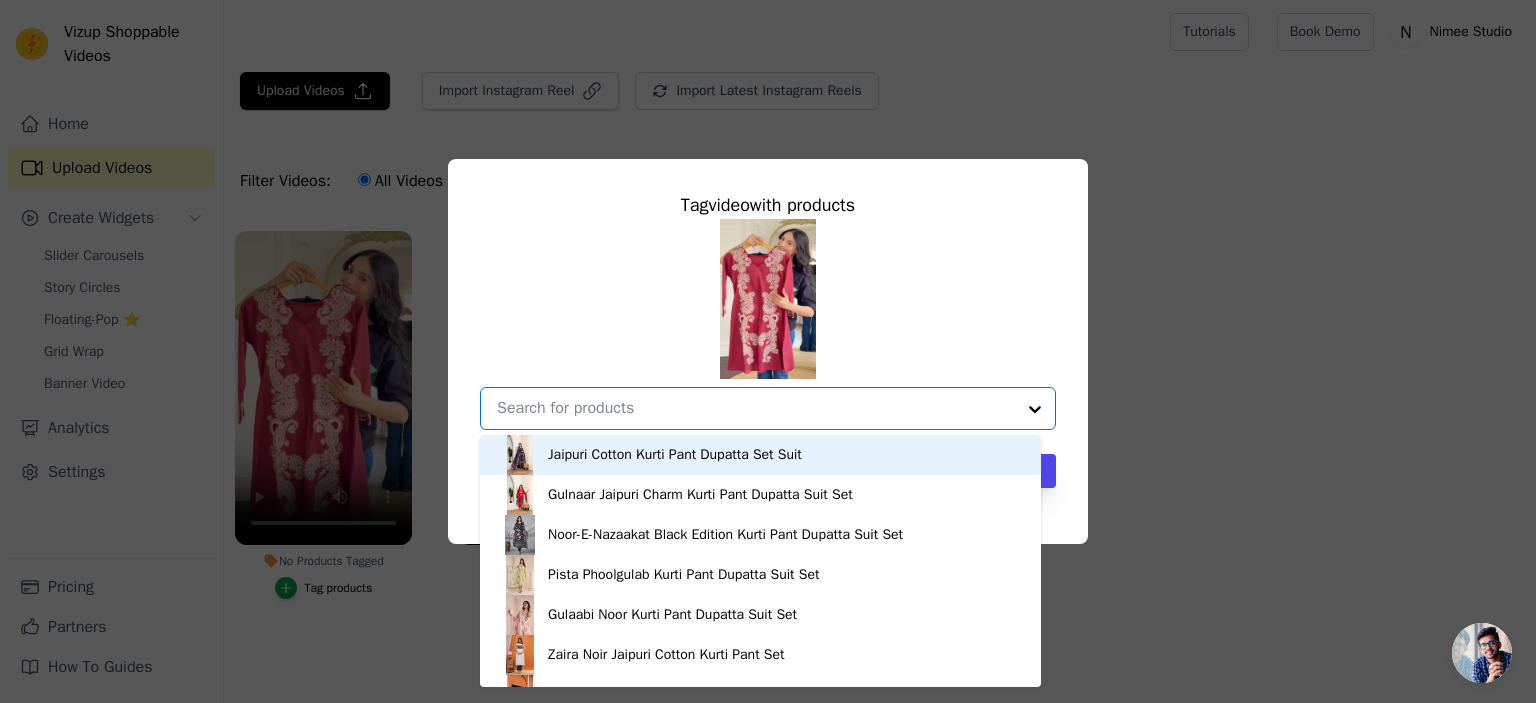 click on "No Products Tagged     Tag  video  with products         Jaipuri Cotton Kurti Pant Dupatta Set Suit     Gulnaar Jaipuri Charm Kurti Pant Dupatta Suit Set     Noor-E-Nazaakat Black Edition Kurti Pant Dupatta Suit Set     Pista Phoolgulab Kurti Pant Dupatta Suit Set     Gulaabi Noor Kurti Pant Dupatta Suit Set     Zaira Noir Jaipuri Cotton Kurti Pant Set     Gulnar Rust – Jaipuri Cotton Kurti Pant Set     Aqua Bloom – Jaipuri Cotton Kurti Pant Set     Terracotta Bloom – Jaipuri Cotton Kurti Pant Set     Ivory Bloom Co-ord Set     Sunshine Symphony Co-Ord Set     Amber Rhythm Jaipuri Long Top Co-Ord Set     Terracotta Tango Long Top Co-Ord Set     Desert Muse Long Top Co-Ord Set     Gulnaz Grace Co-ord Set     Raat Rani Bloom Co-ord Set     Fuchsia Flare Co-ord Set     Noir Swirl Co-ord Set     Golden Bloom Floral Co-ord Set     Sunflare Bloom Co-ord Set     Petal Pop Co-ord Set     Tangerine Bloom Co-ord Set     Nocturne Safari Co-ord Set     Golden Savannah Co-ord Set" at bounding box center [756, 408] 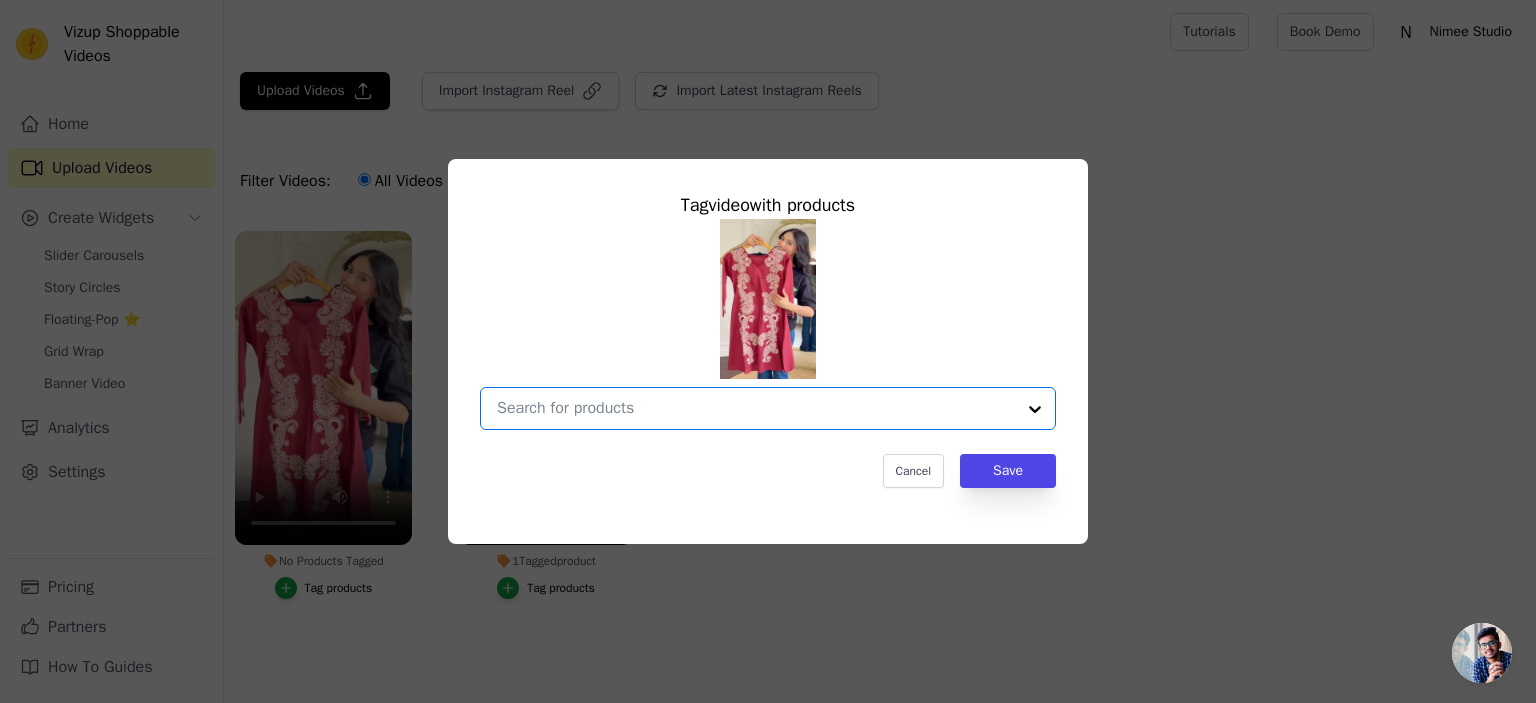 click on "No Products Tagged     Tag  video  with products       Option undefined, selected.   Select is focused, type to refine list, press down to open the menu.                   Cancel   Save     Tag products" at bounding box center (756, 408) 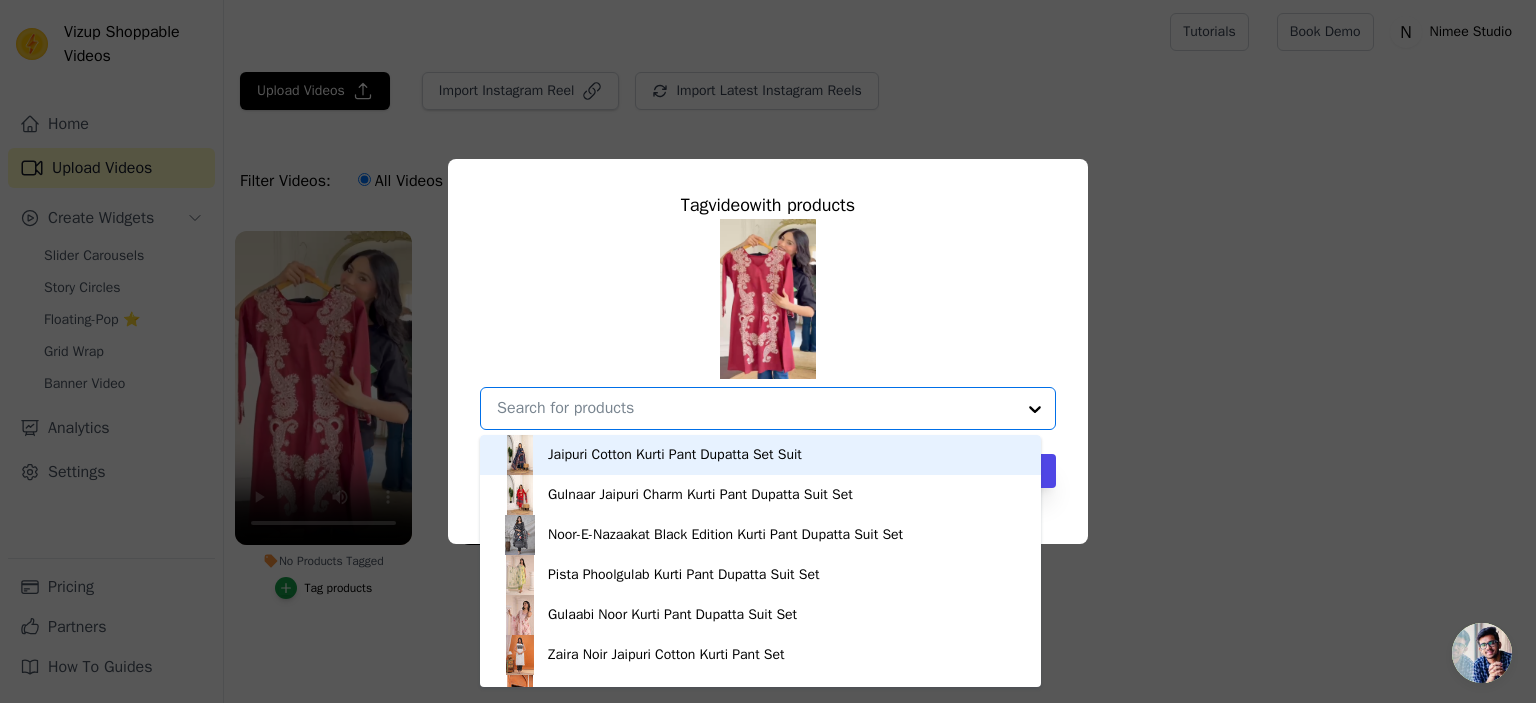 paste on "Gulnaar Grace Co-ord Set" 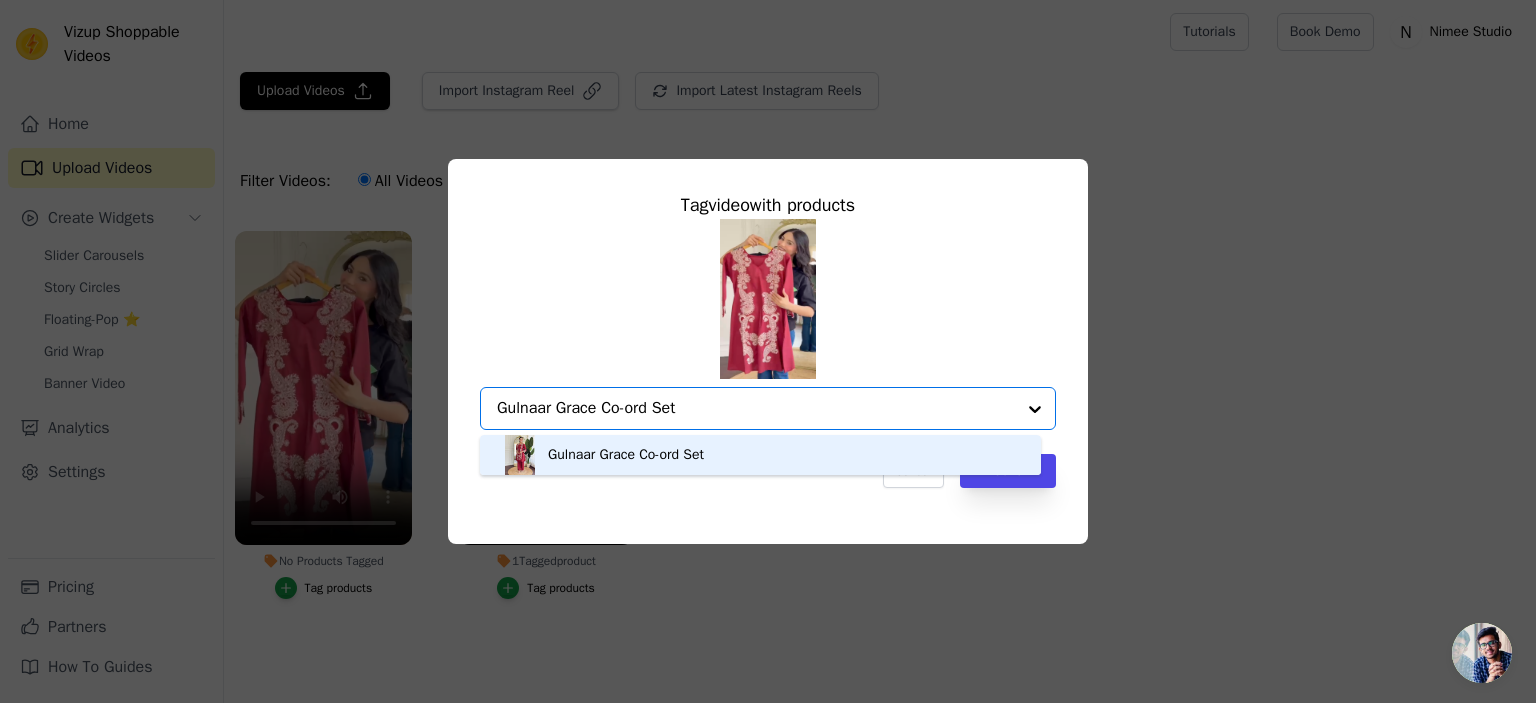 click on "Gulnaar Grace Co-ord Set" at bounding box center [760, 455] 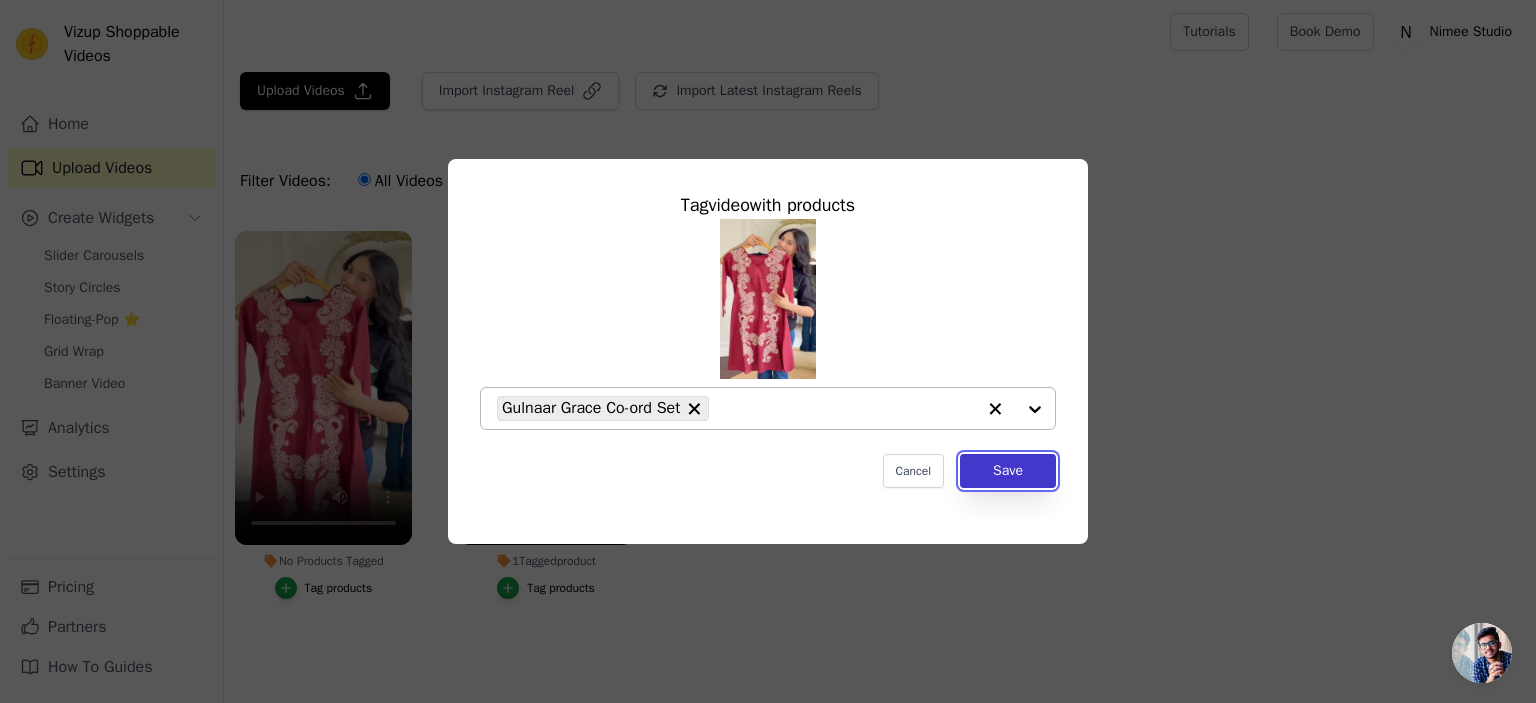 click on "Save" at bounding box center (1008, 471) 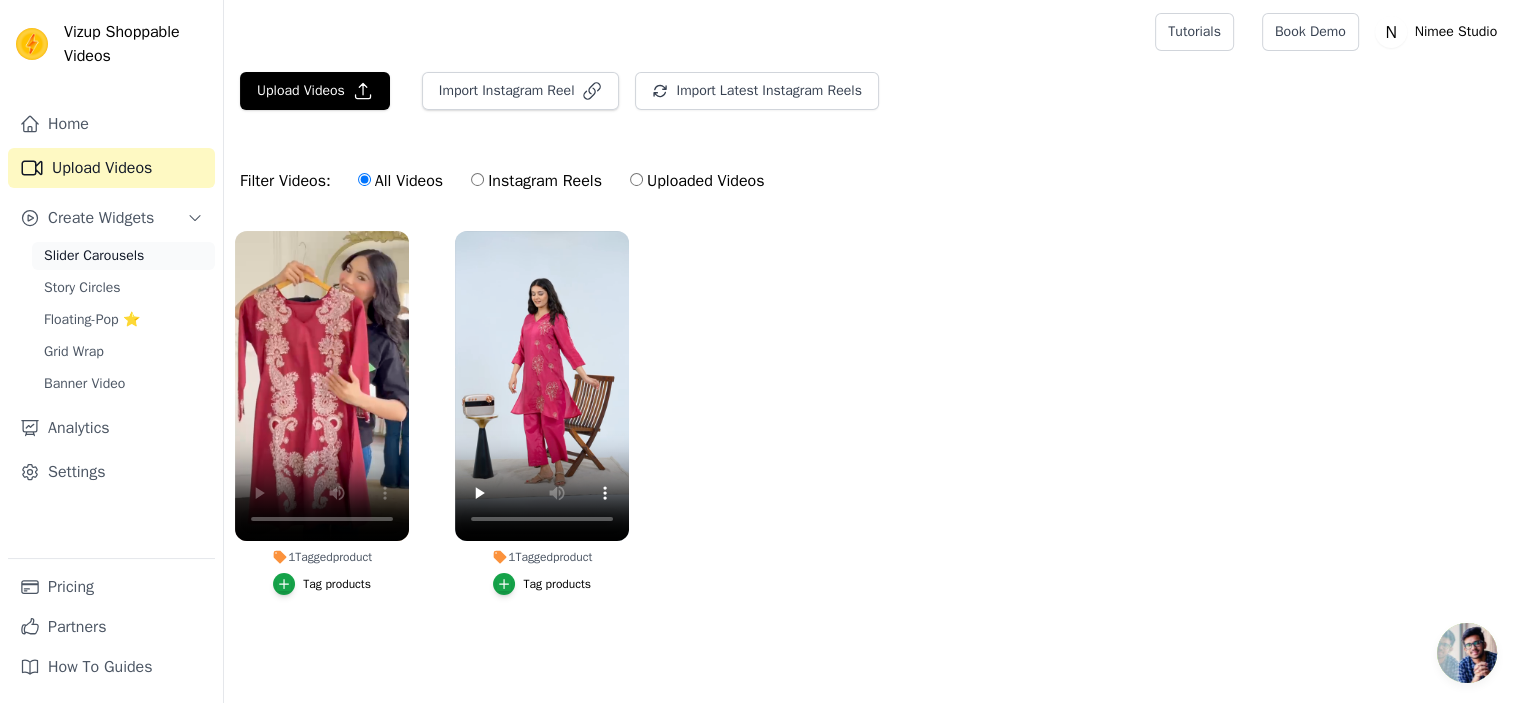 click on "Slider Carousels" at bounding box center (94, 256) 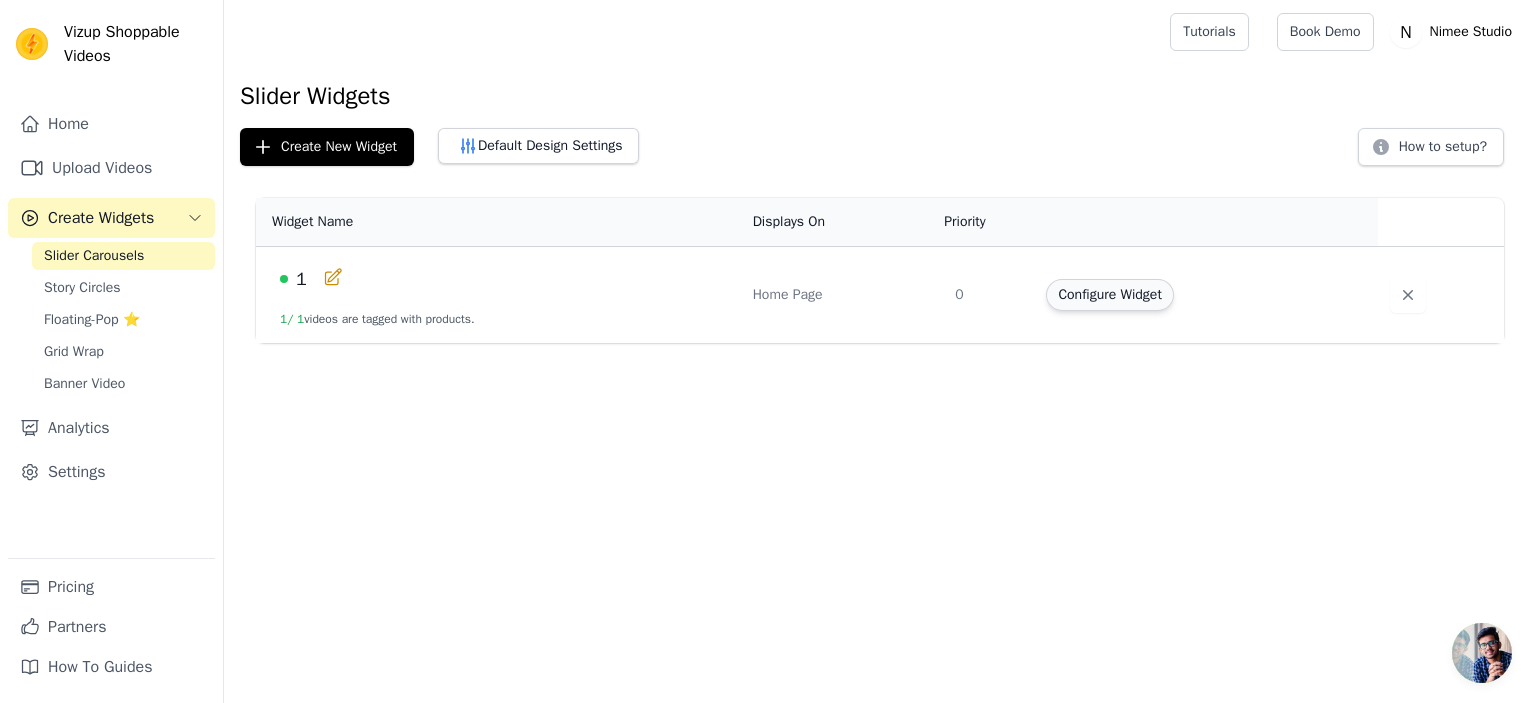 click on "Configure Widget" at bounding box center (1109, 295) 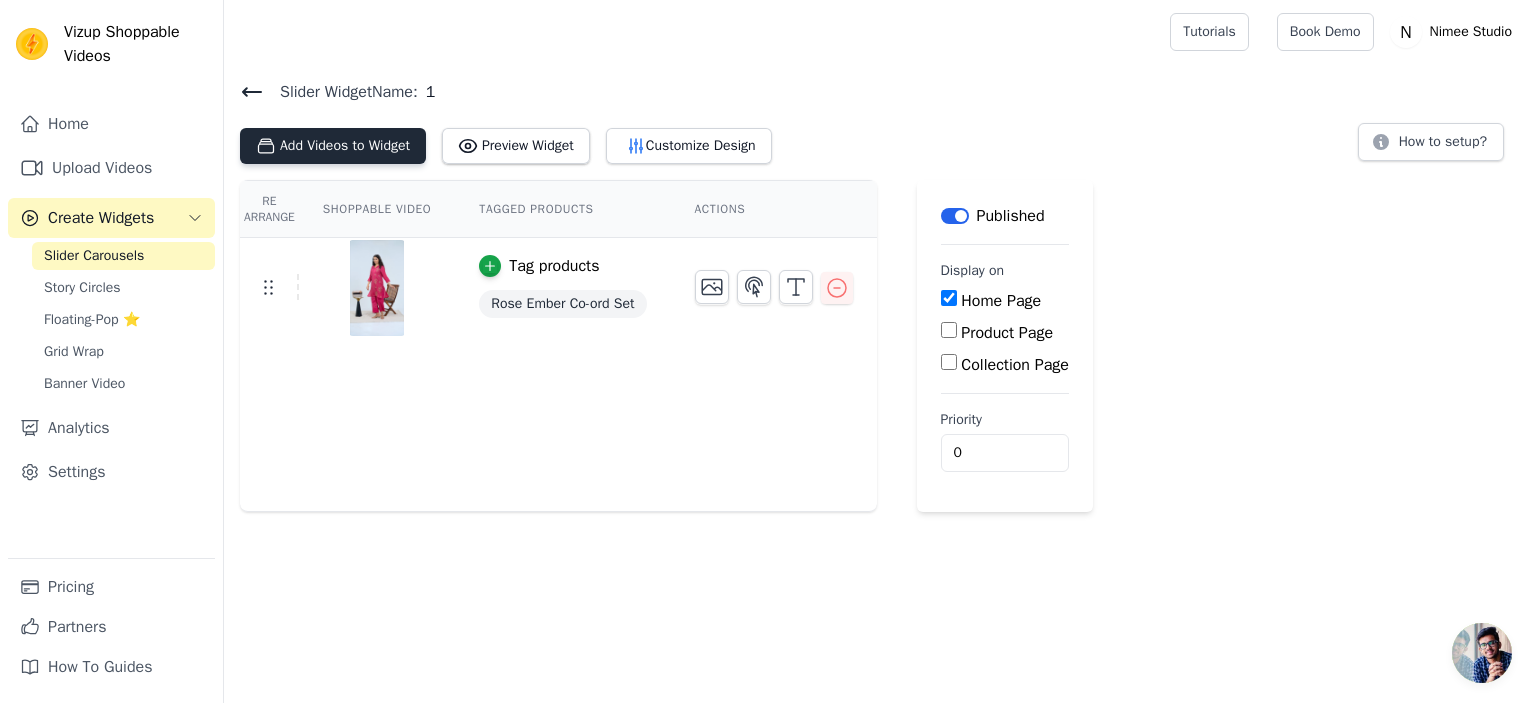 click on "Add Videos to Widget" at bounding box center (333, 146) 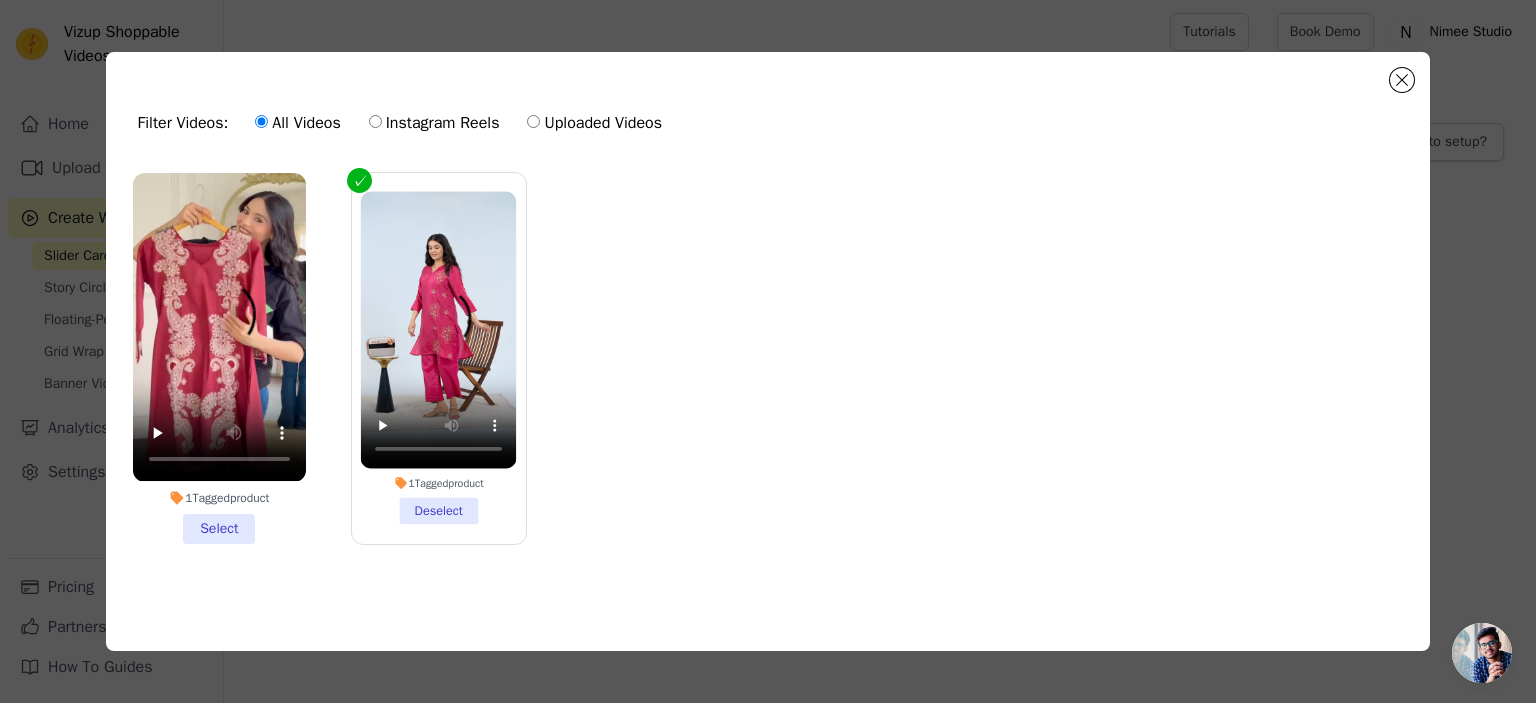 click on "1  Tagged  product     Select" at bounding box center [219, 358] 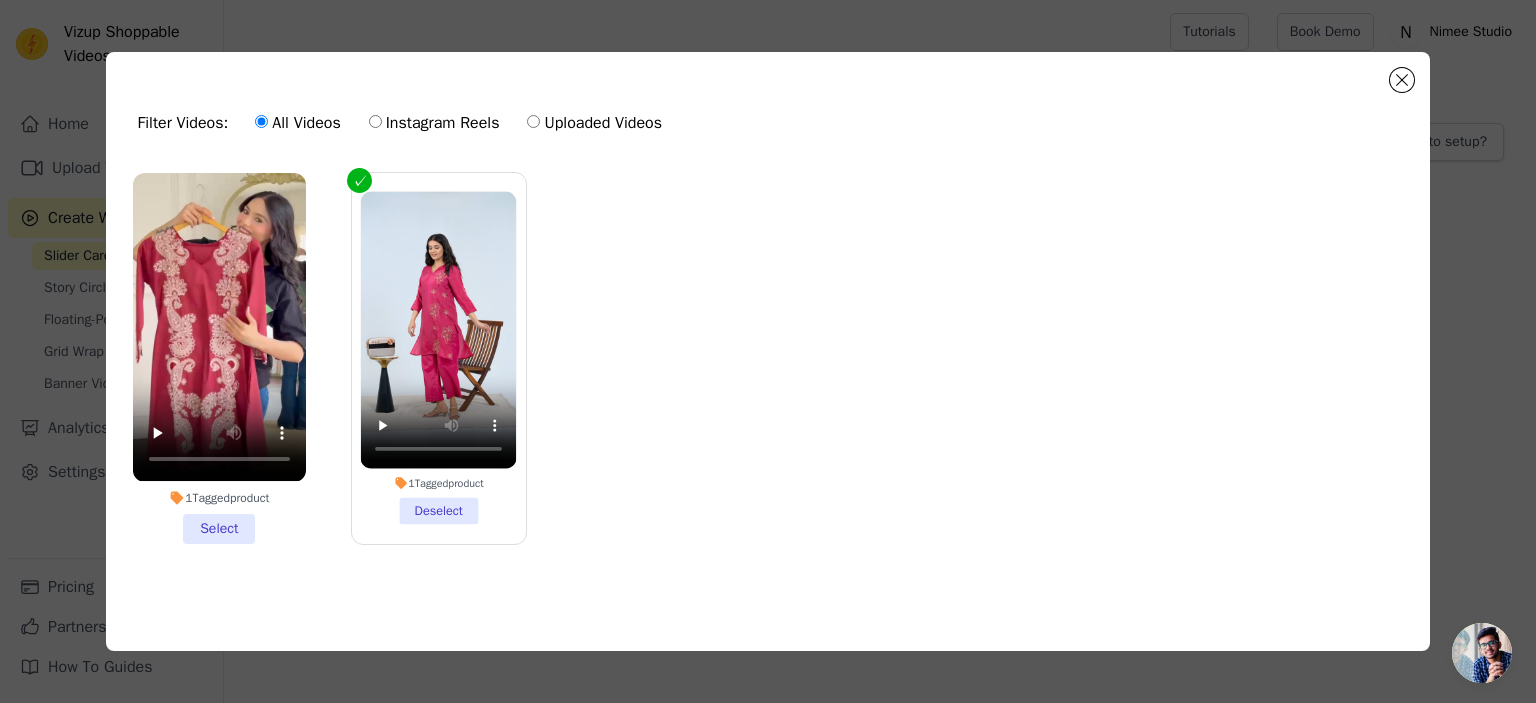 click on "1  Tagged  product     Select" at bounding box center [0, 0] 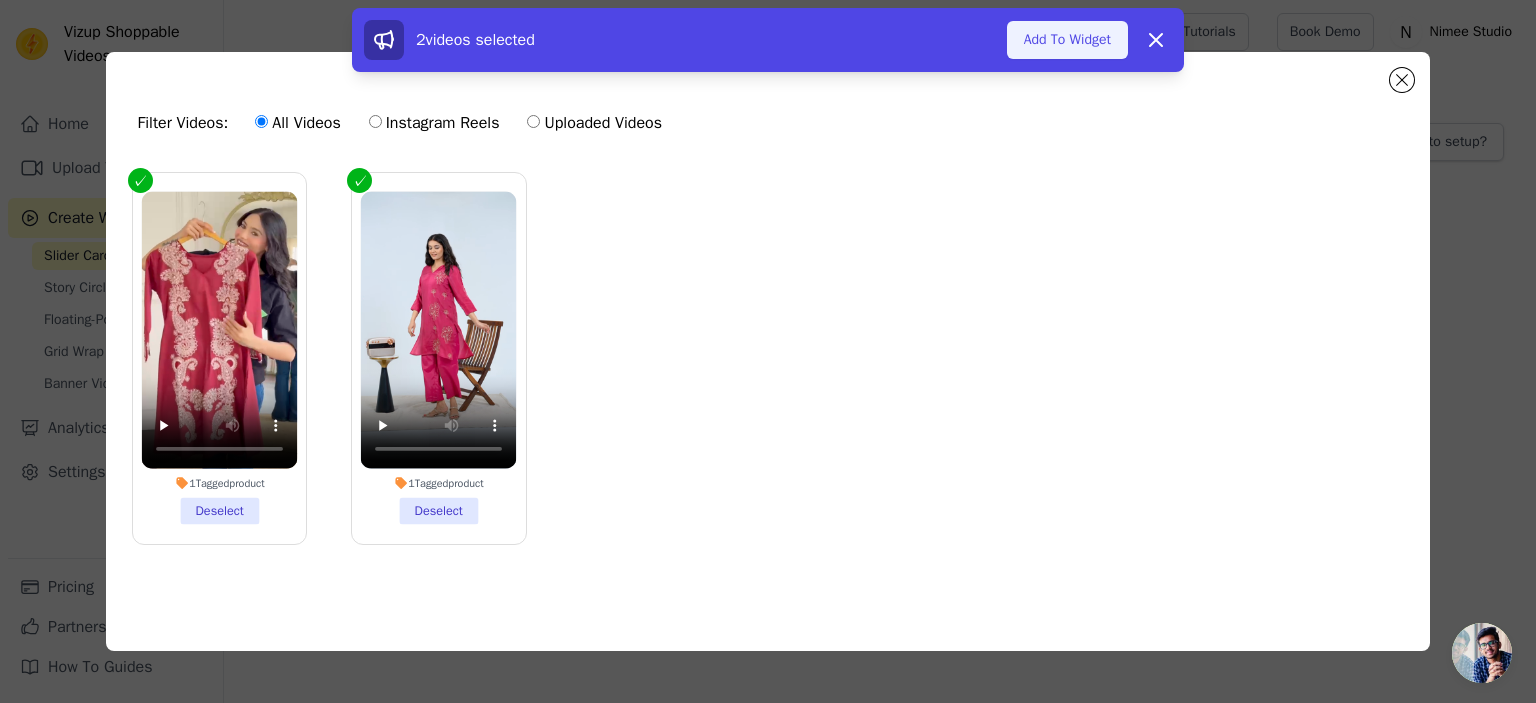 click on "Add To Widget" at bounding box center (1067, 40) 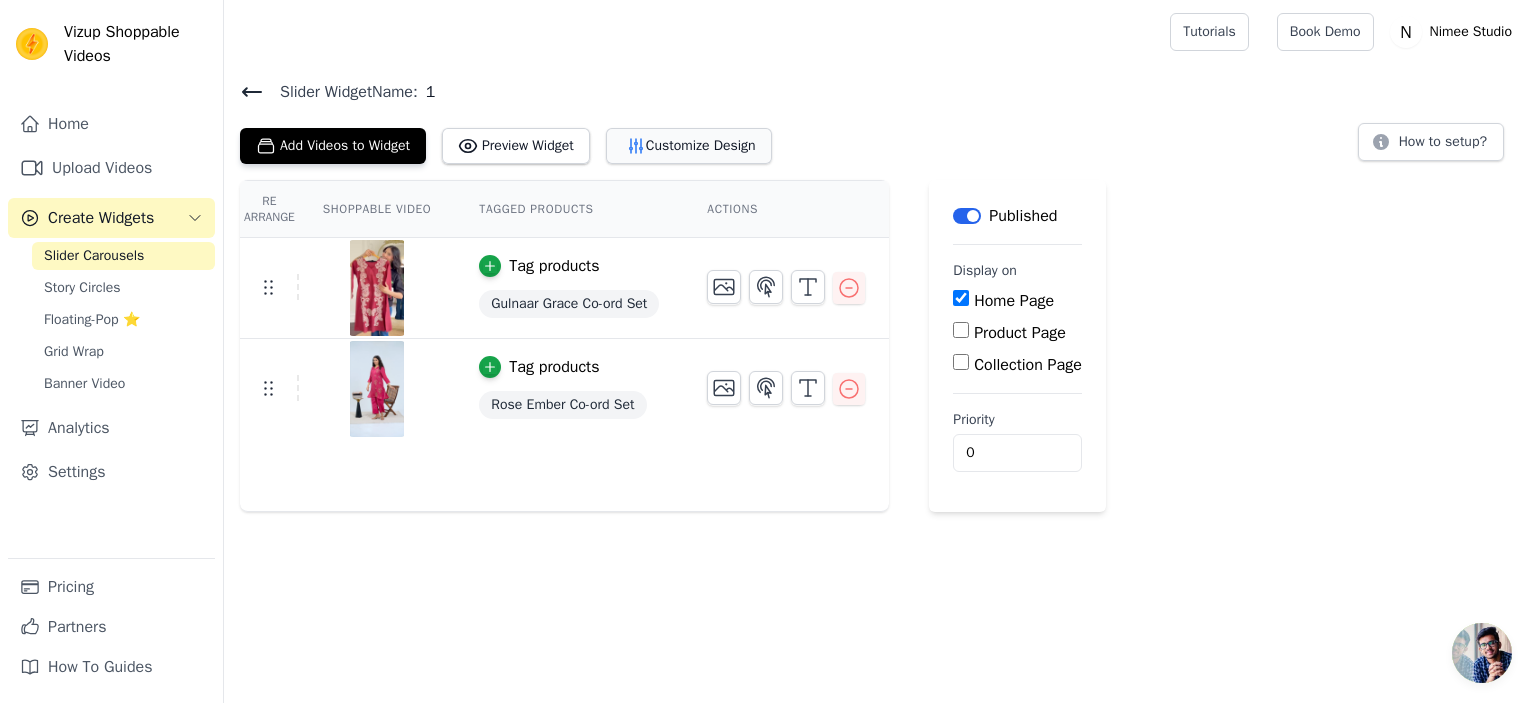 click on "Customize Design" at bounding box center [689, 146] 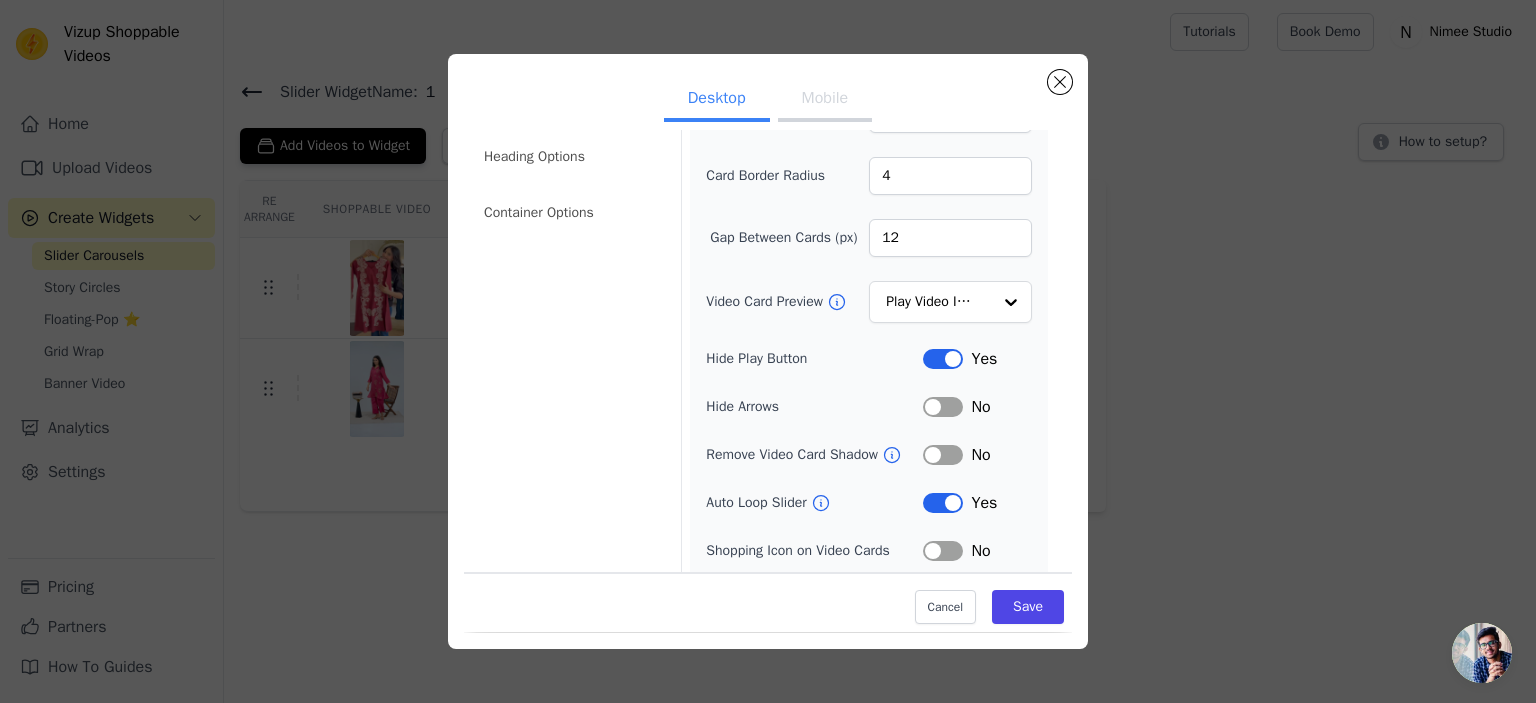 scroll, scrollTop: 177, scrollLeft: 0, axis: vertical 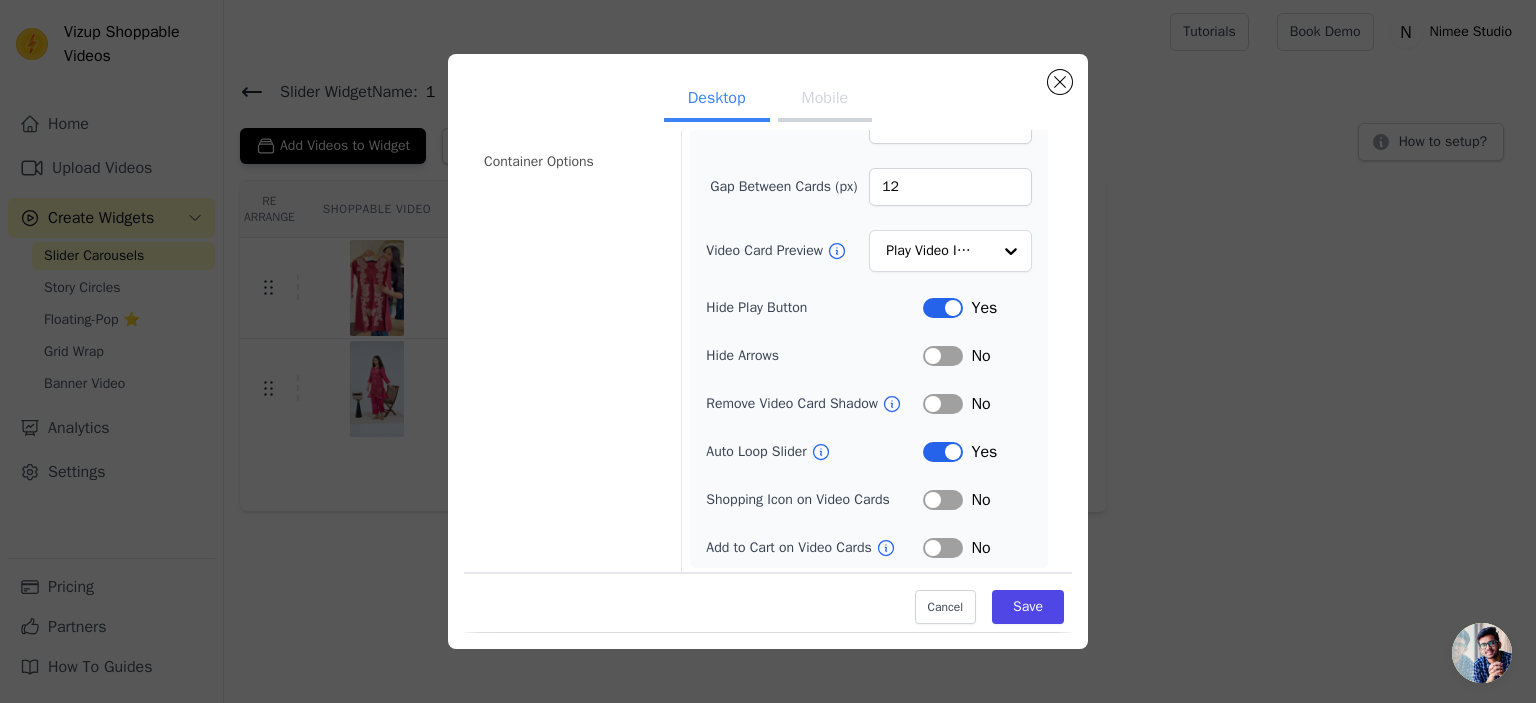 click on "Label" at bounding box center (943, 500) 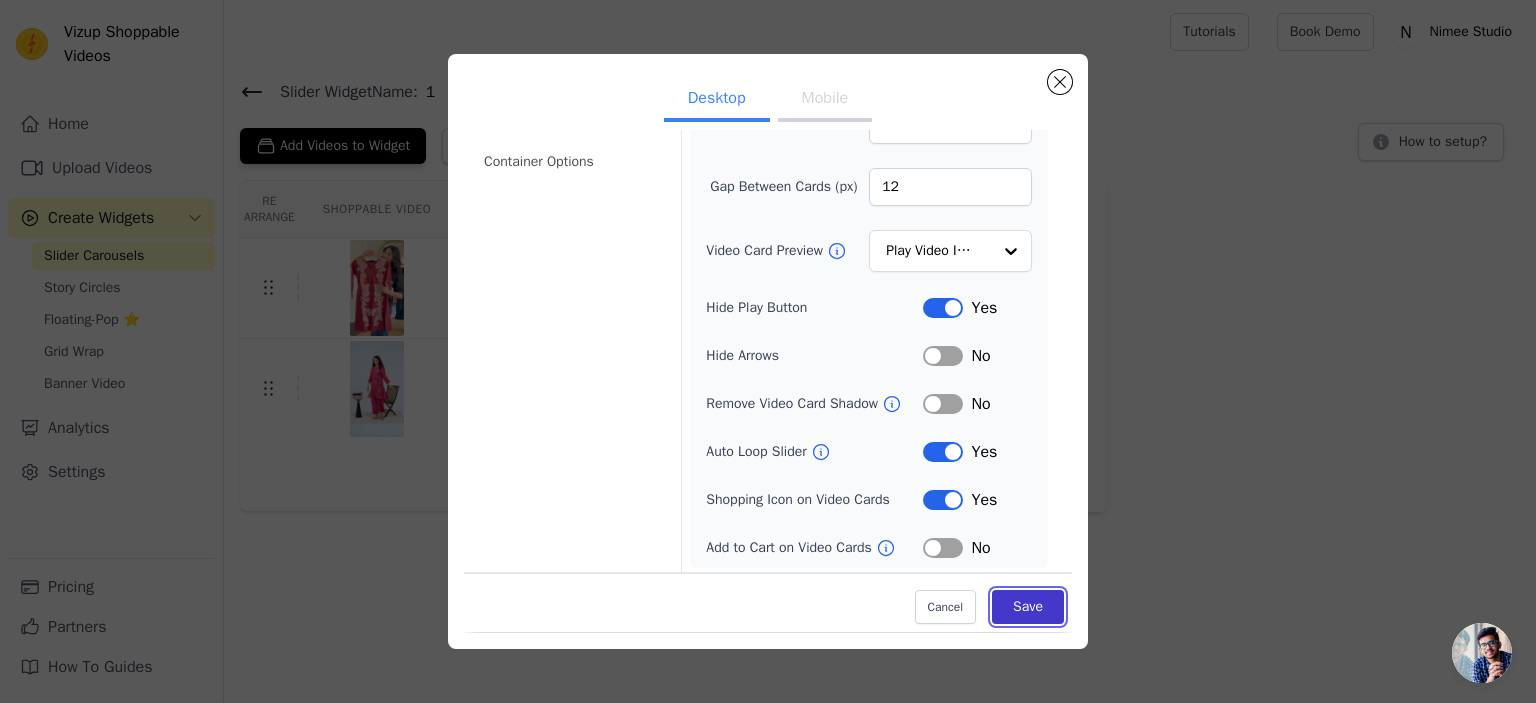 click on "Save" at bounding box center (1028, 608) 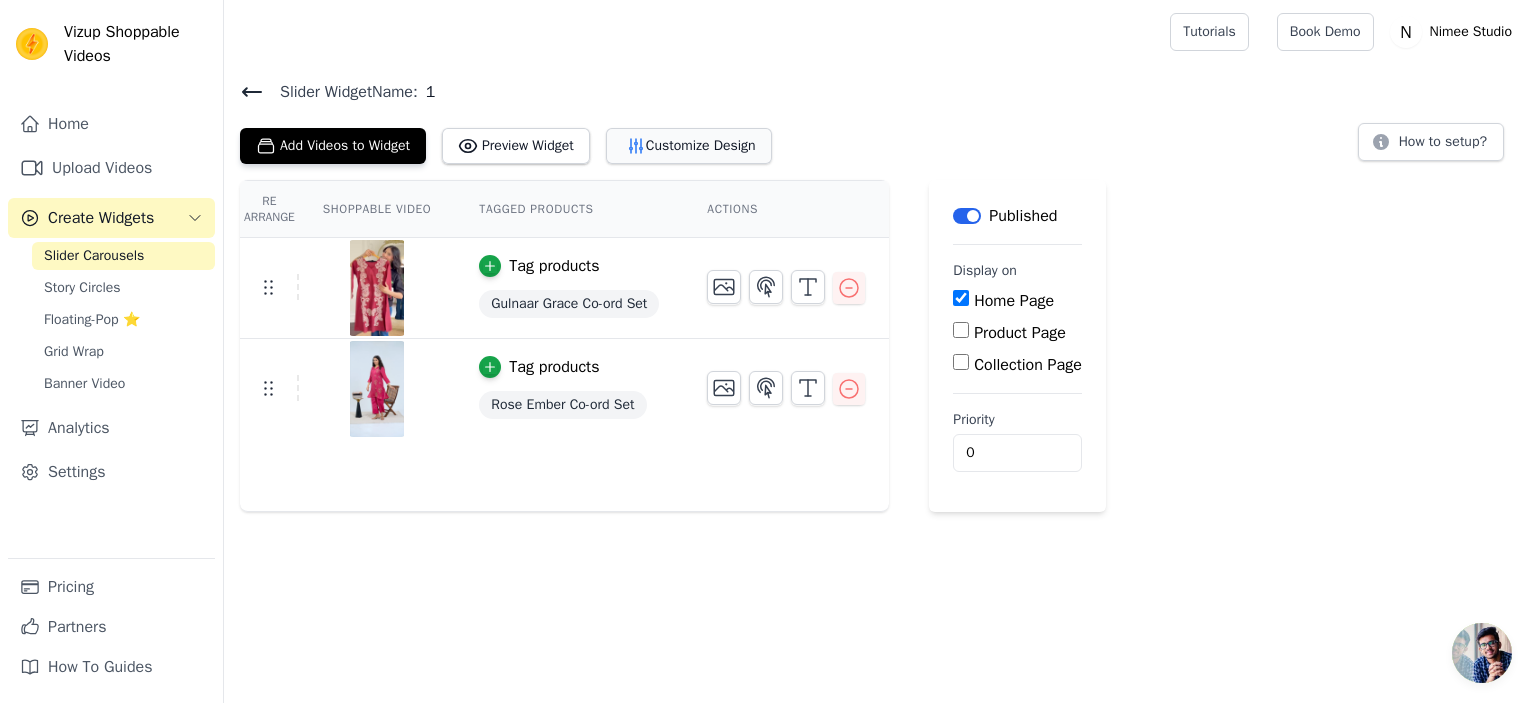 click on "Customize Design" at bounding box center (689, 146) 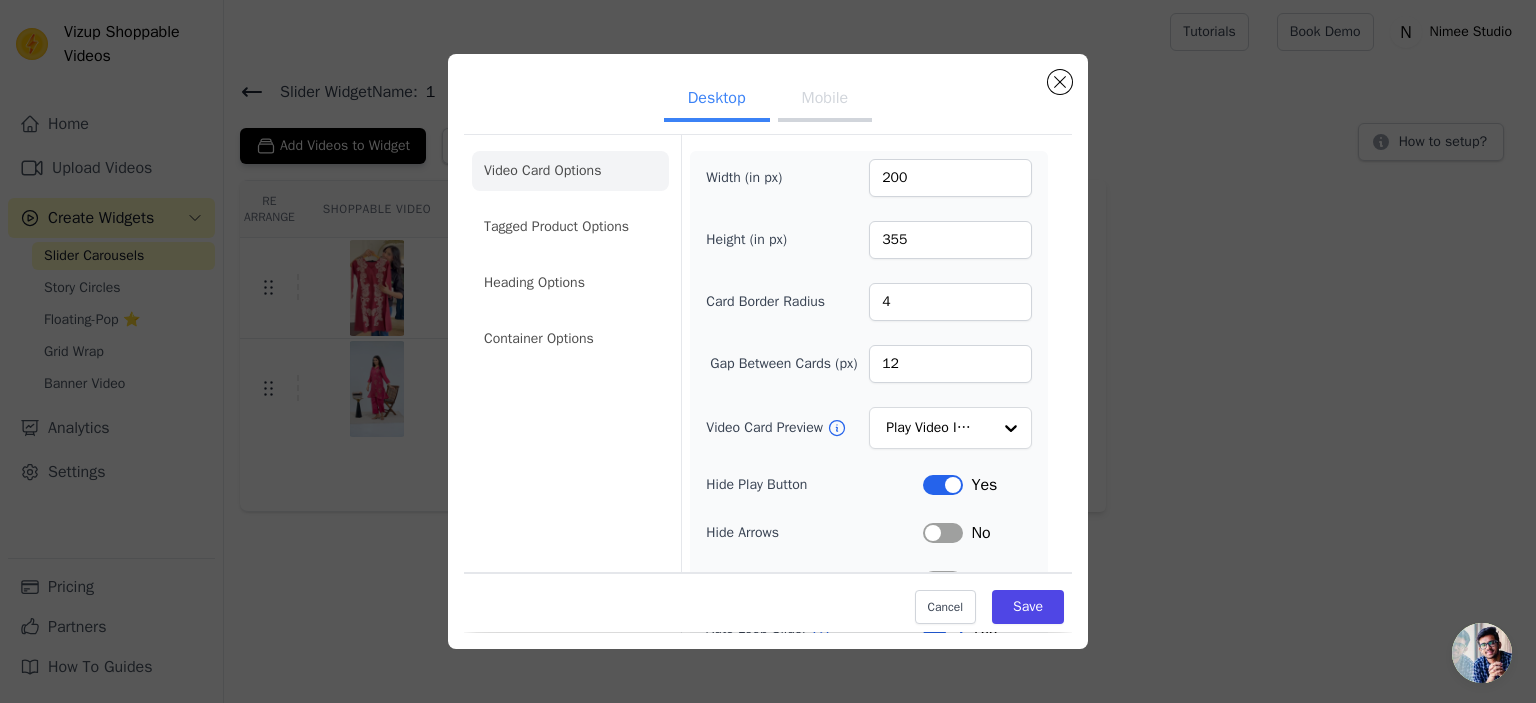click on "Mobile" at bounding box center [825, 100] 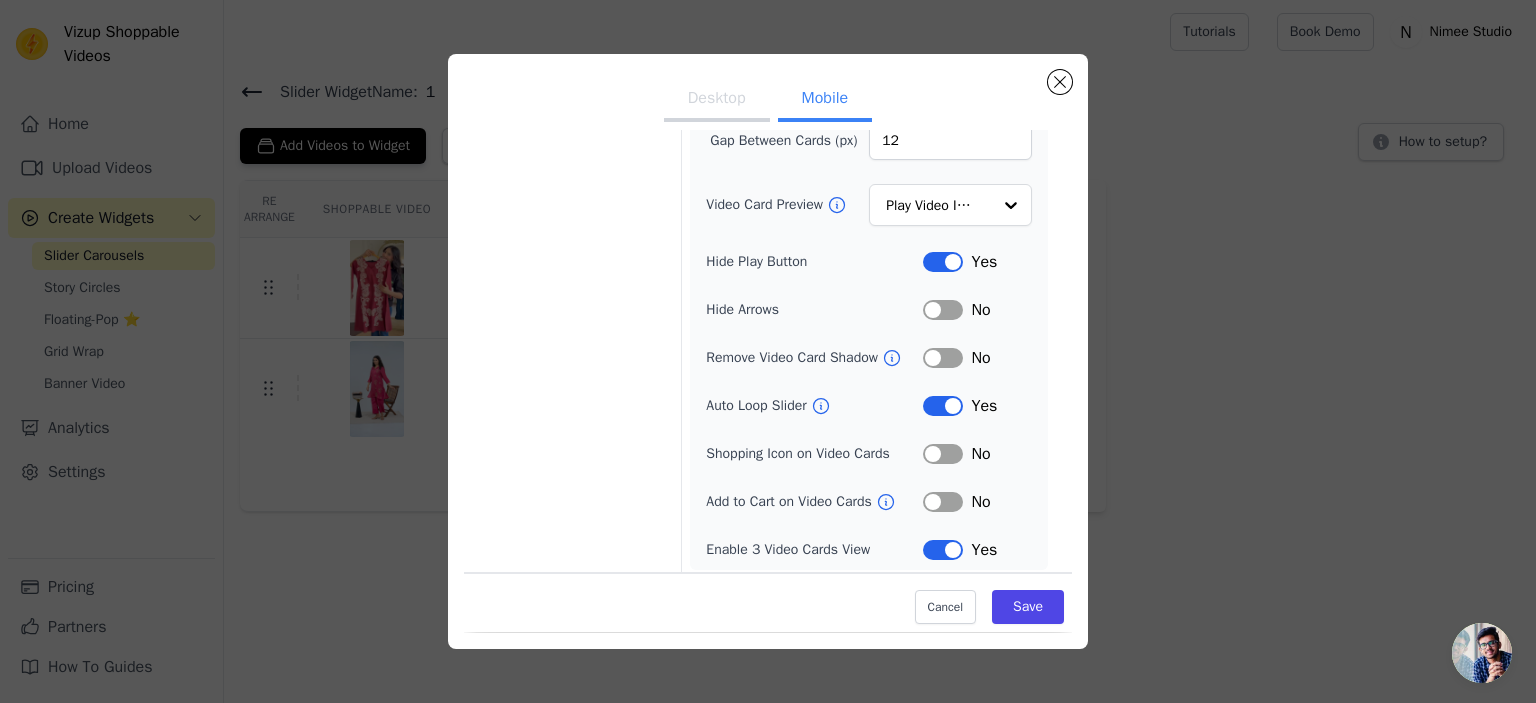 scroll, scrollTop: 225, scrollLeft: 0, axis: vertical 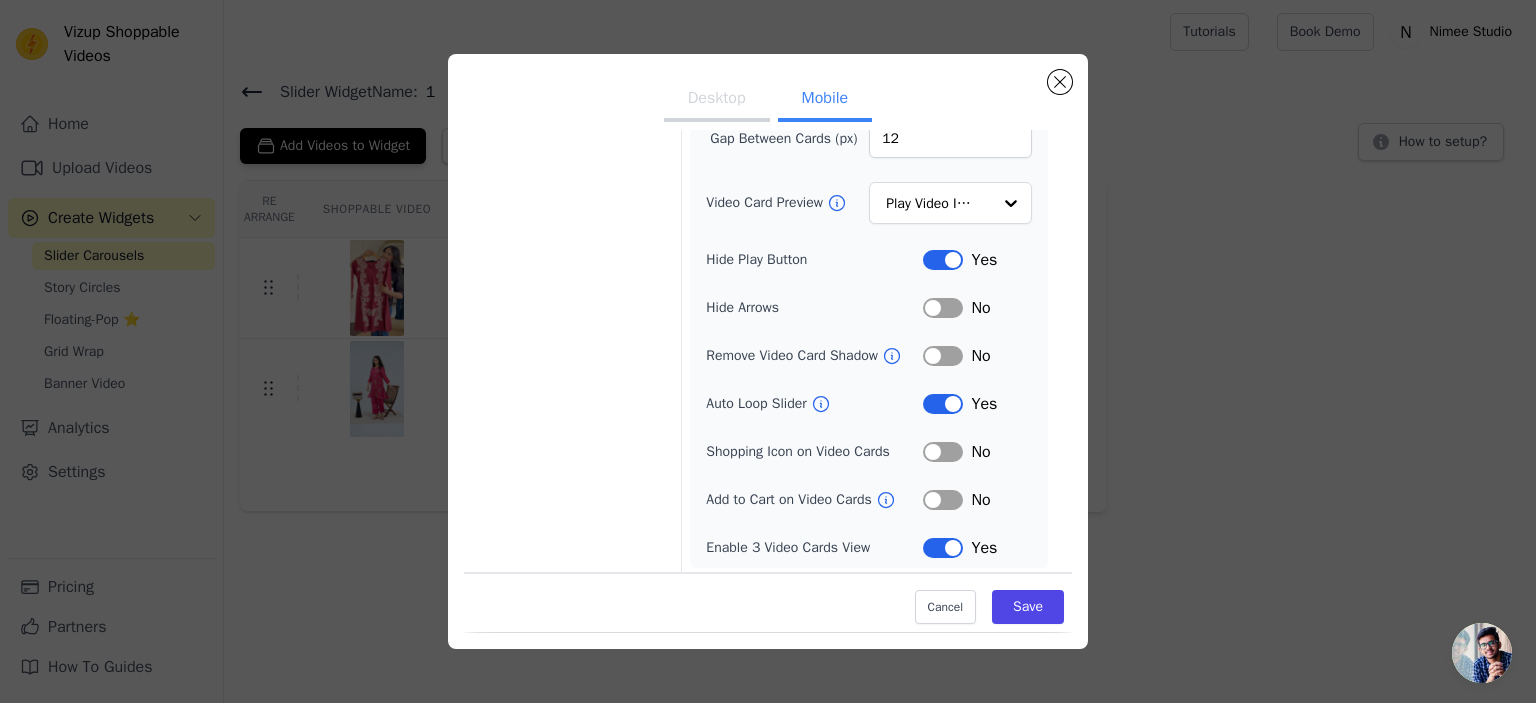 click on "No" at bounding box center (977, 452) 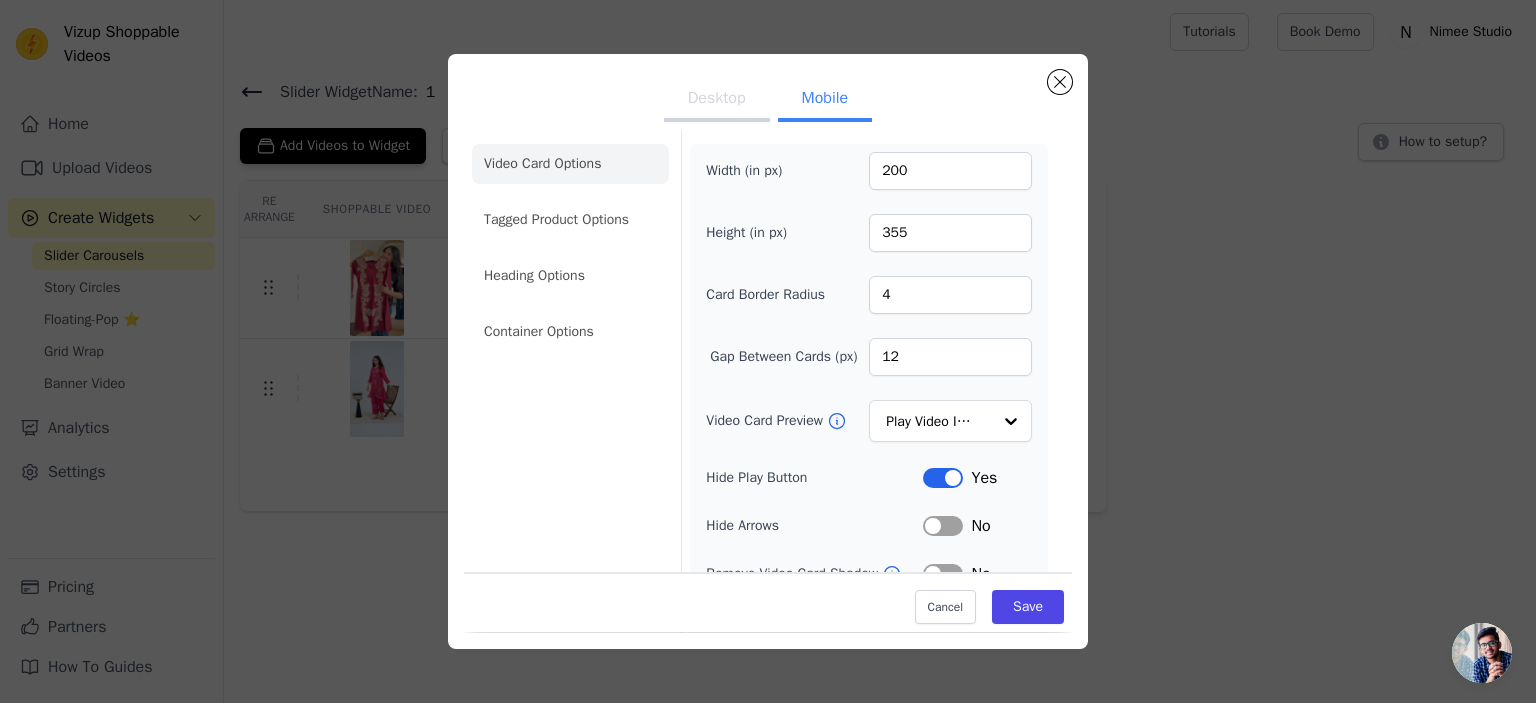 scroll, scrollTop: 0, scrollLeft: 0, axis: both 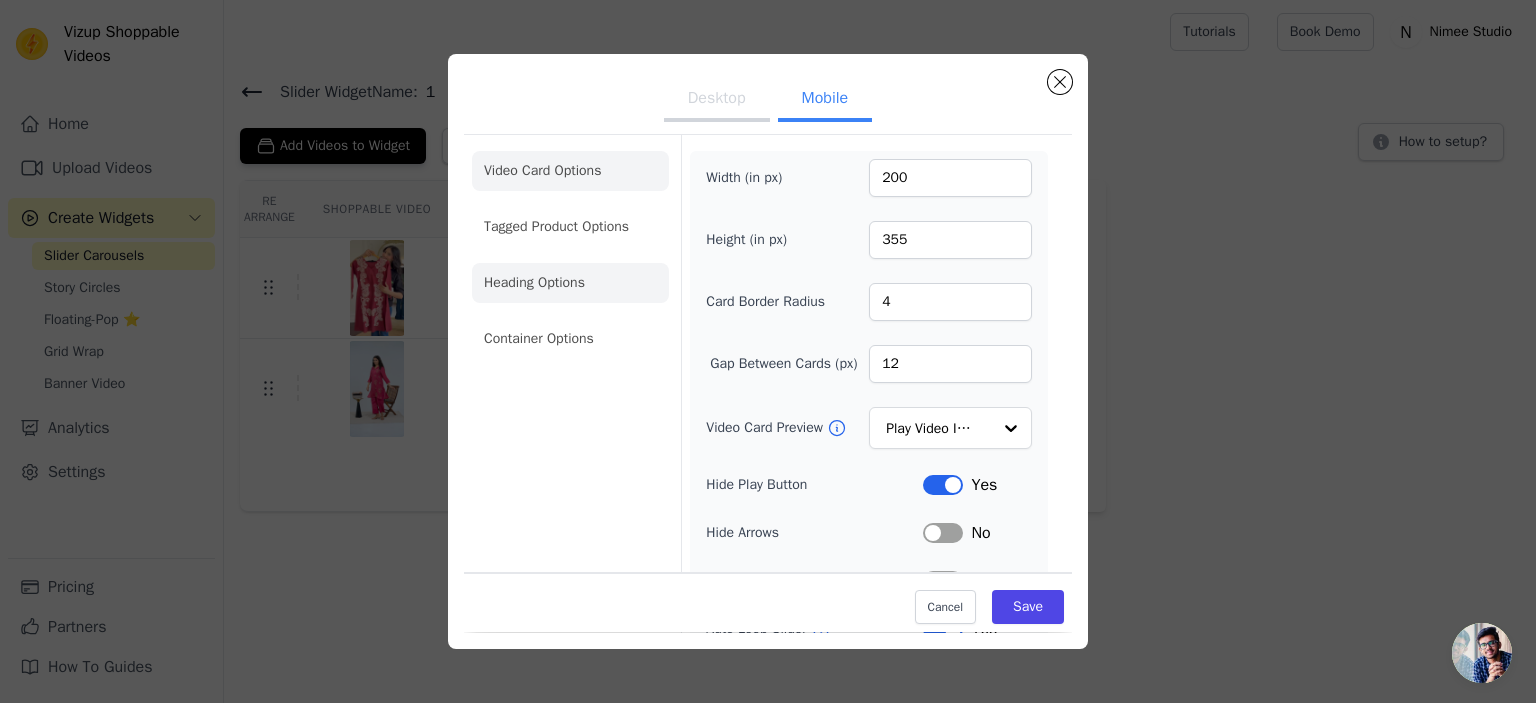 click on "Heading Options" 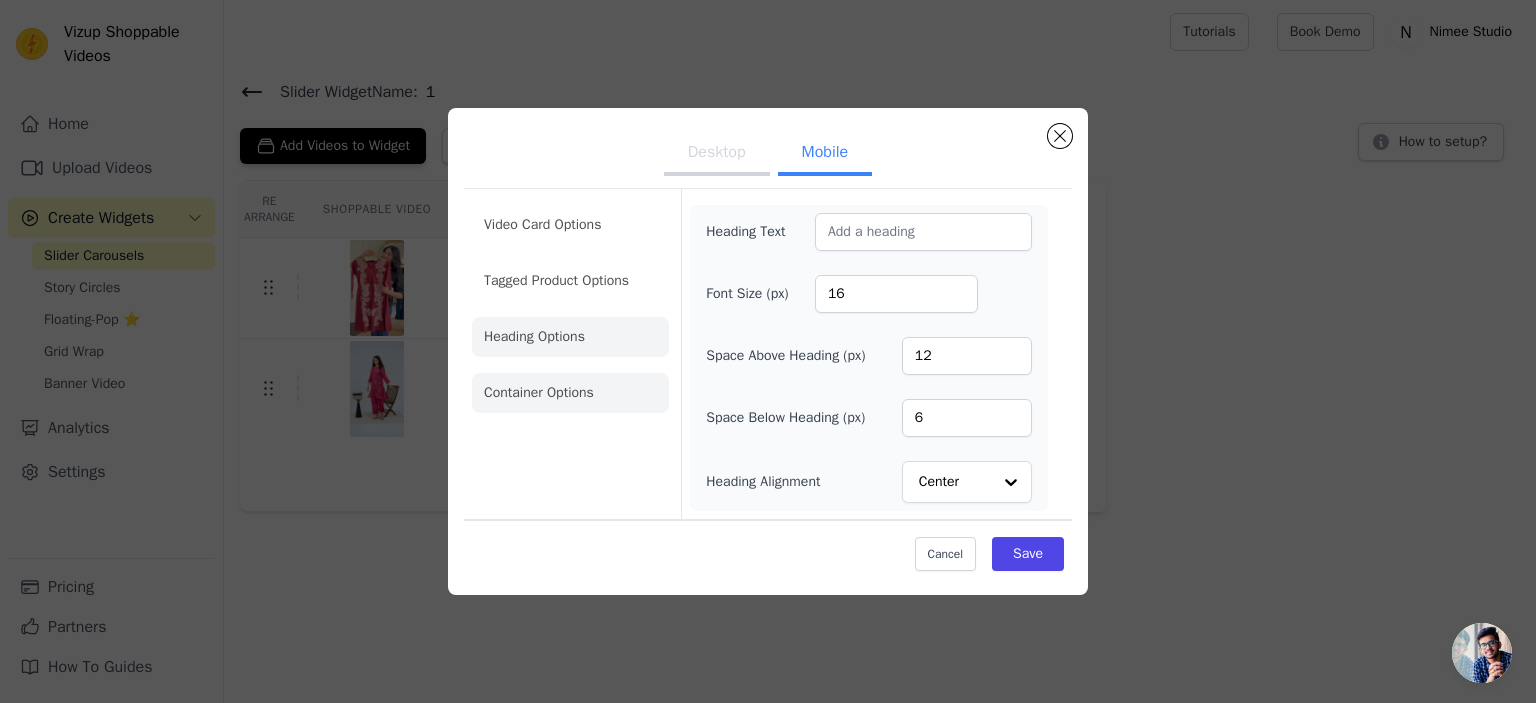 click on "Container Options" 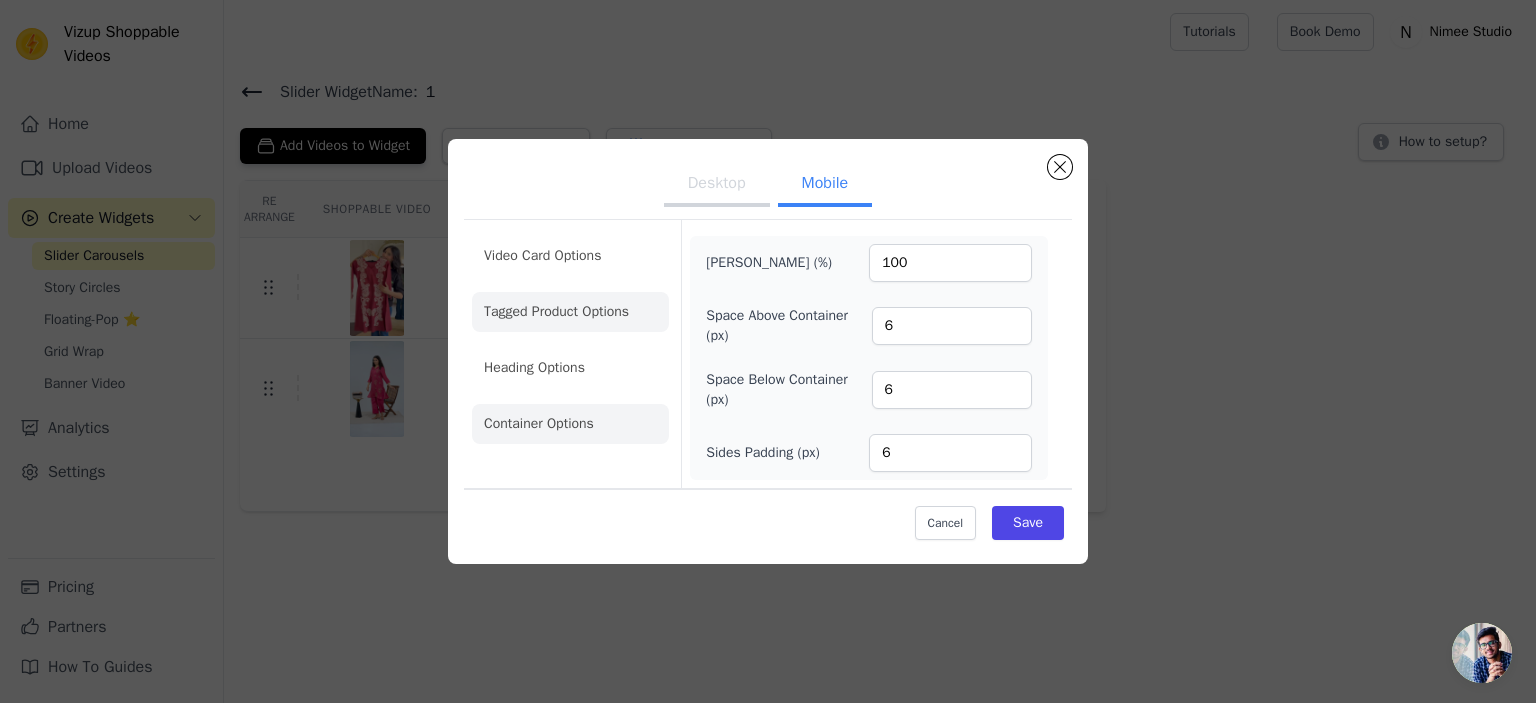 click on "Tagged Product Options" 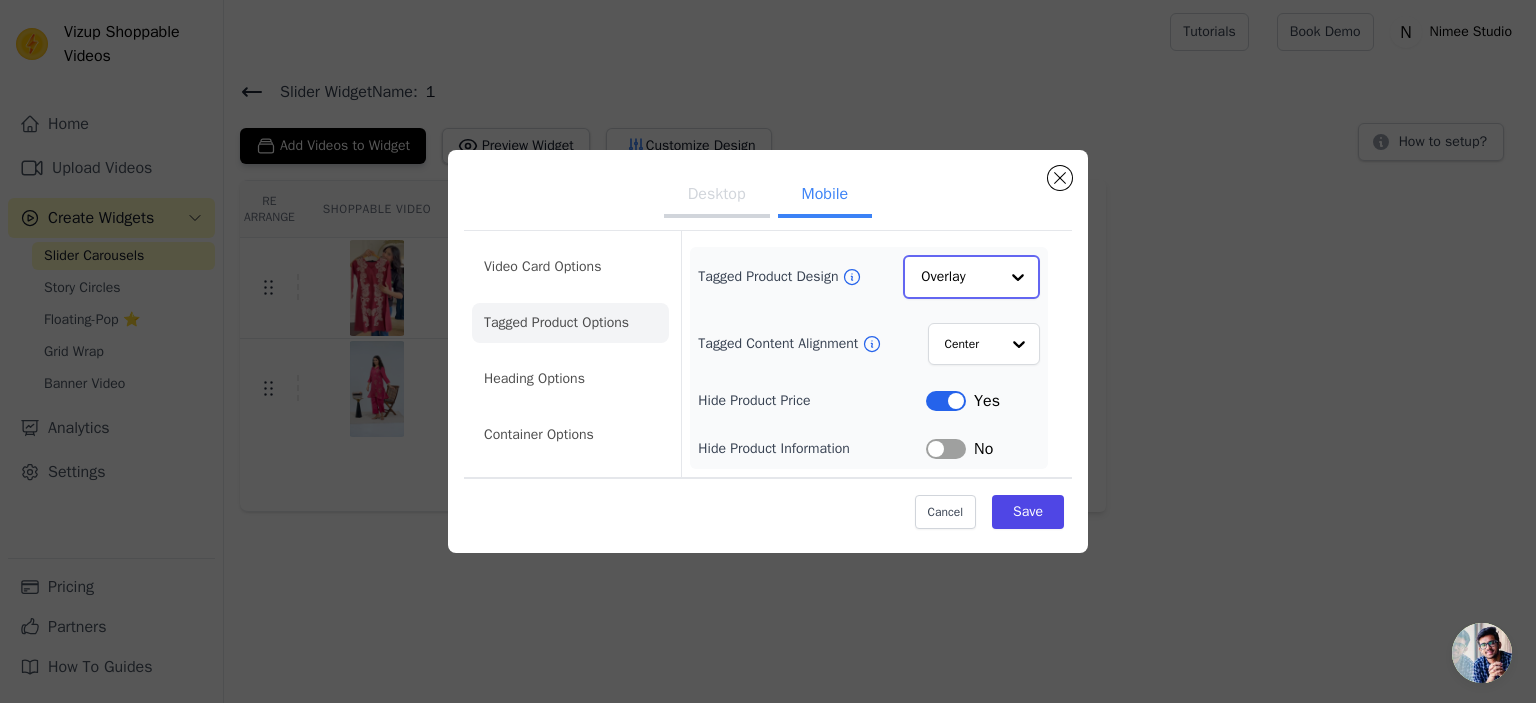 click at bounding box center (1018, 277) 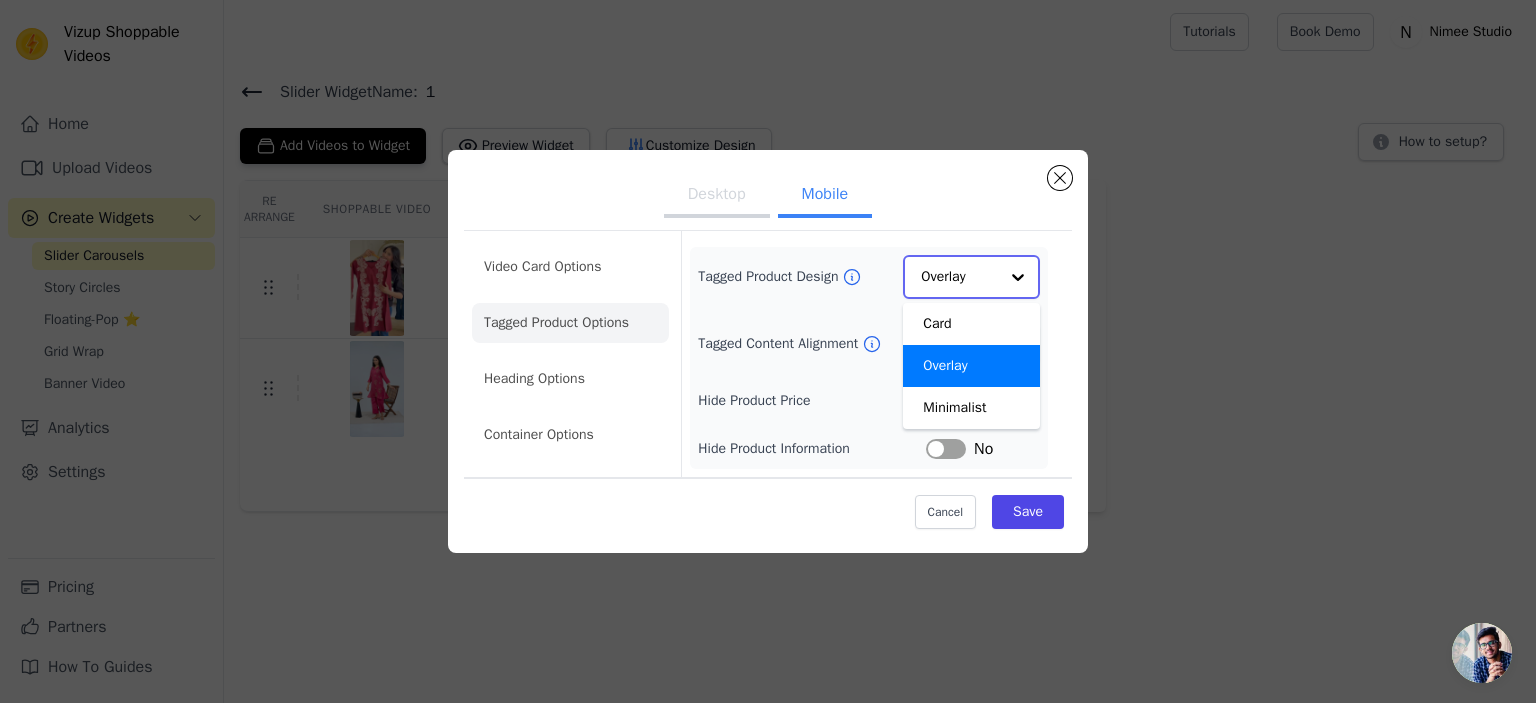 scroll, scrollTop: 0, scrollLeft: 0, axis: both 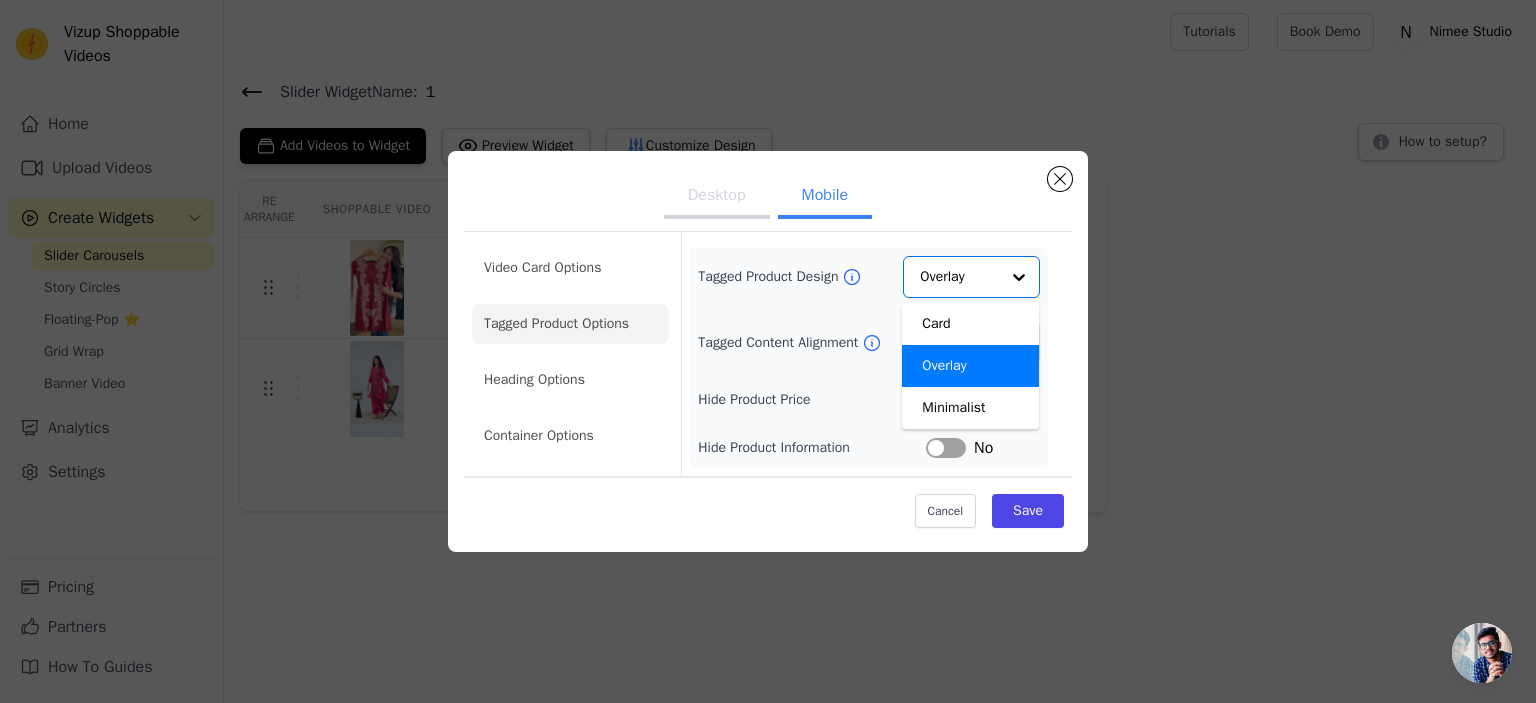 click on "Tagged Product Design       Card   Overlay   Minimalist       Option Overlay, selected.   You are currently focused on option Overlay. There are 3 results available.     Overlay               Tagged Content Alignment           Center               Hide Product Price   Label     Yes   Hide Product Information   Label     No" at bounding box center [869, 358] 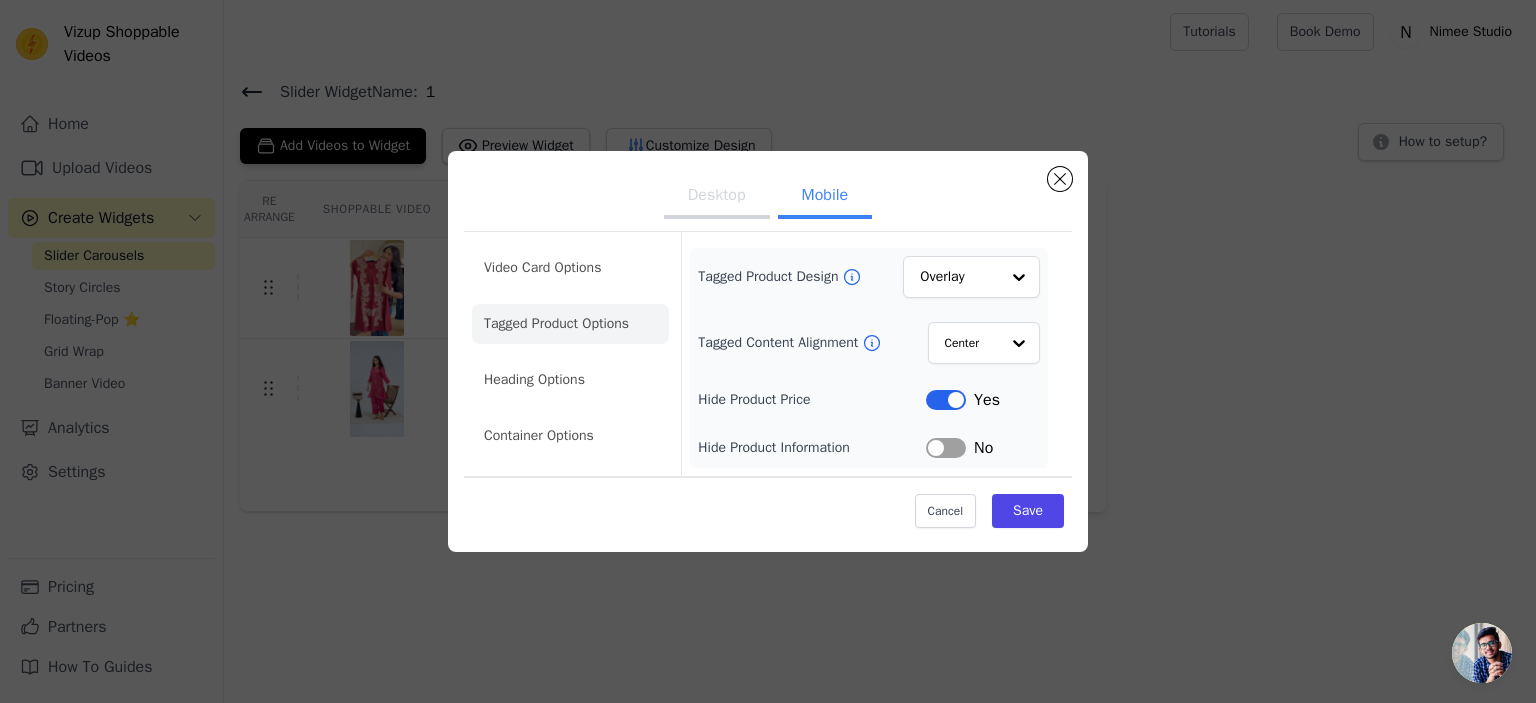 click on "Label" at bounding box center (946, 400) 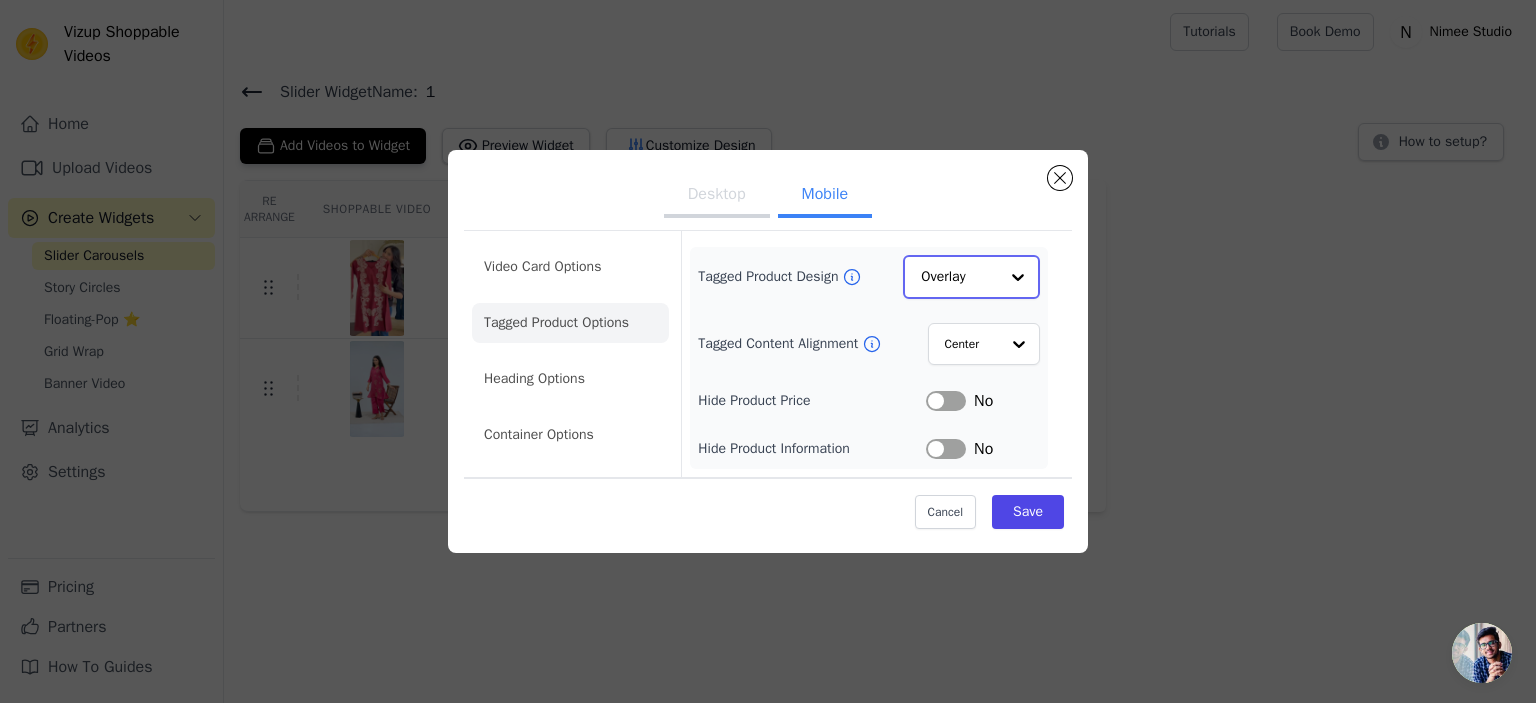 click at bounding box center [1018, 277] 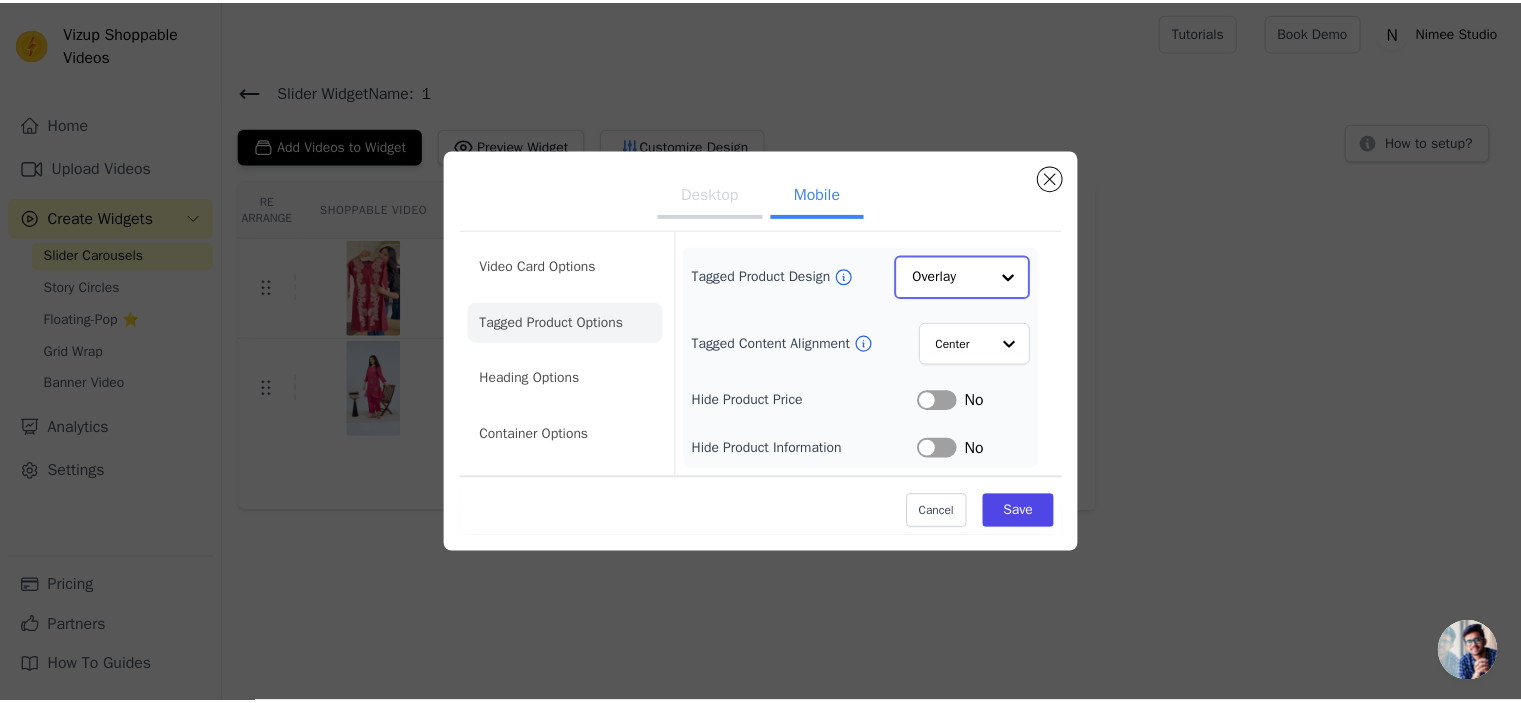 scroll, scrollTop: 0, scrollLeft: 0, axis: both 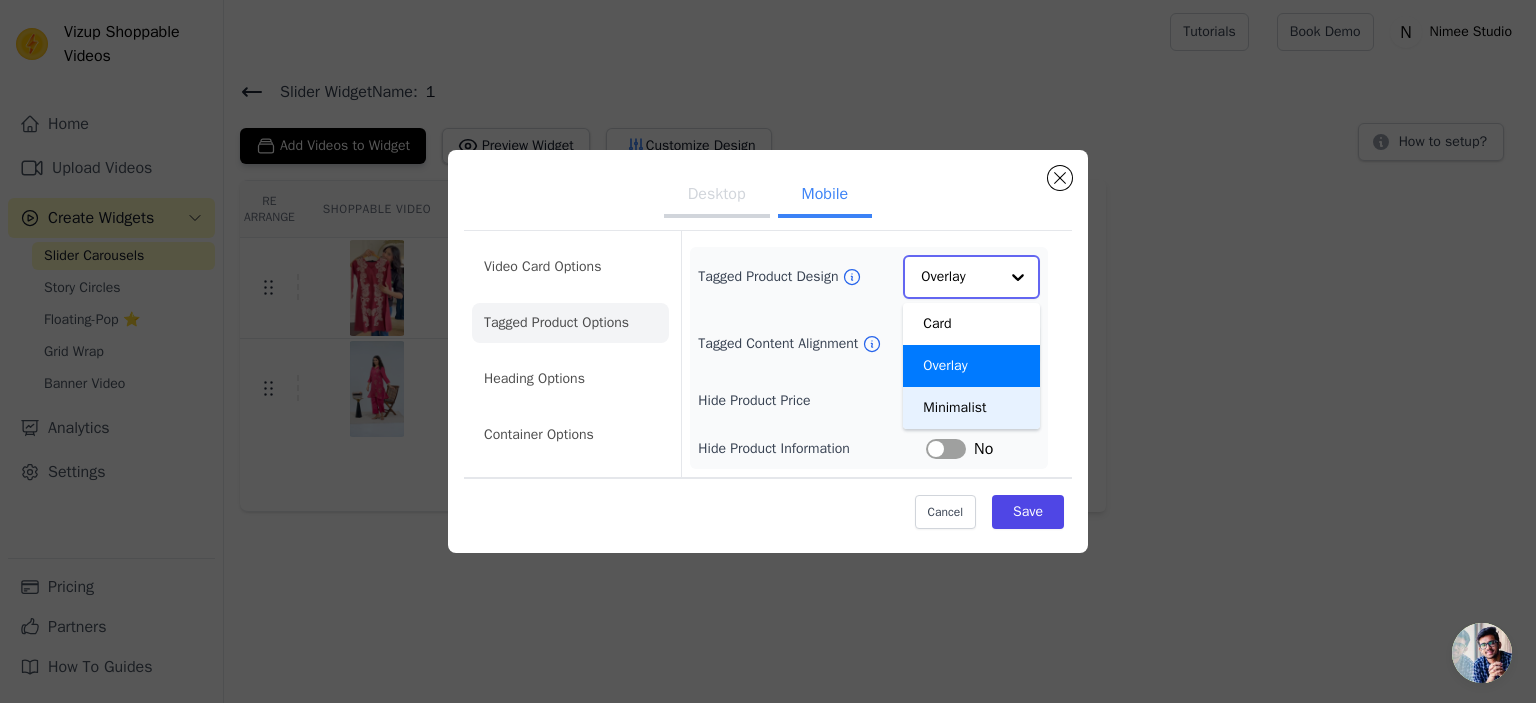 click on "Minimalist" at bounding box center [971, 408] 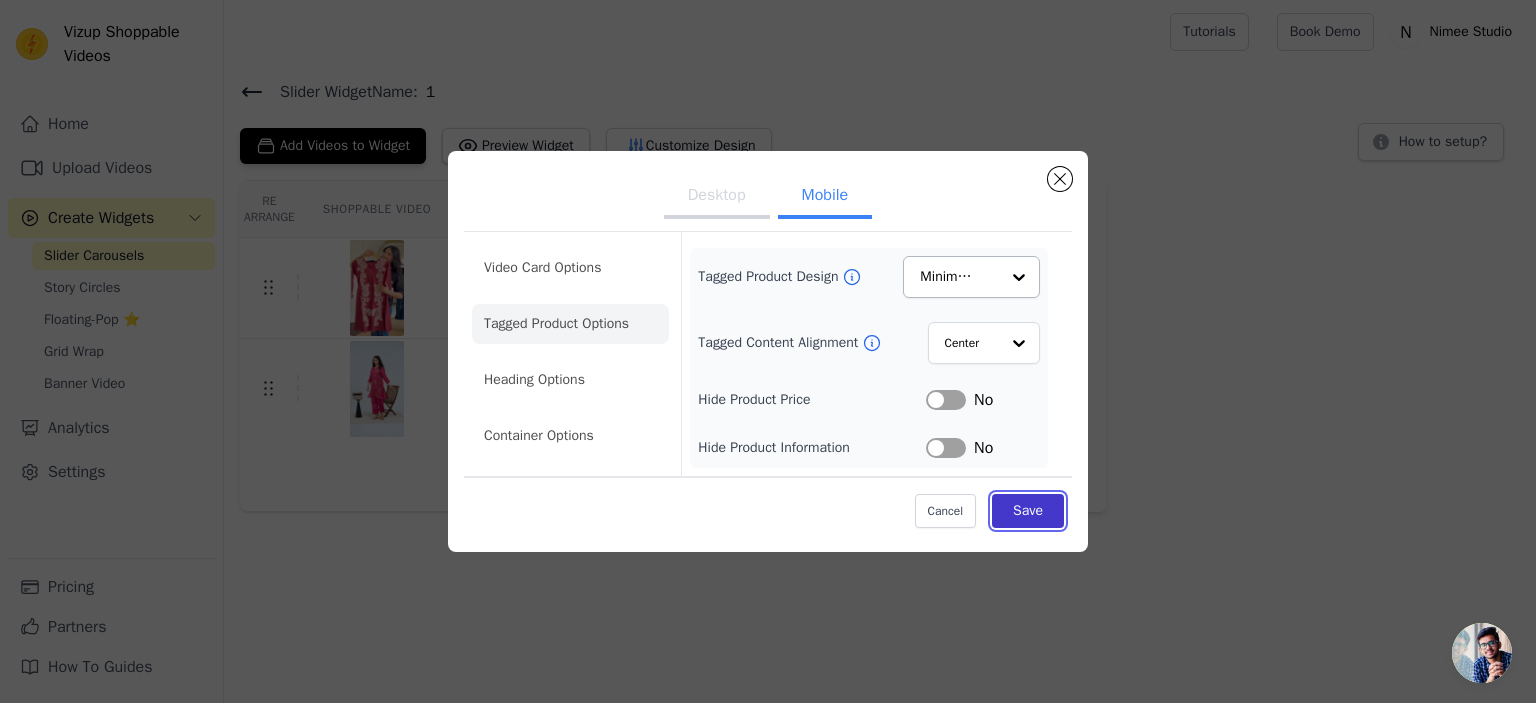 click on "Save" at bounding box center (1028, 511) 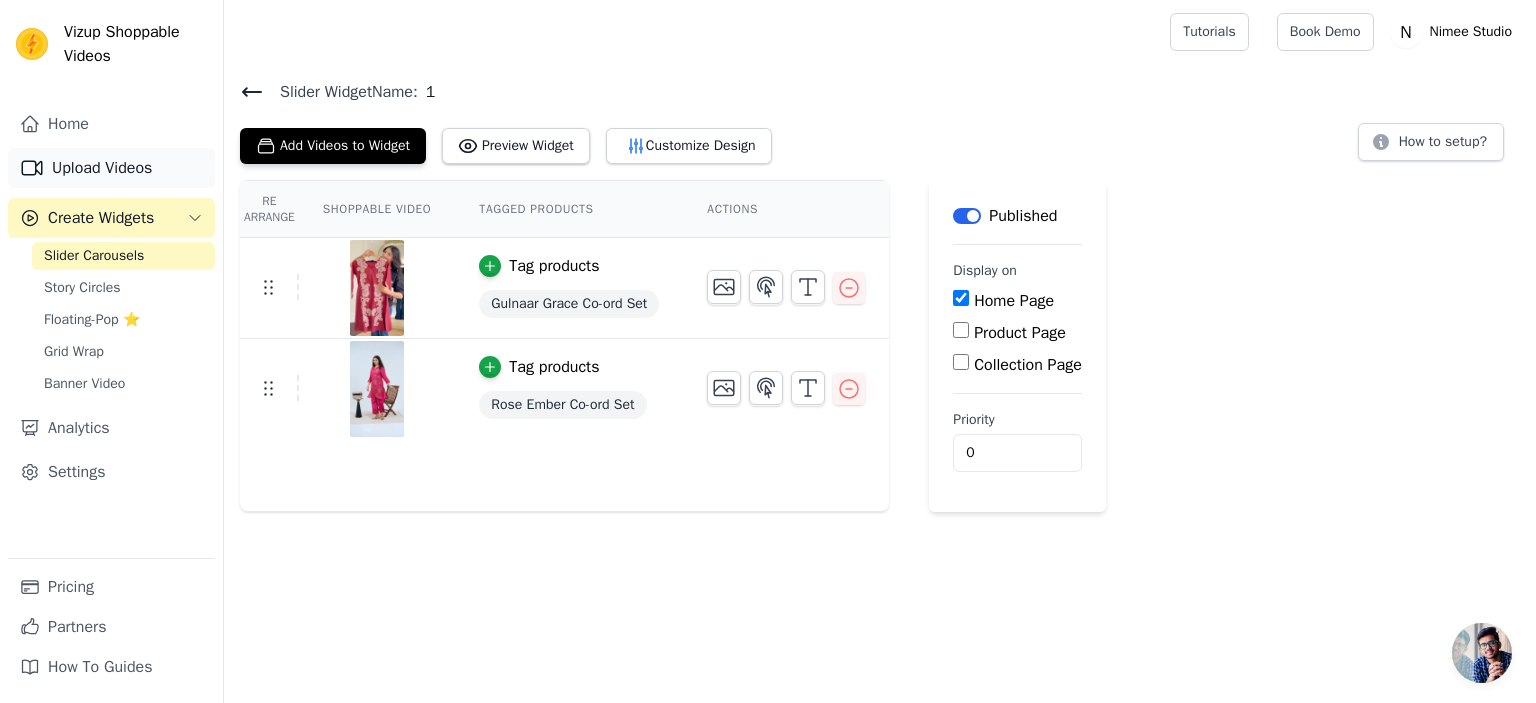 click on "Upload Videos" at bounding box center [111, 168] 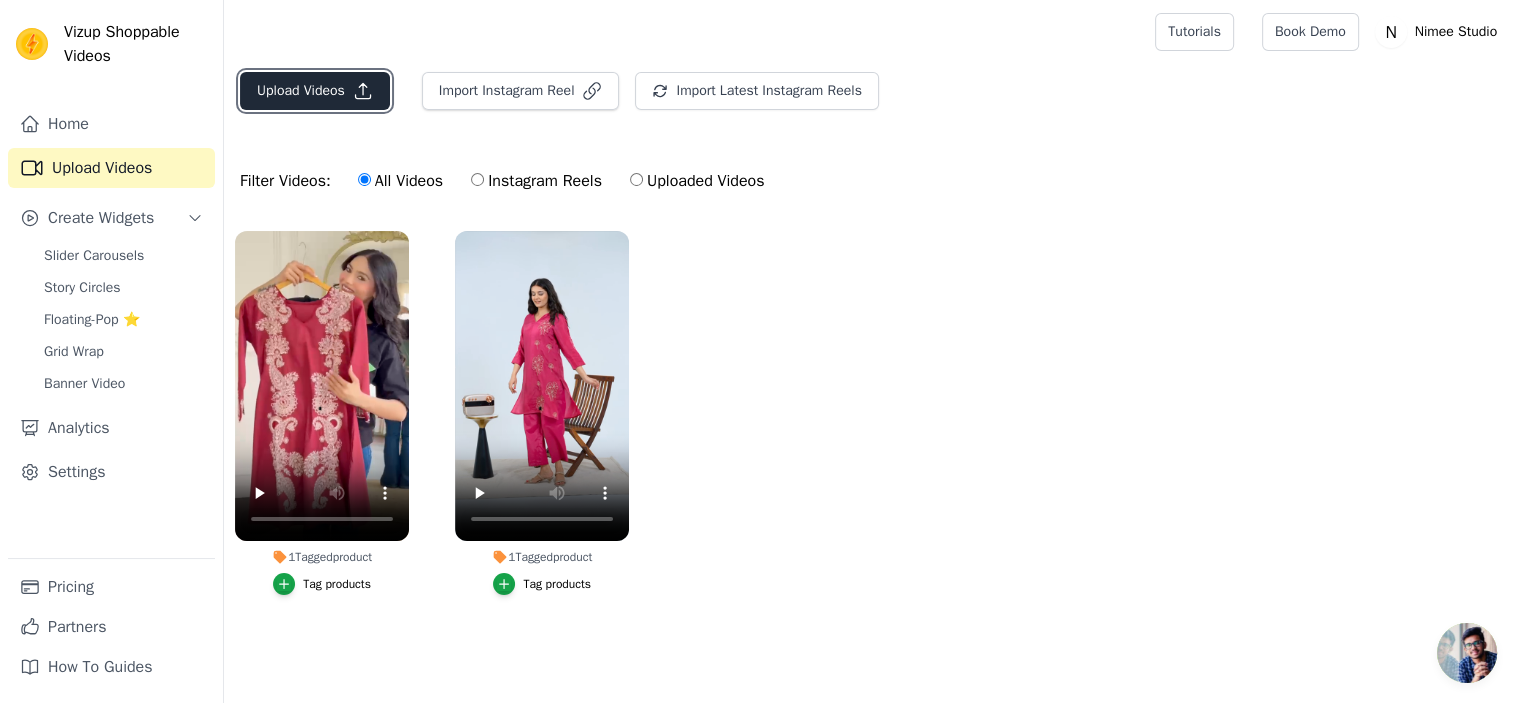 click on "Upload Videos" at bounding box center [315, 91] 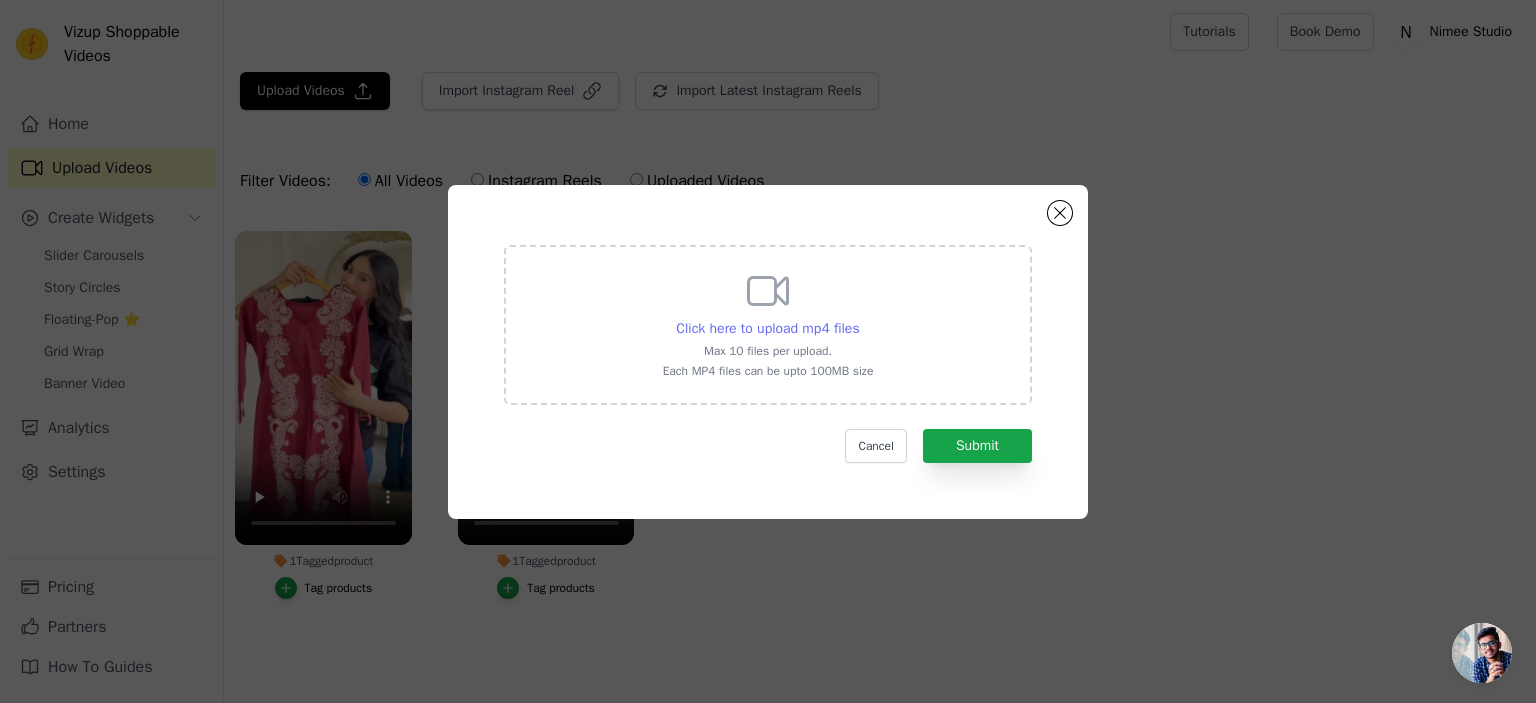 click on "Click here to upload mp4 files" at bounding box center (767, 328) 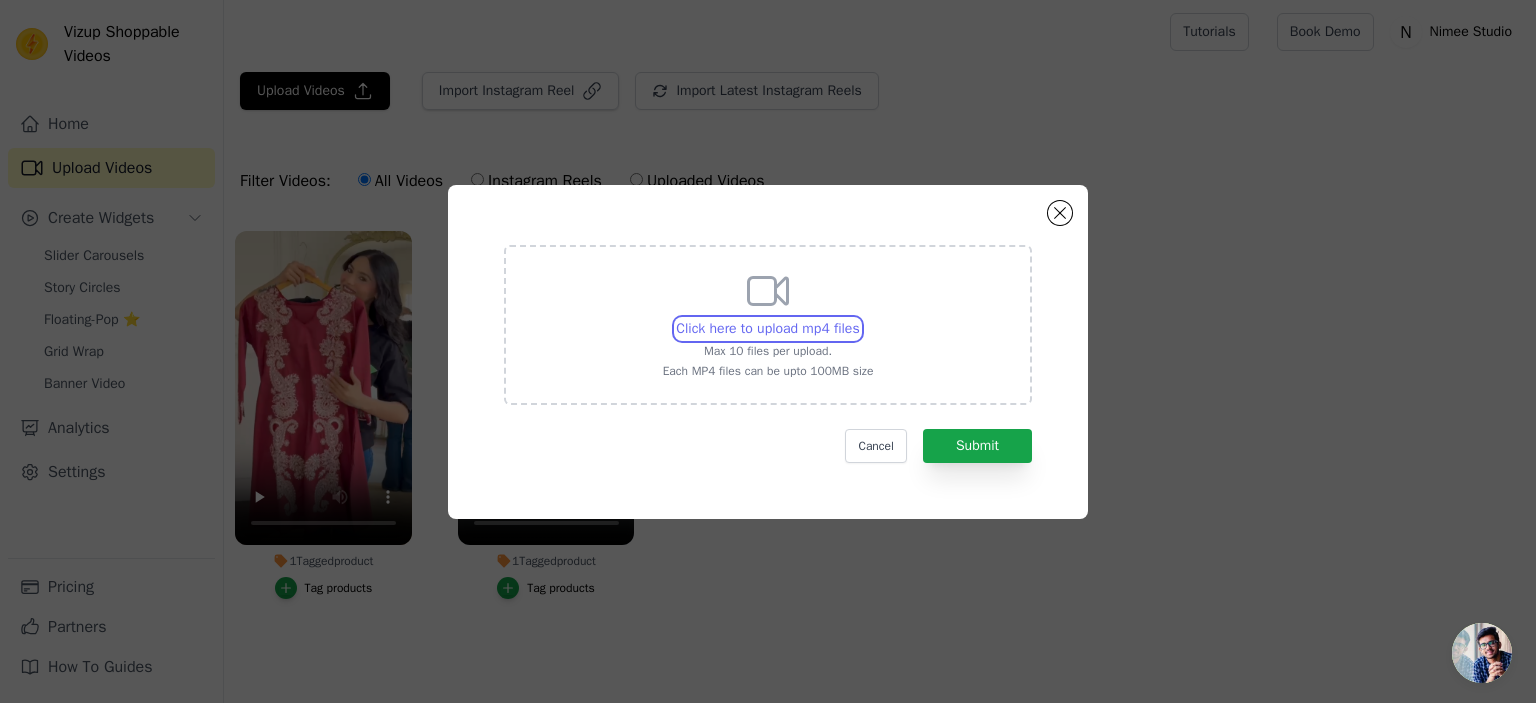 click on "Click here to upload mp4 files     Max 10 files per upload.   Each MP4 files can be upto 100MB size" at bounding box center (859, 318) 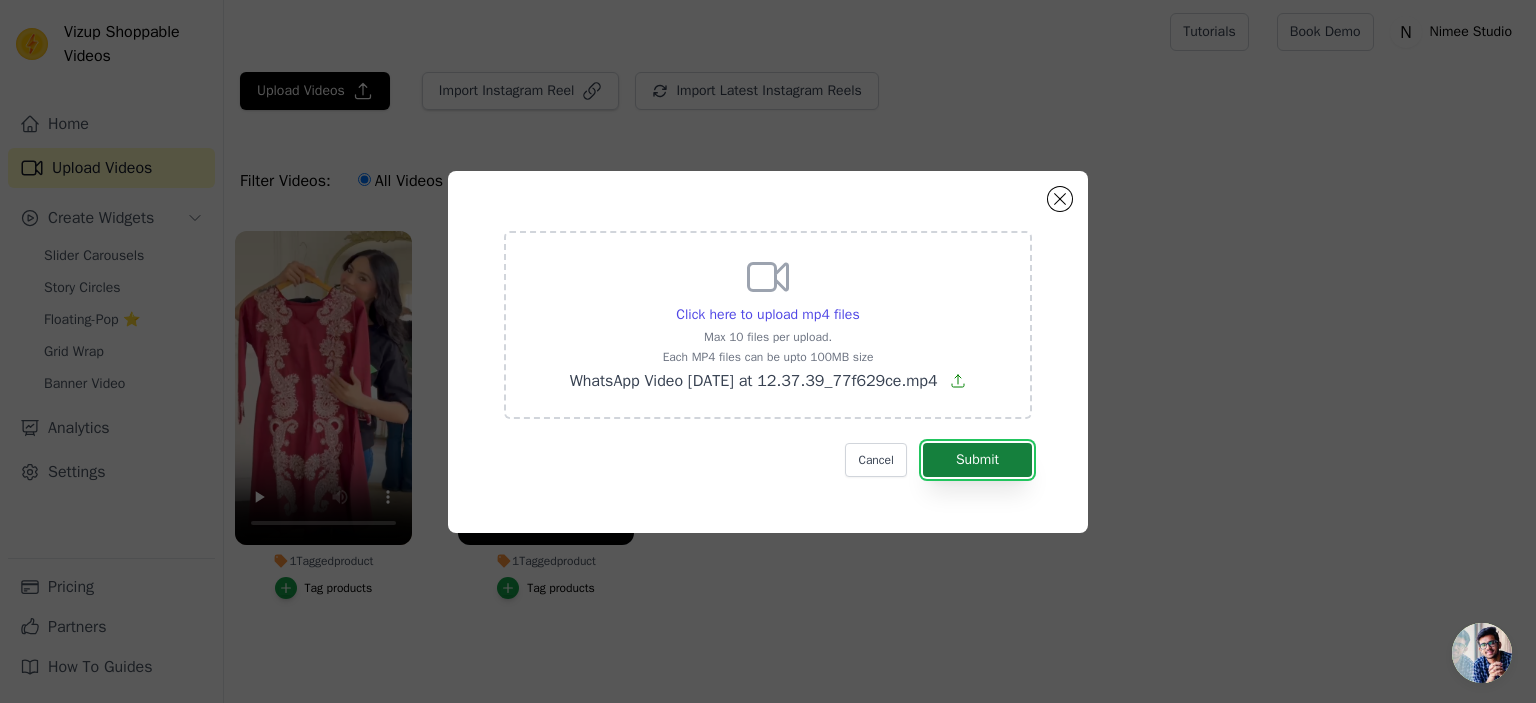 click on "Submit" at bounding box center [977, 460] 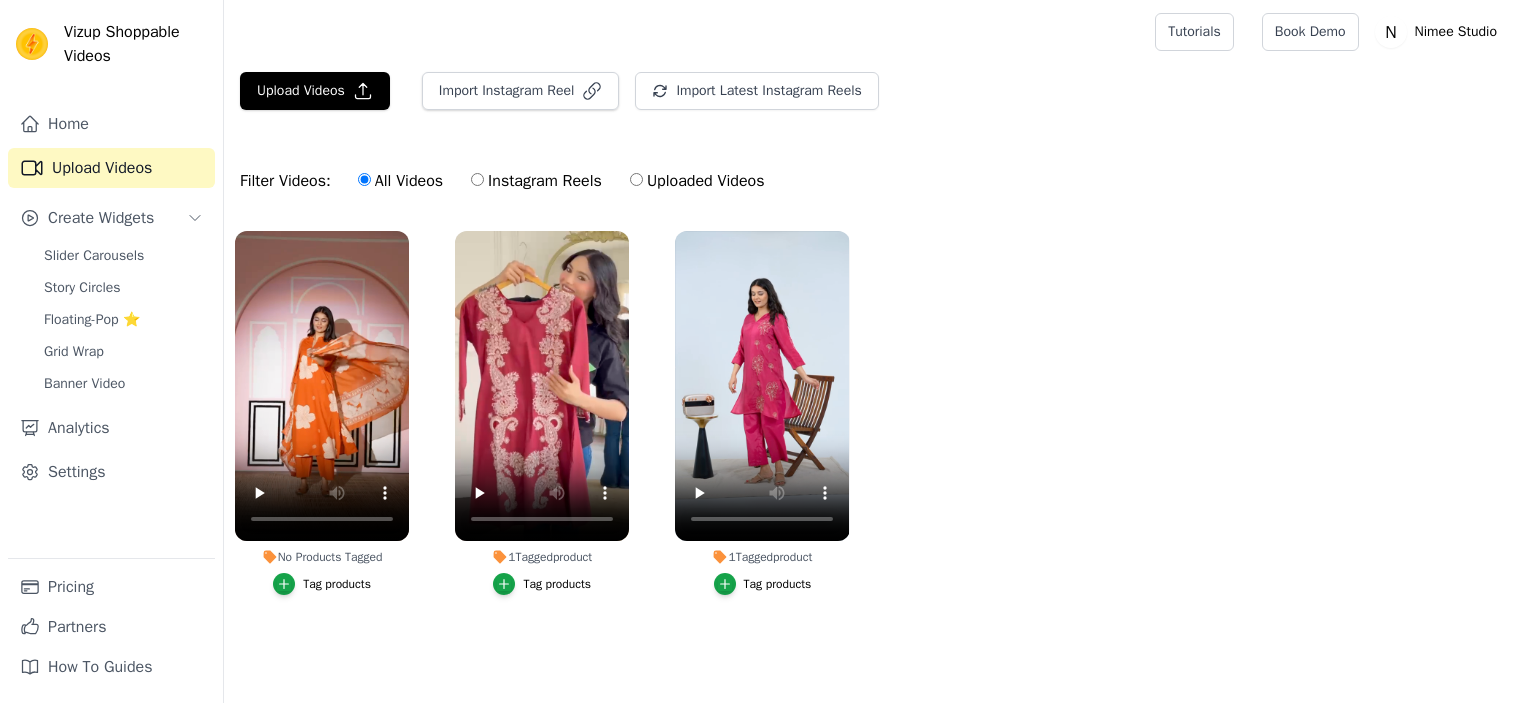 scroll, scrollTop: 0, scrollLeft: 0, axis: both 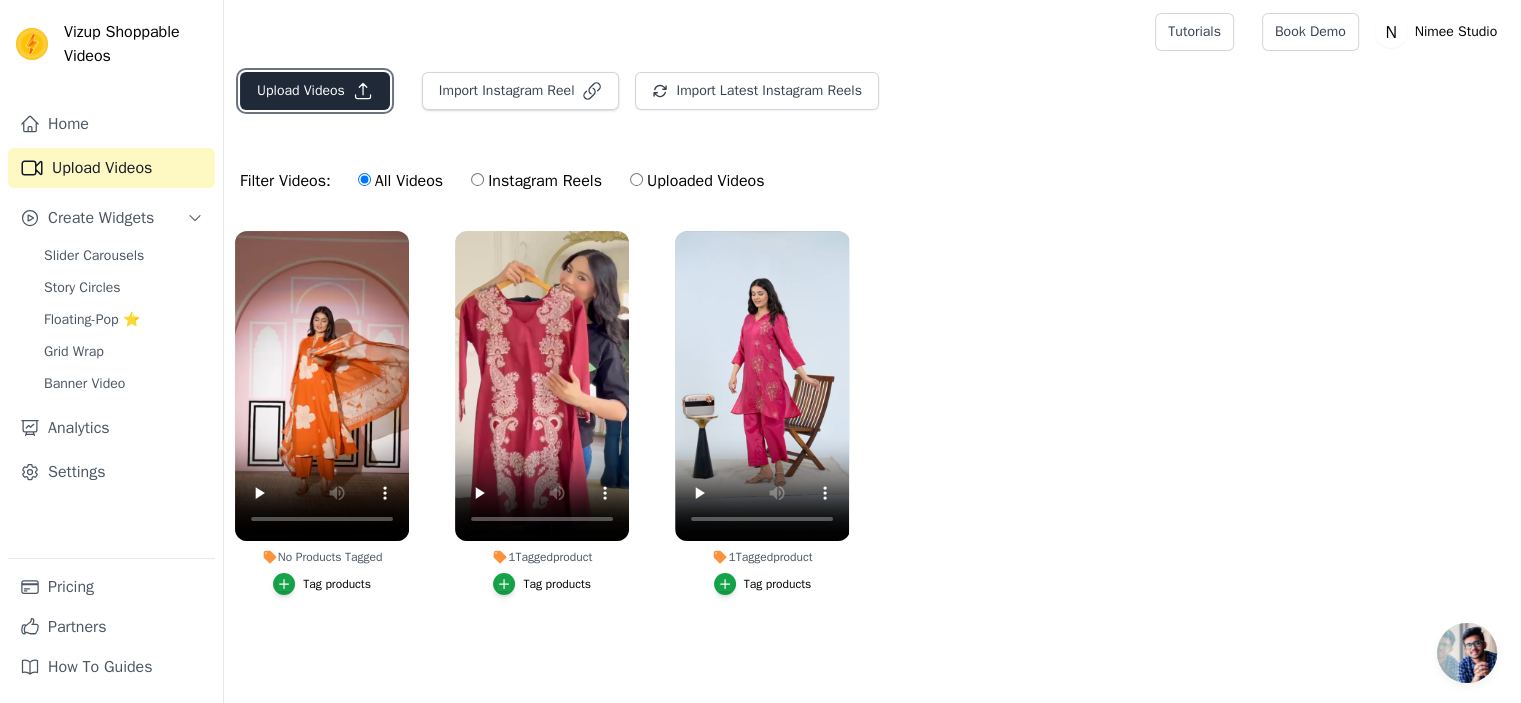 click on "Upload Videos" at bounding box center [315, 91] 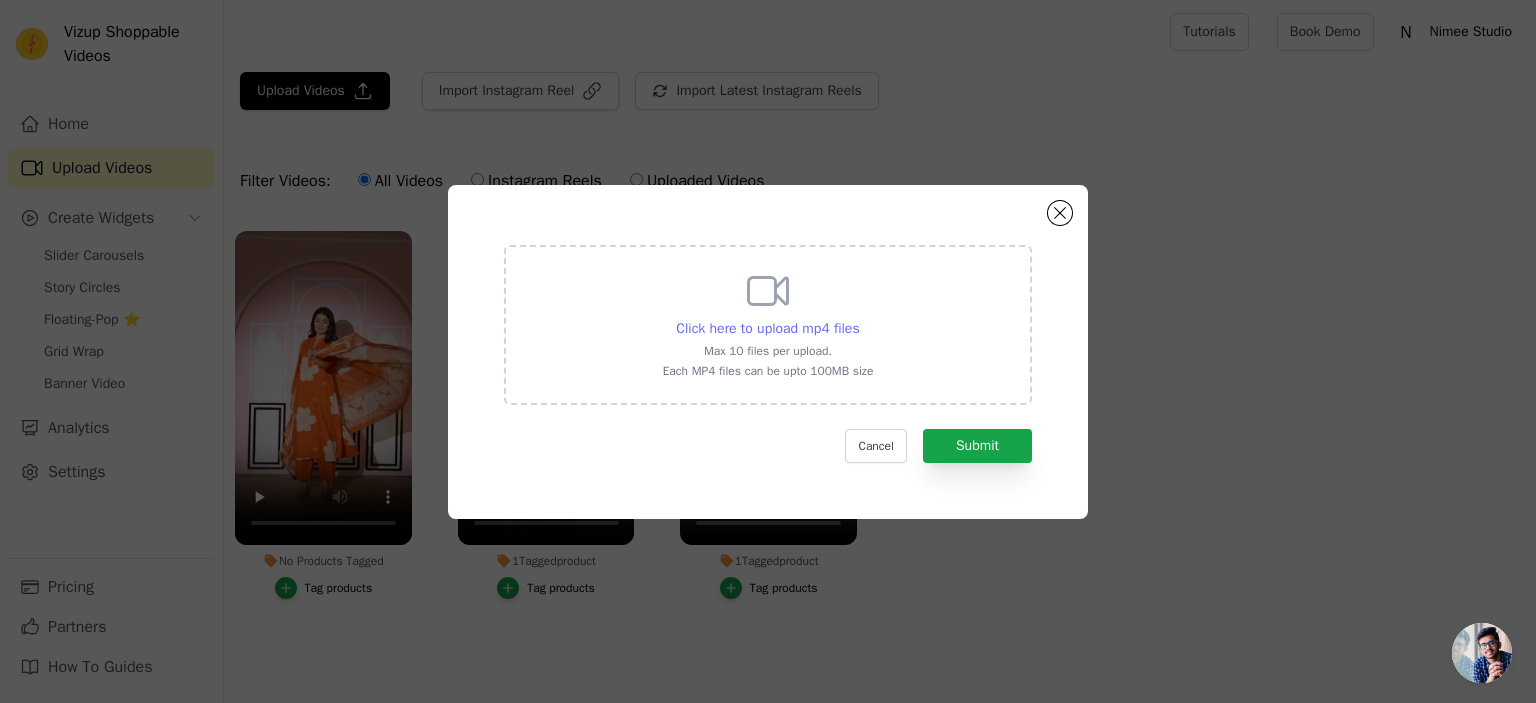 click on "Click here to upload mp4 files" at bounding box center (767, 328) 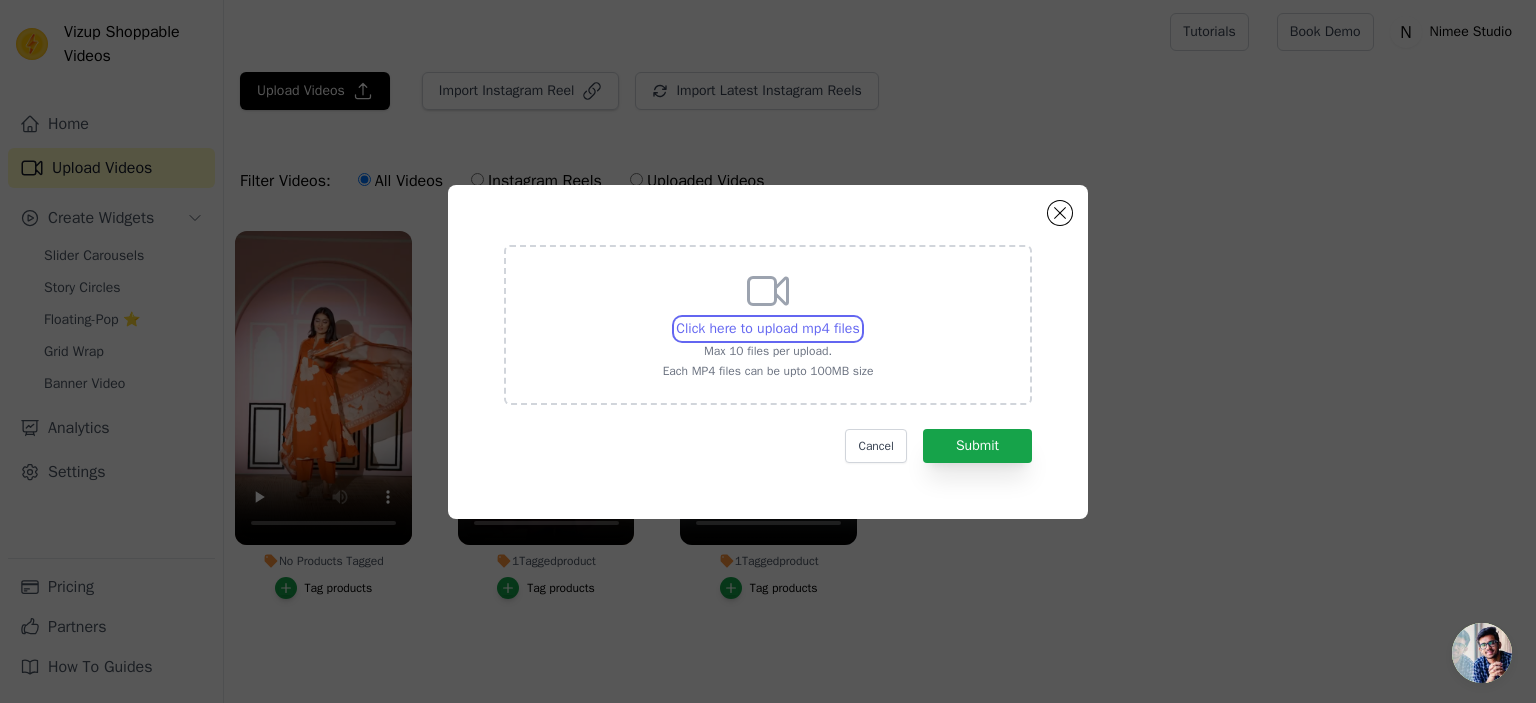 click on "Click here to upload mp4 files     Max 10 files per upload.   Each MP4 files can be upto 100MB size" at bounding box center [859, 318] 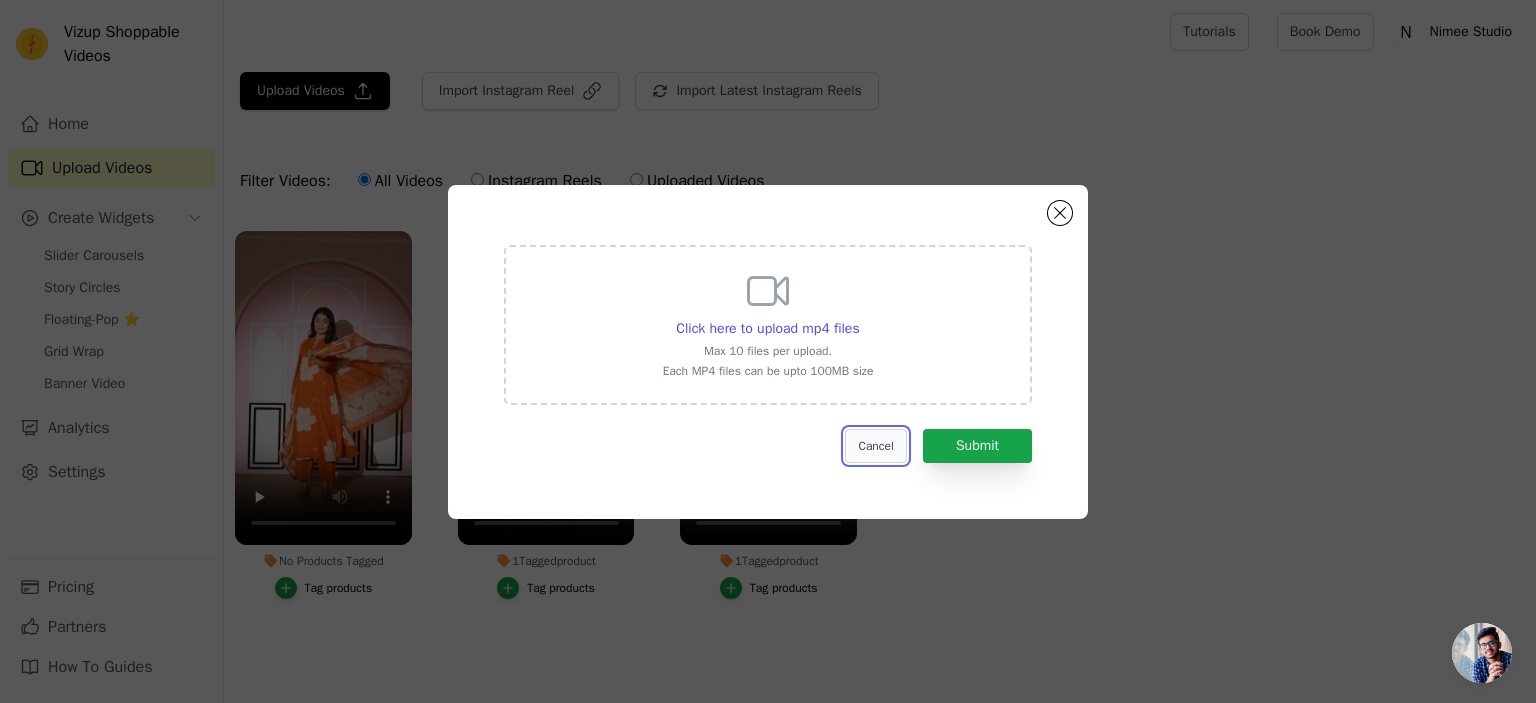 click on "Cancel" at bounding box center (875, 446) 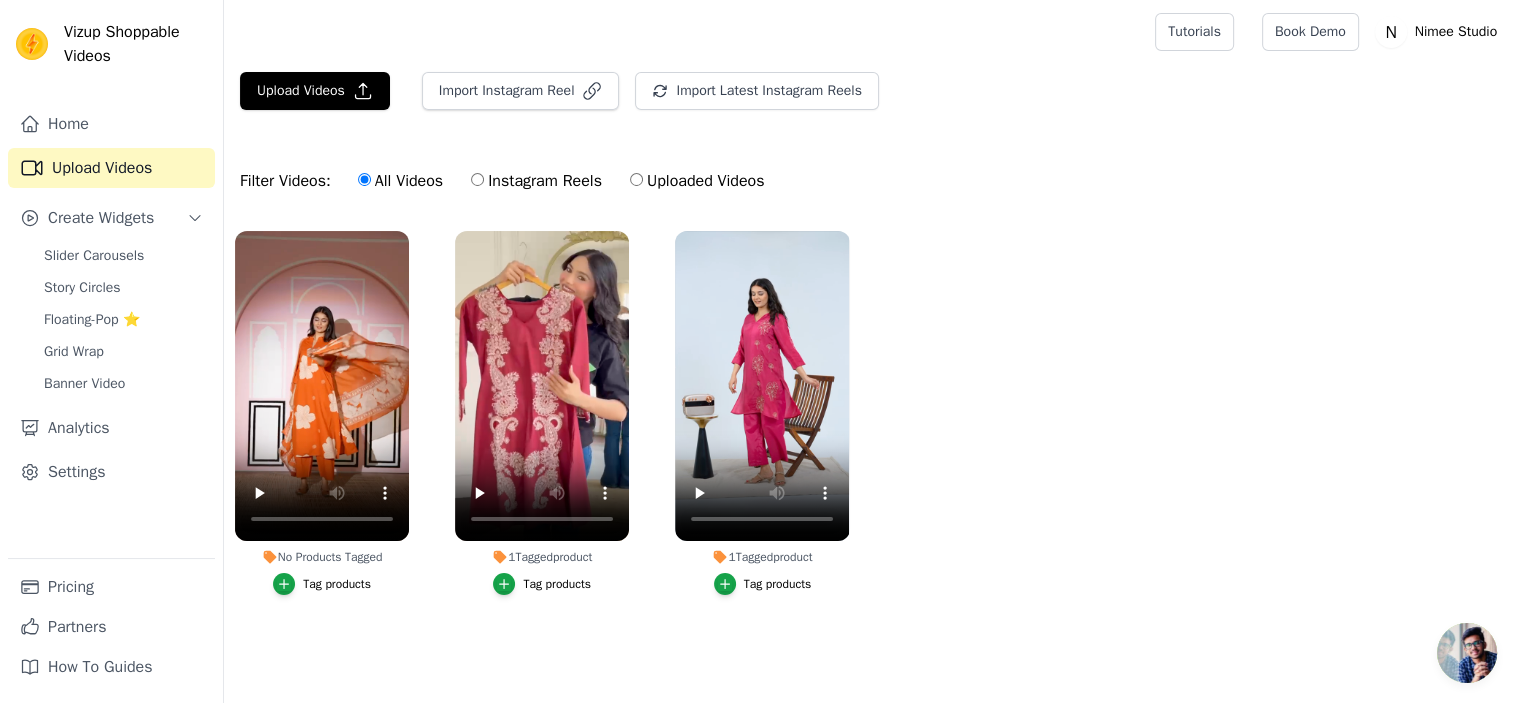 click on "Tag products" at bounding box center [337, 584] 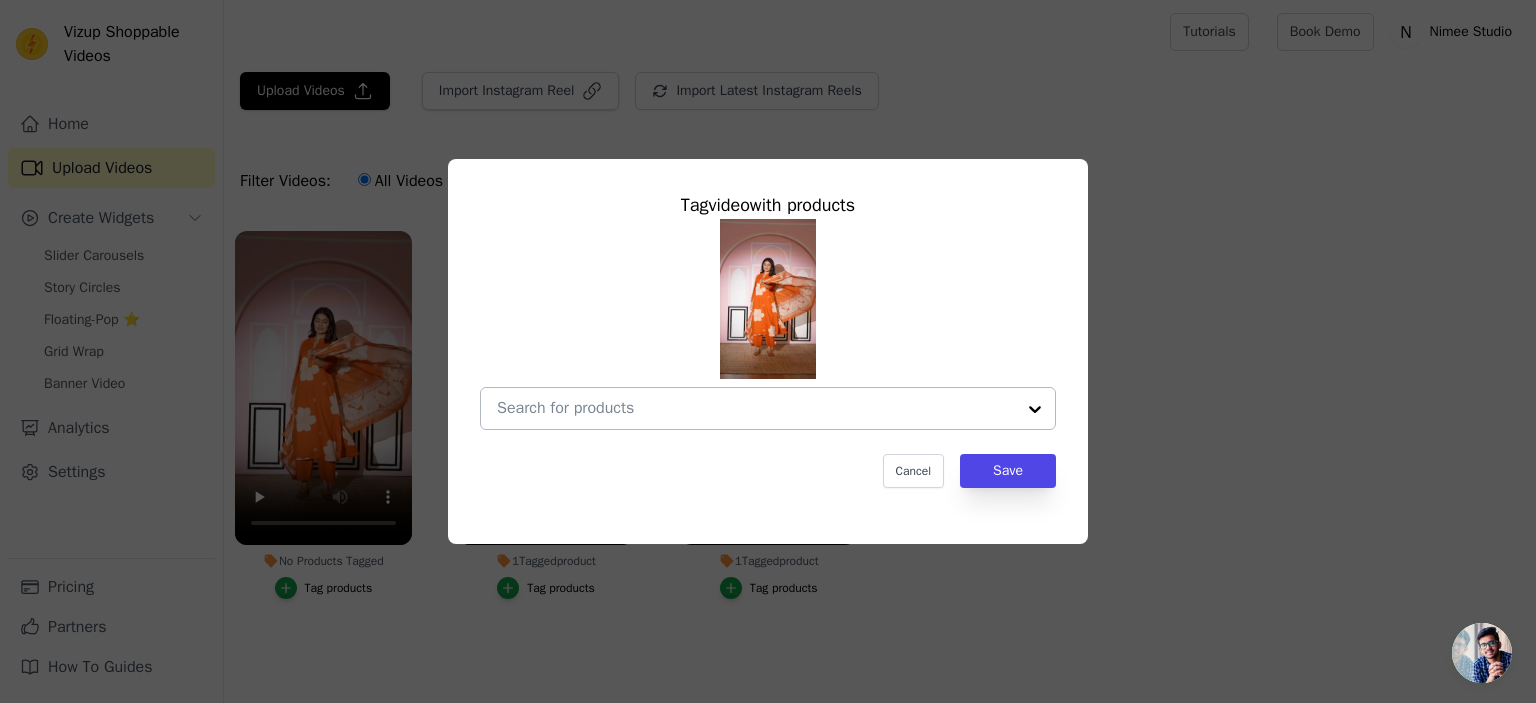click on "No Products Tagged     Tag  video  with products                         Cancel   Save     Tag products" at bounding box center (756, 408) 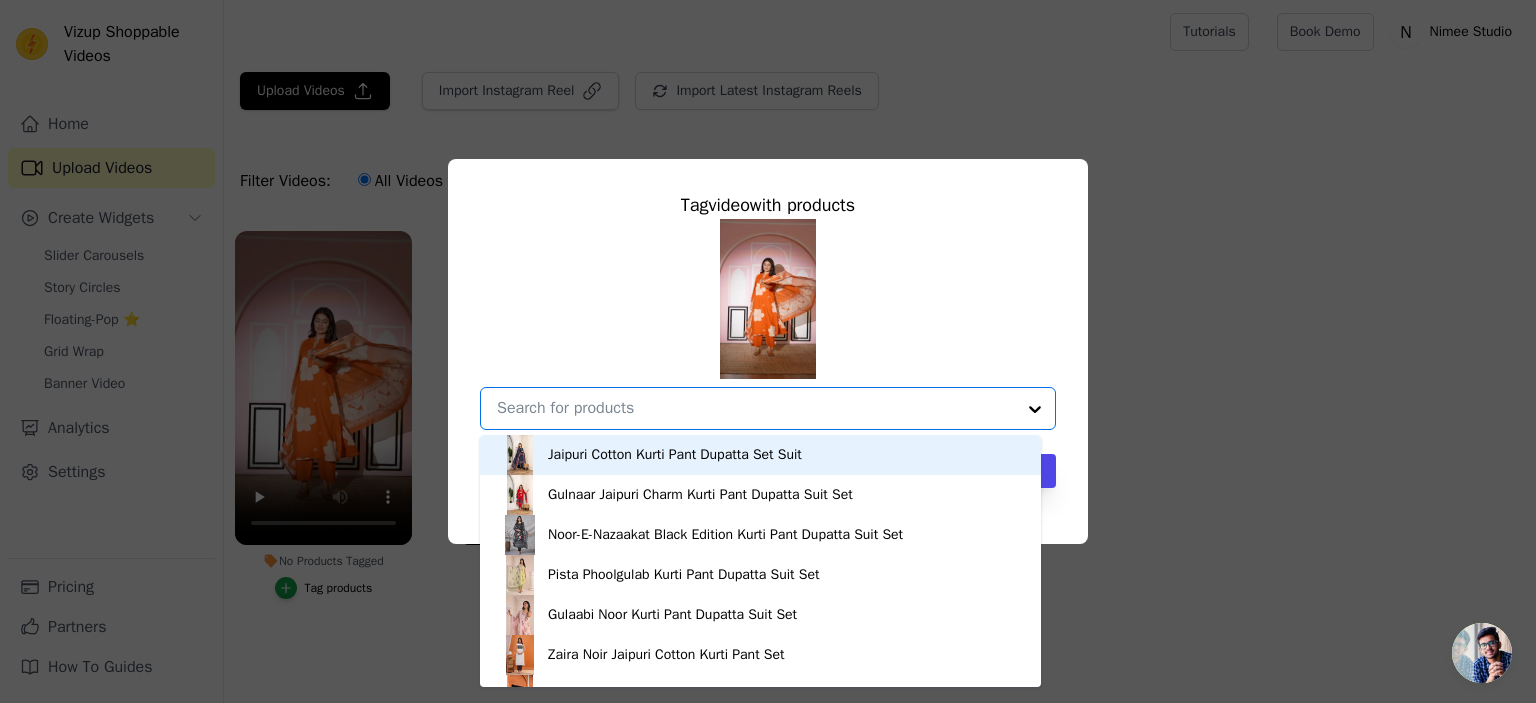 paste on "Gulnaar Rust Bloom Kurti Pant Dupatta Set Suit" 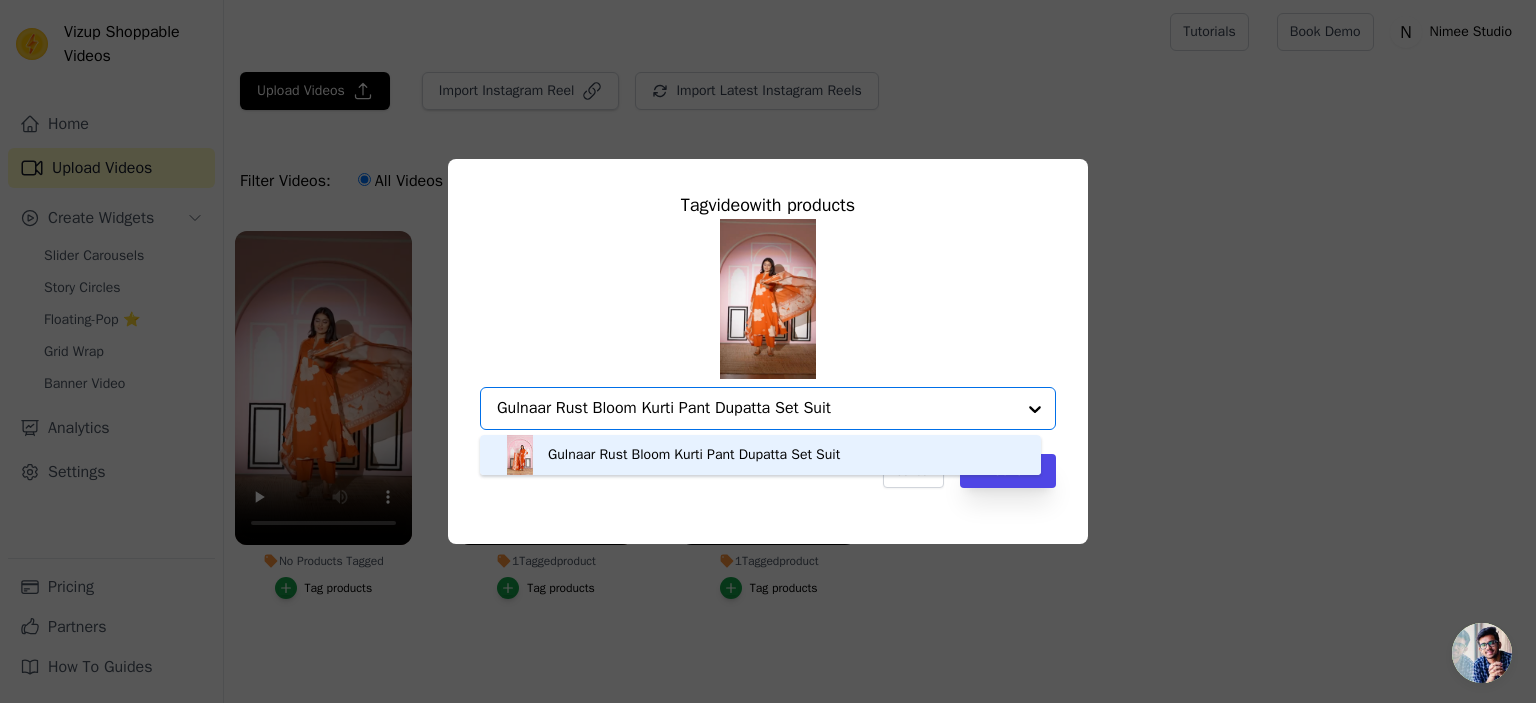 click on "Gulnaar Rust Bloom Kurti Pant Dupatta Set Suit" at bounding box center (694, 455) 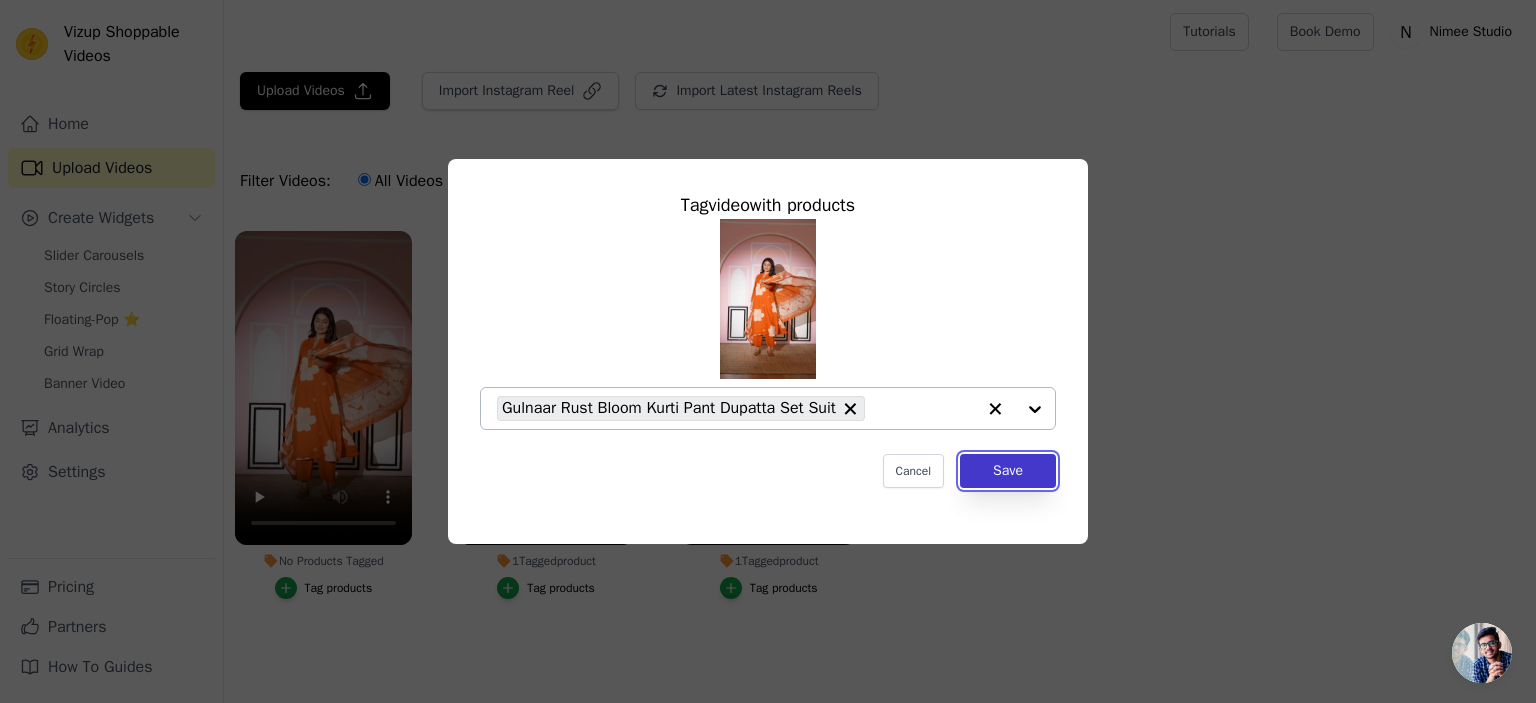 click on "Save" at bounding box center [1008, 471] 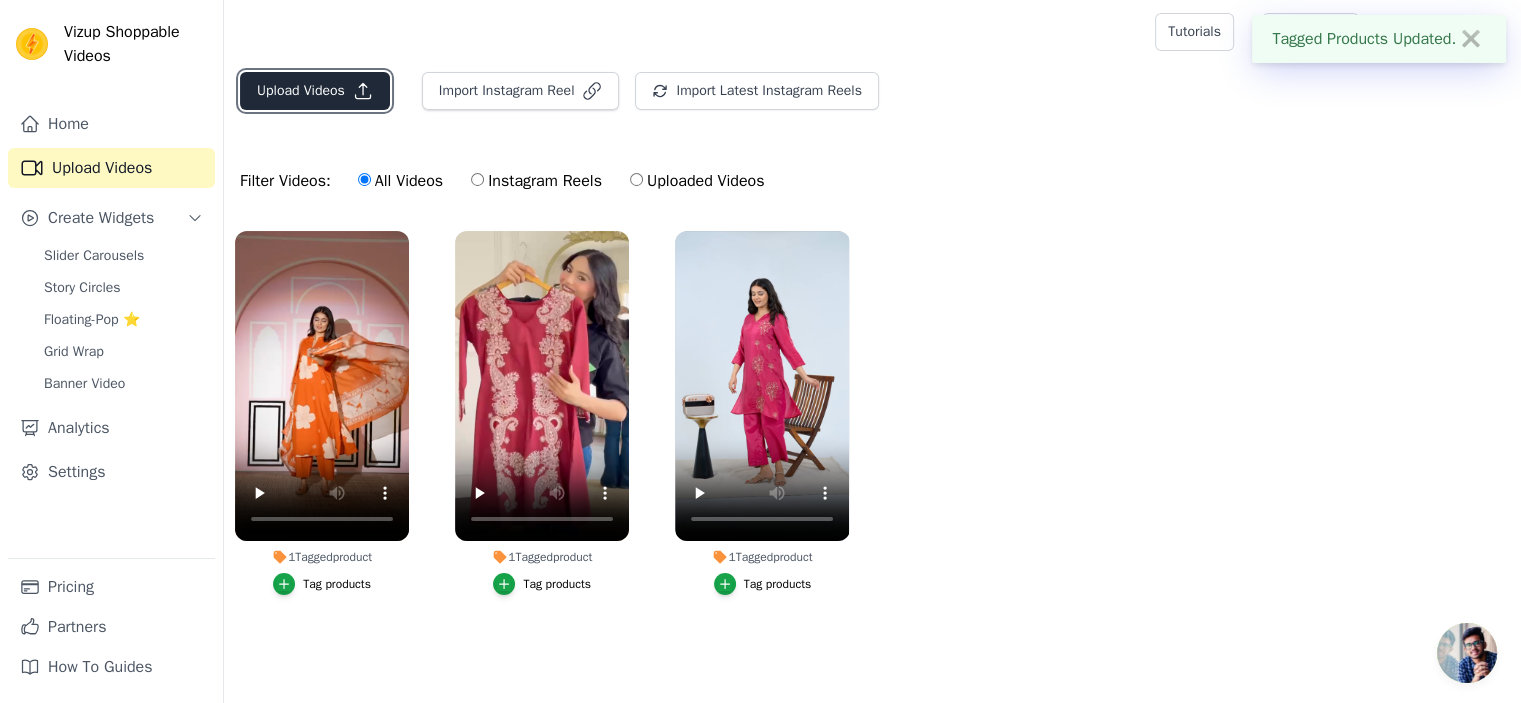 click on "Upload Videos" at bounding box center [315, 91] 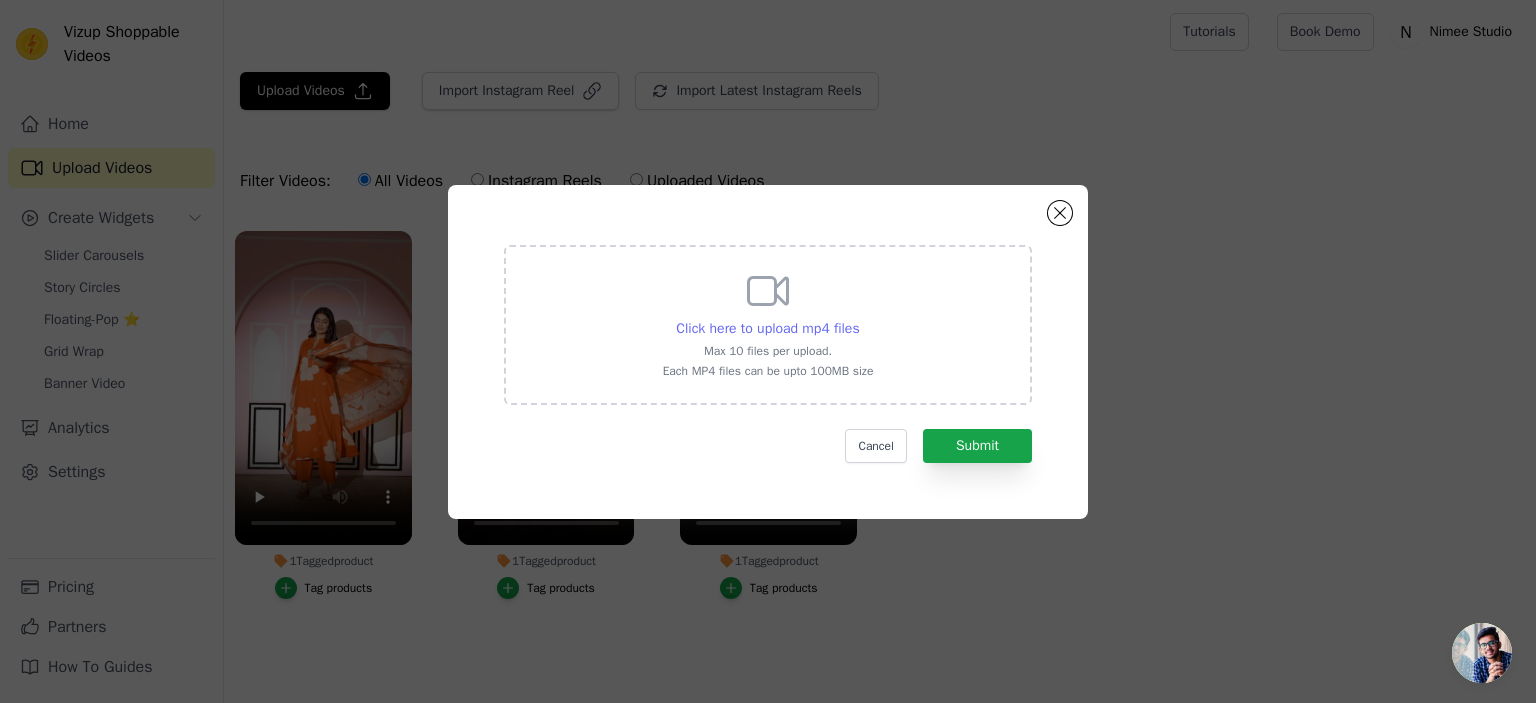 click on "Click here to upload mp4 files" at bounding box center [767, 328] 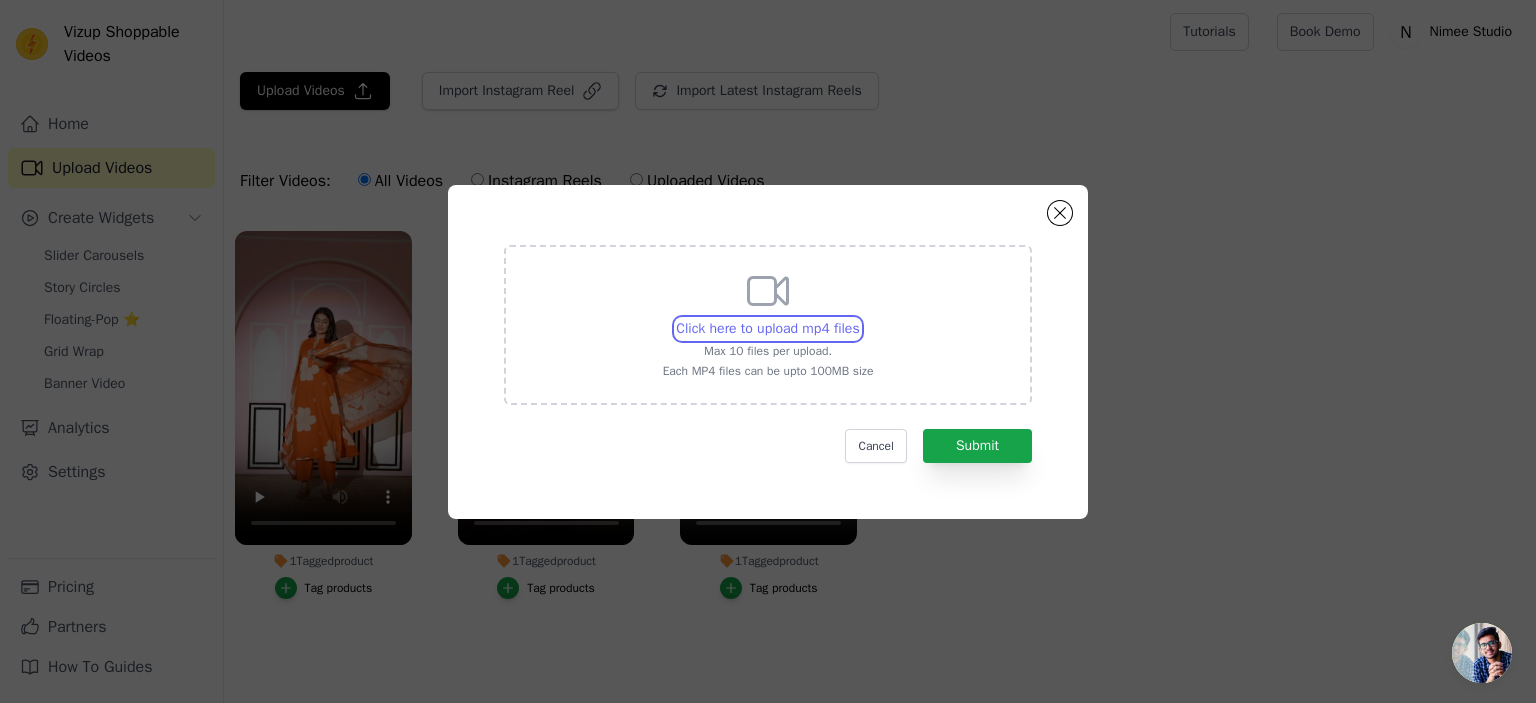 click on "Click here to upload mp4 files     Max 10 files per upload.   Each MP4 files can be upto 100MB size" at bounding box center (859, 318) 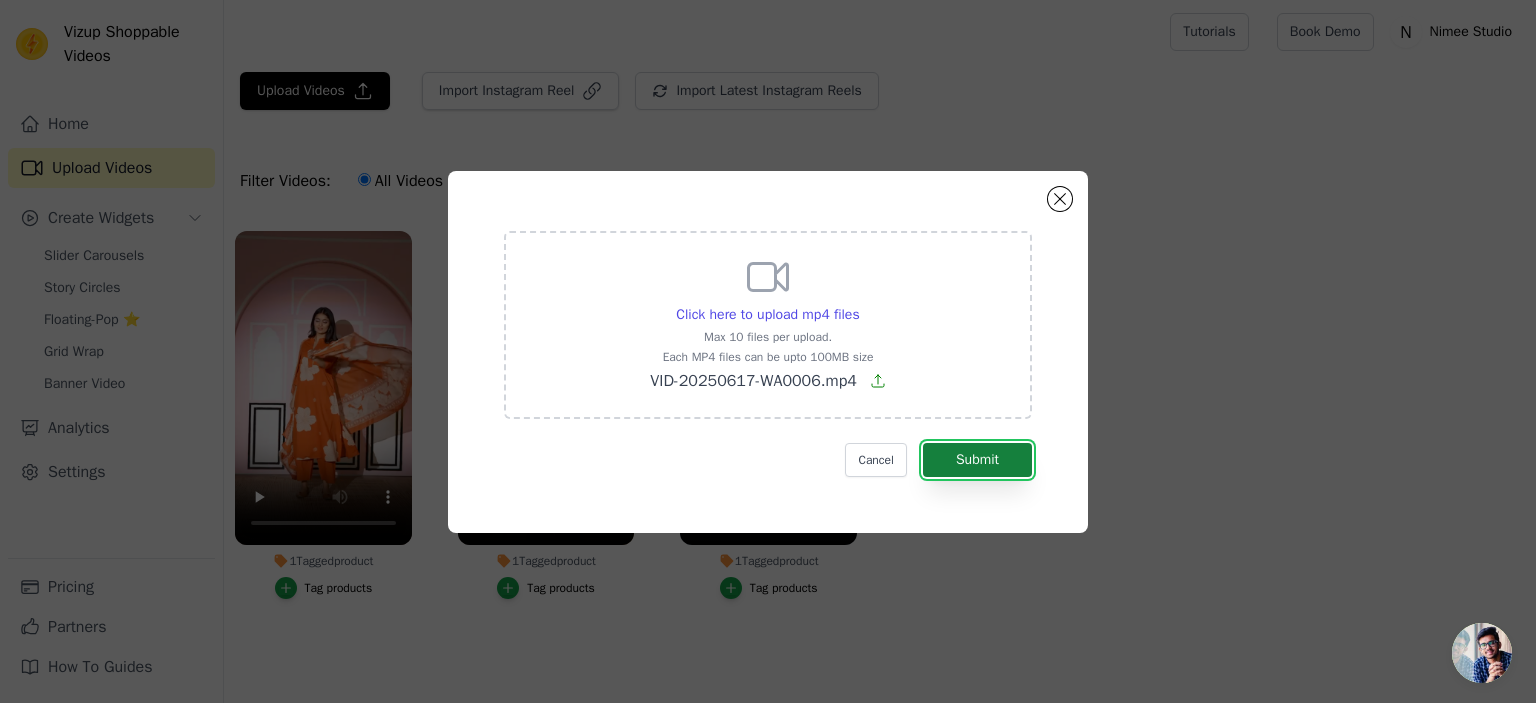 click on "Submit" at bounding box center (977, 460) 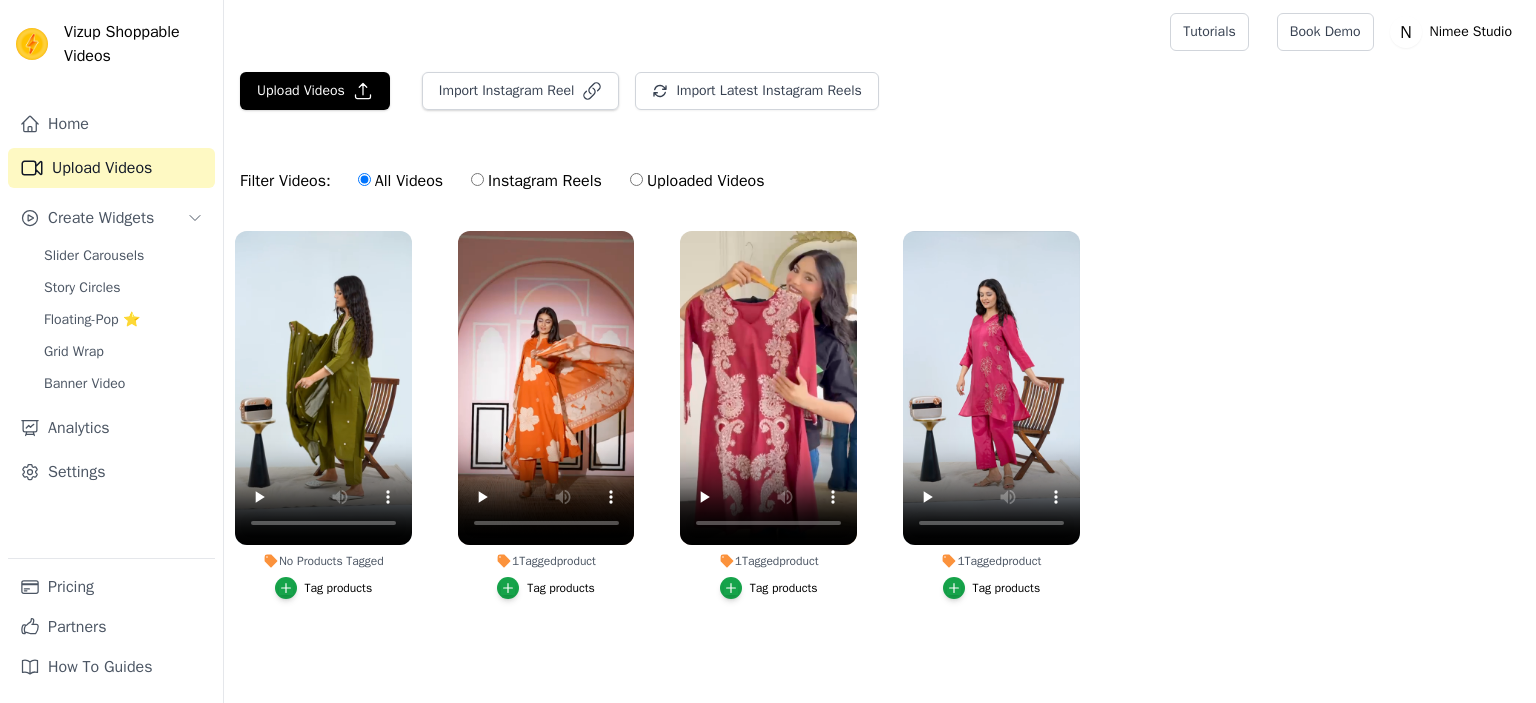 scroll, scrollTop: 0, scrollLeft: 0, axis: both 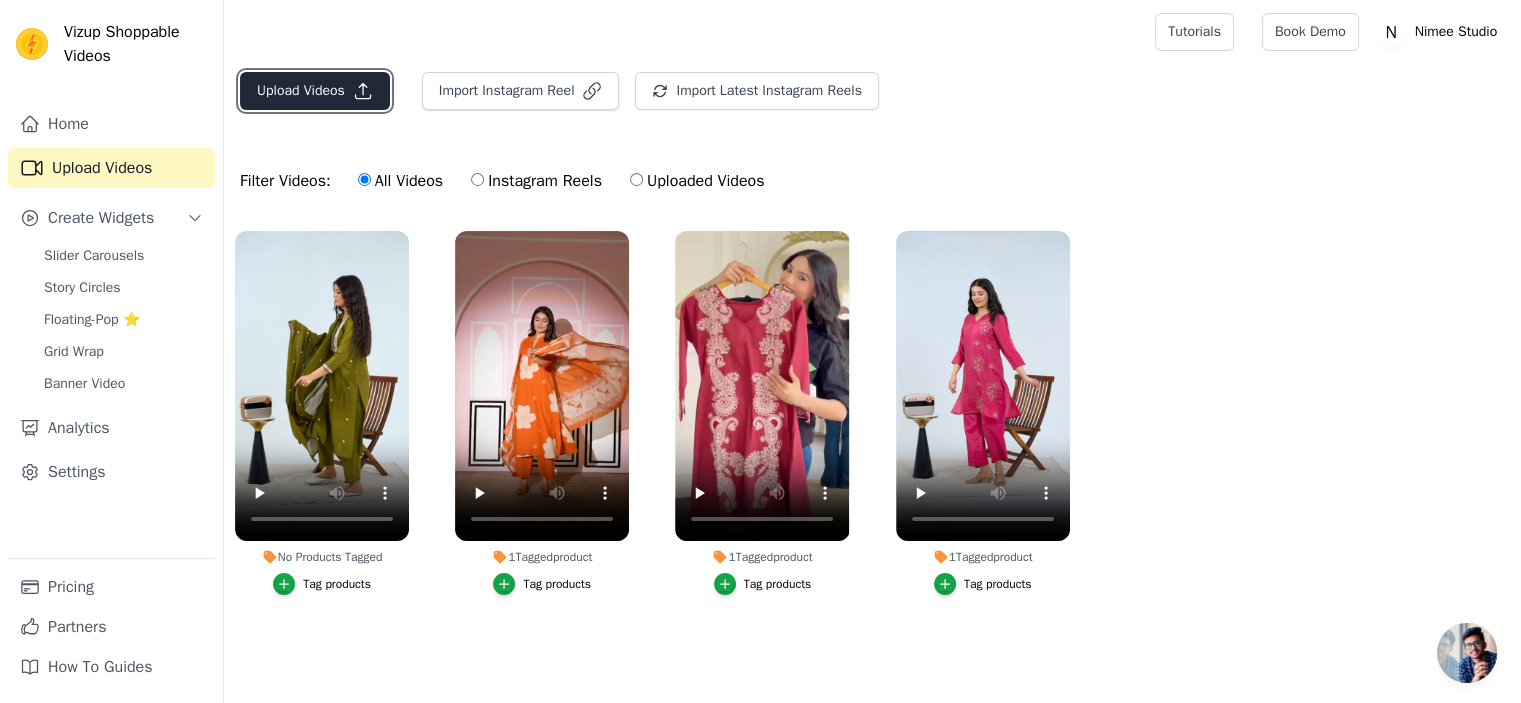 click on "Upload Videos" at bounding box center (315, 91) 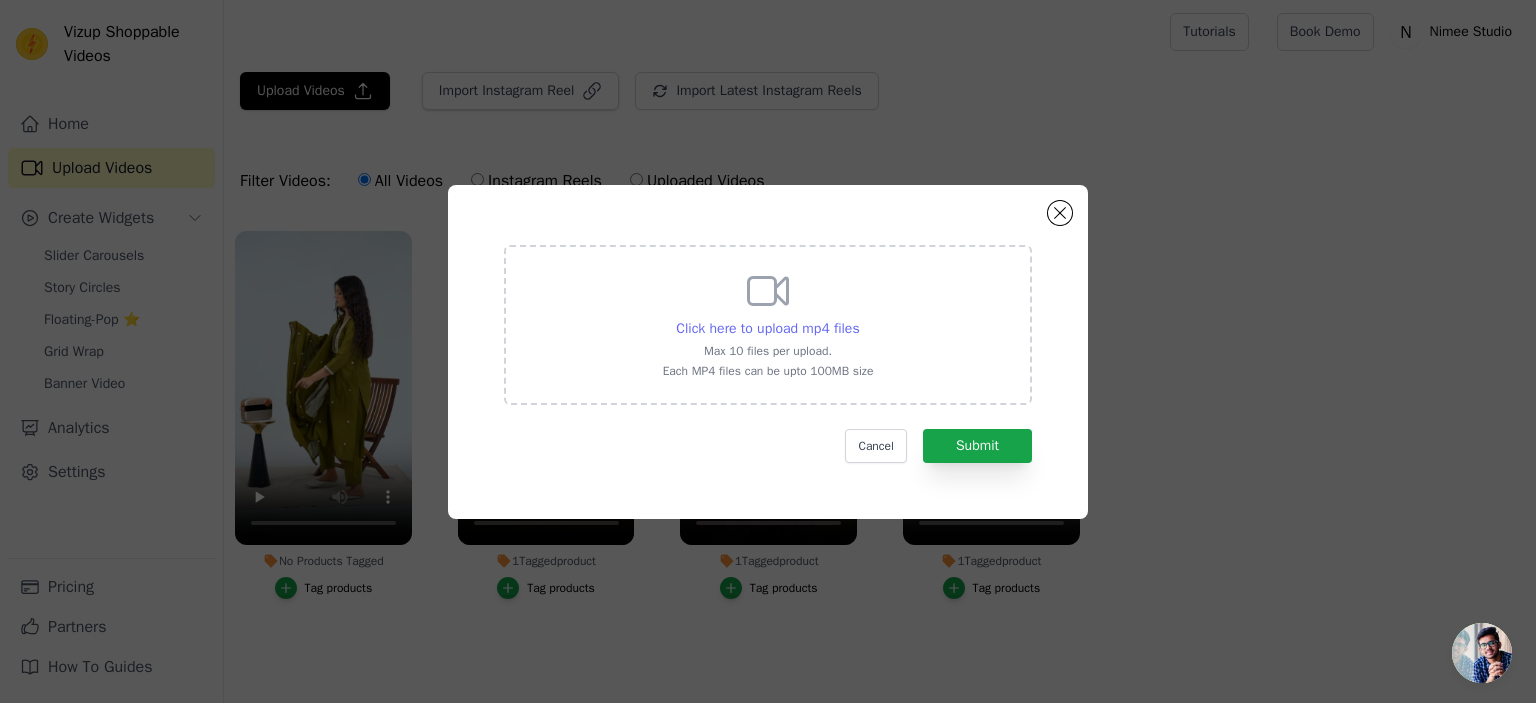 click on "Click here to upload mp4 files" at bounding box center (767, 328) 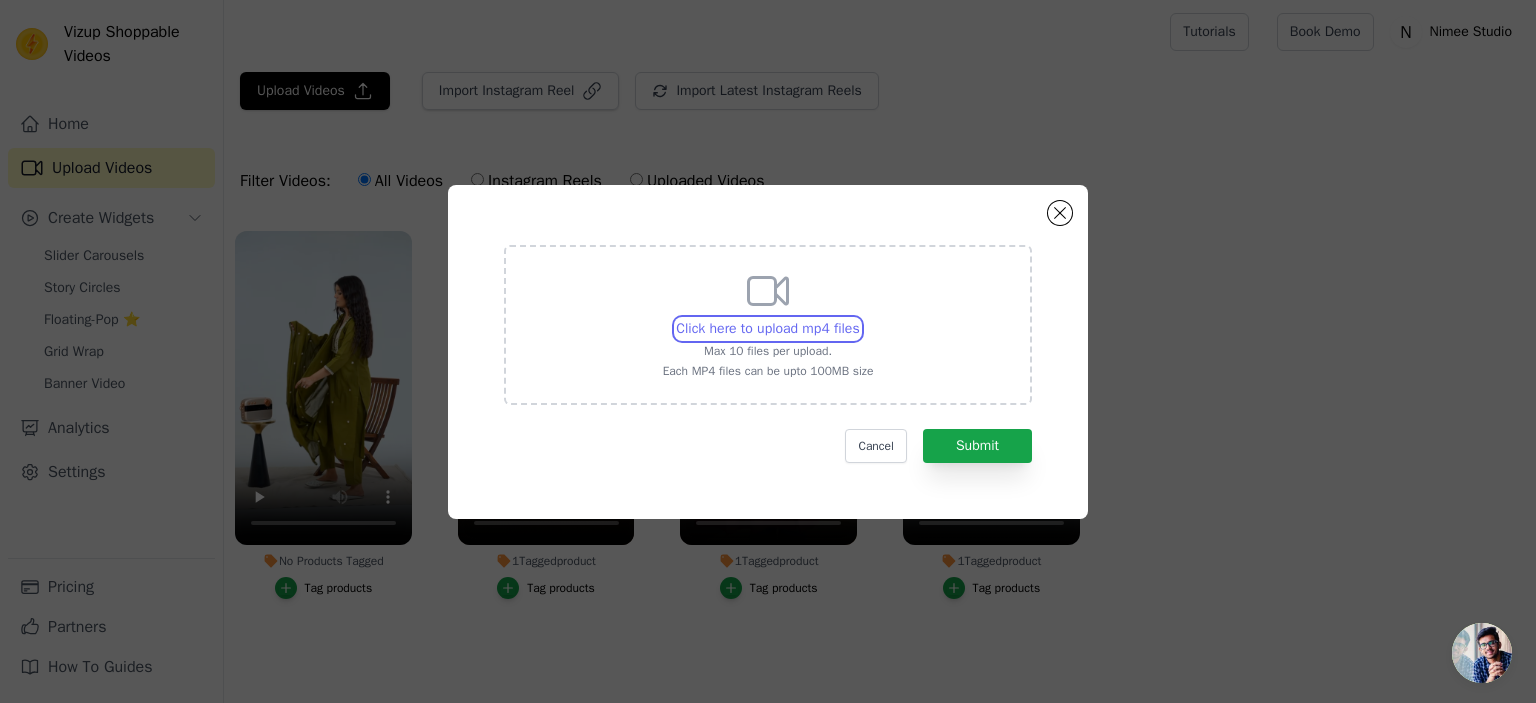 click on "Click here to upload mp4 files     Max 10 files per upload.   Each MP4 files can be upto 100MB size" at bounding box center (859, 318) 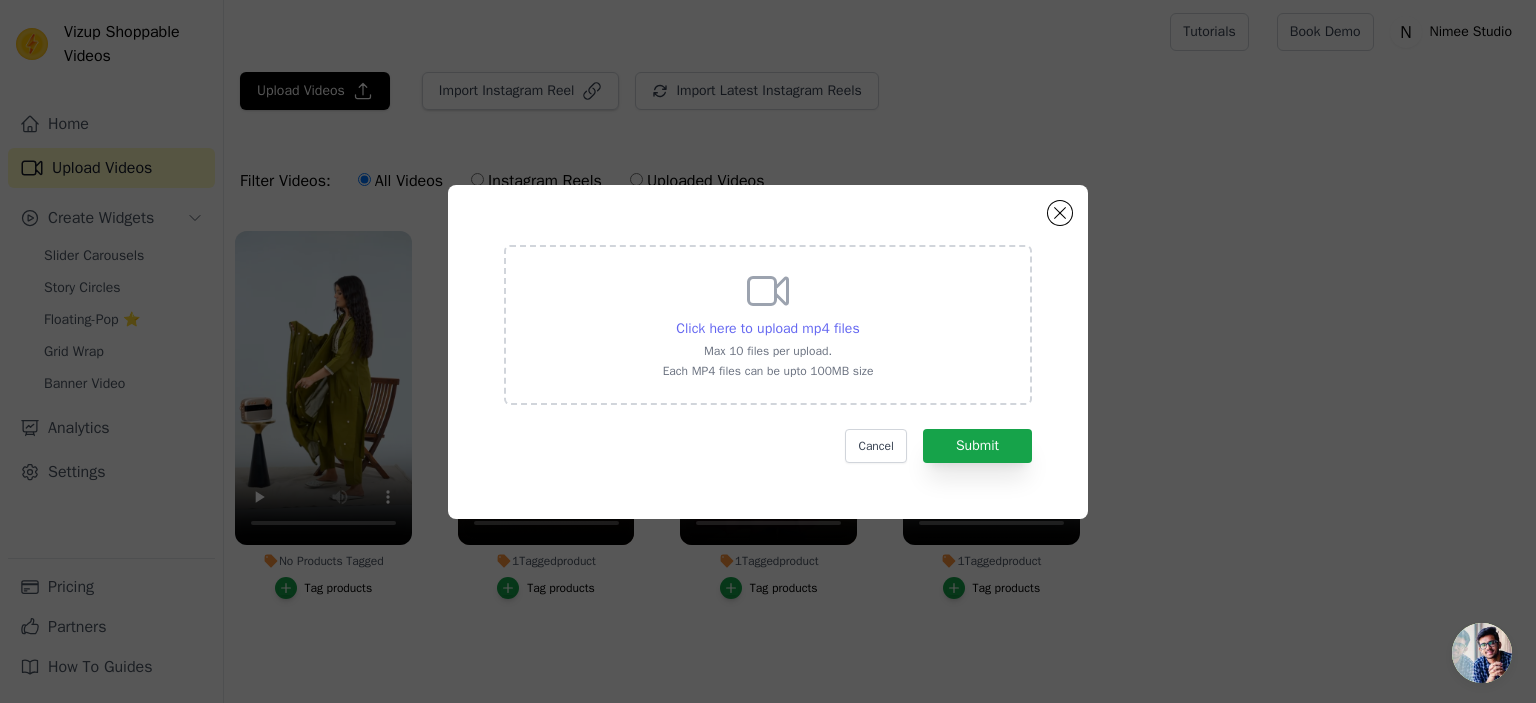 click on "Click here to upload mp4 files" at bounding box center (767, 328) 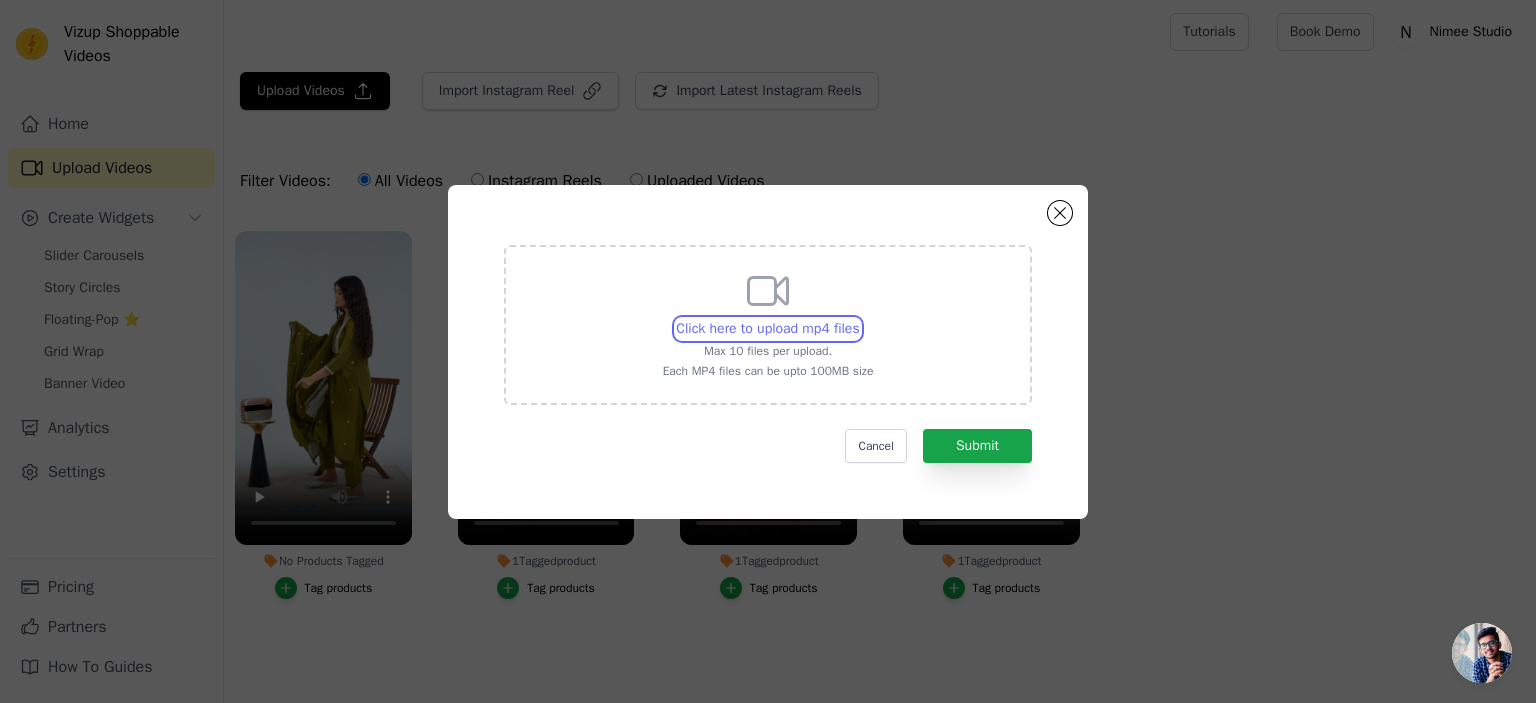click on "Click here to upload mp4 files     Max 10 files per upload.   Each MP4 files can be upto 100MB size" at bounding box center [859, 318] 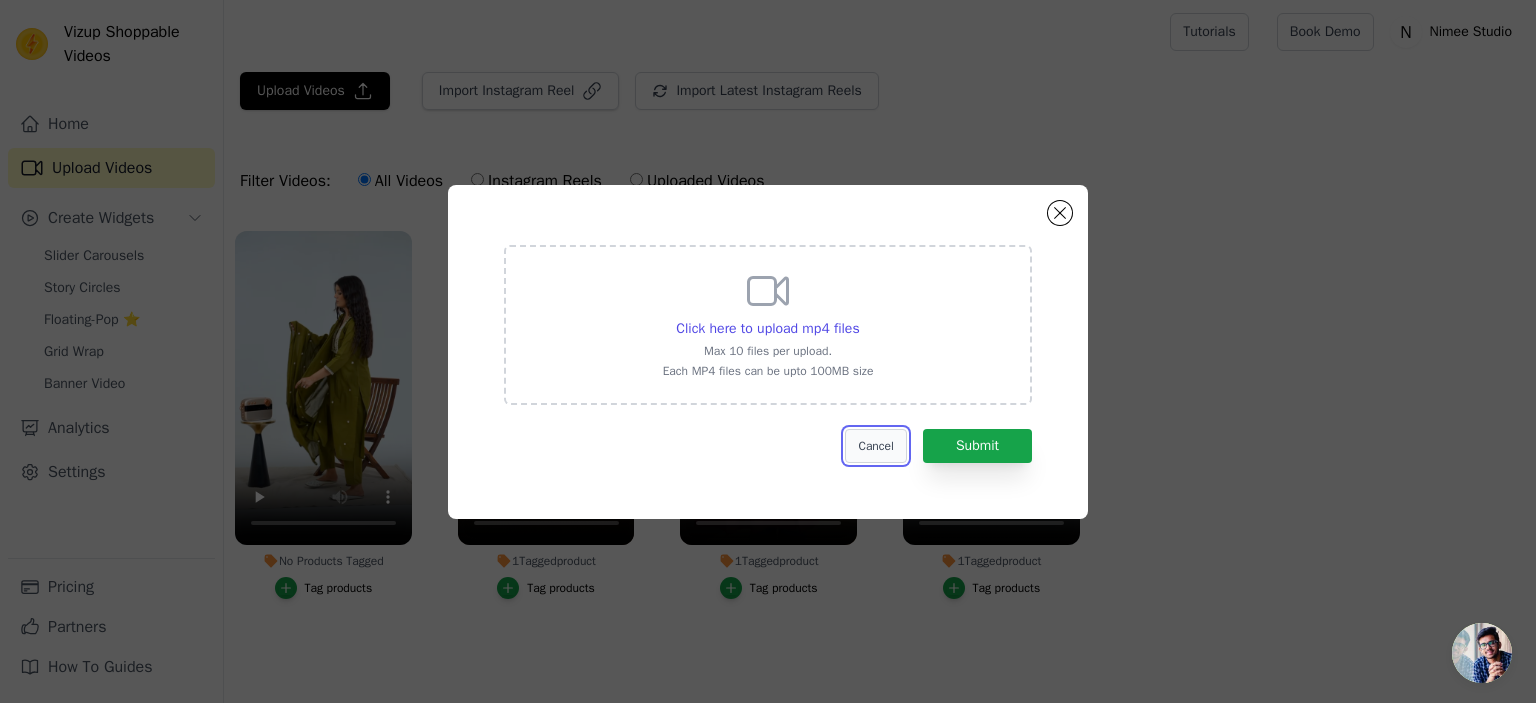 click on "Cancel" at bounding box center (875, 446) 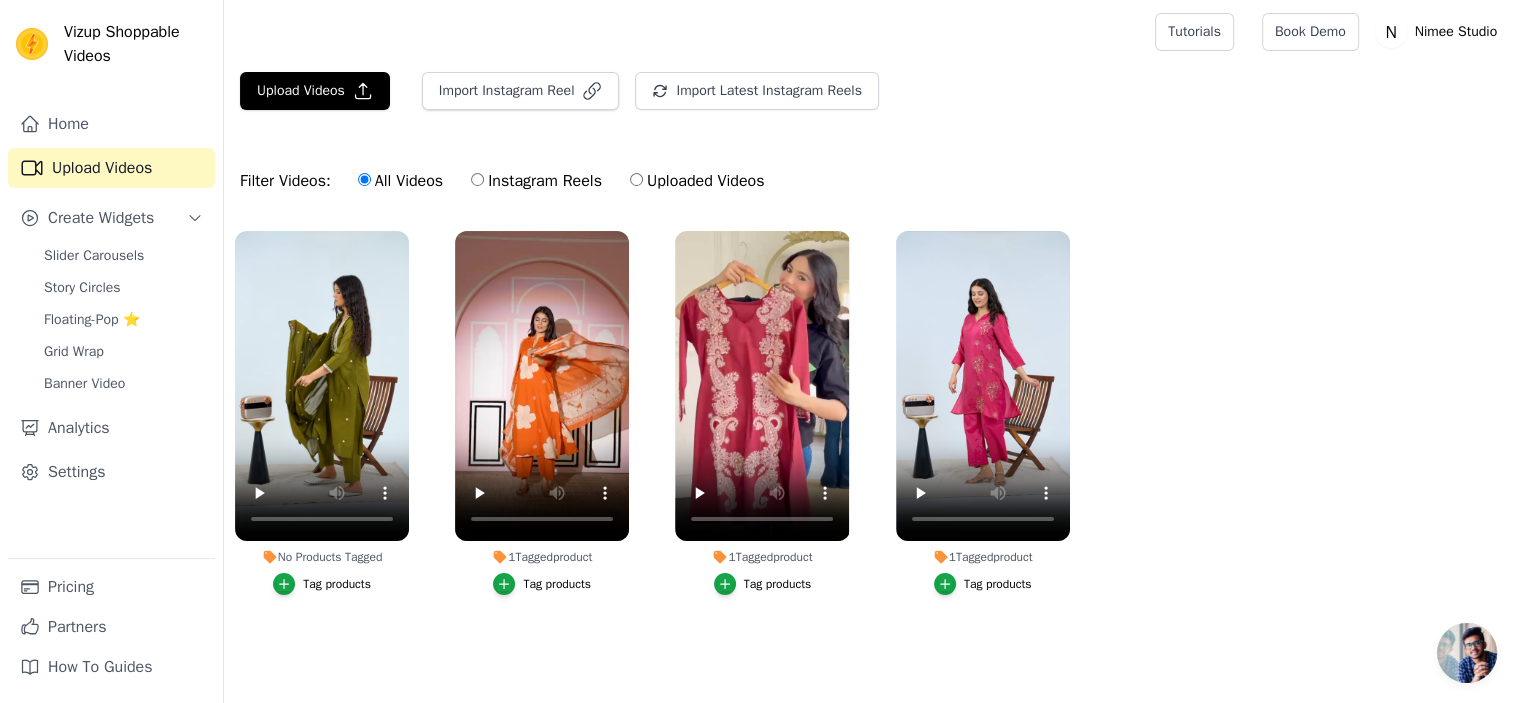 click on "Tag products" at bounding box center (322, 584) 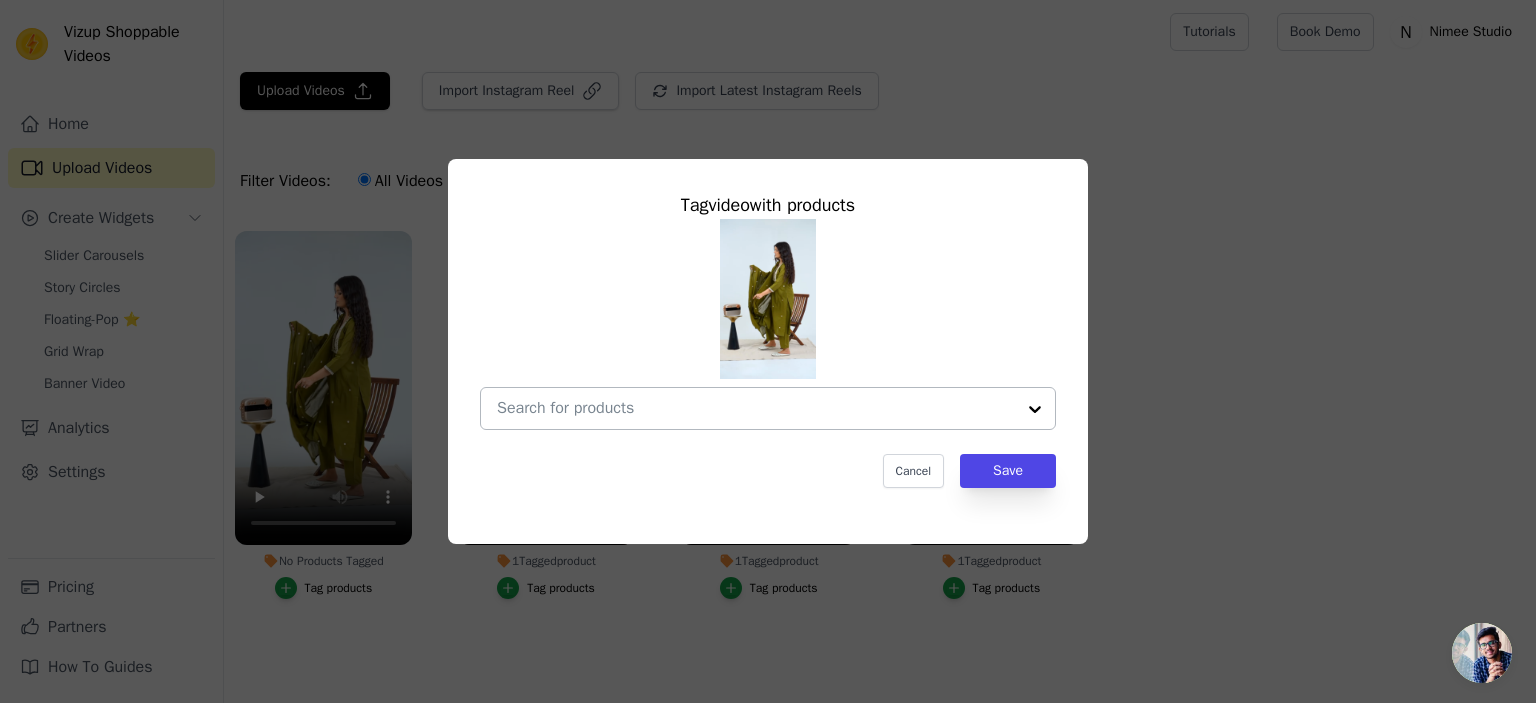 click on "No Products Tagged     Tag  video  with products                         Cancel   Save     Tag products" at bounding box center (756, 408) 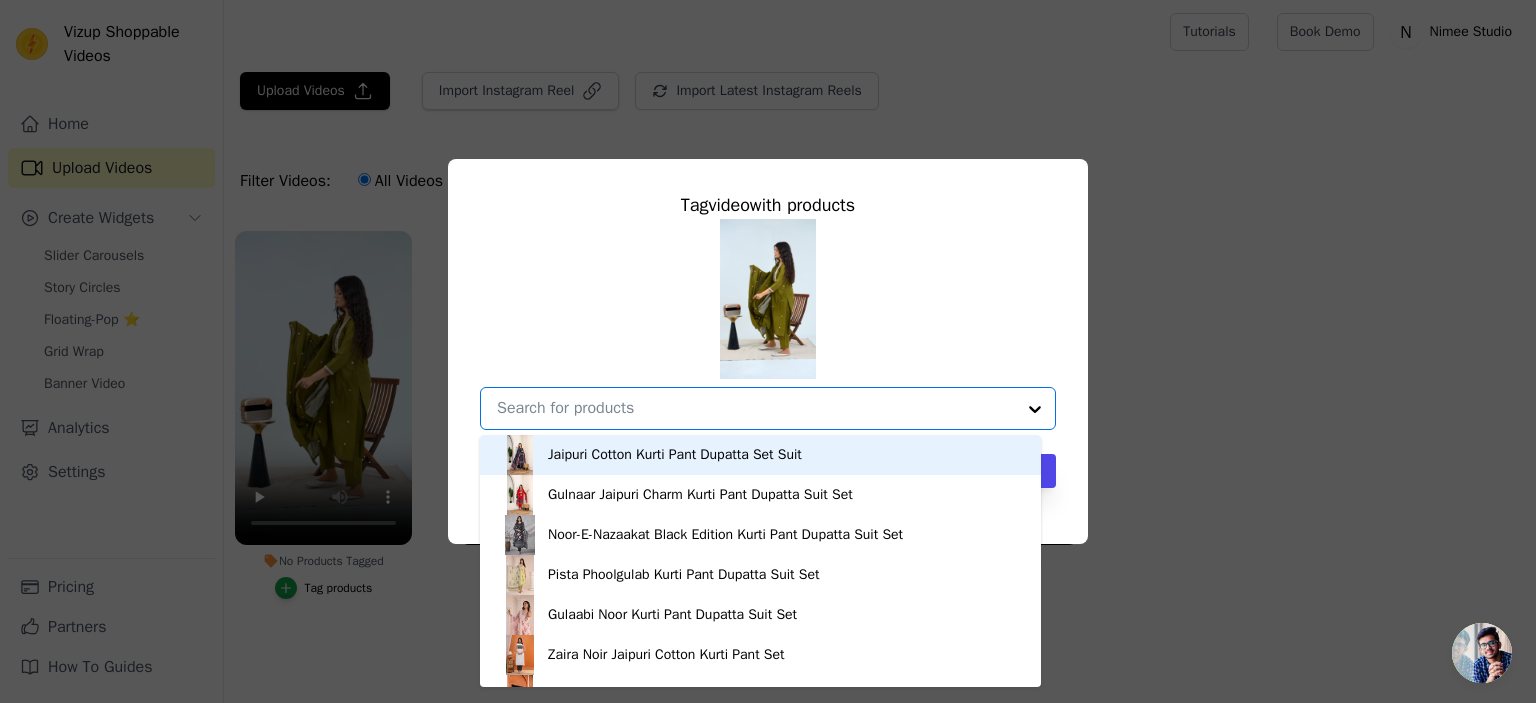 paste on "Olive Envy Jaipuri Kurti Pant Dupatta Set Suit" 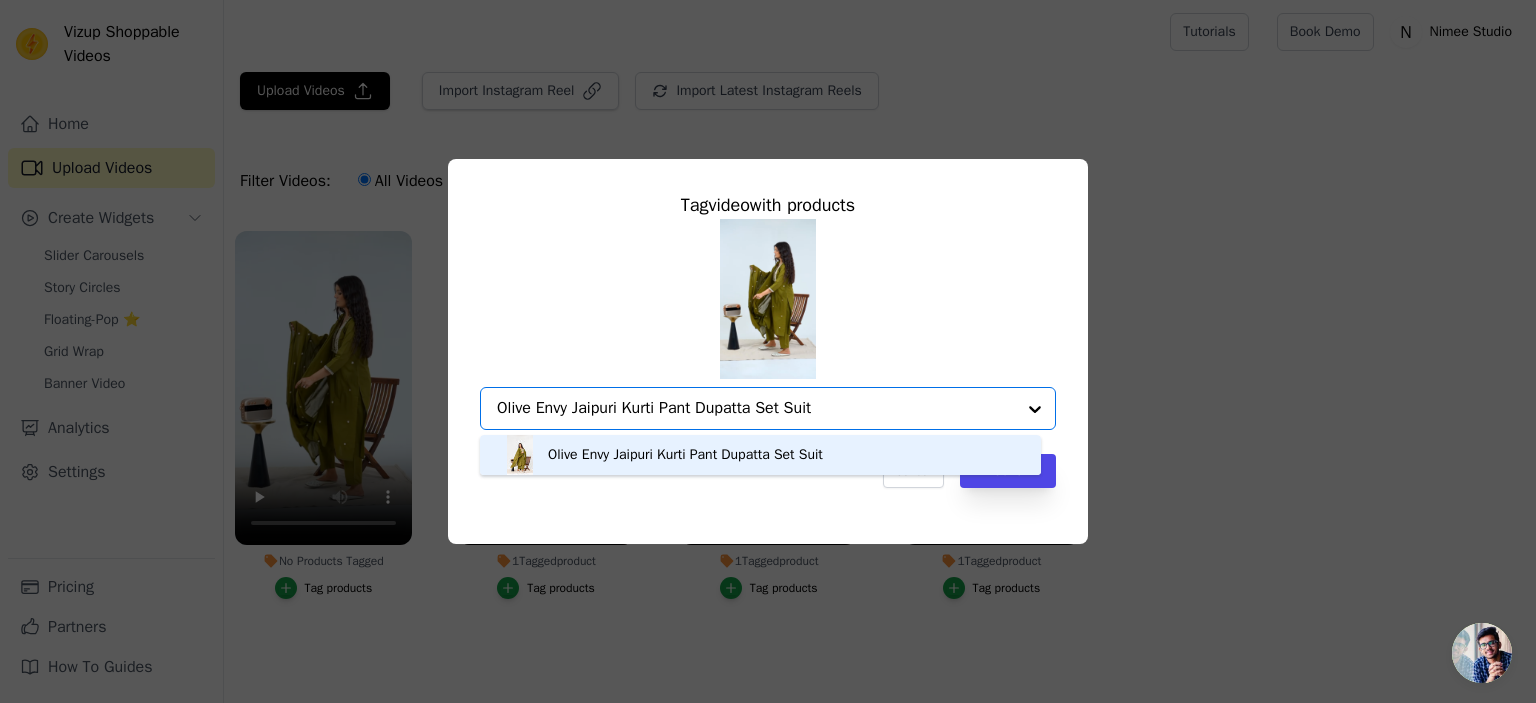 click on "Olive Envy Jaipuri Kurti Pant Dupatta Set Suit" at bounding box center [760, 455] 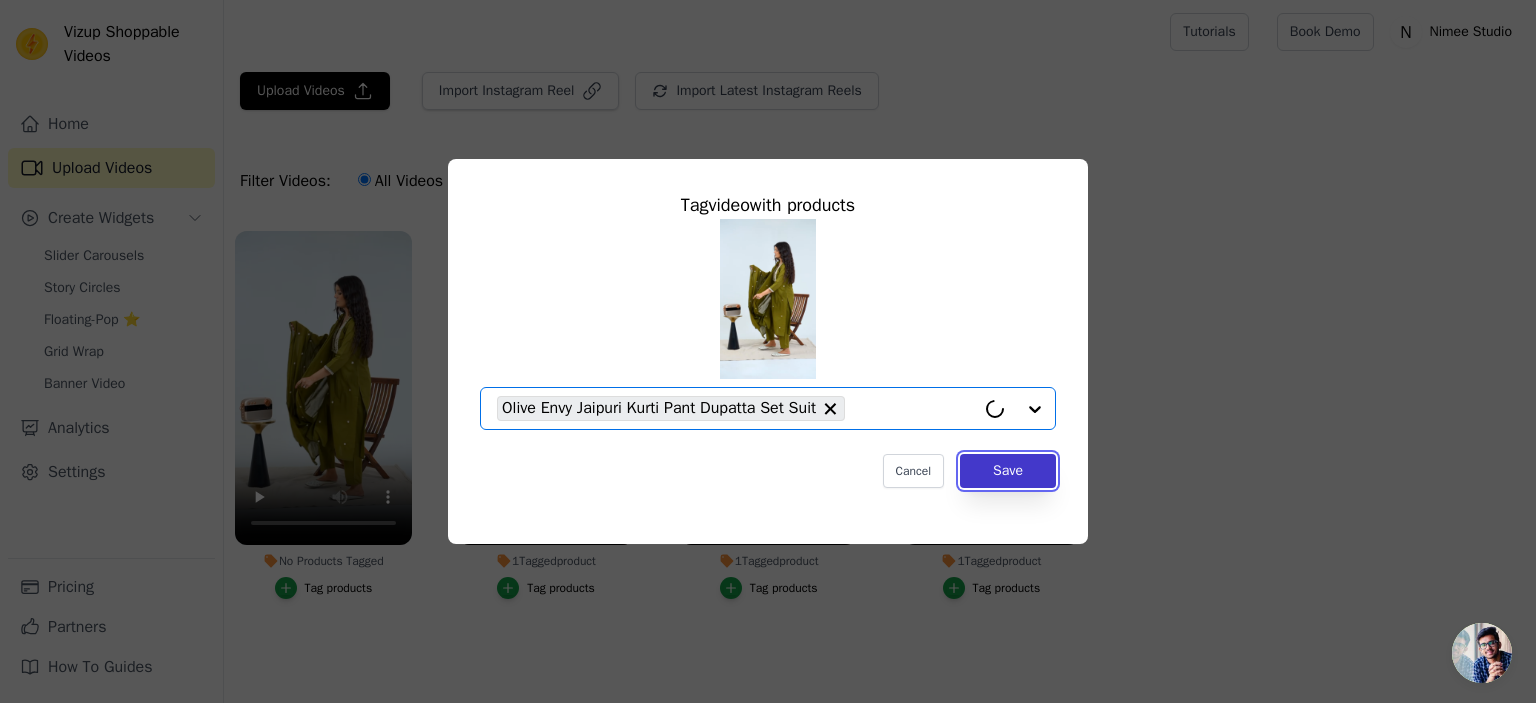 click on "Save" at bounding box center (1008, 471) 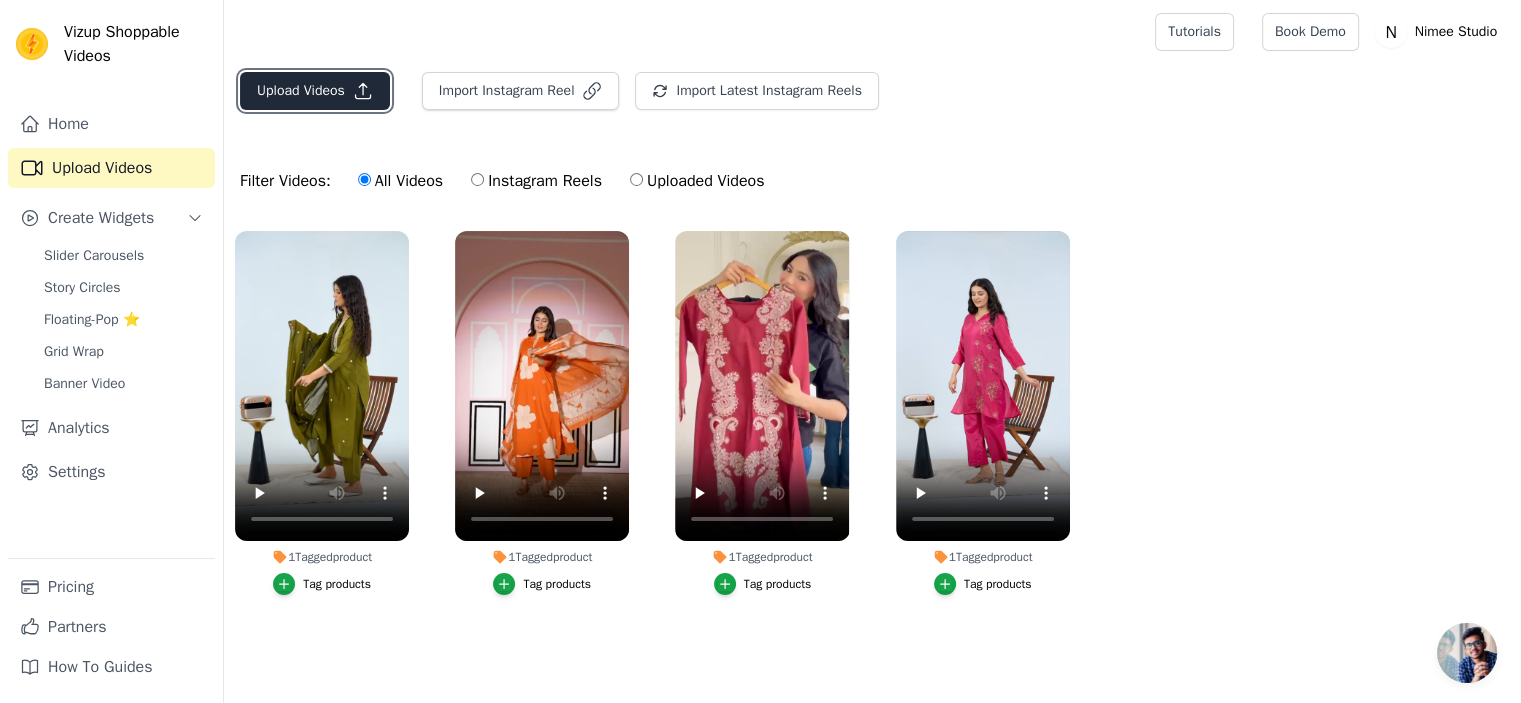 click on "Upload Videos" at bounding box center [315, 91] 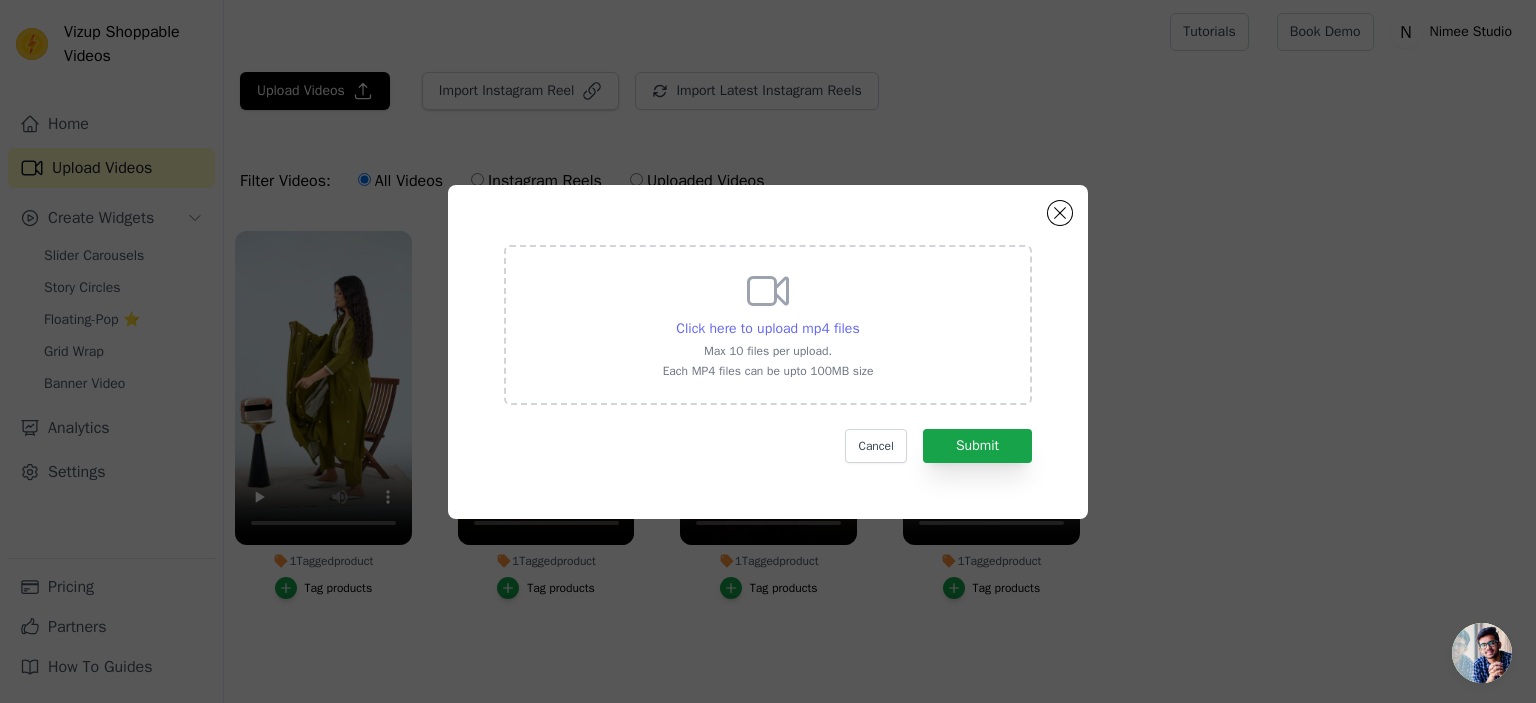 click on "Click here to upload mp4 files" at bounding box center (767, 328) 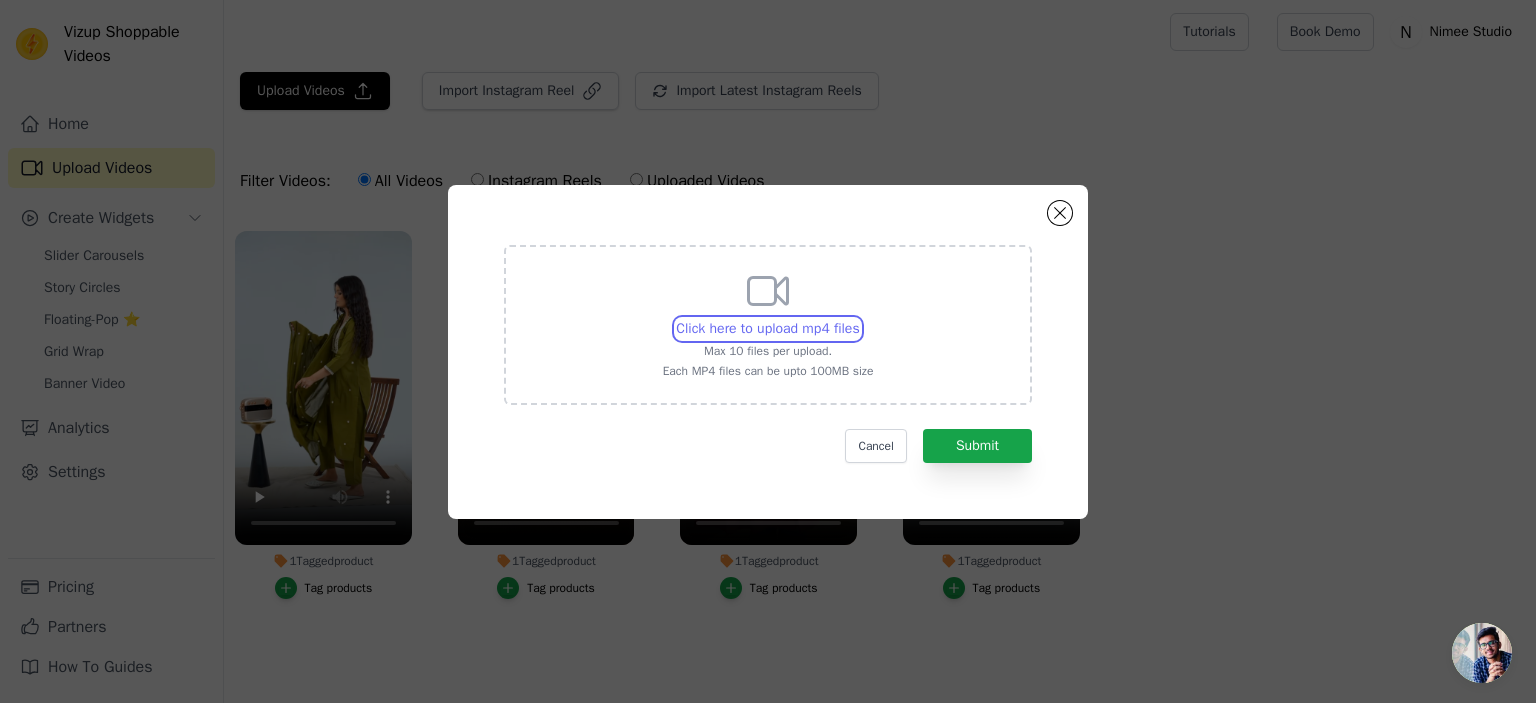 click on "Click here to upload mp4 files     Max 10 files per upload.   Each MP4 files can be upto 100MB size" at bounding box center (859, 318) 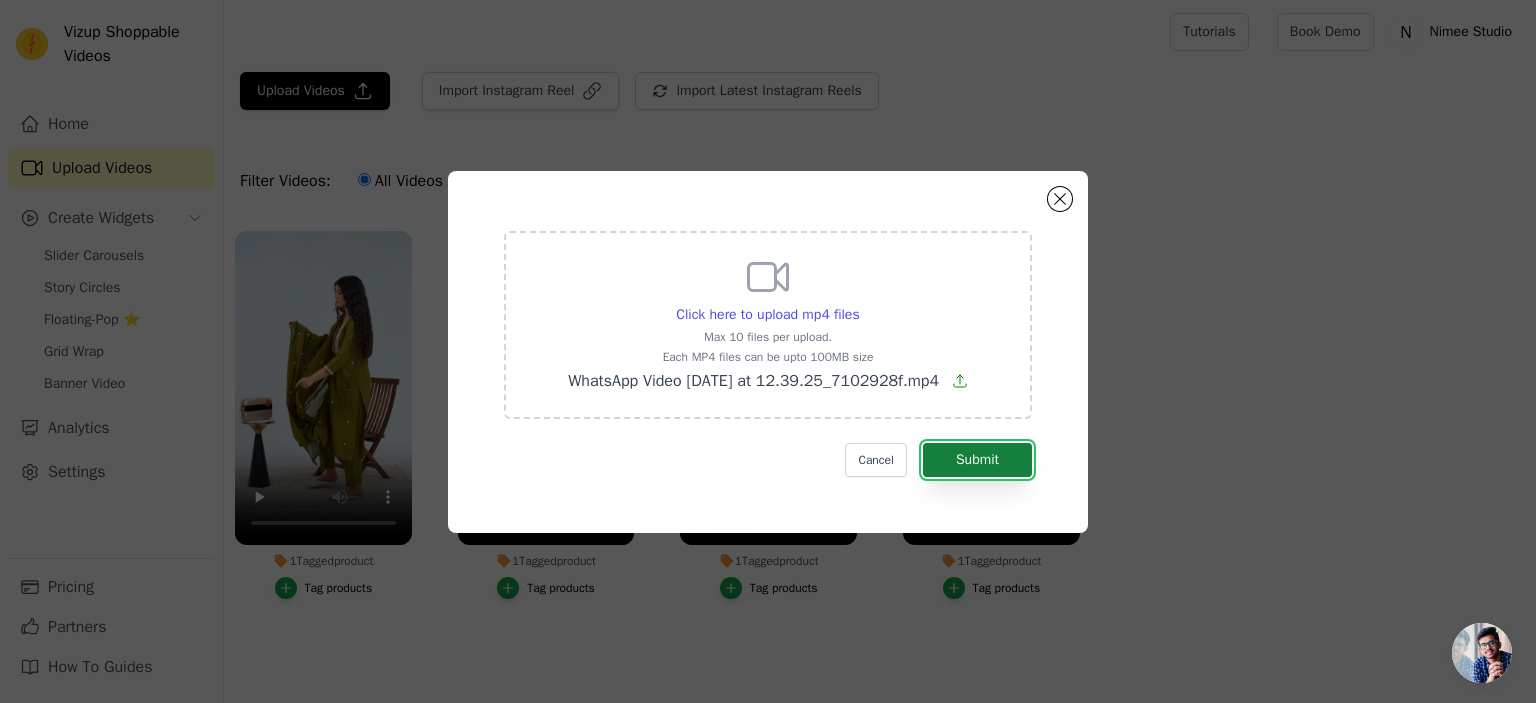 click on "Submit" at bounding box center (977, 460) 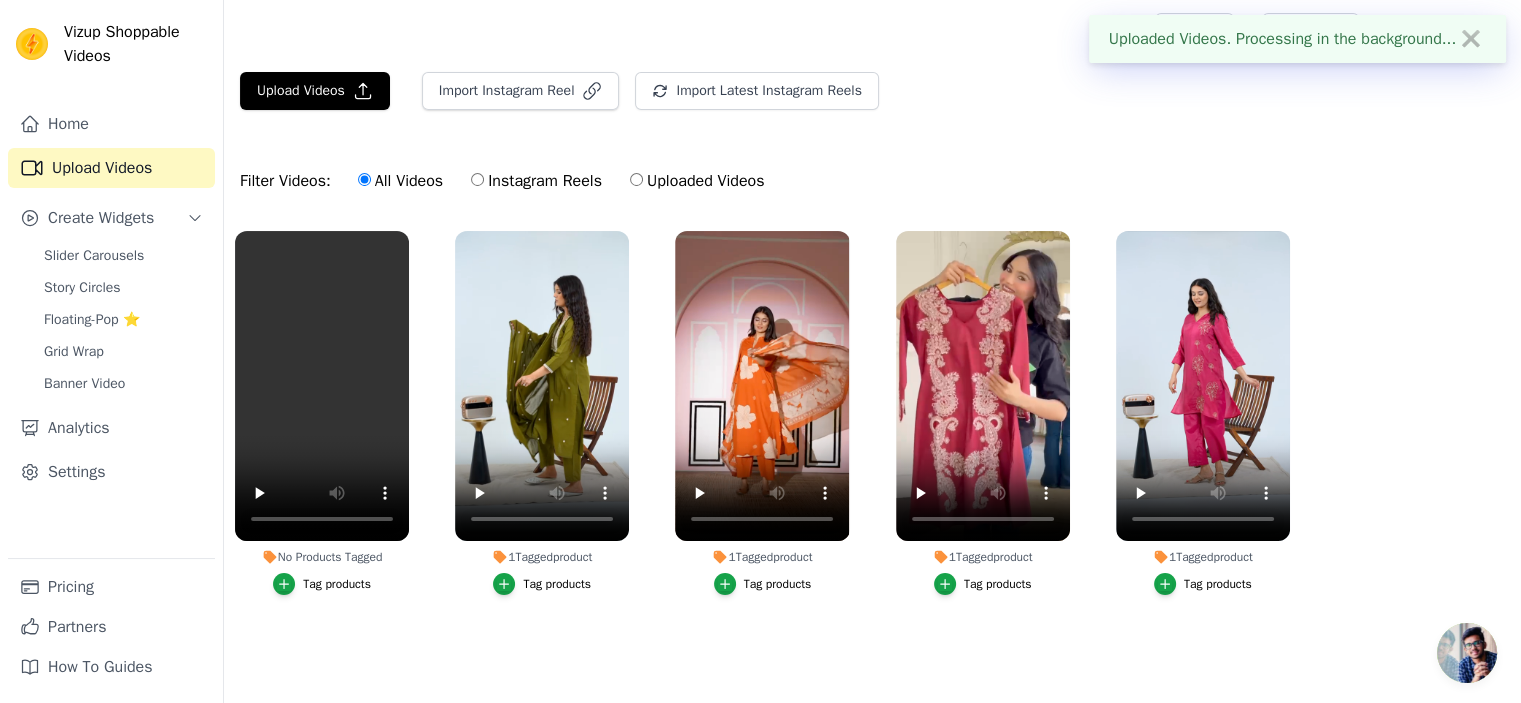 click on "Tag products" at bounding box center (337, 584) 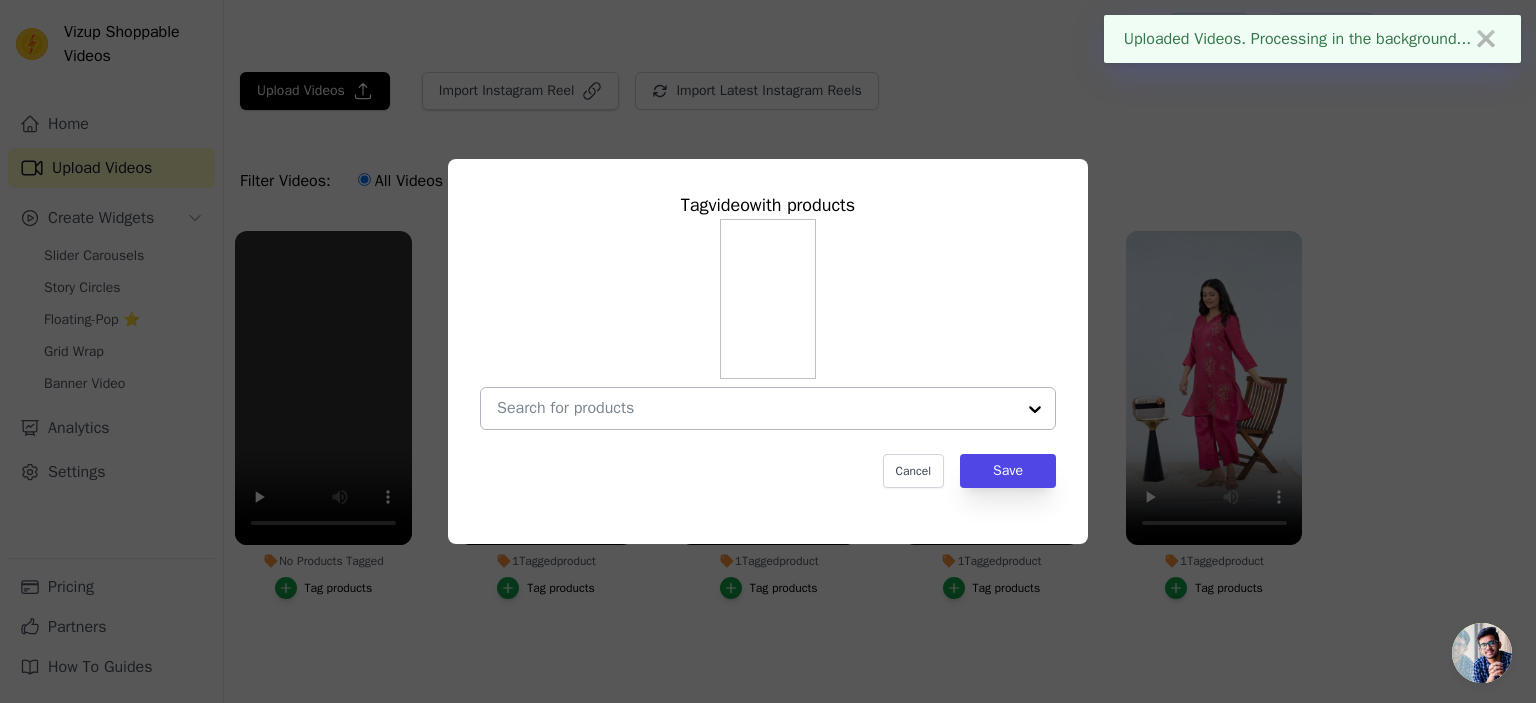 click on "No Products Tagged     Tag  video  with products                         Cancel   Save     Tag products" at bounding box center [756, 408] 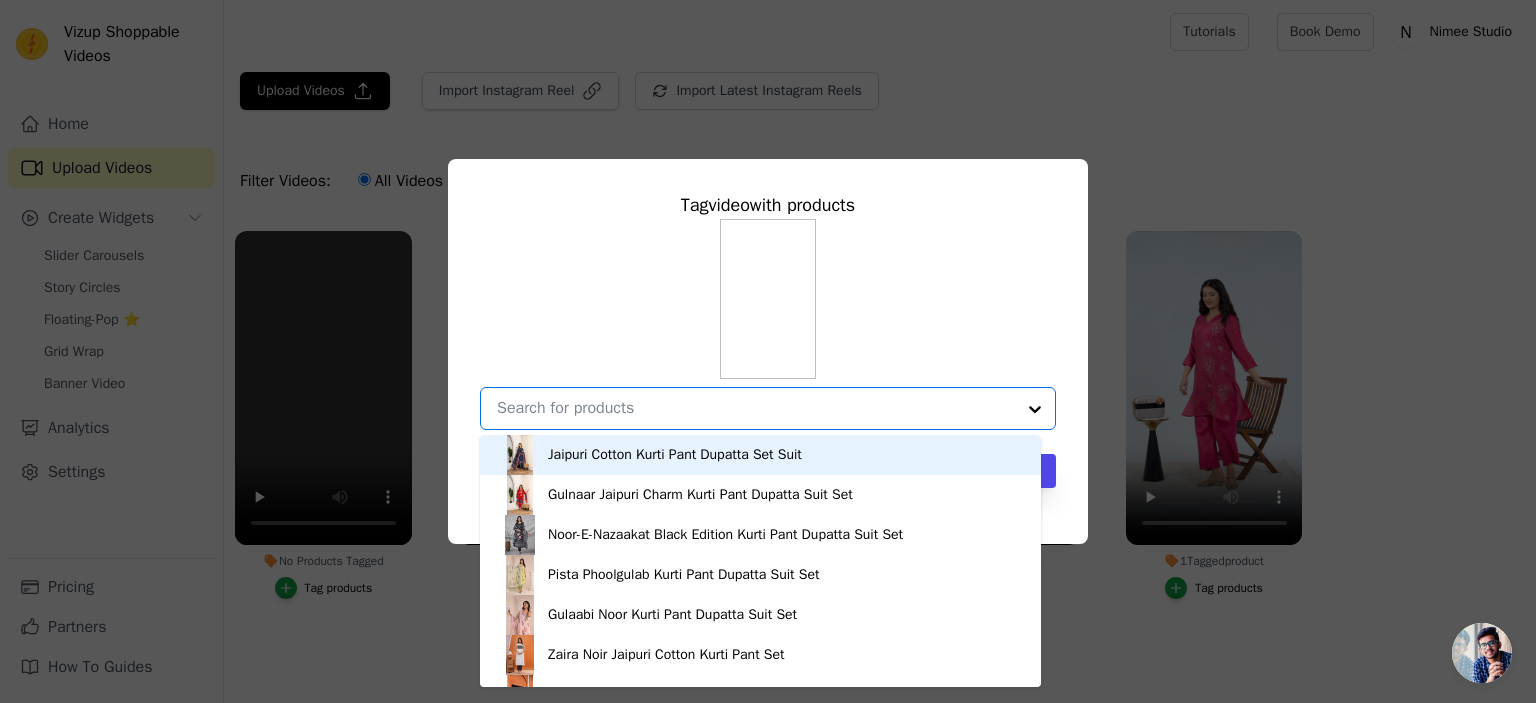 paste on "Cocoa Leafline Kurti Pant Dupatta Set Suit" 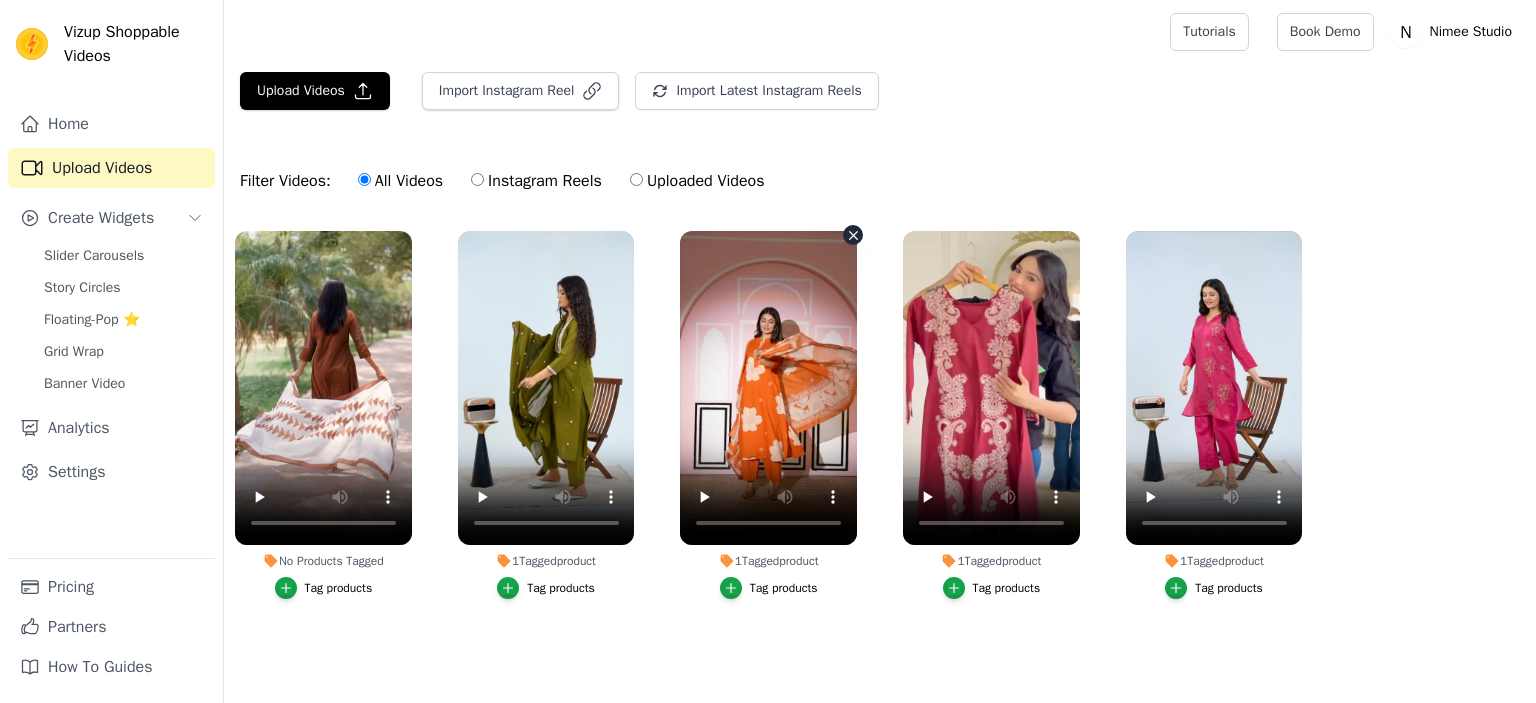 scroll, scrollTop: 0, scrollLeft: 0, axis: both 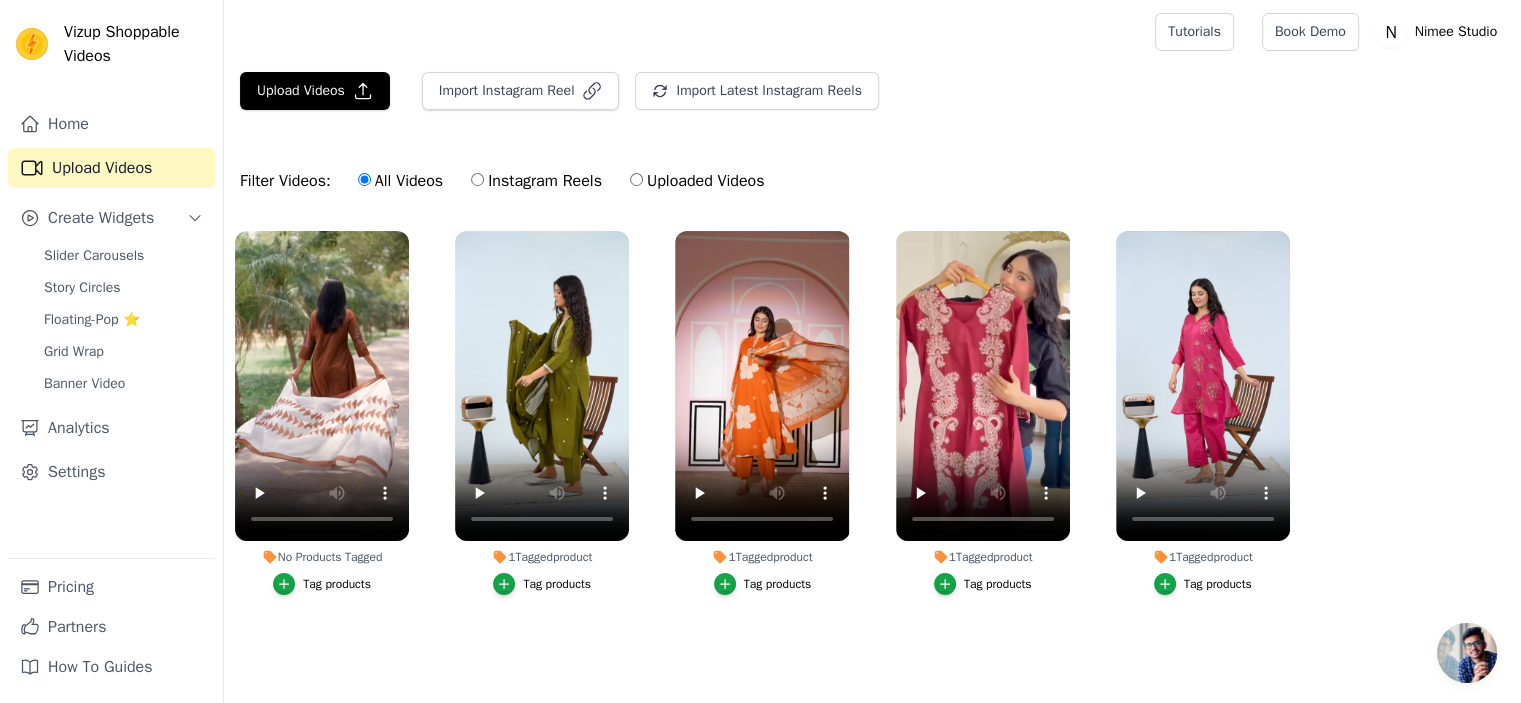 click on "Tag products" at bounding box center [337, 584] 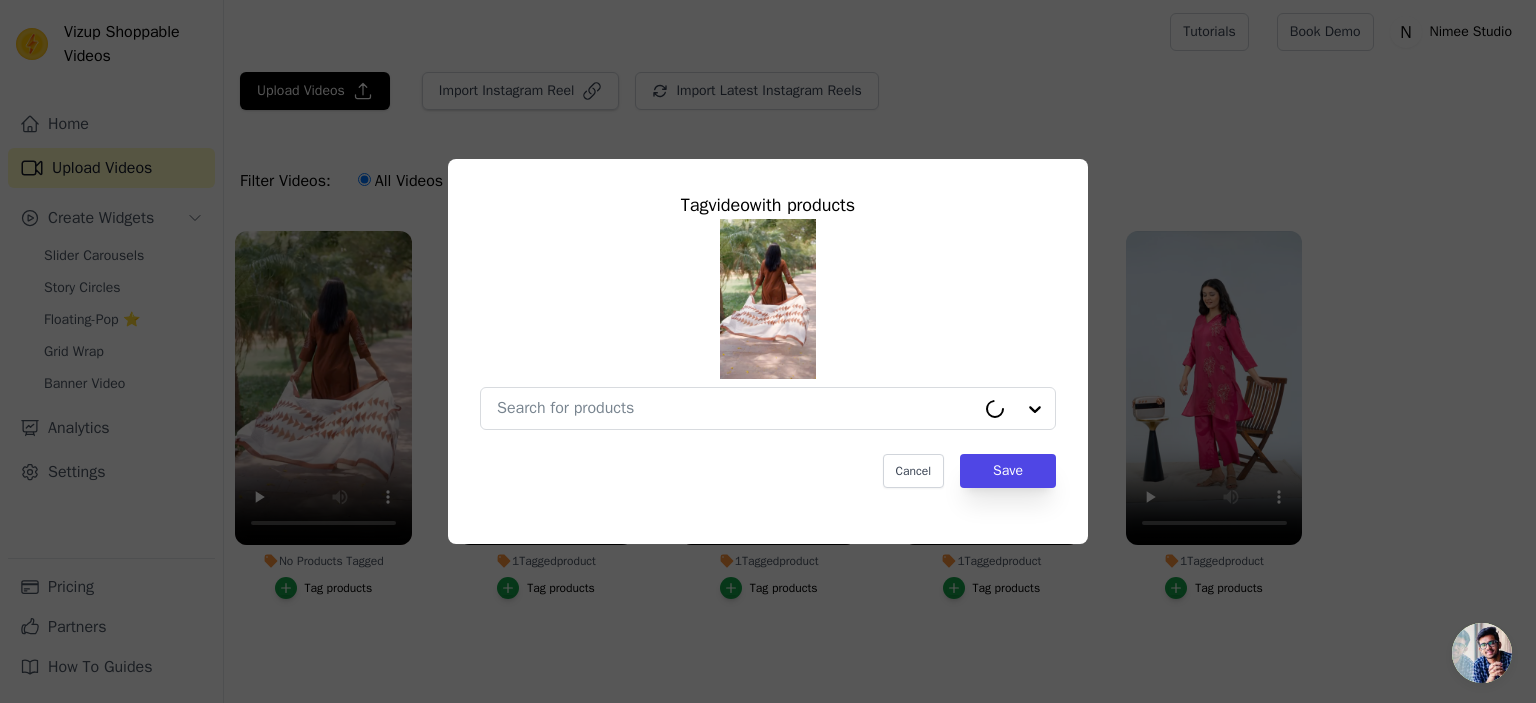 type 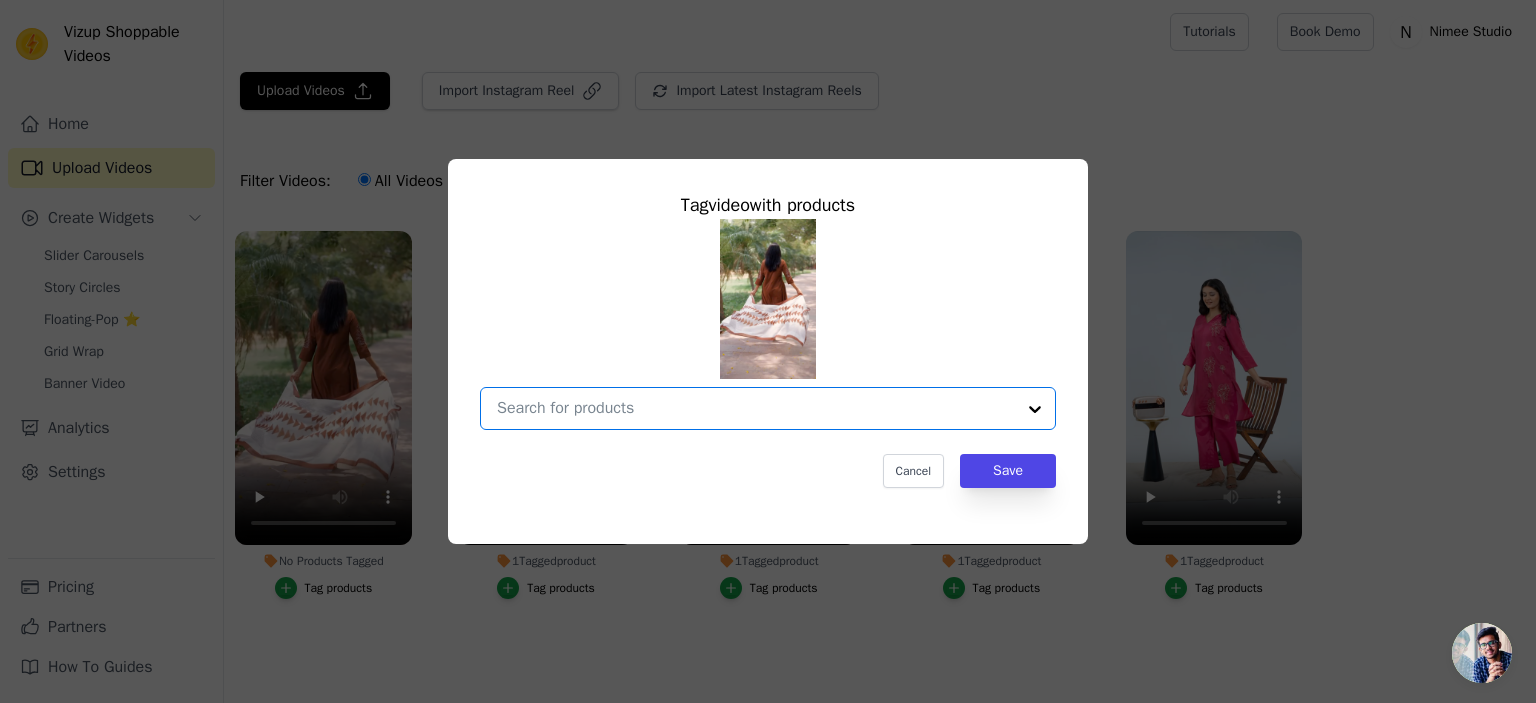 click on "No Products Tagged     Tag  video  with products       Option undefined, selected.                     Cancel   Save     Tag products" at bounding box center [756, 408] 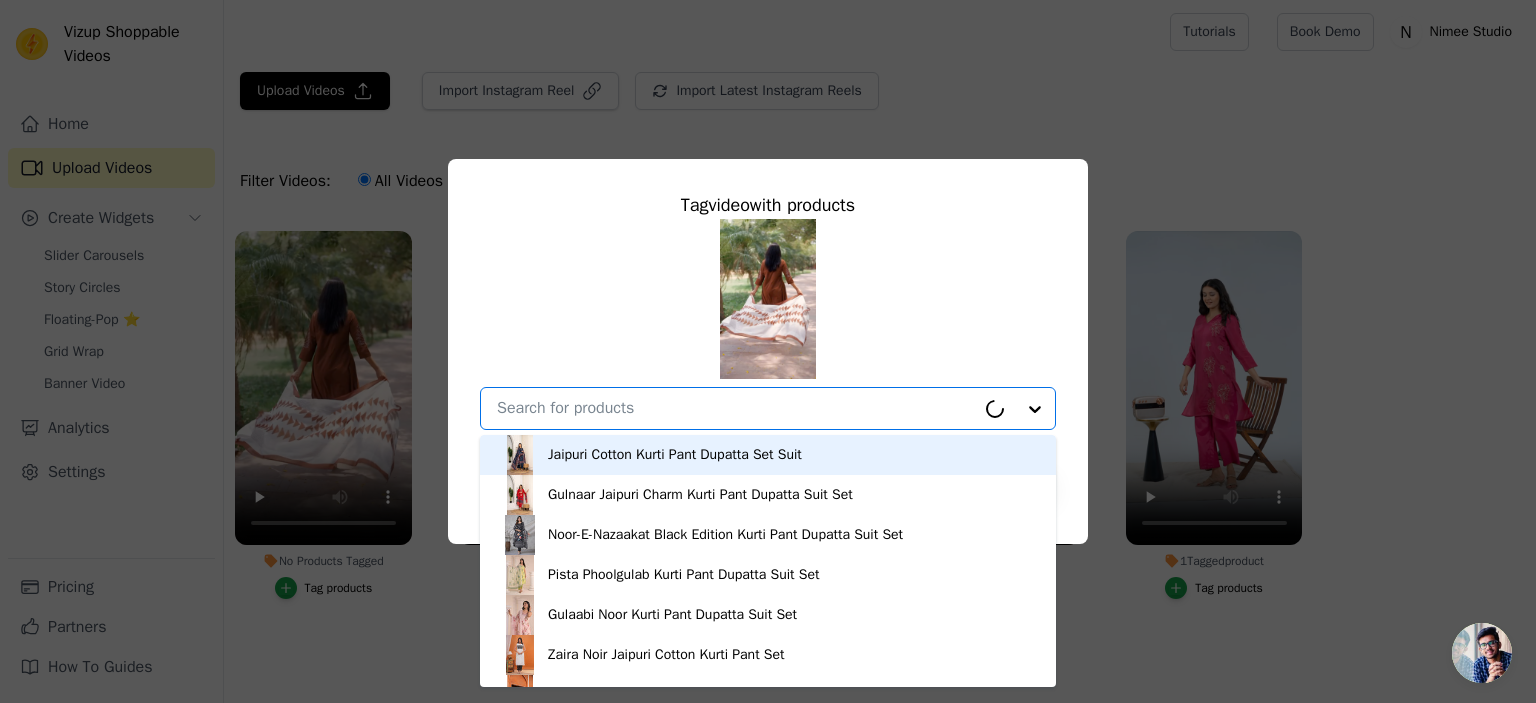 type on "Cocoa Leafline Kurti Pant Dupatta Set Suit" 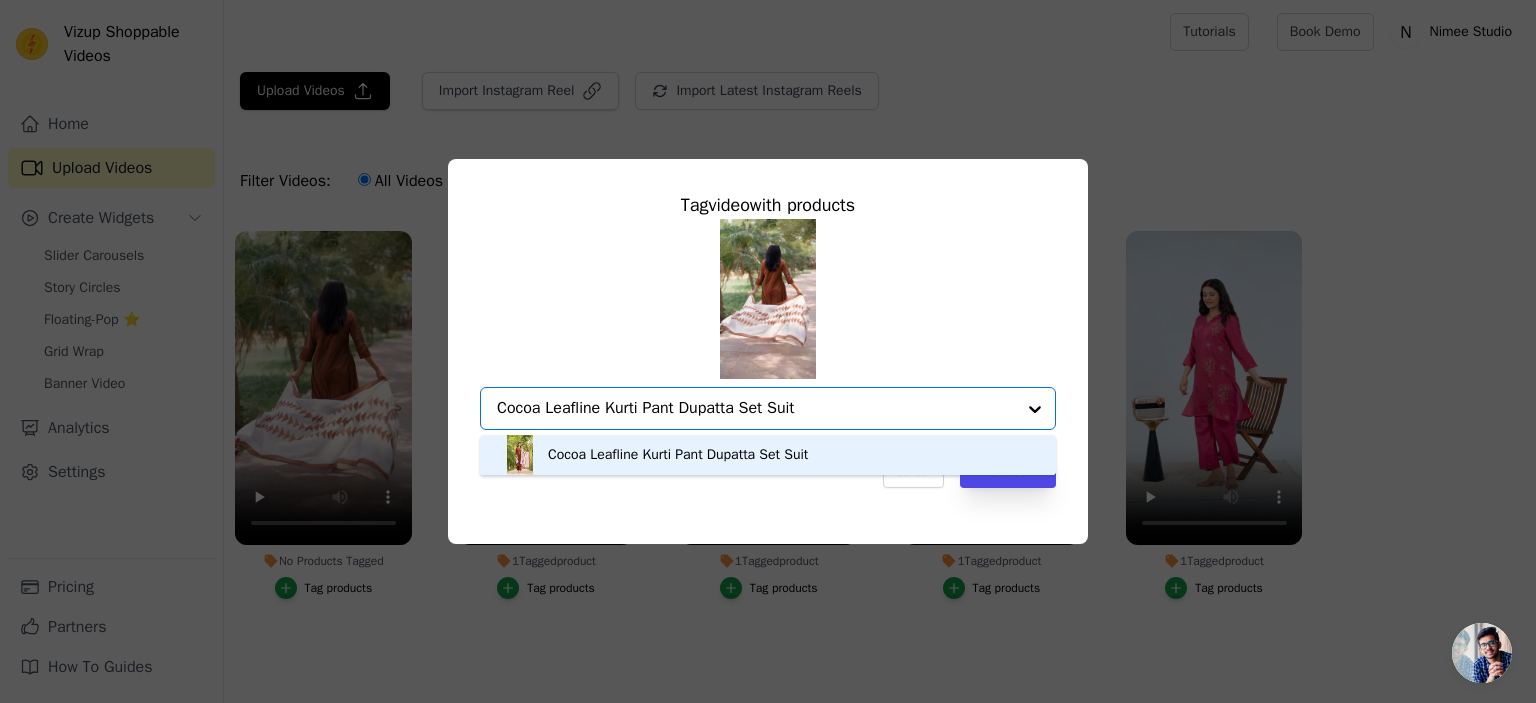 click on "Cocoa Leafline Kurti Pant Dupatta Set Suit" at bounding box center (678, 455) 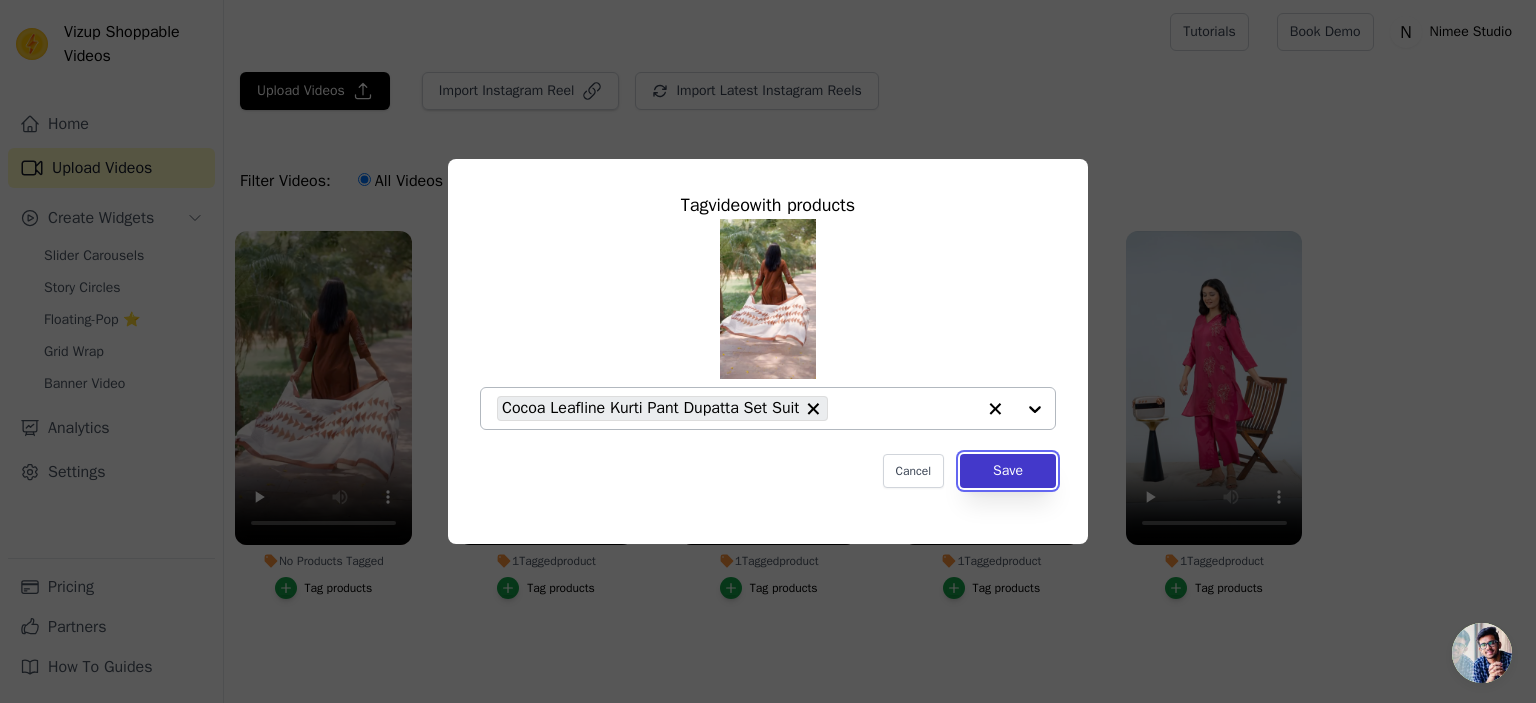 click on "Save" at bounding box center (1008, 471) 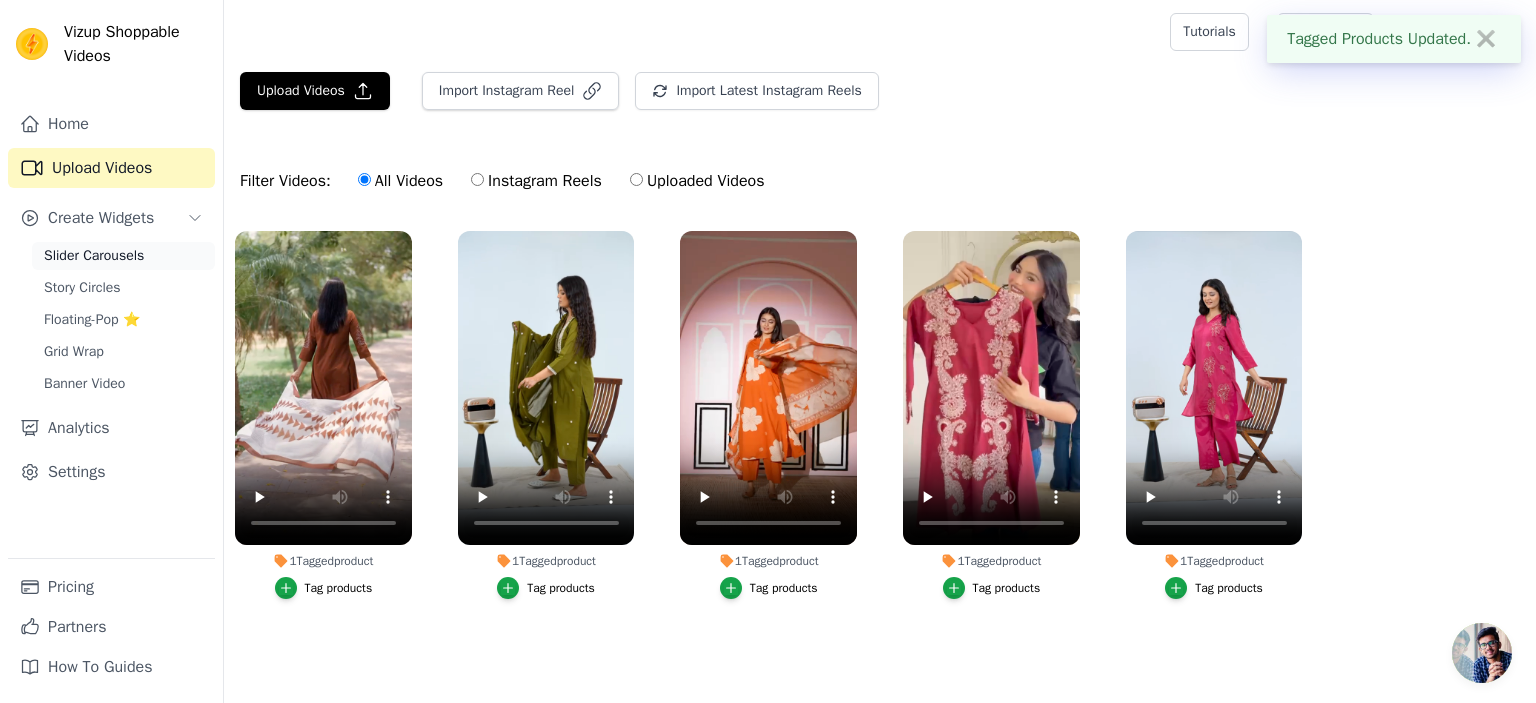 click on "Slider Carousels" at bounding box center (94, 256) 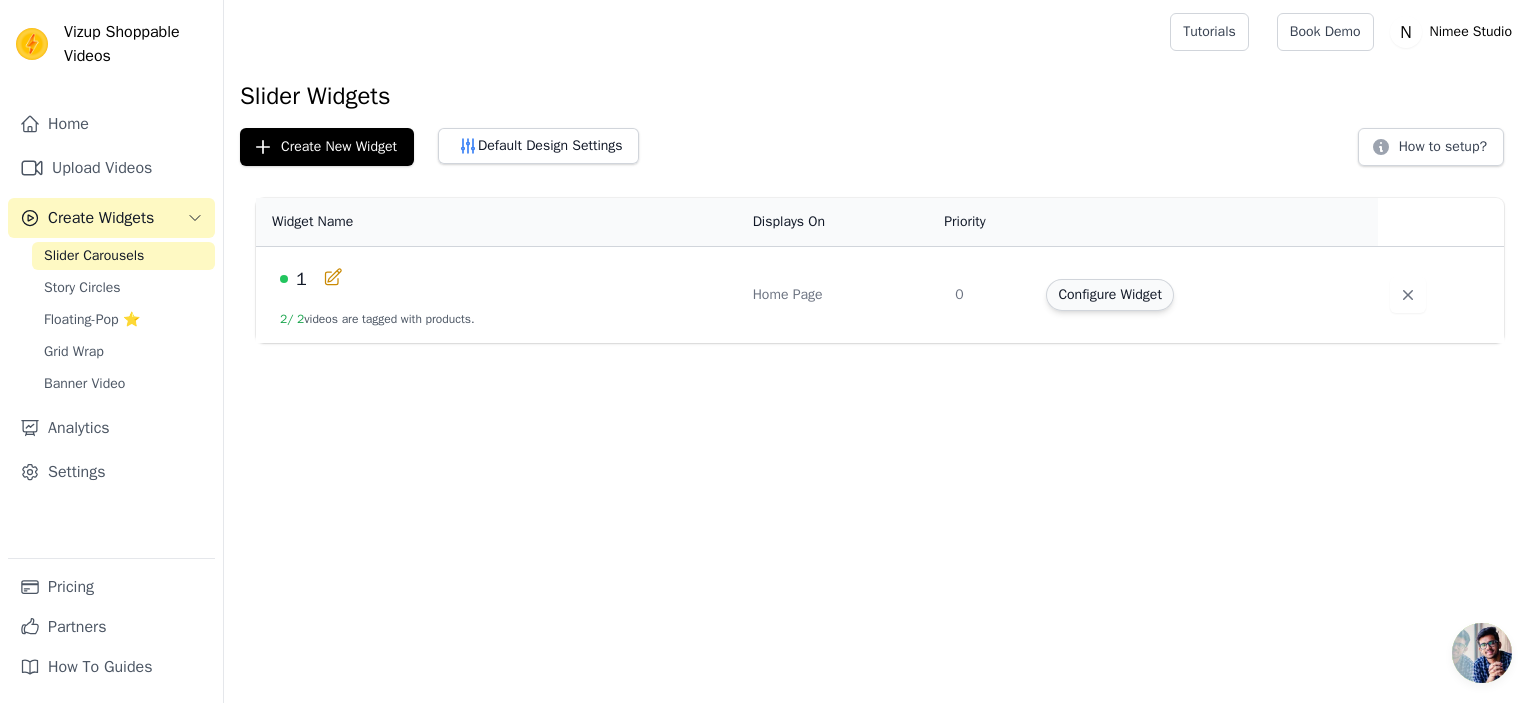click on "Configure Widget" at bounding box center [1109, 295] 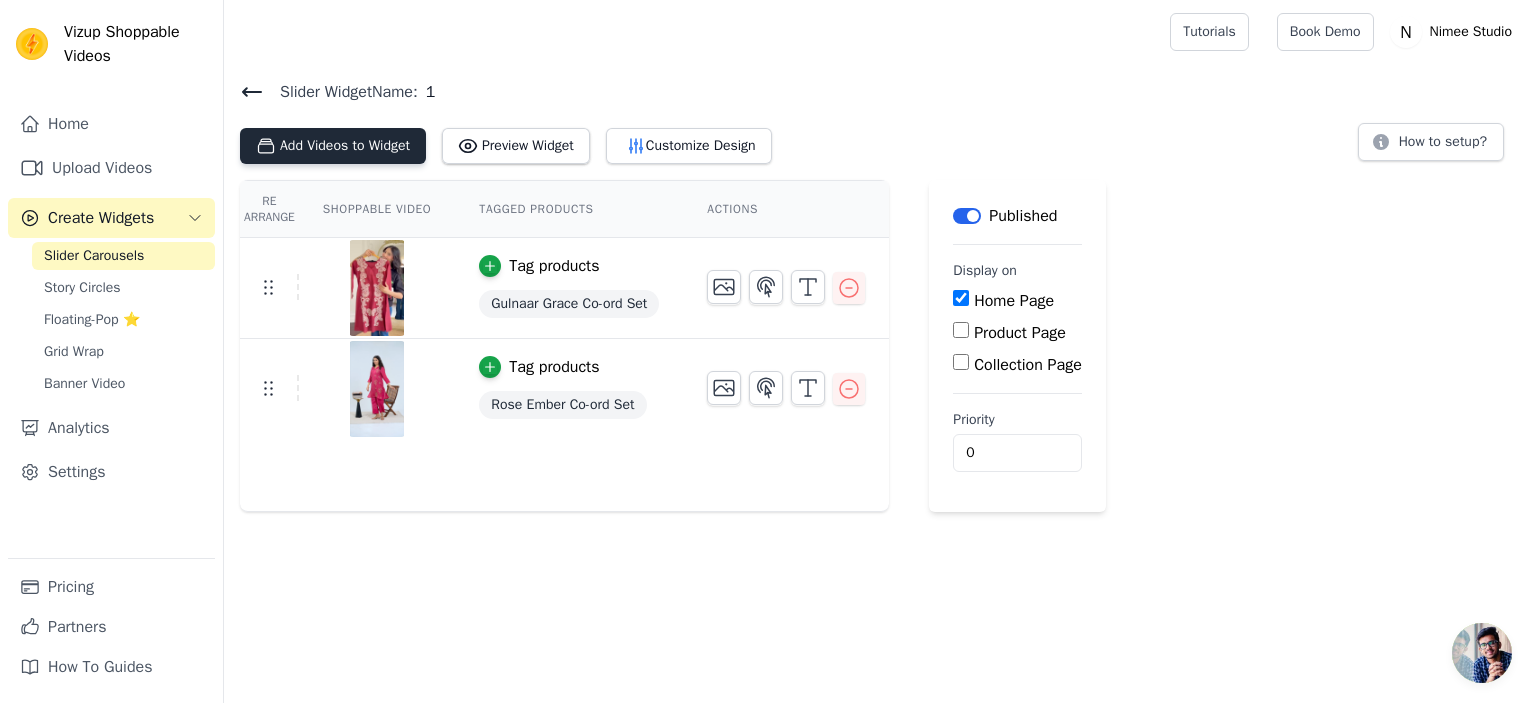 click on "Add Videos to Widget" at bounding box center (333, 146) 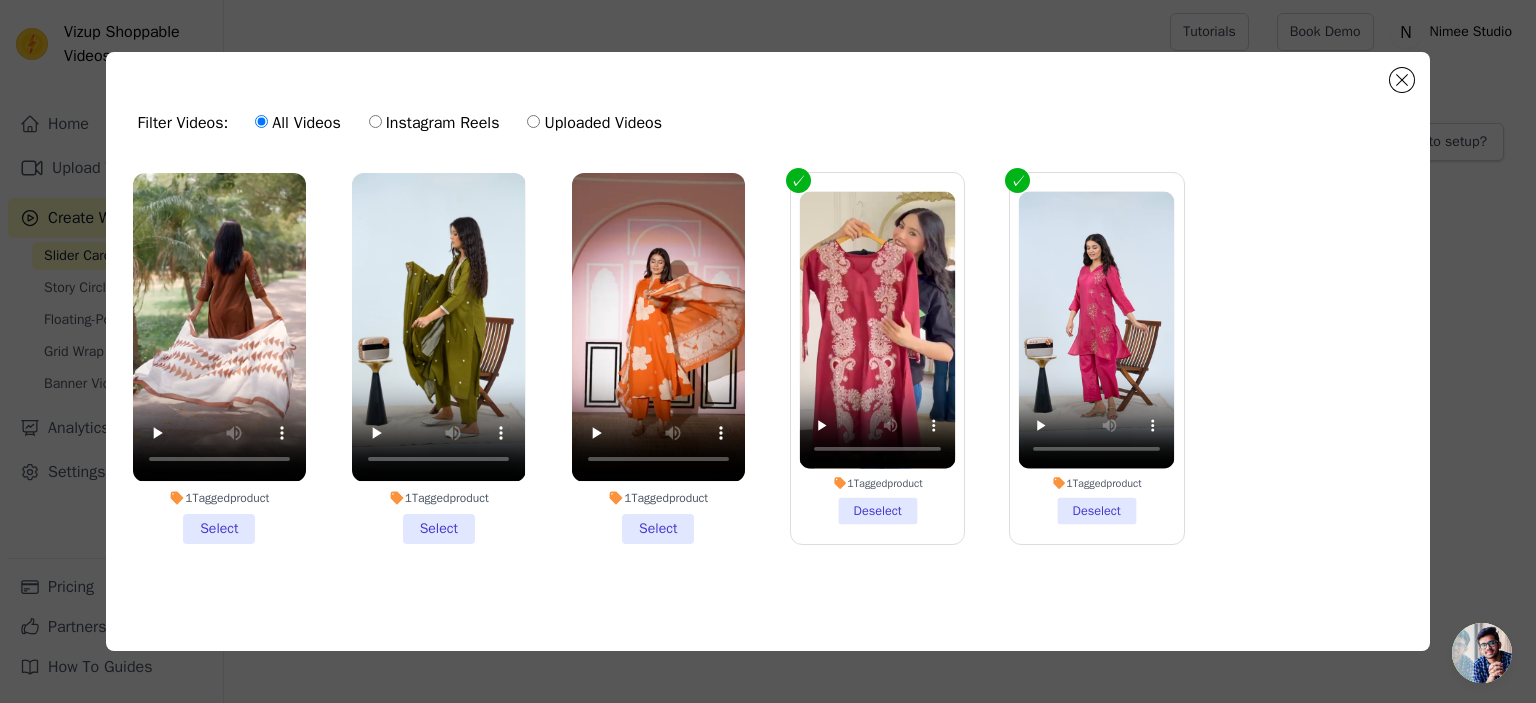 click on "1  Tagged  product     Select" at bounding box center (658, 358) 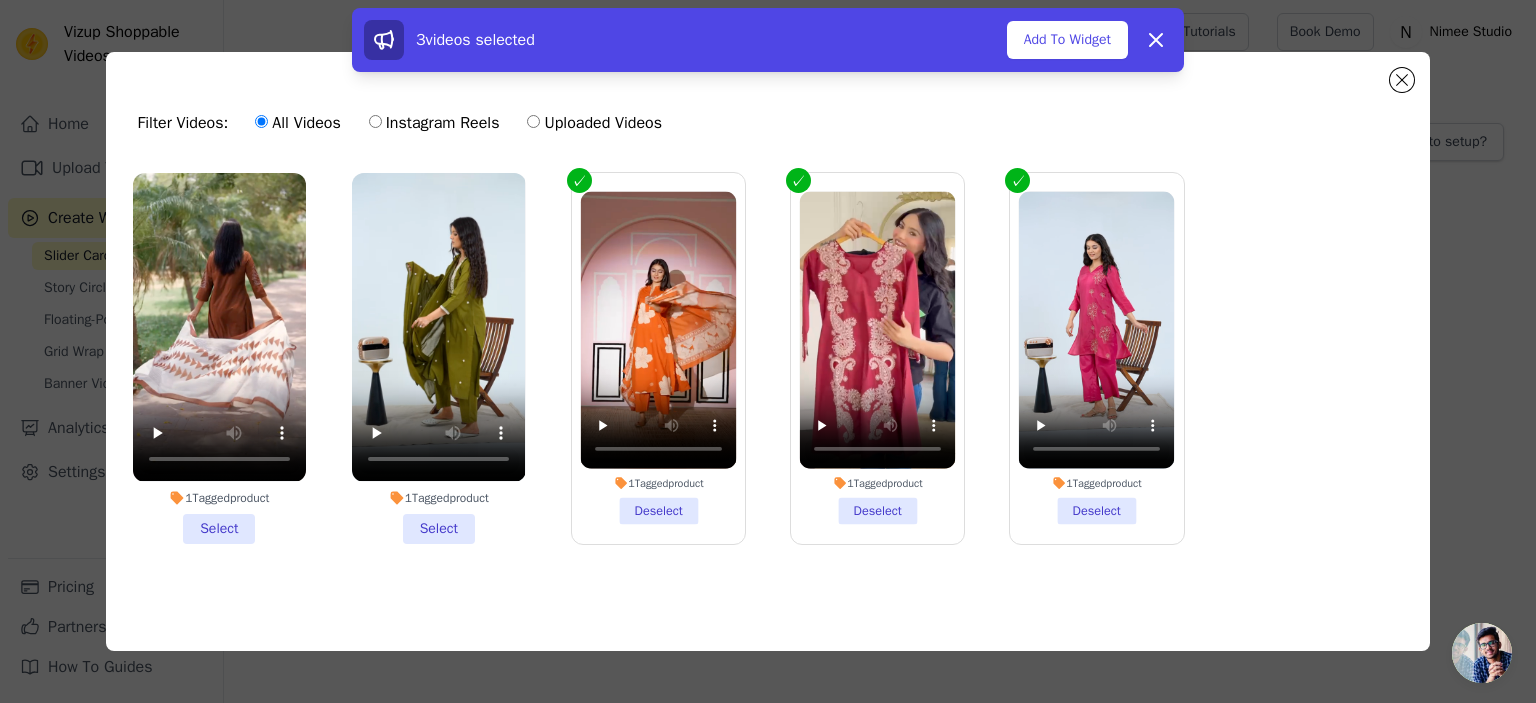 click on "1  Tagged  product     Select" at bounding box center [438, 358] 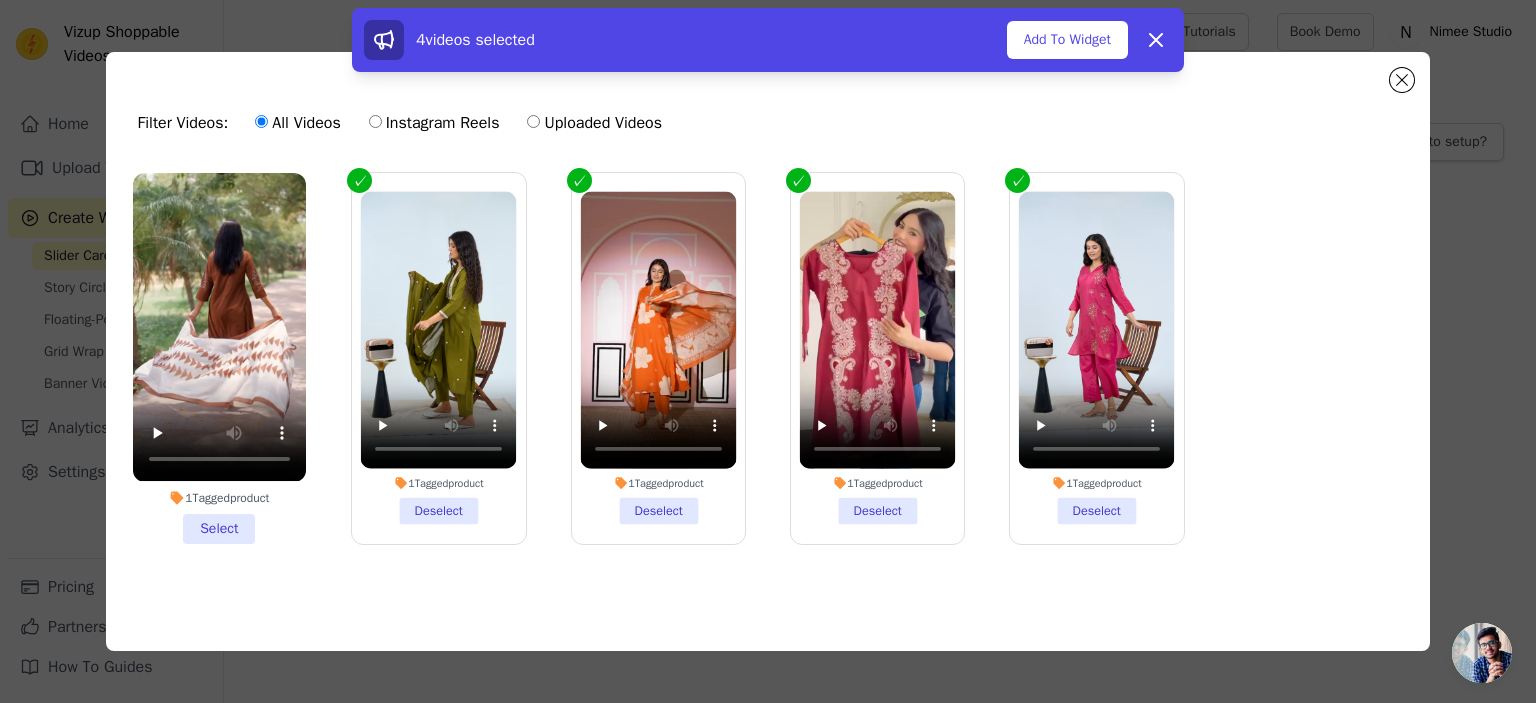 click on "1  Tagged  product     Select" at bounding box center (219, 358) 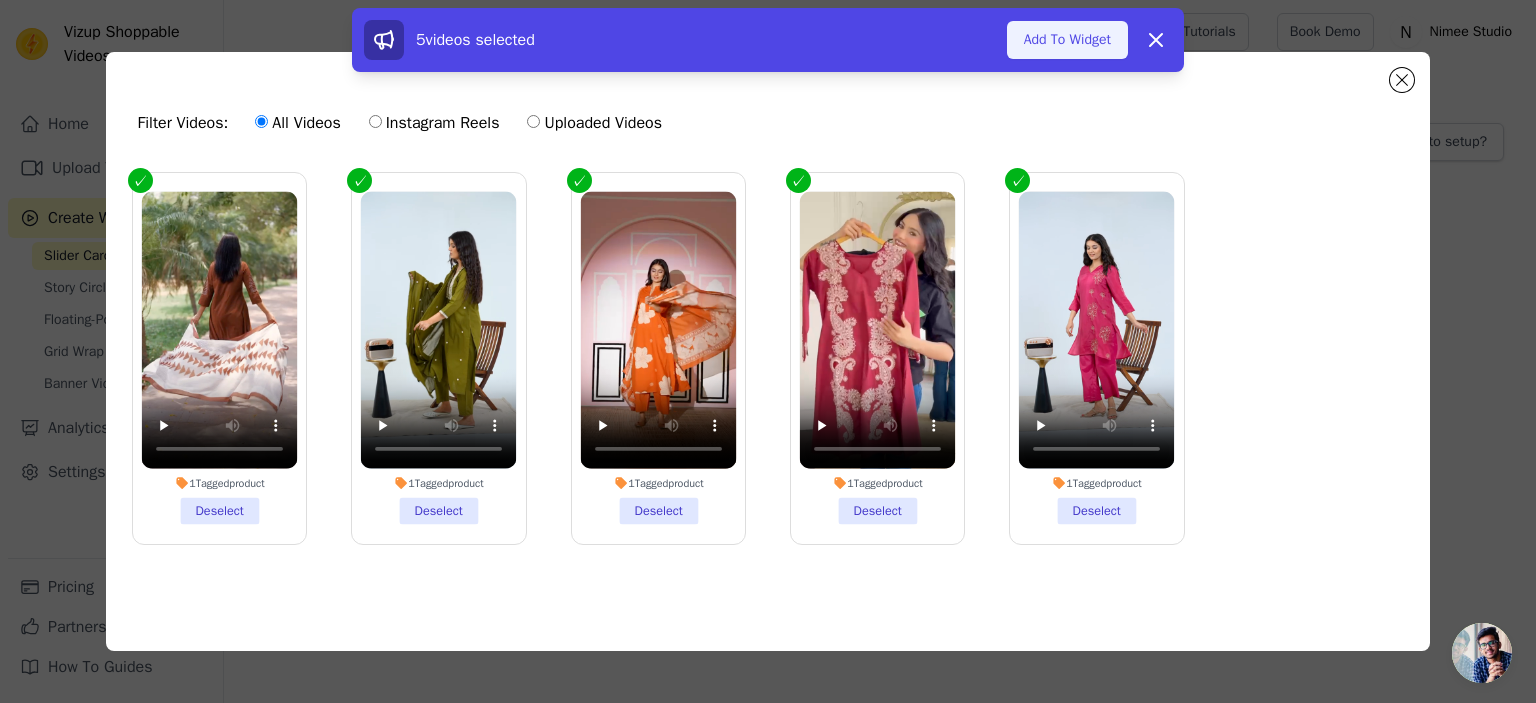click on "Add To Widget" at bounding box center [1067, 40] 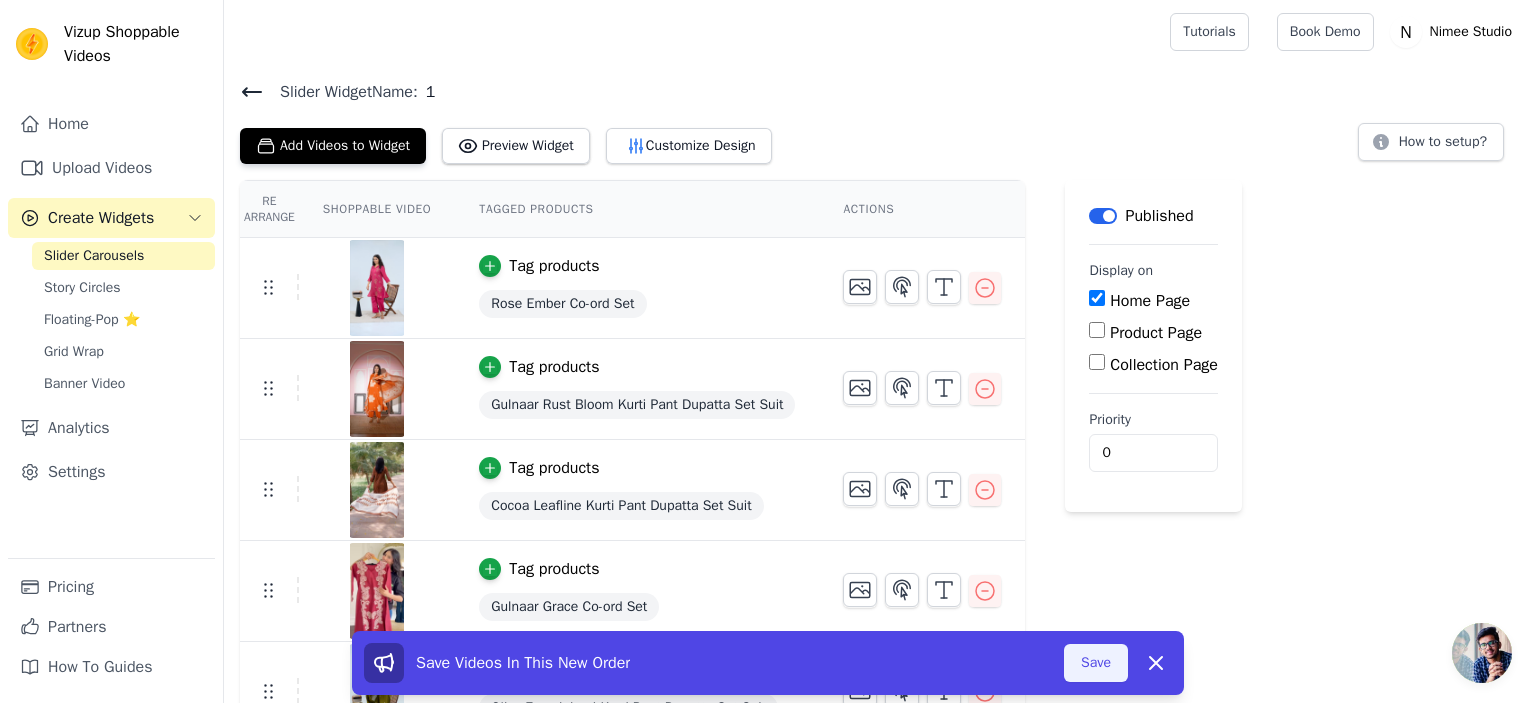 click on "Save" at bounding box center [1096, 663] 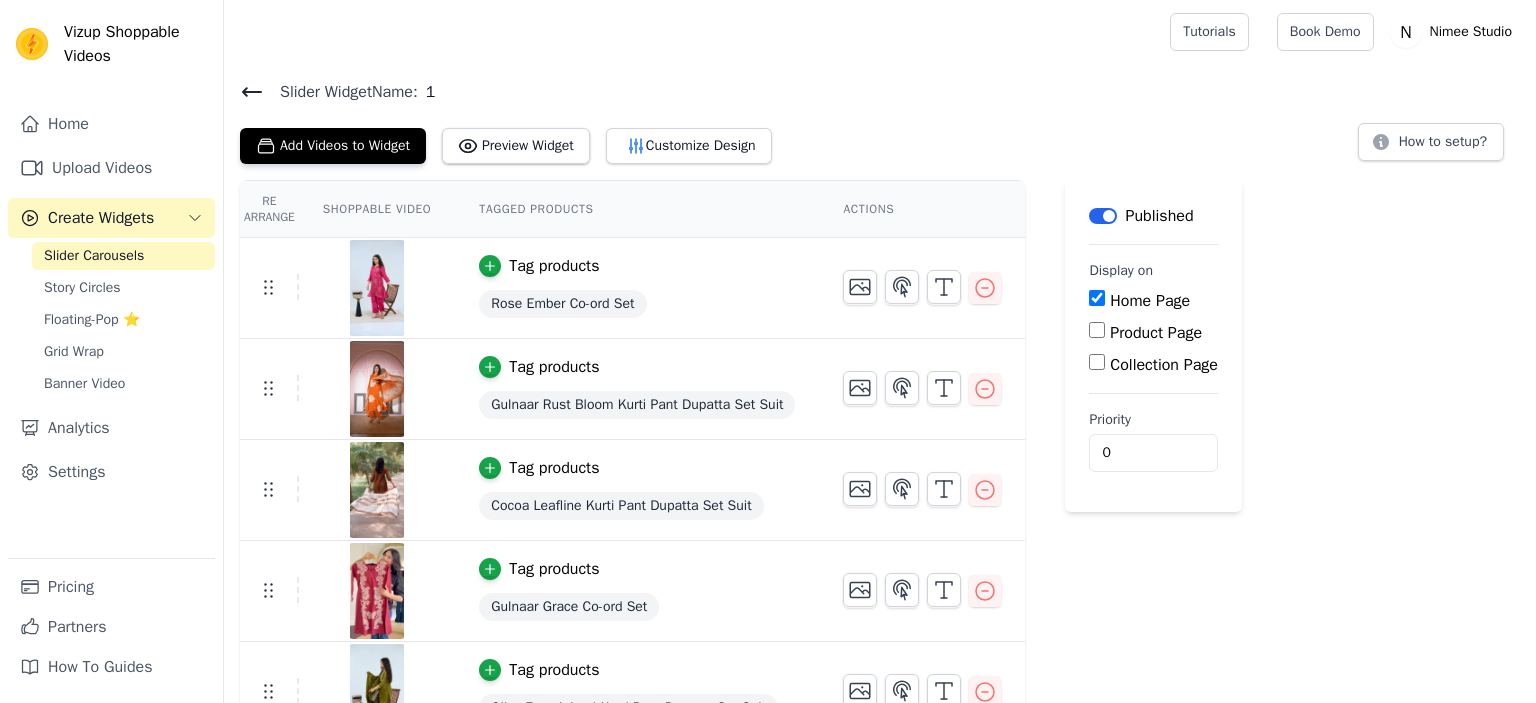scroll, scrollTop: 0, scrollLeft: 0, axis: both 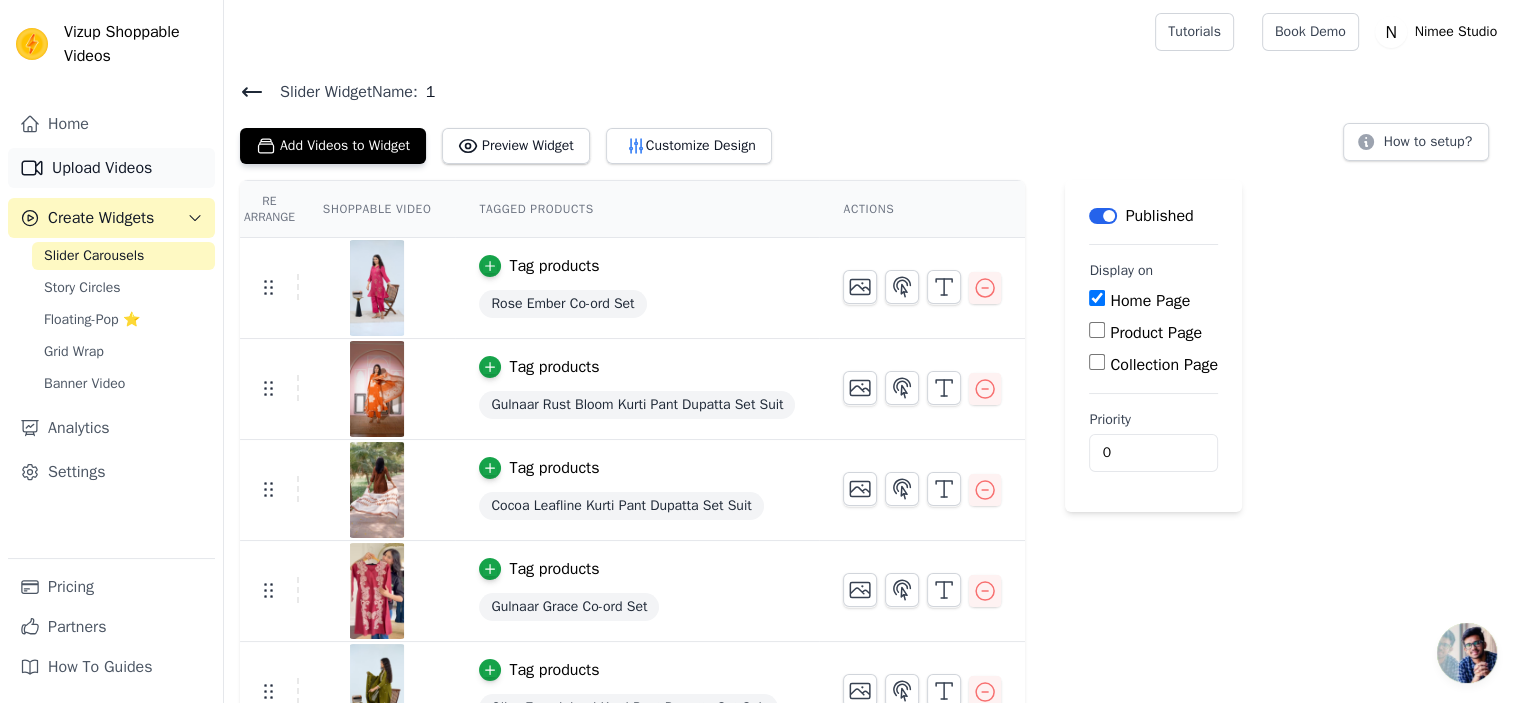 click on "Upload Videos" at bounding box center [111, 168] 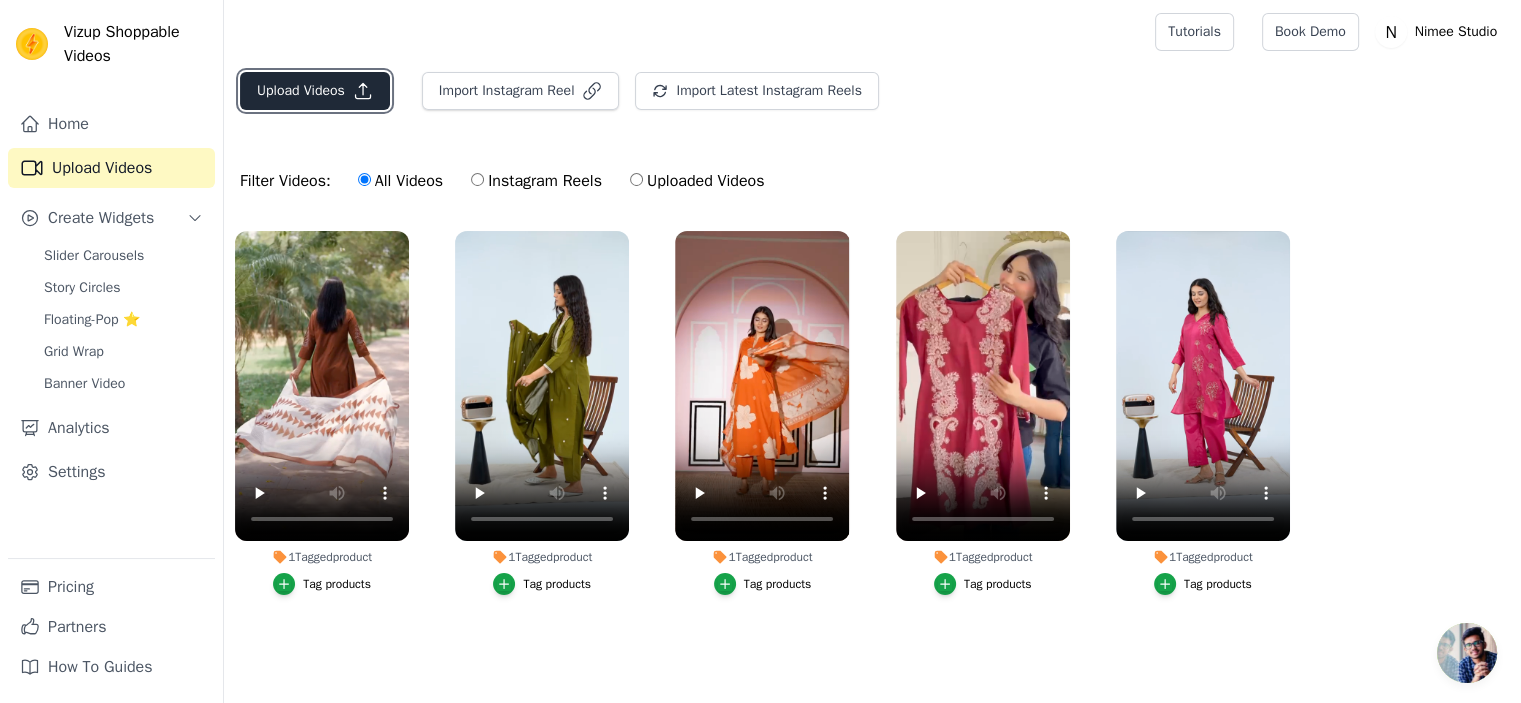click 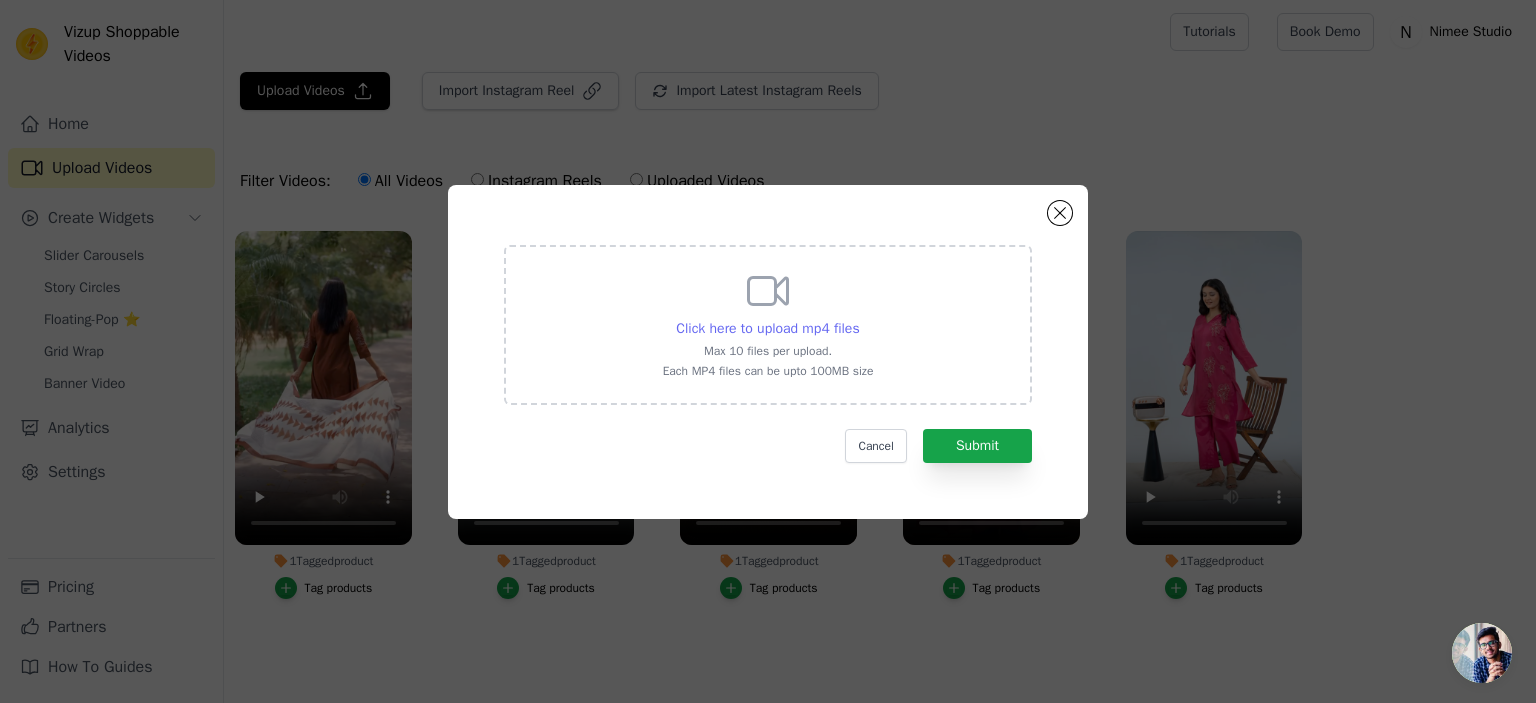 click on "Click here to upload mp4 files" at bounding box center (767, 328) 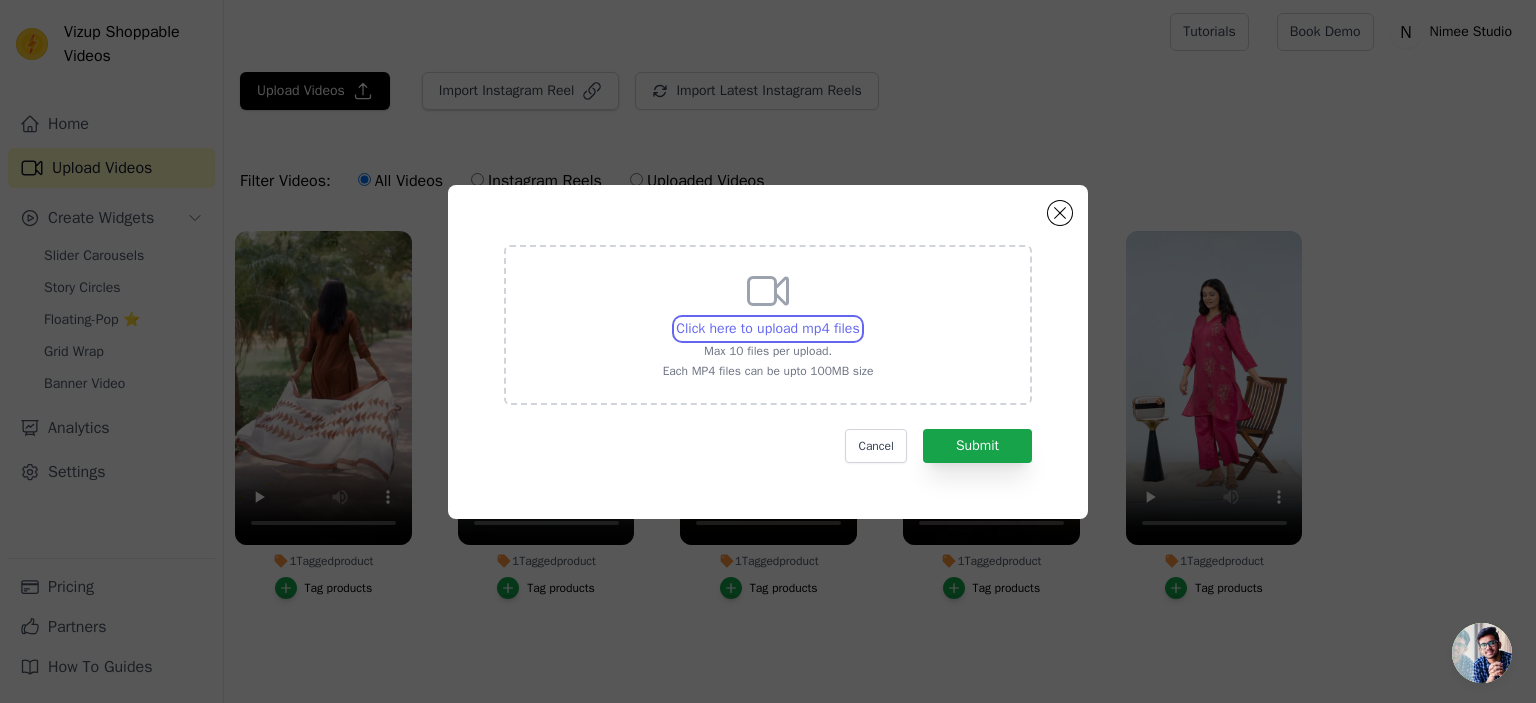 click on "Click here to upload mp4 files     Max 10 files per upload.   Each MP4 files can be upto 100MB size" at bounding box center [859, 318] 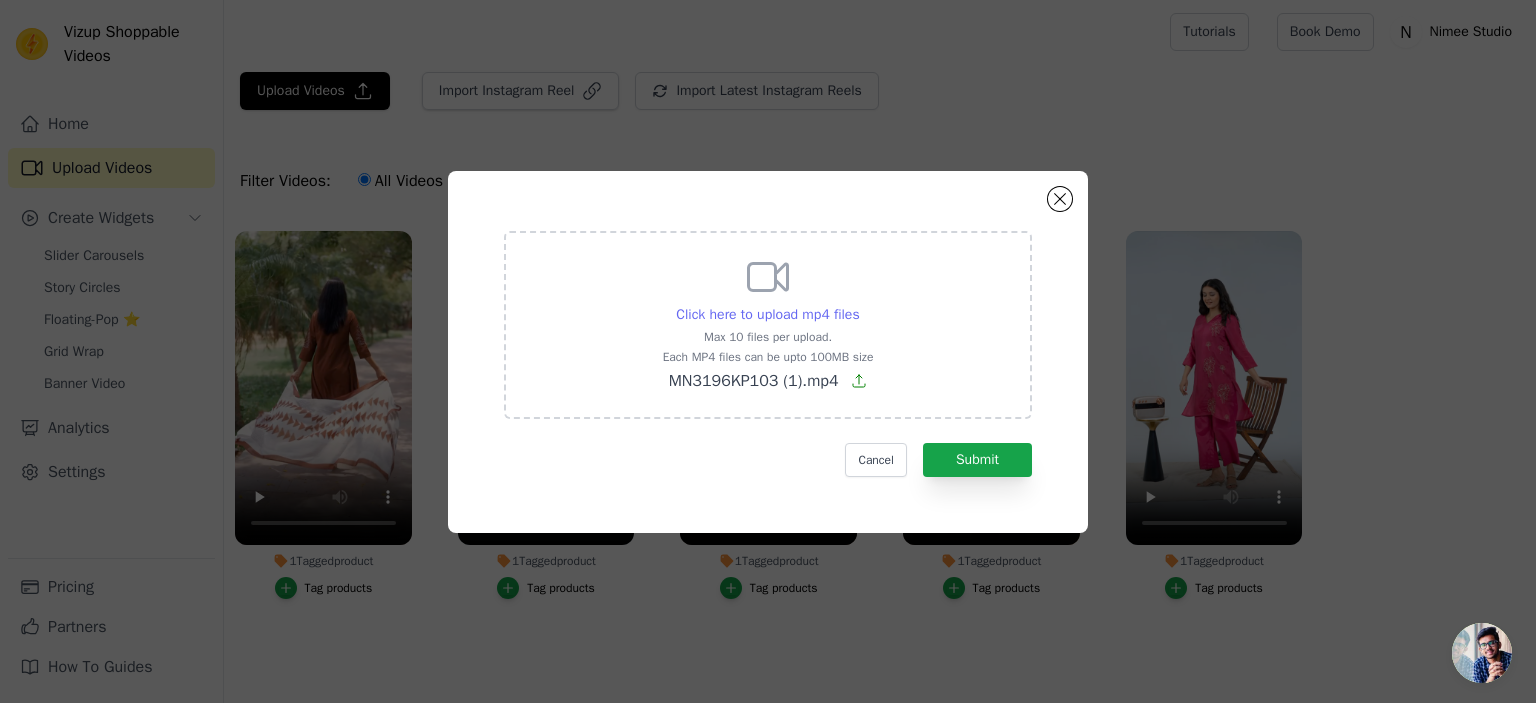 click on "Click here to upload mp4 files" at bounding box center [767, 314] 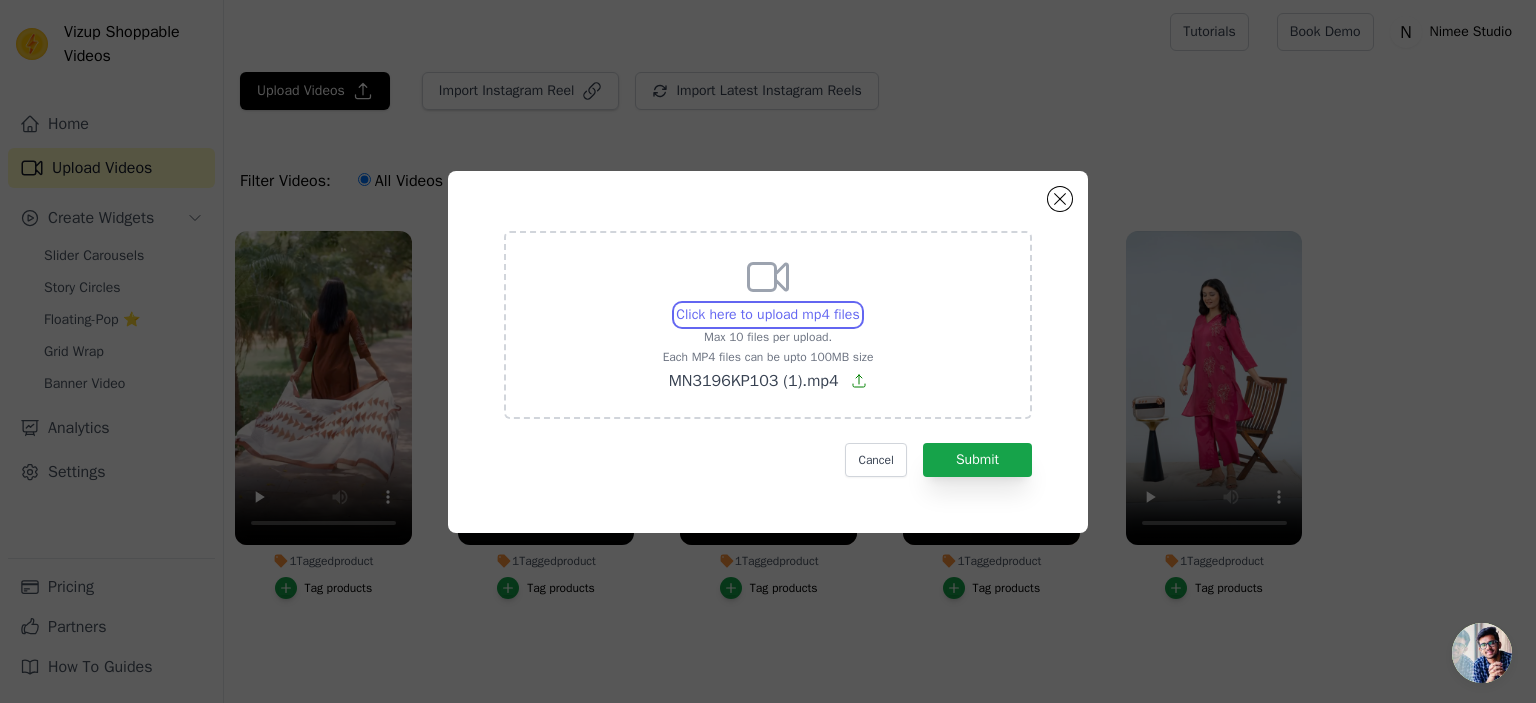 click on "Click here to upload mp4 files     Max 10 files per upload.   Each MP4 files can be upto 100MB size   MN3196KP103 (1).mp4" at bounding box center (859, 304) 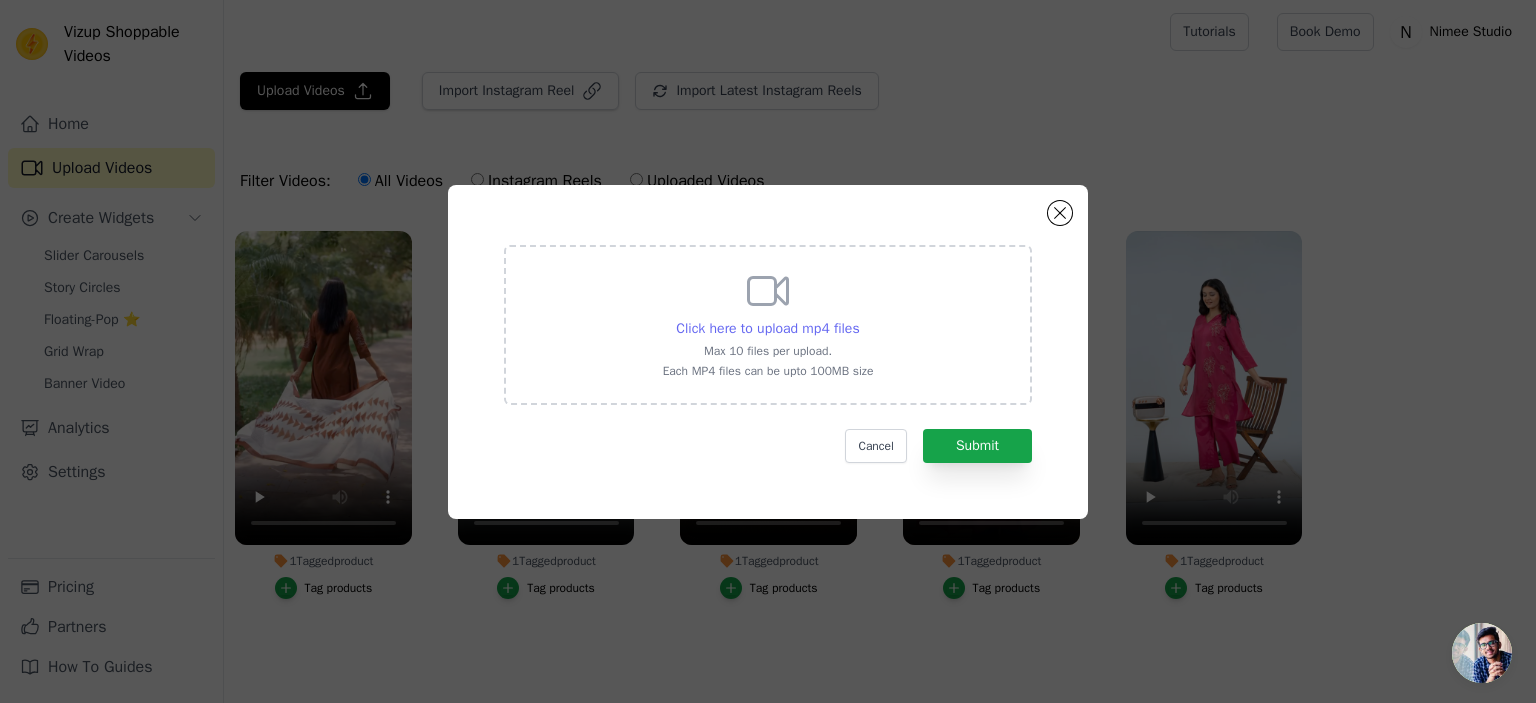 click on "Click here to upload mp4 files" at bounding box center (767, 328) 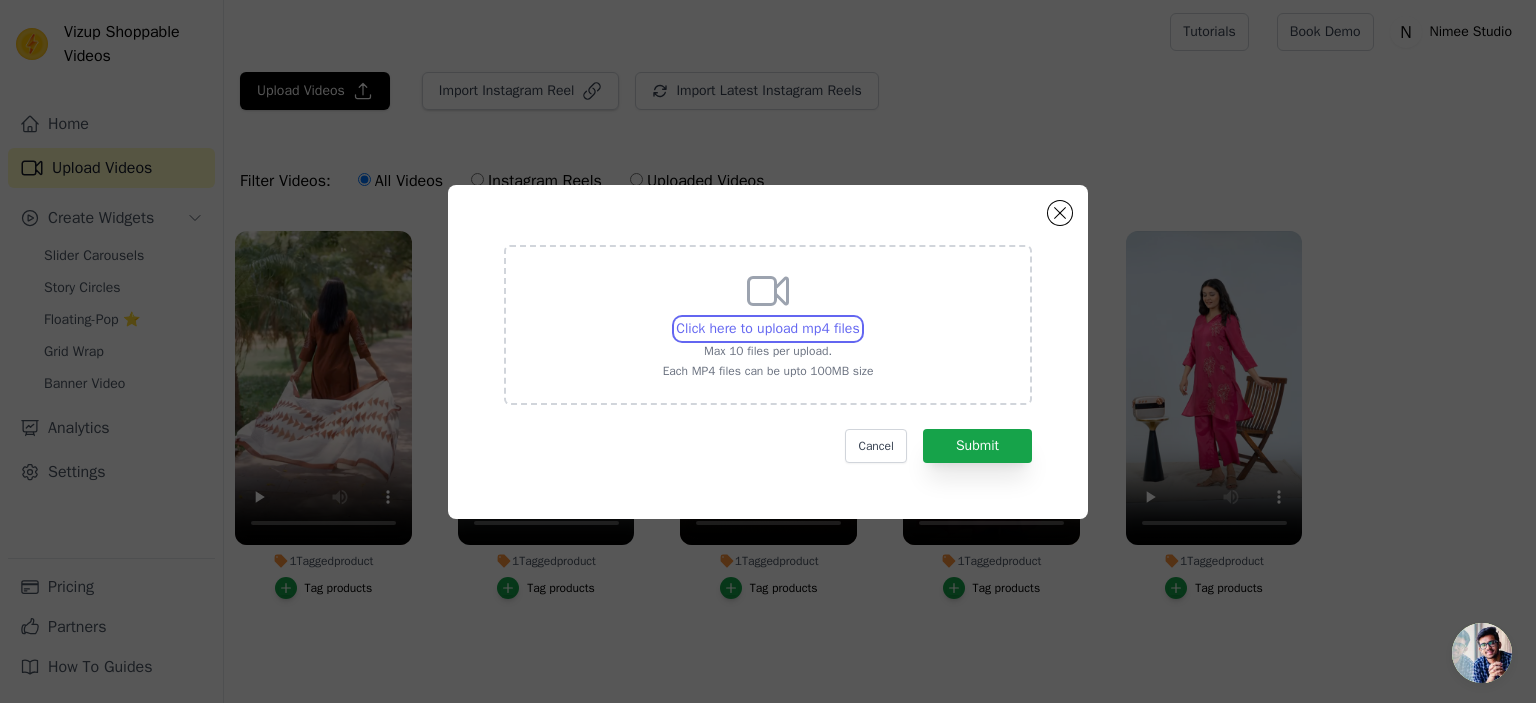 click on "Click here to upload mp4 files     Max 10 files per upload.   Each MP4 files can be upto 100MB size" at bounding box center (859, 318) 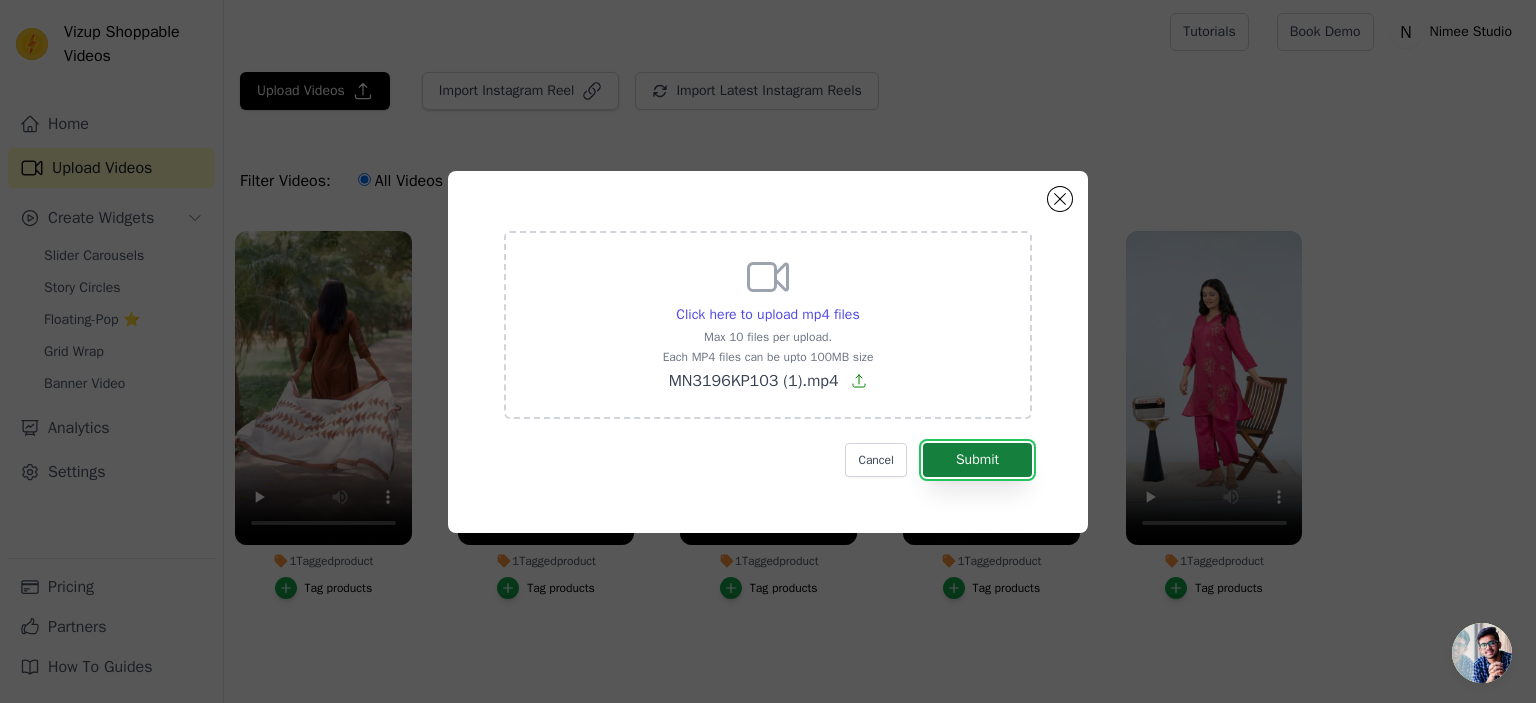 click on "Submit" at bounding box center (977, 460) 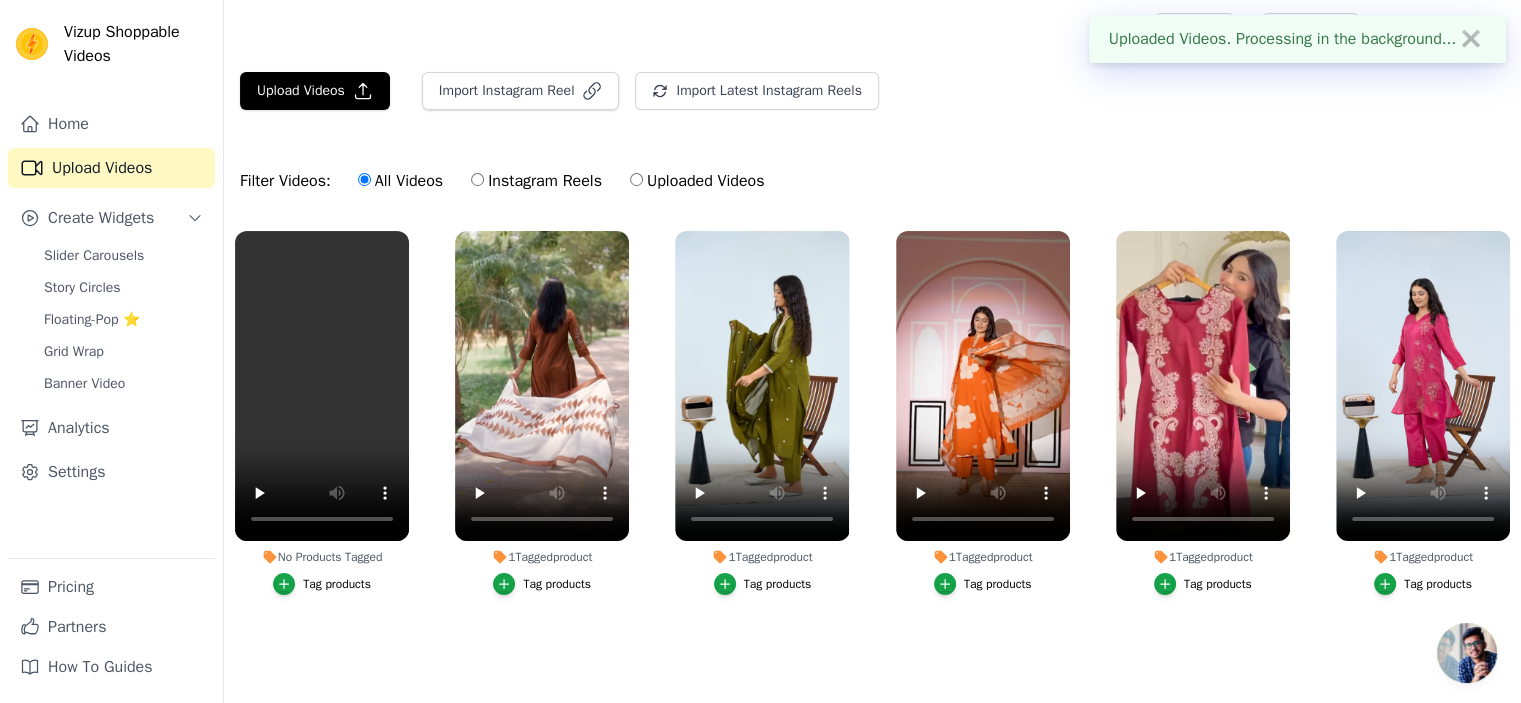 click on "Tag products" at bounding box center (337, 584) 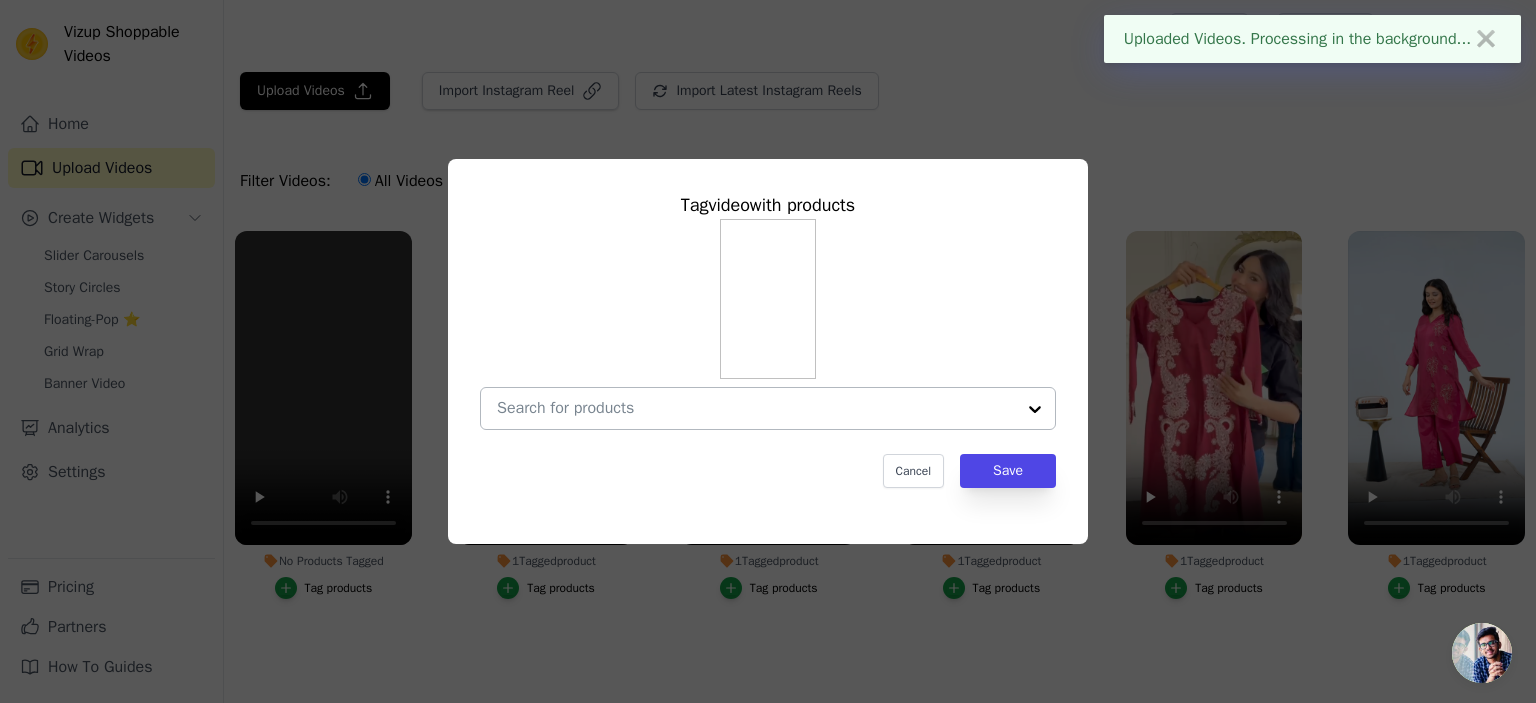 click at bounding box center [756, 408] 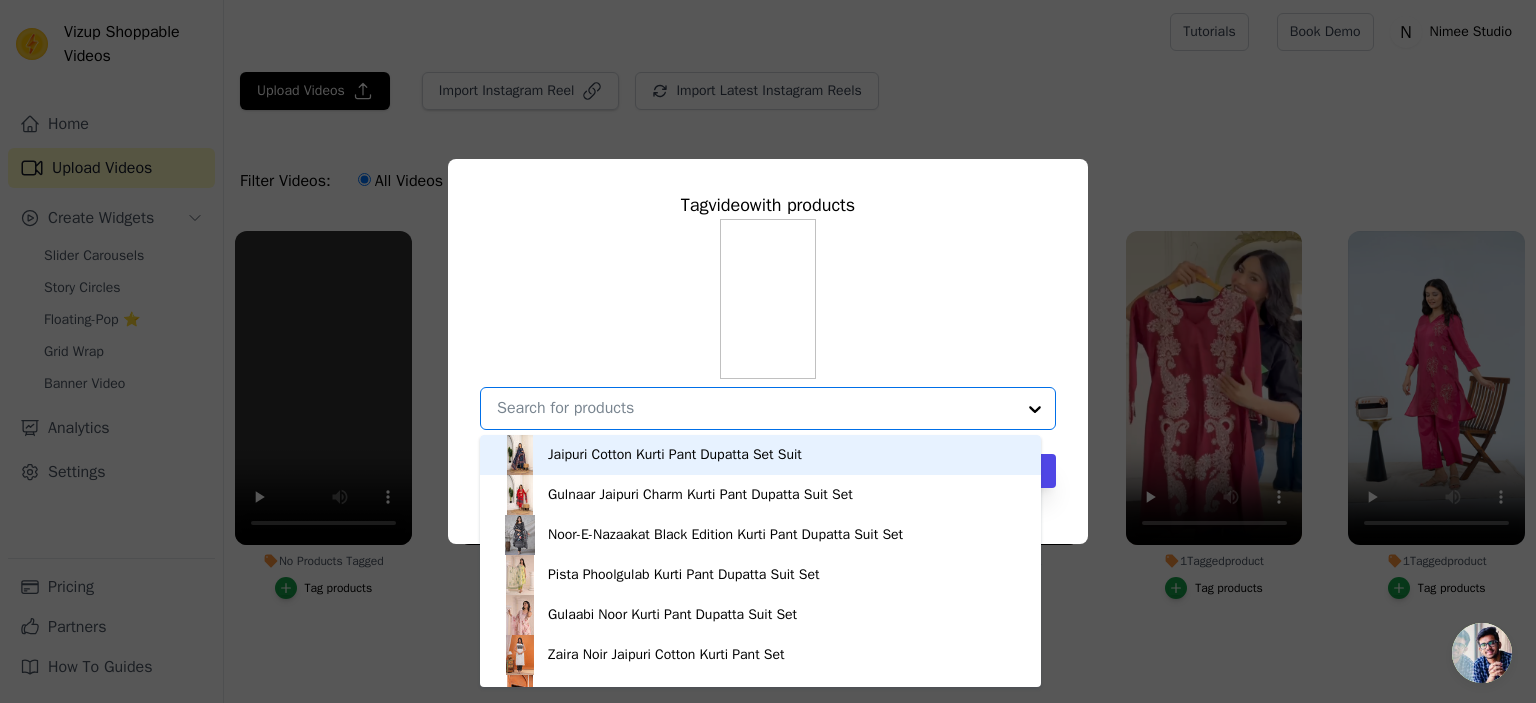paste on "Gulnar Rust – Jaipuri Cotton Kurti Pant Set" 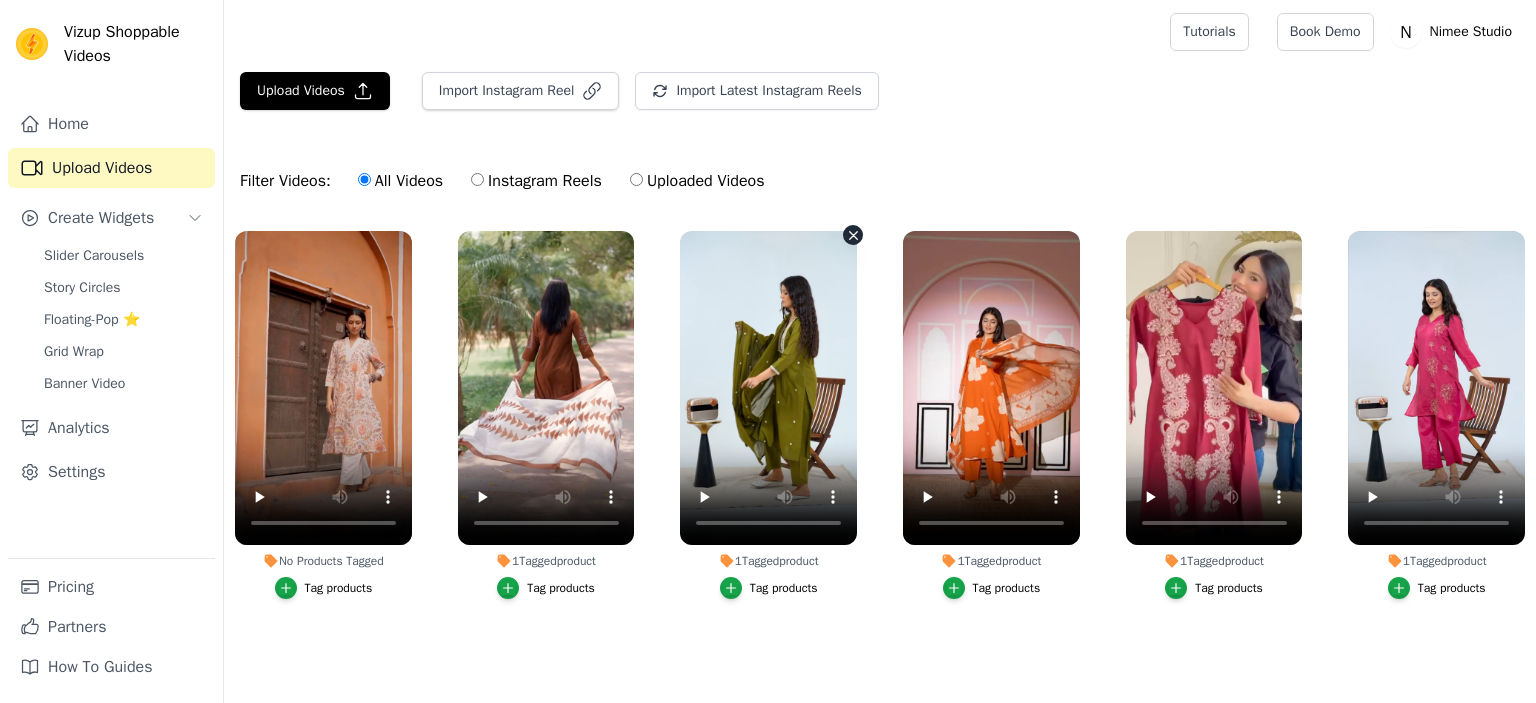 scroll, scrollTop: 0, scrollLeft: 0, axis: both 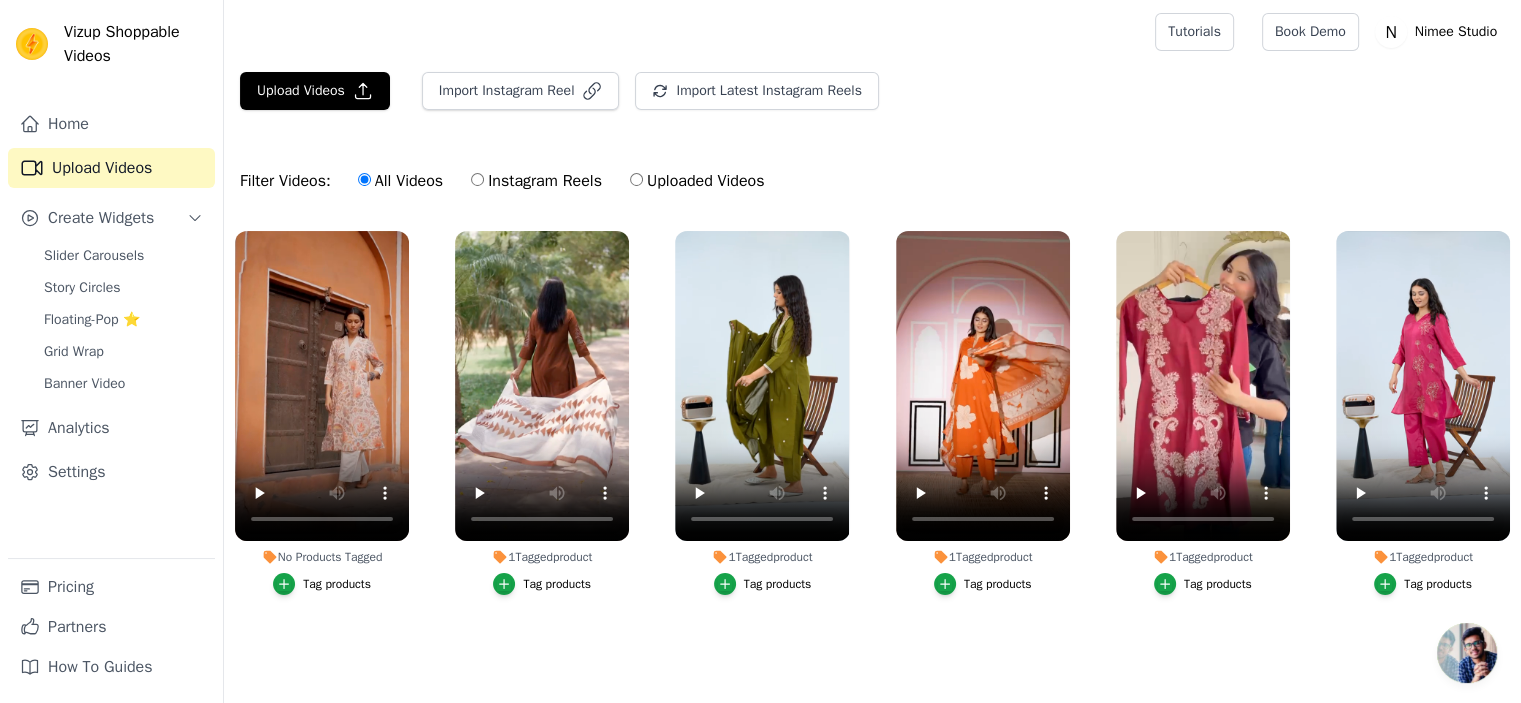 click on "Tag products" at bounding box center (337, 584) 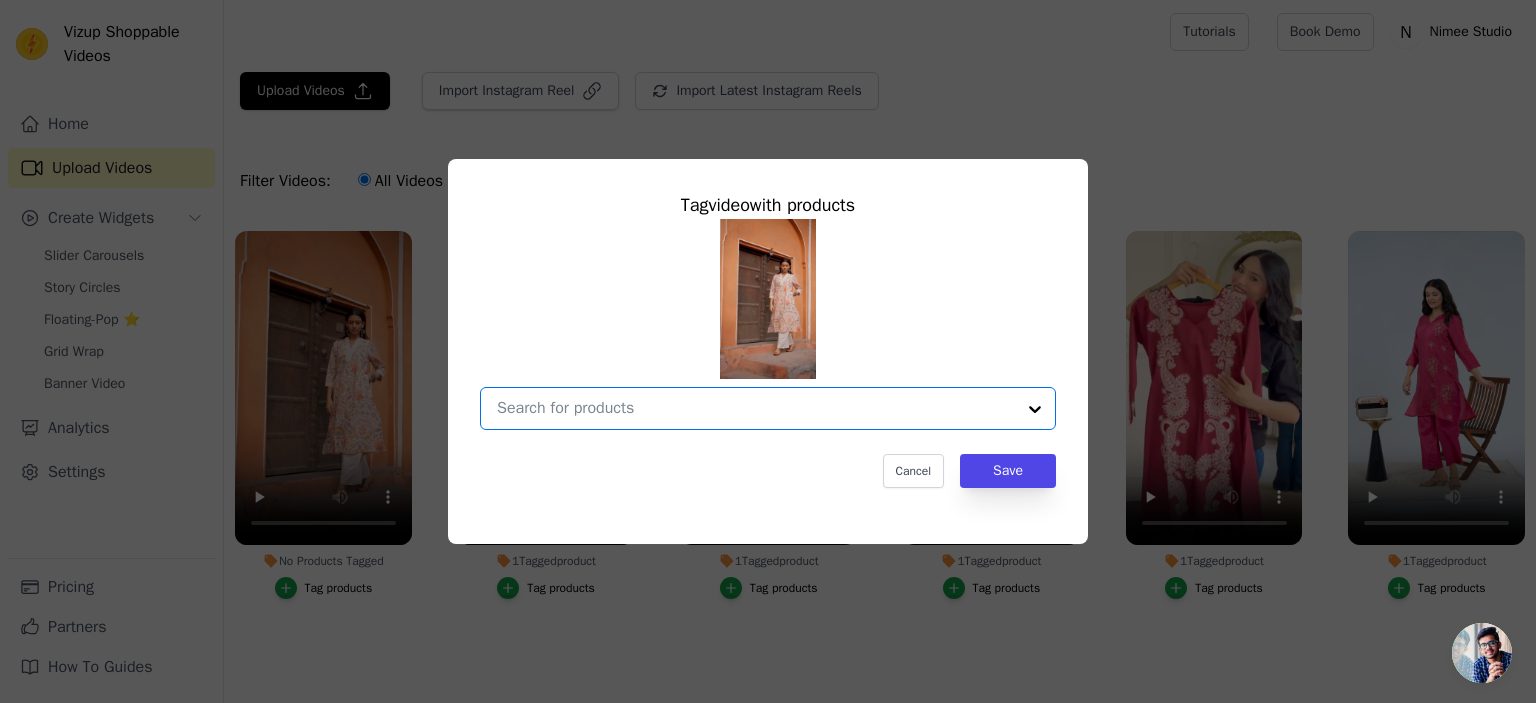 click on "No Products Tagged     Tag  video  with products       Option undefined, selected.   Select is focused, type to refine list, press down to open the menu.                   Cancel   Save     Tag products" at bounding box center [756, 408] 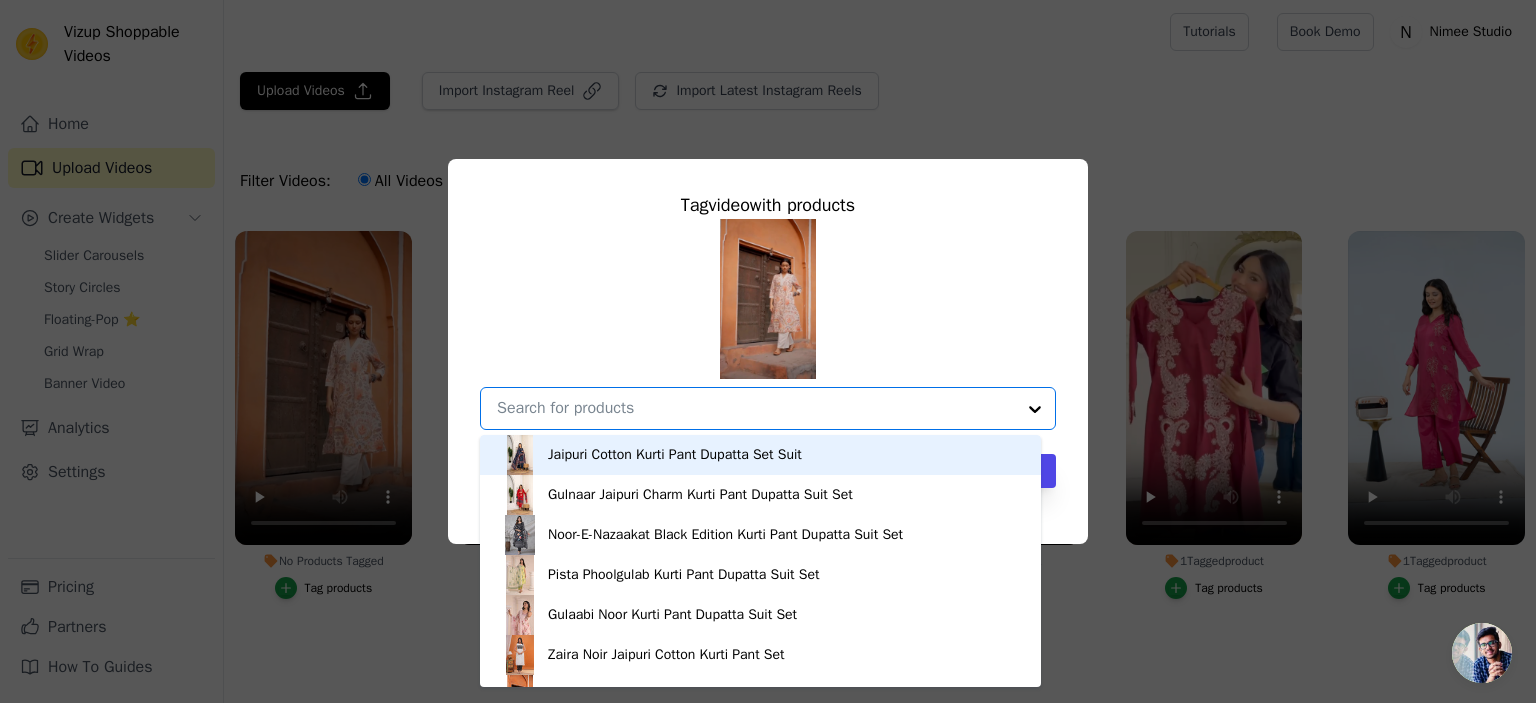 paste on "Gulnar Rust – Jaipuri Cotton Kurti Pant Set" 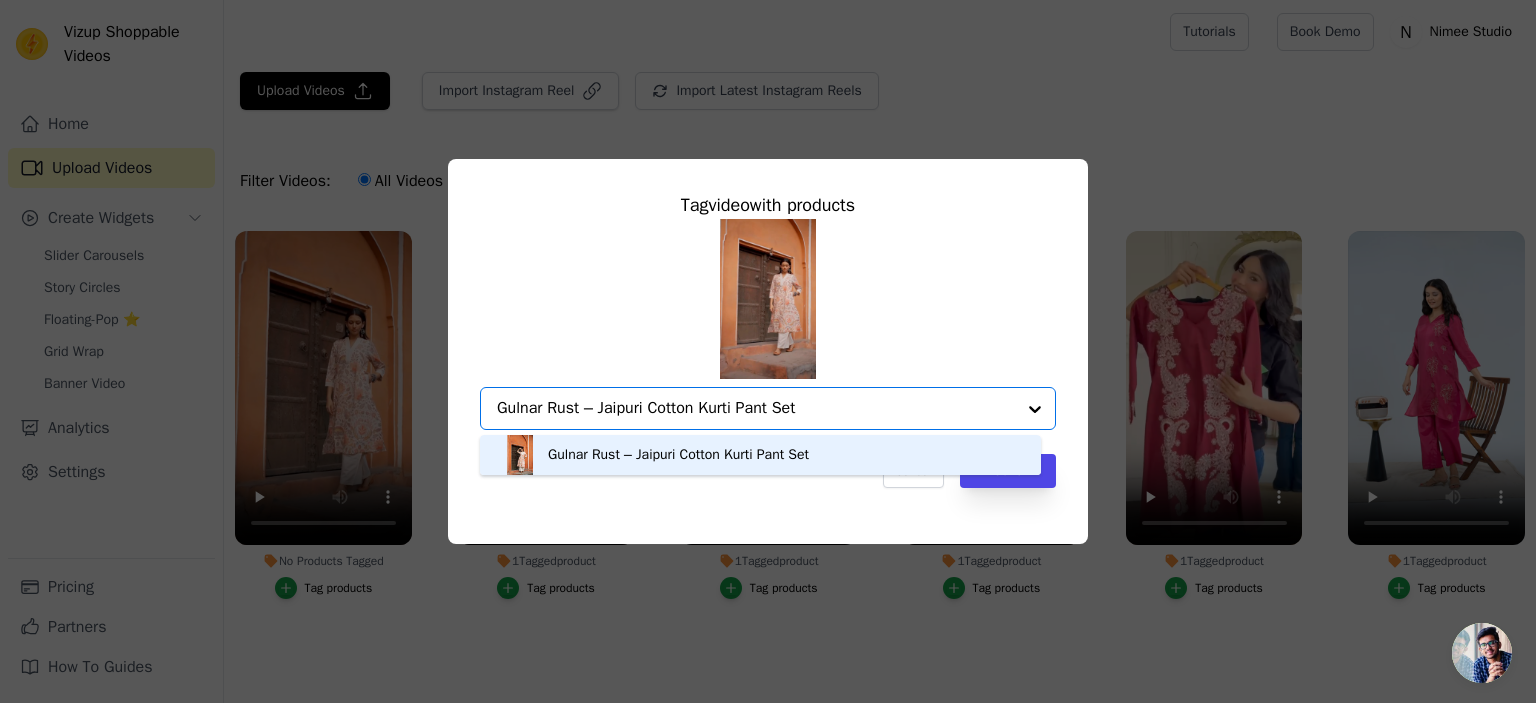 click on "Gulnar Rust – Jaipuri Cotton Kurti Pant Set" at bounding box center [760, 455] 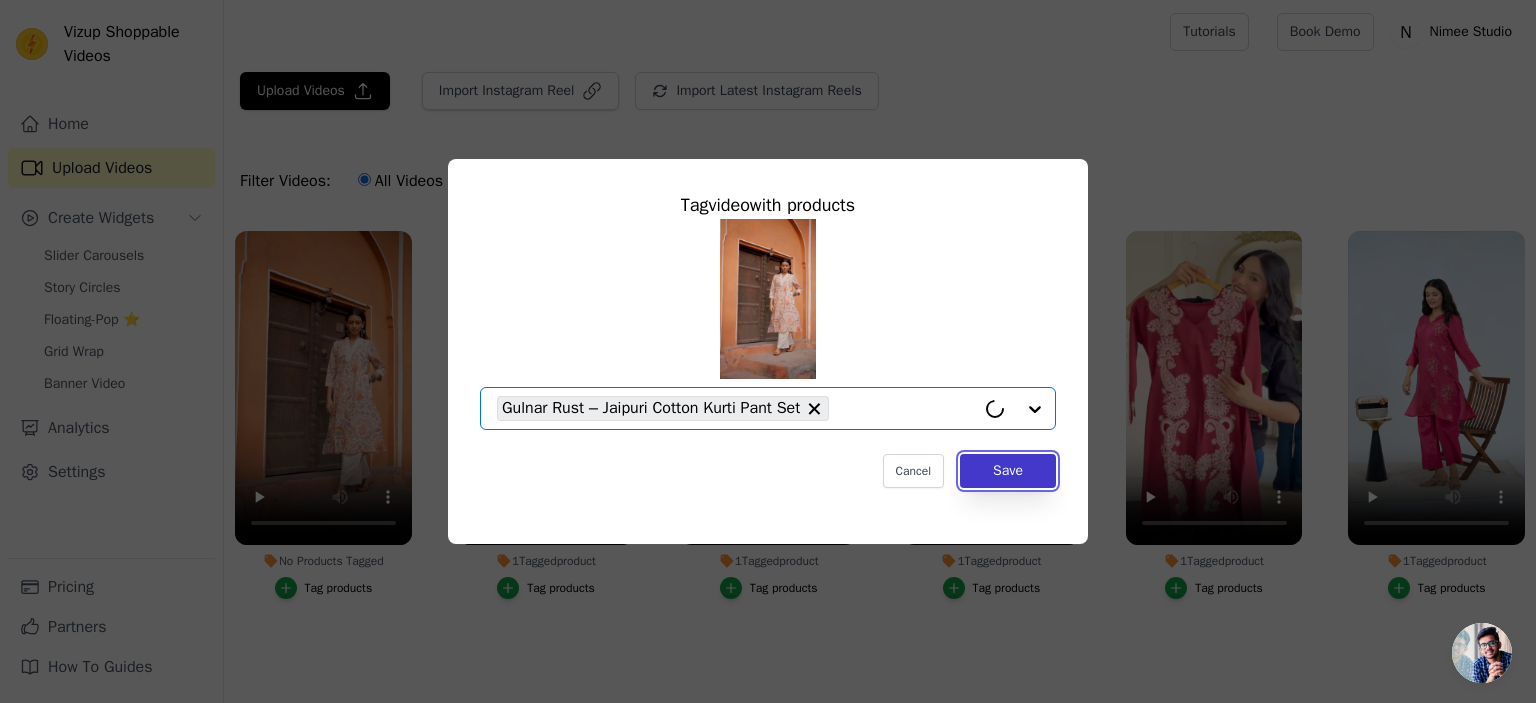 click on "Save" at bounding box center [1008, 471] 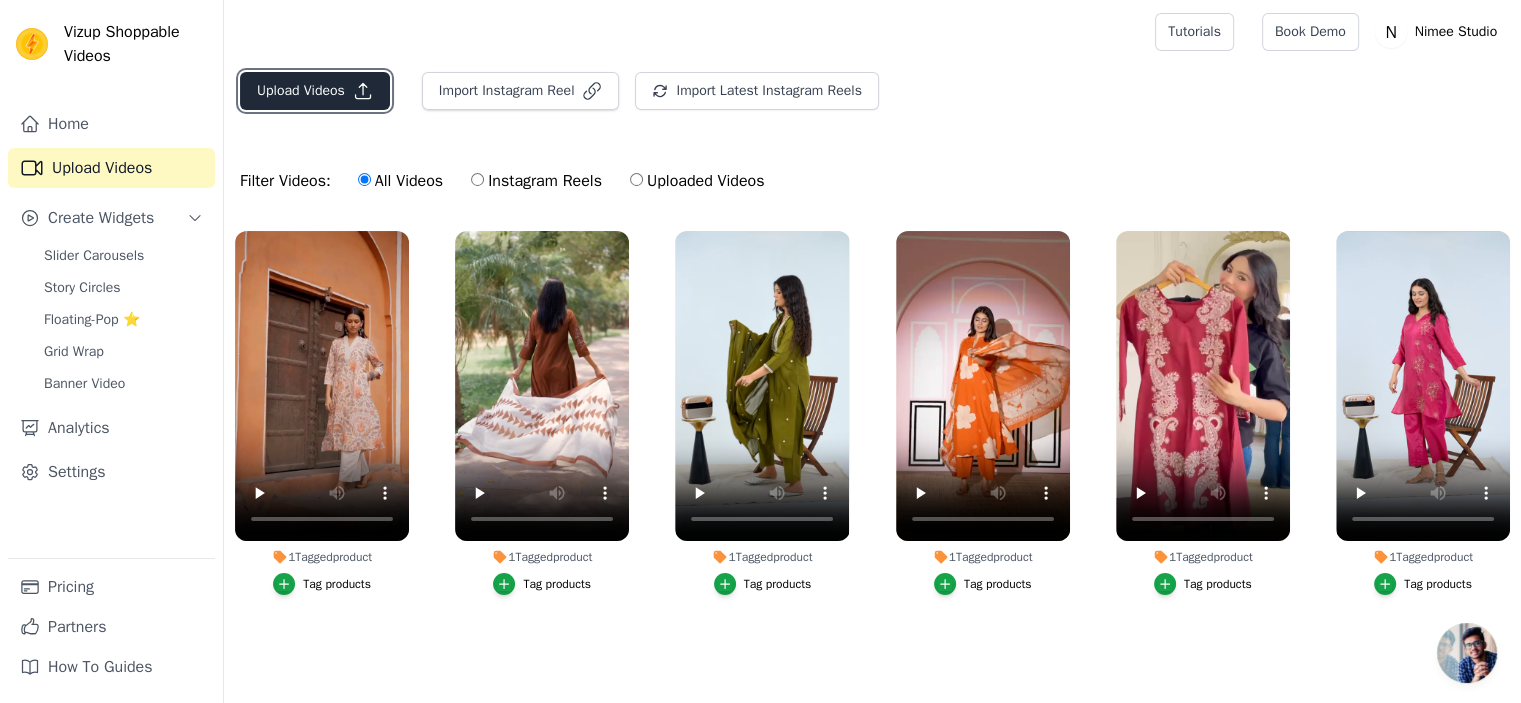 click on "Upload Videos" at bounding box center (315, 91) 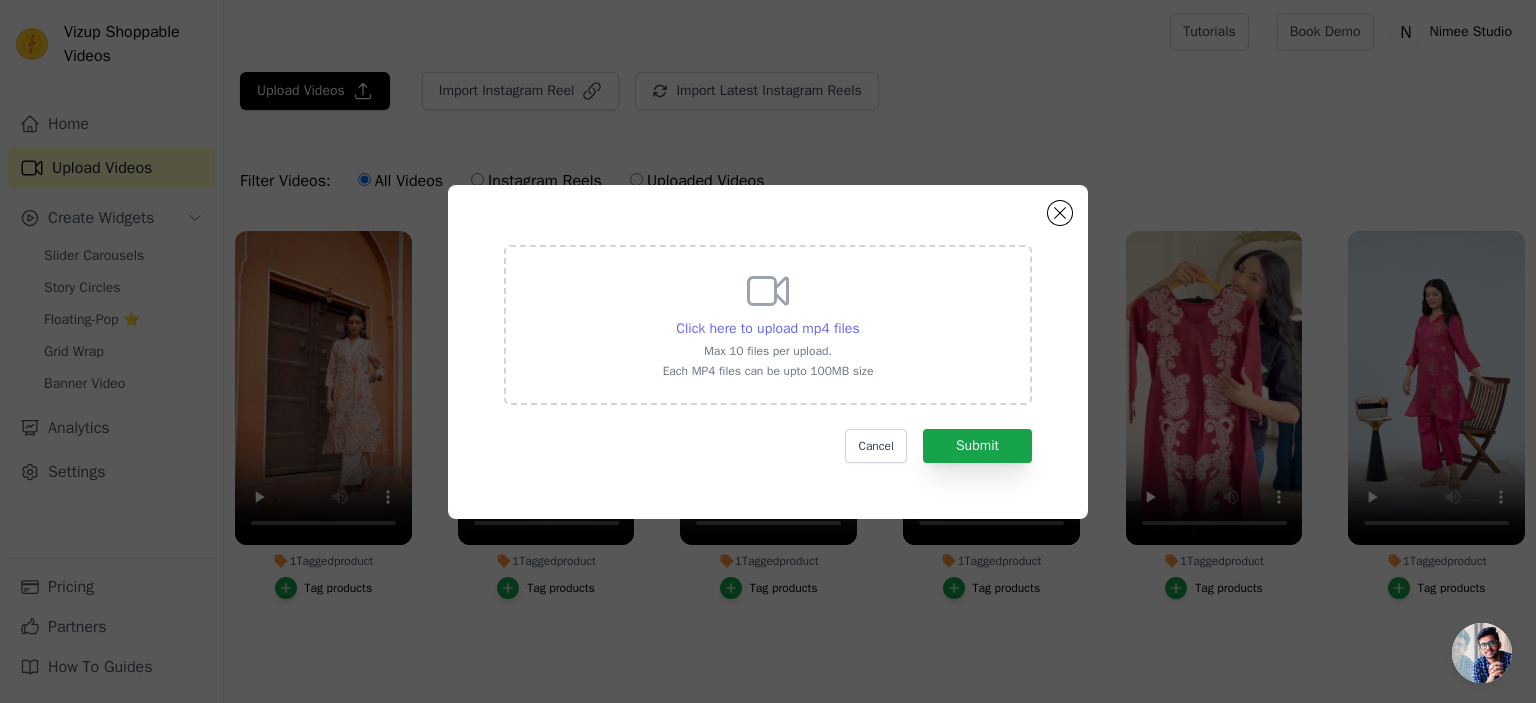 click on "Click here to upload mp4 files" at bounding box center [767, 328] 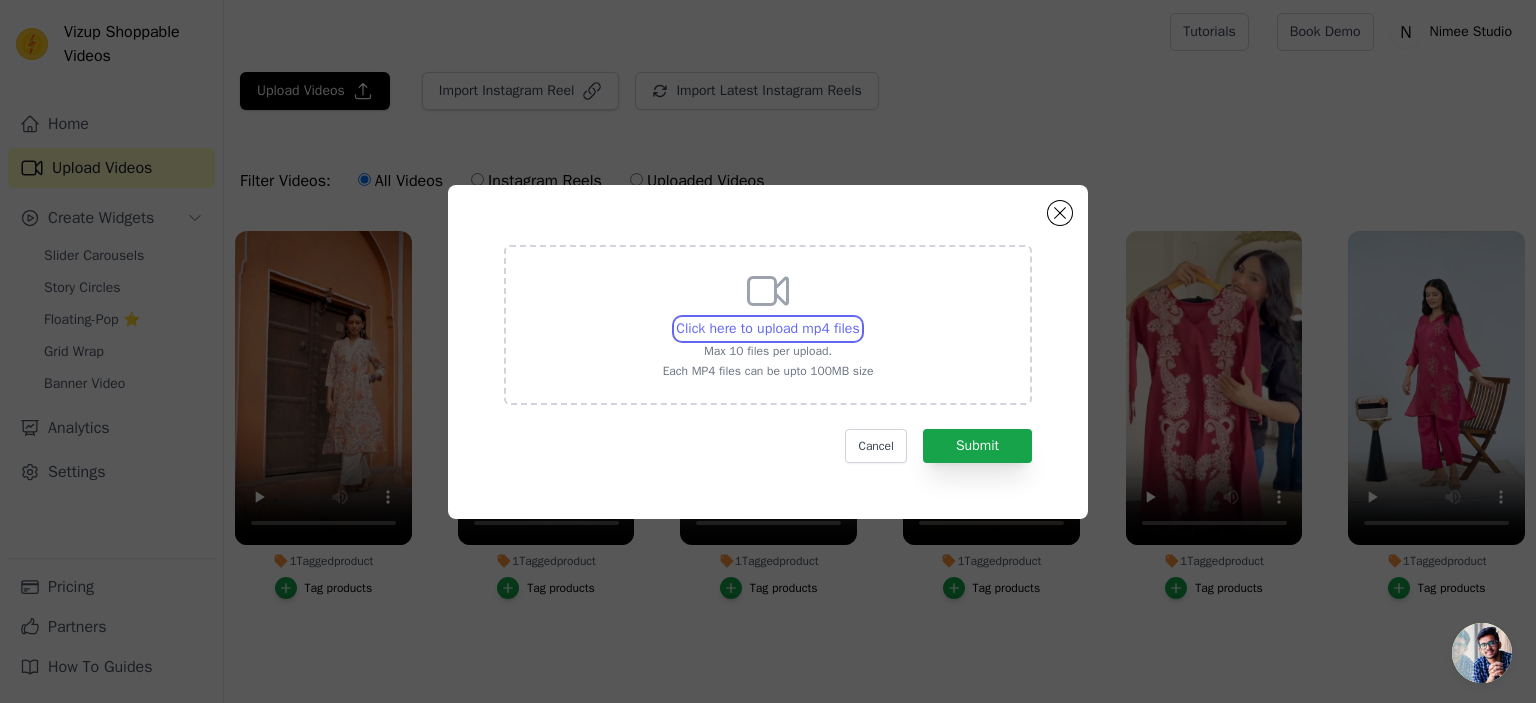 click on "Click here to upload mp4 files     Max 10 files per upload.   Each MP4 files can be upto 100MB size" at bounding box center (859, 318) 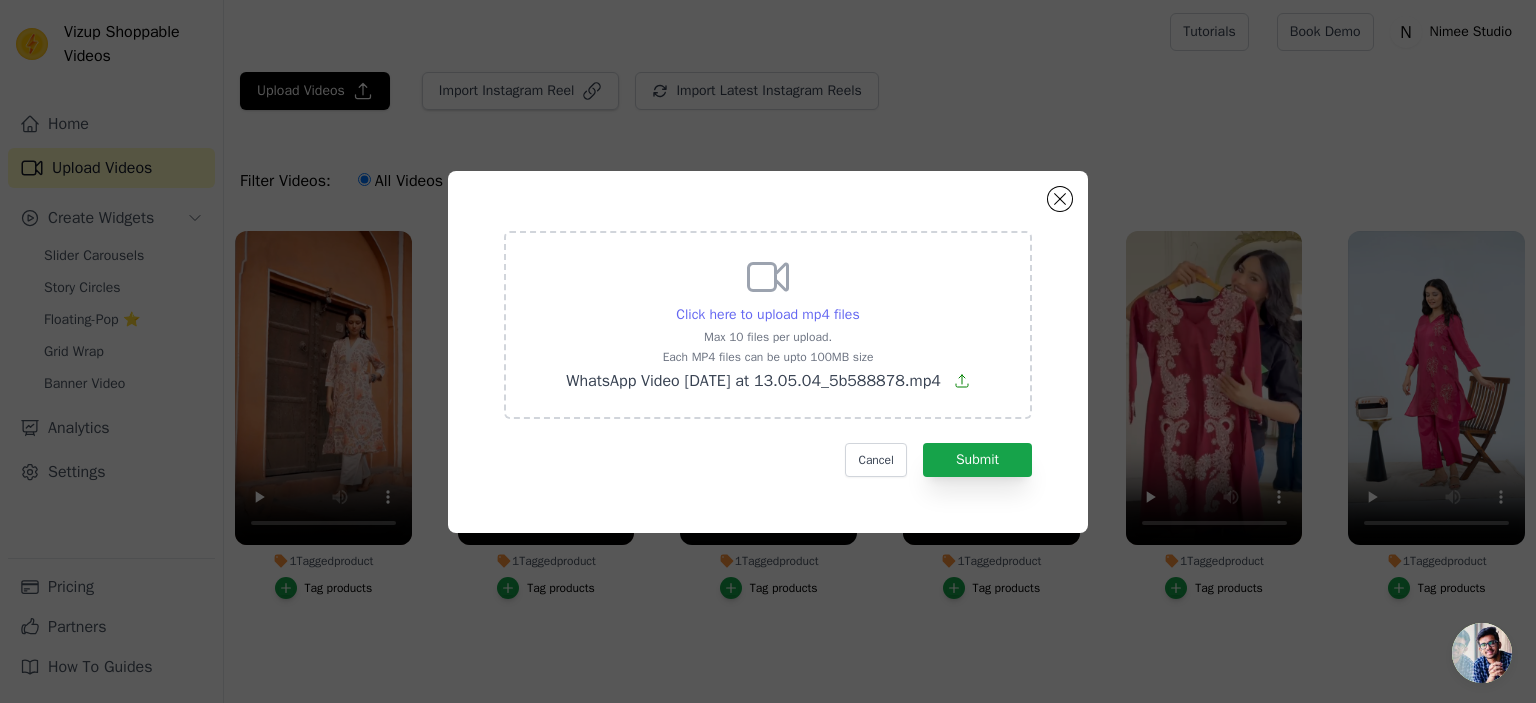 click on "Click here to upload mp4 files" at bounding box center (767, 314) 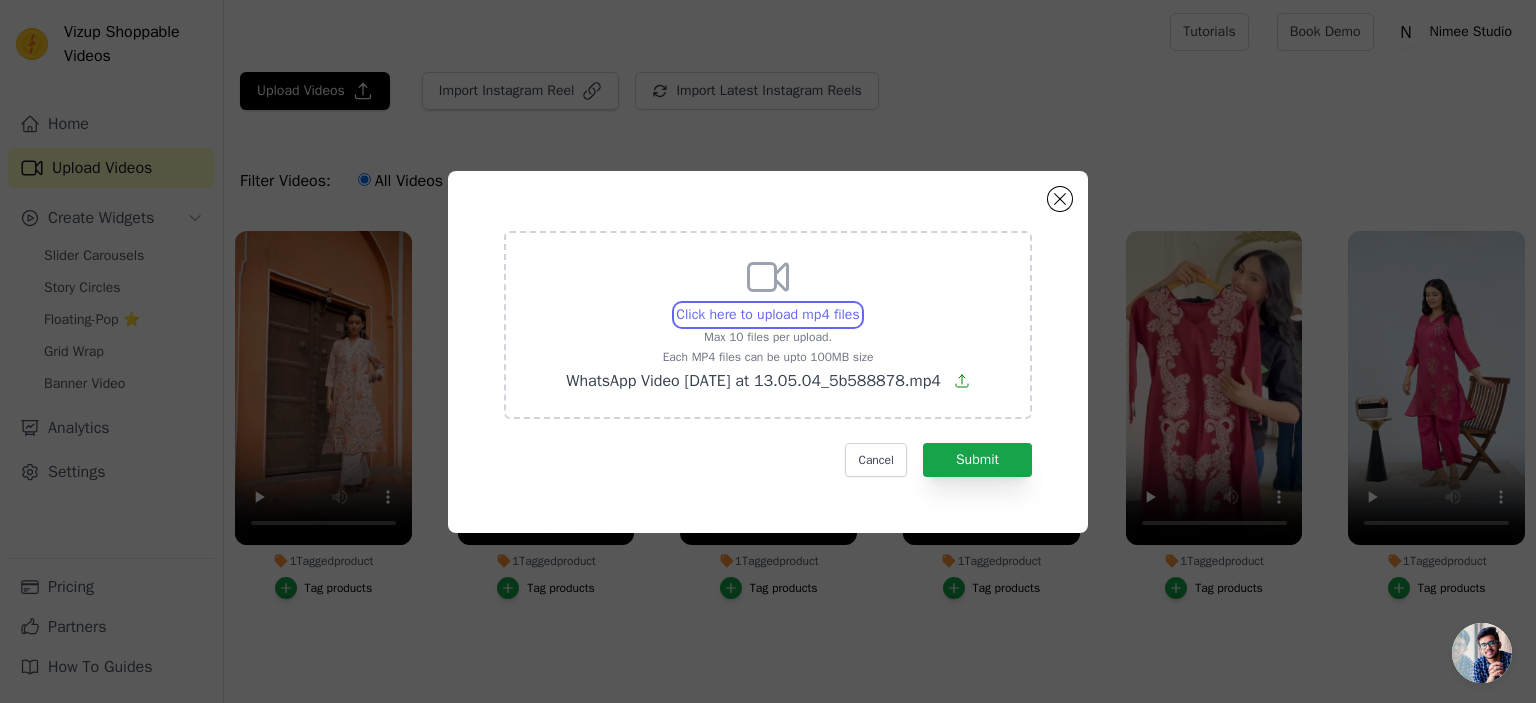 click on "Click here to upload mp4 files     Max 10 files per upload.   Each MP4 files can be upto 100MB size   WhatsApp Video 2025-06-22 at 13.05.04_5b588878.mp4" at bounding box center [859, 304] 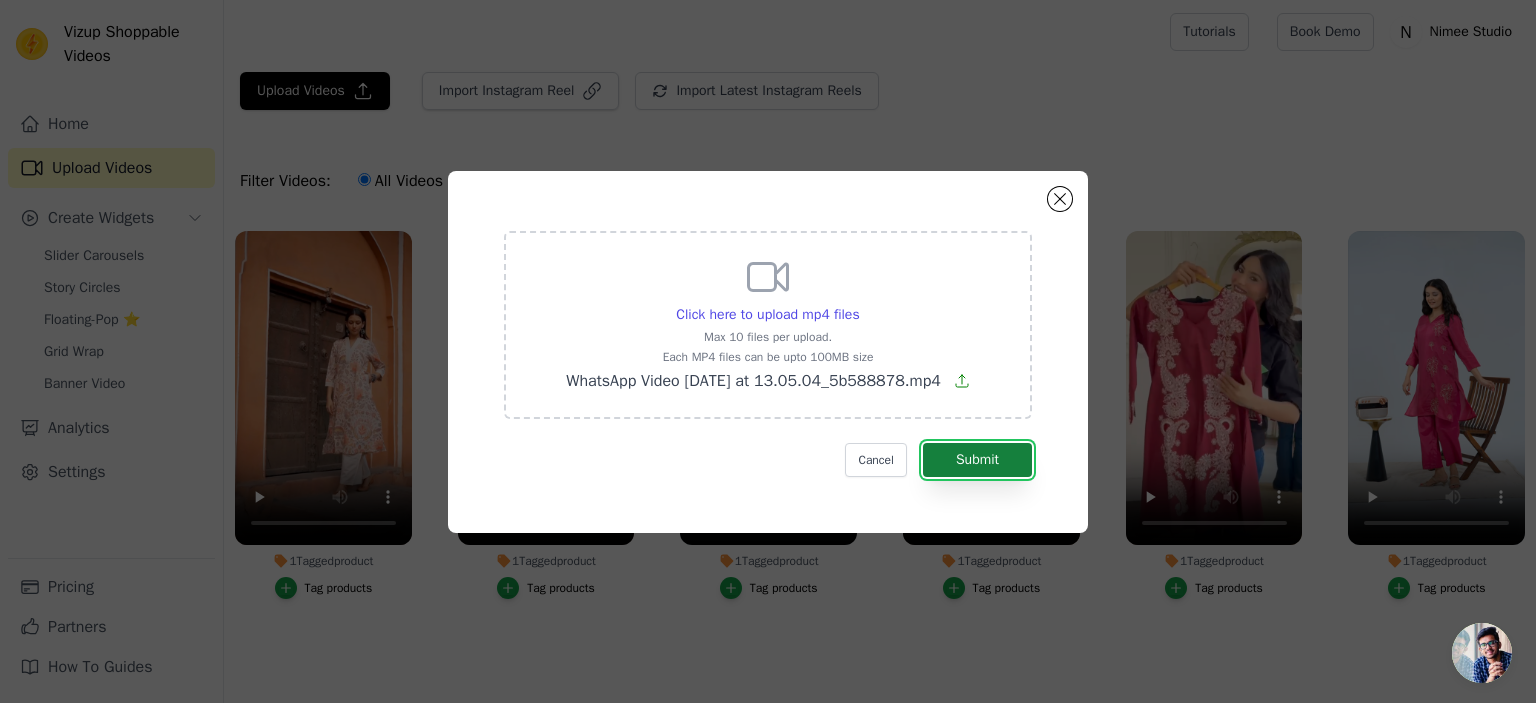 click on "Submit" at bounding box center (977, 460) 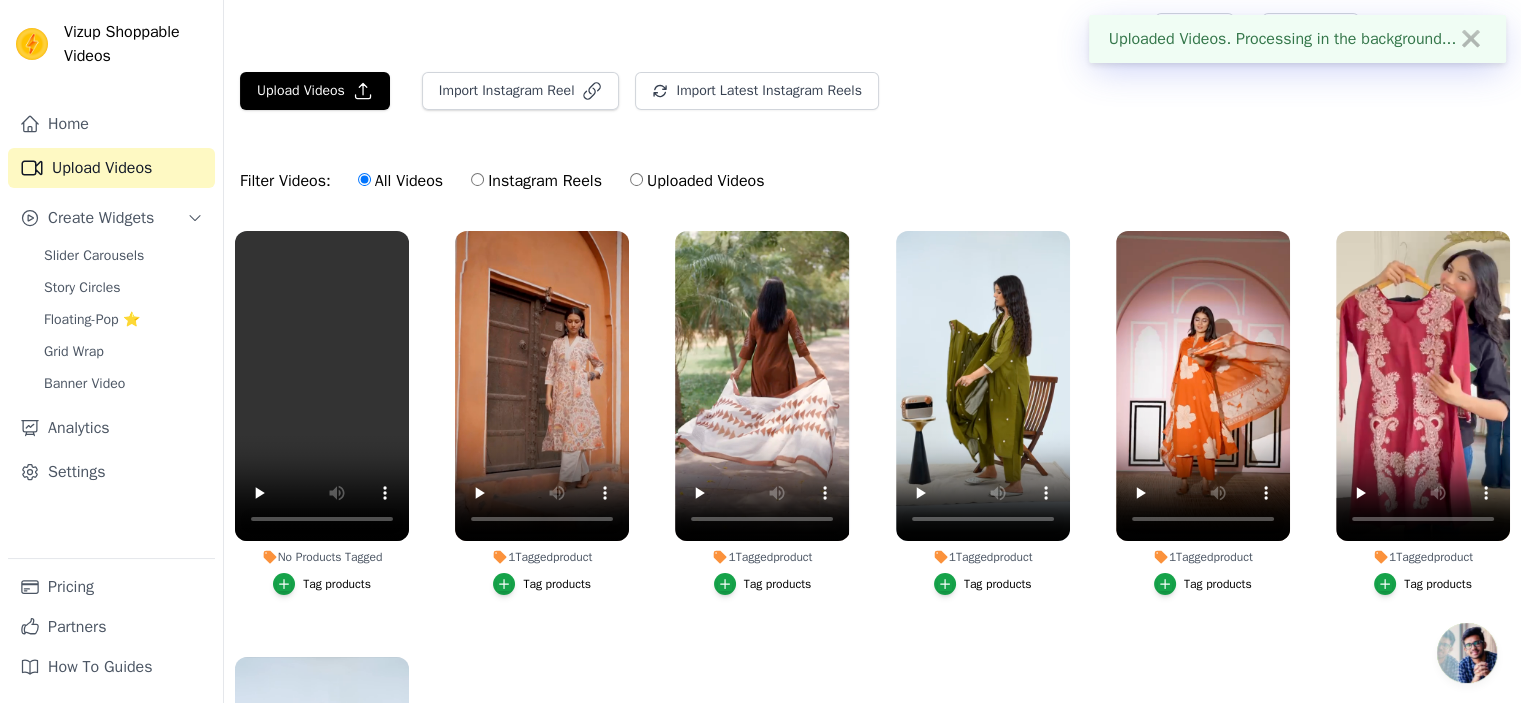 click on "Tag products" at bounding box center [337, 584] 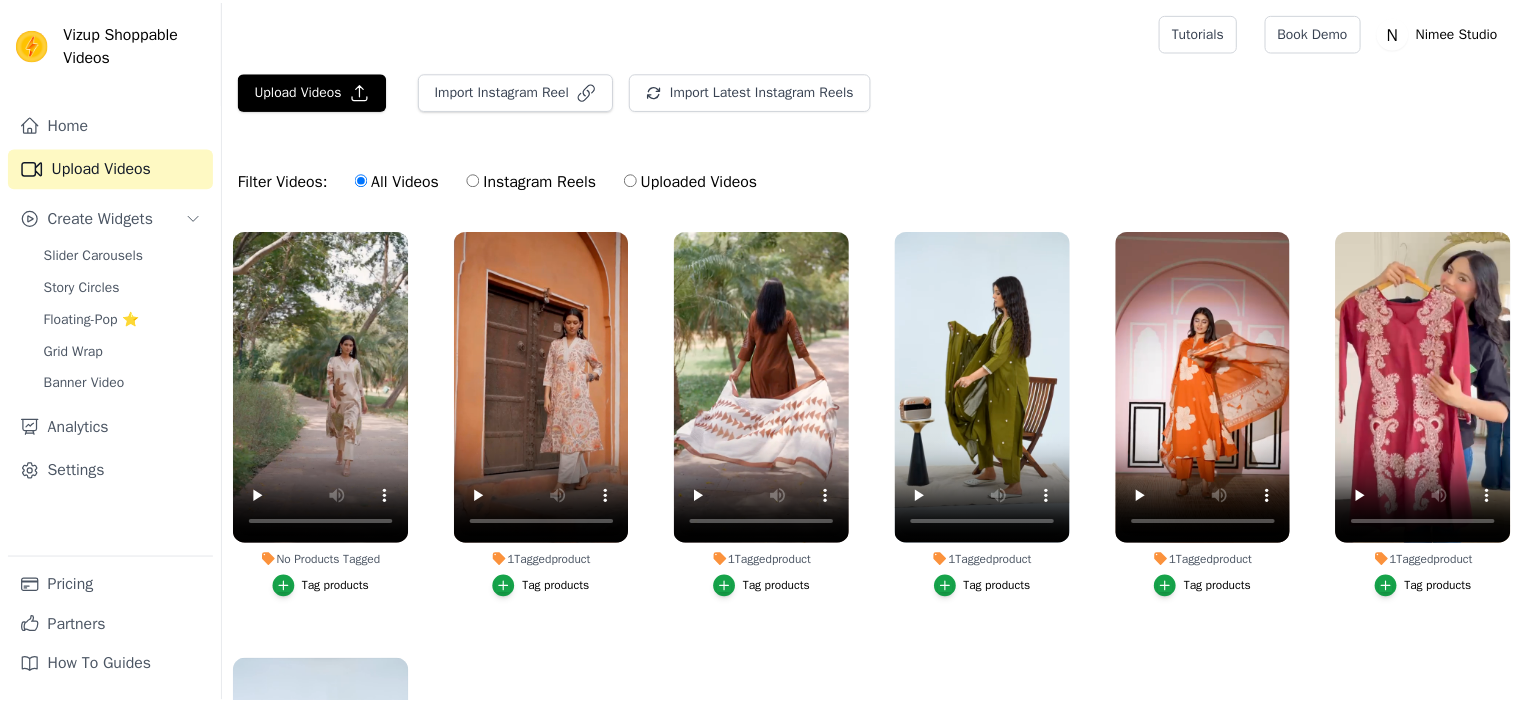 scroll, scrollTop: 0, scrollLeft: 0, axis: both 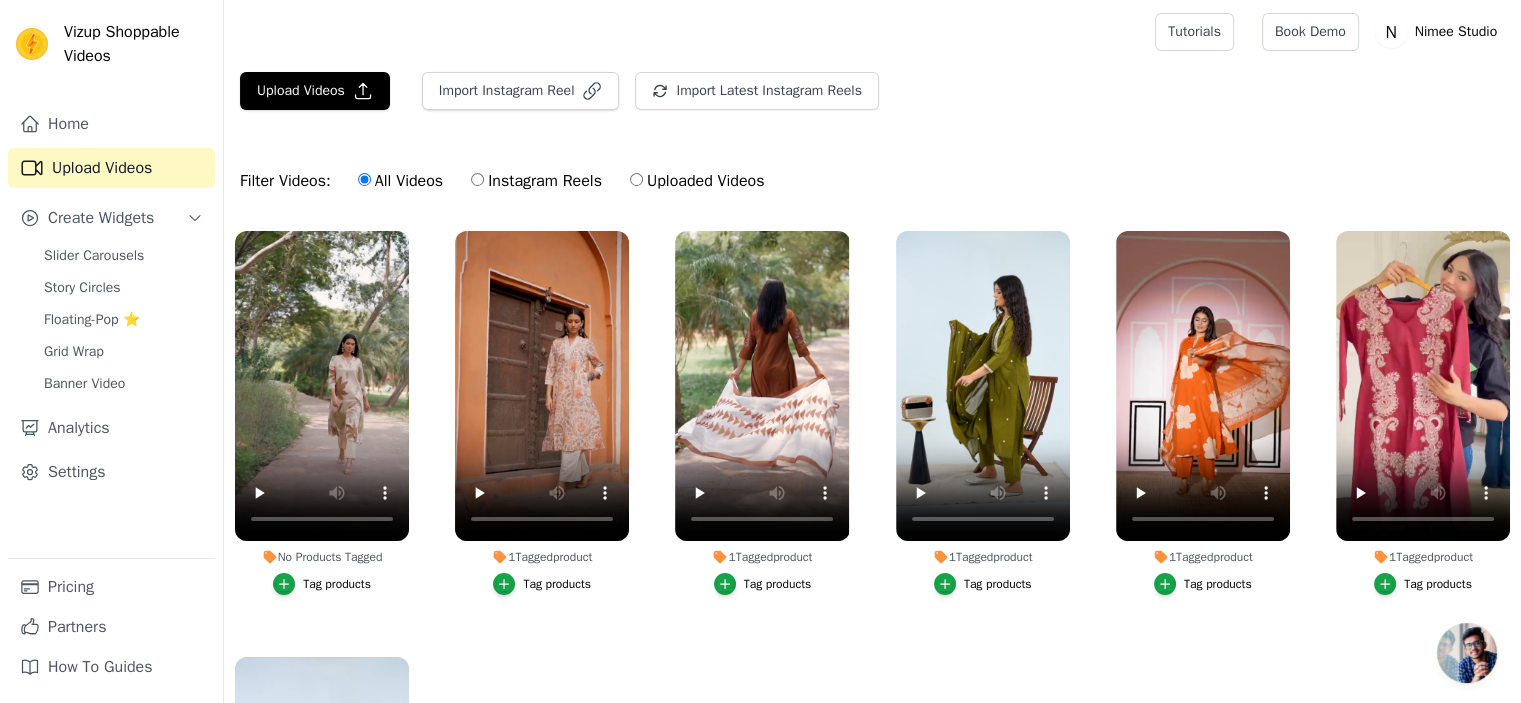 click on "Tag products" at bounding box center [337, 584] 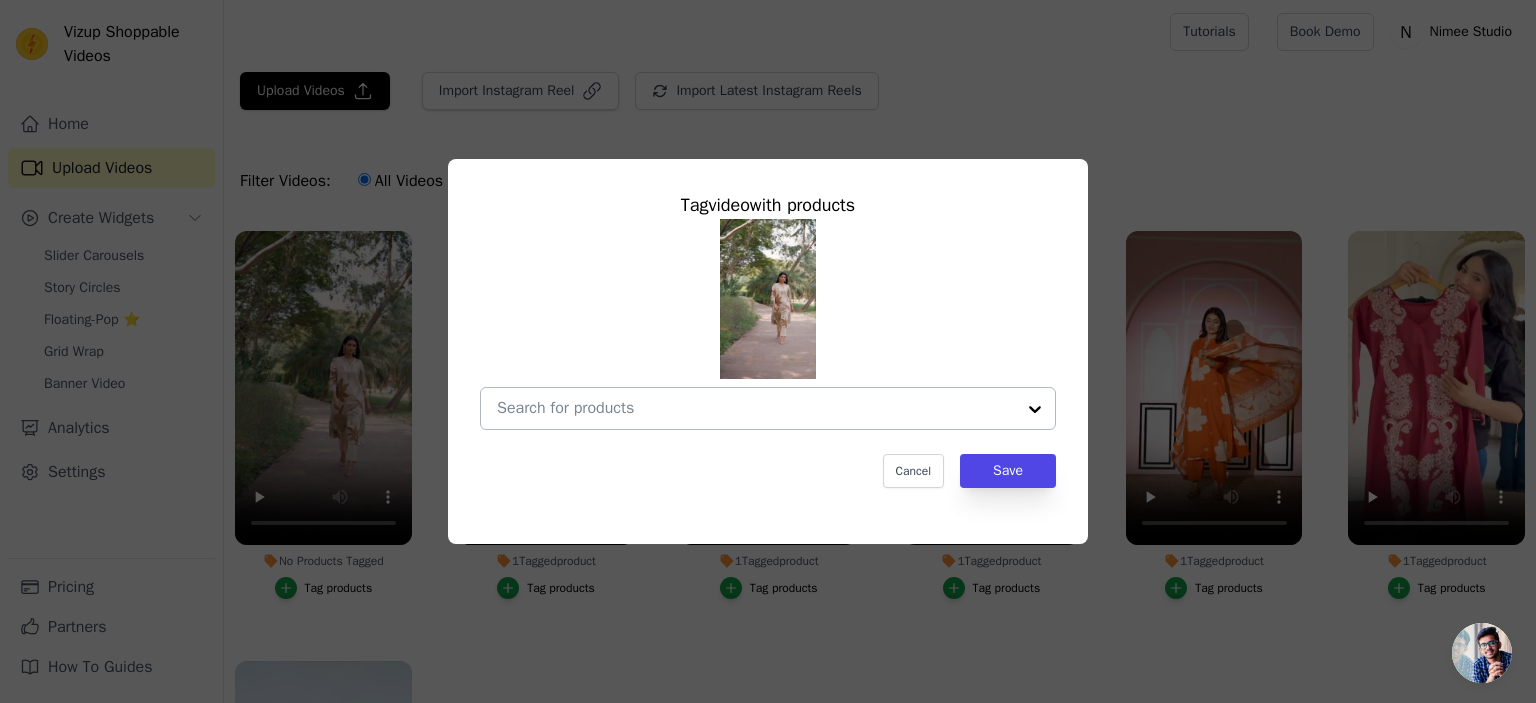 click on "No Products Tagged     Tag  video  with products                         Cancel   Save     Tag products" at bounding box center (756, 408) 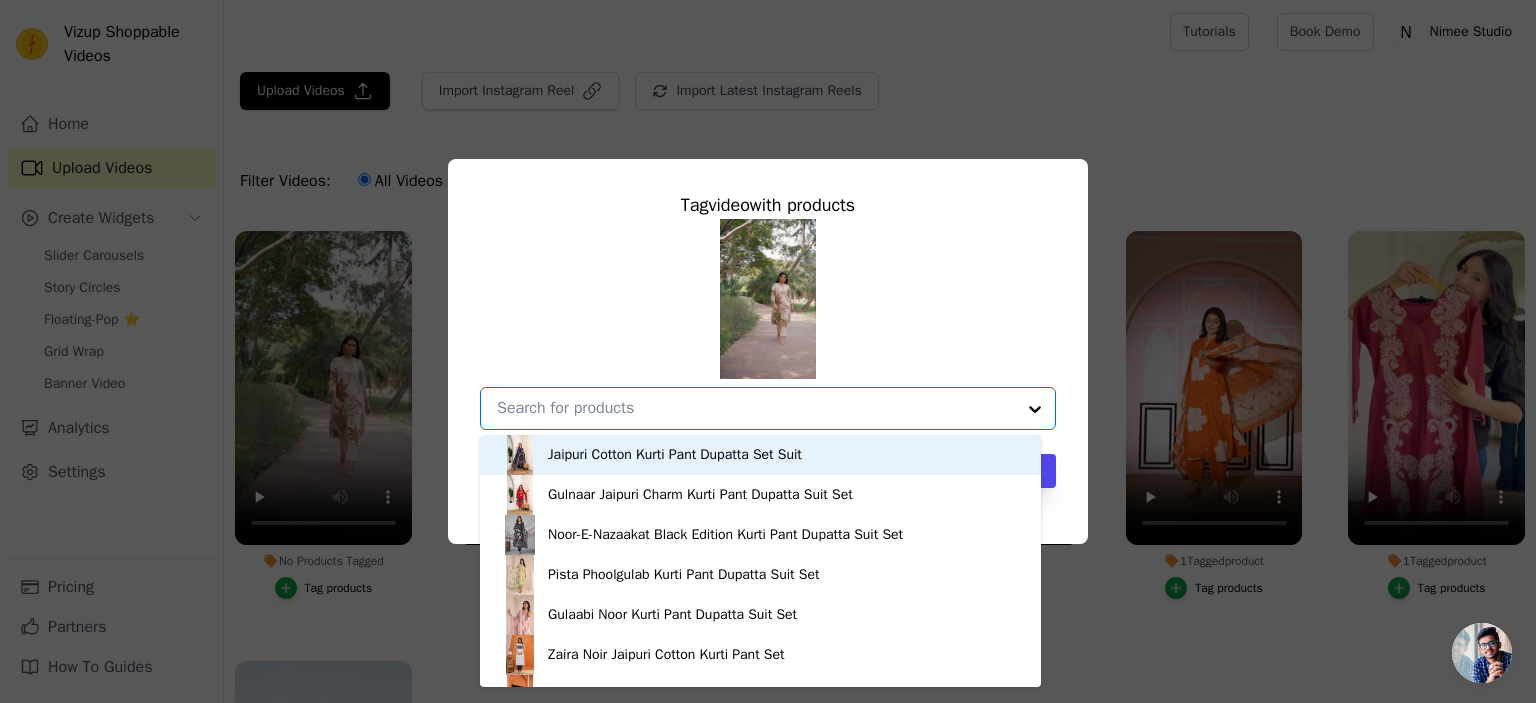 paste on "[PERSON_NAME] Whisper Kurti Pant Set" 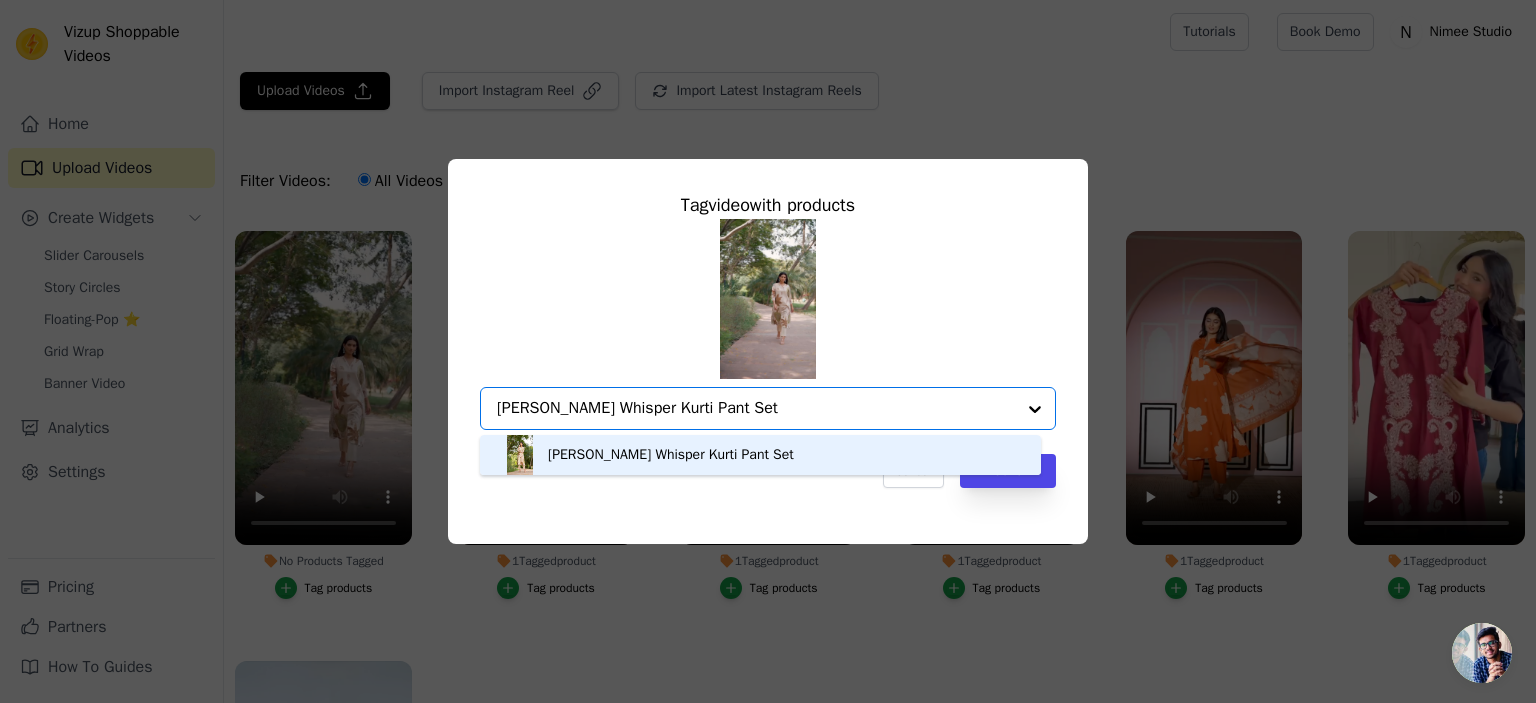 click on "[PERSON_NAME] Whisper Kurti Pant Set" at bounding box center [671, 455] 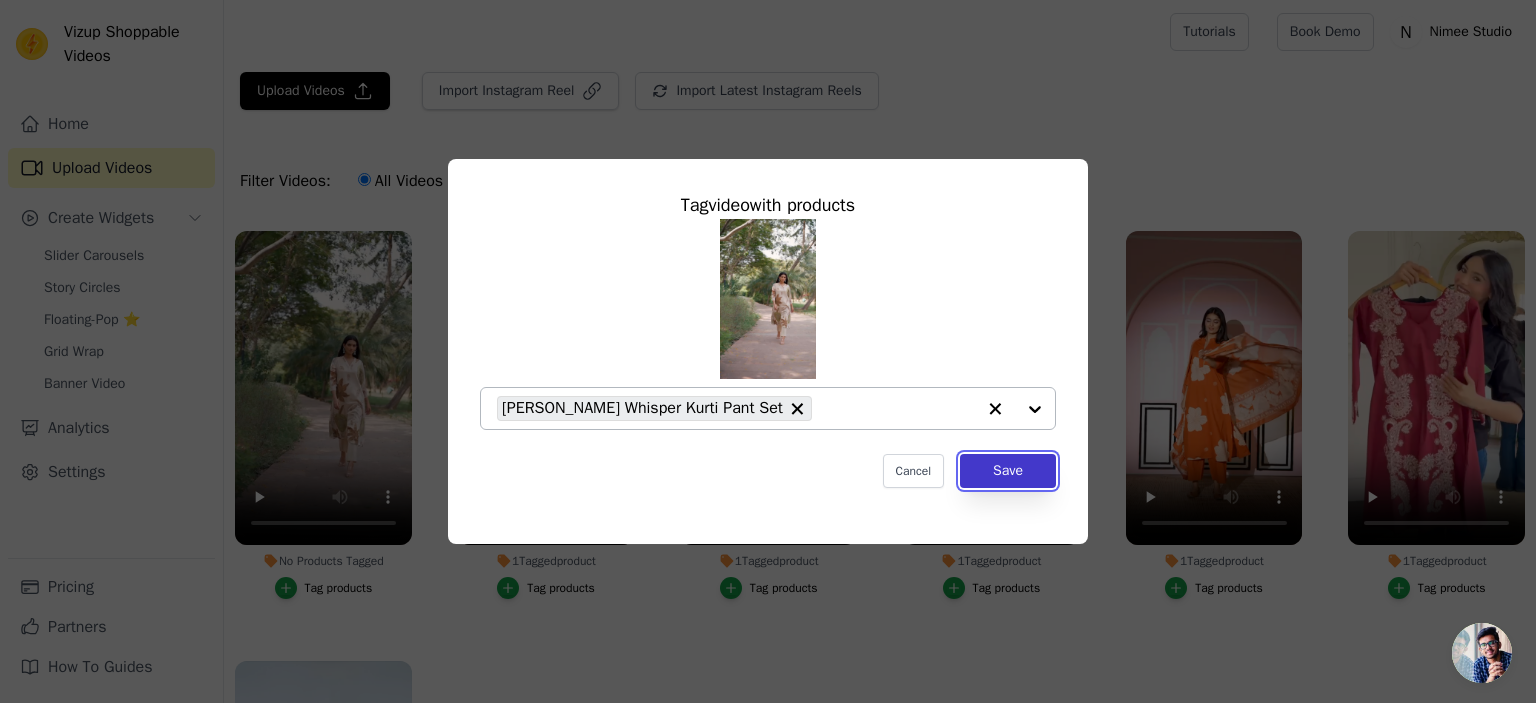click on "Save" at bounding box center (1008, 471) 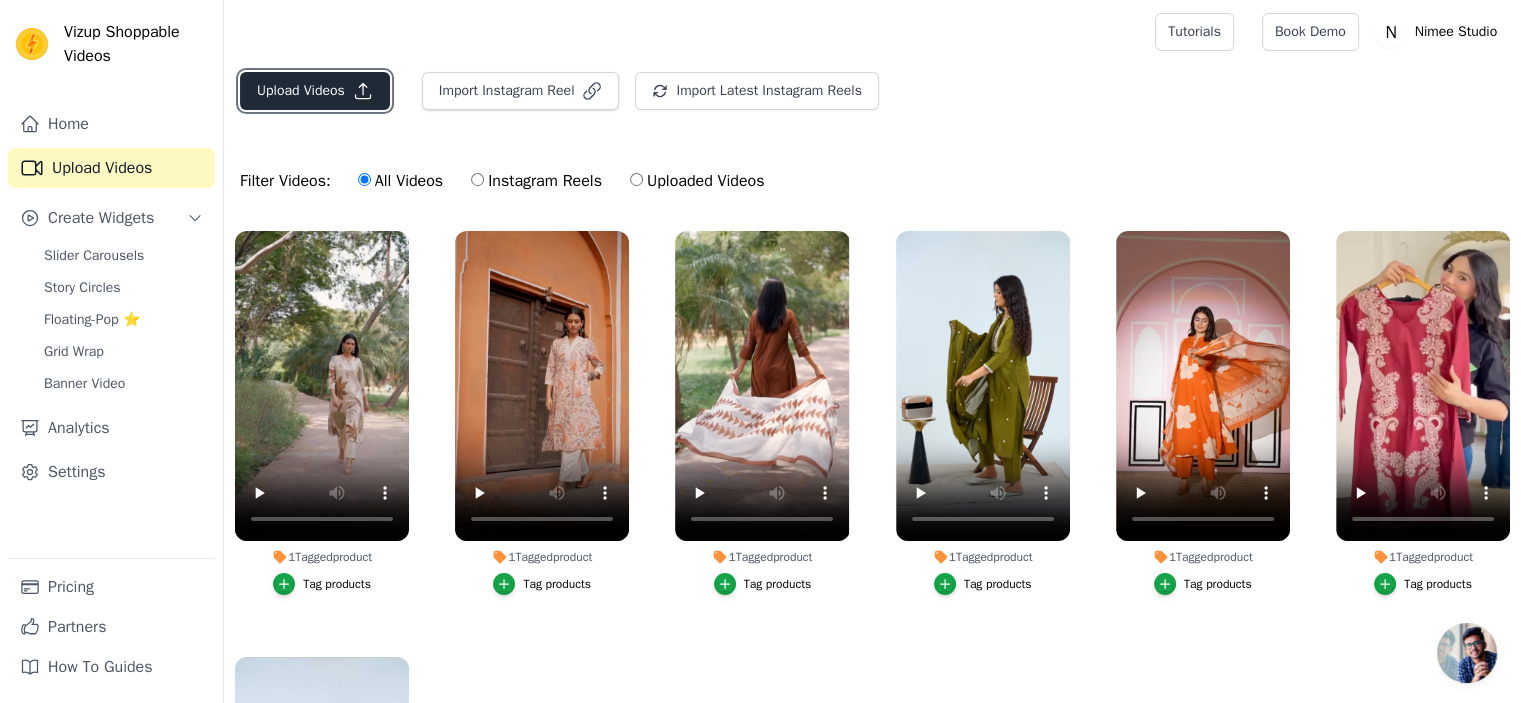 click on "Upload Videos" at bounding box center [315, 91] 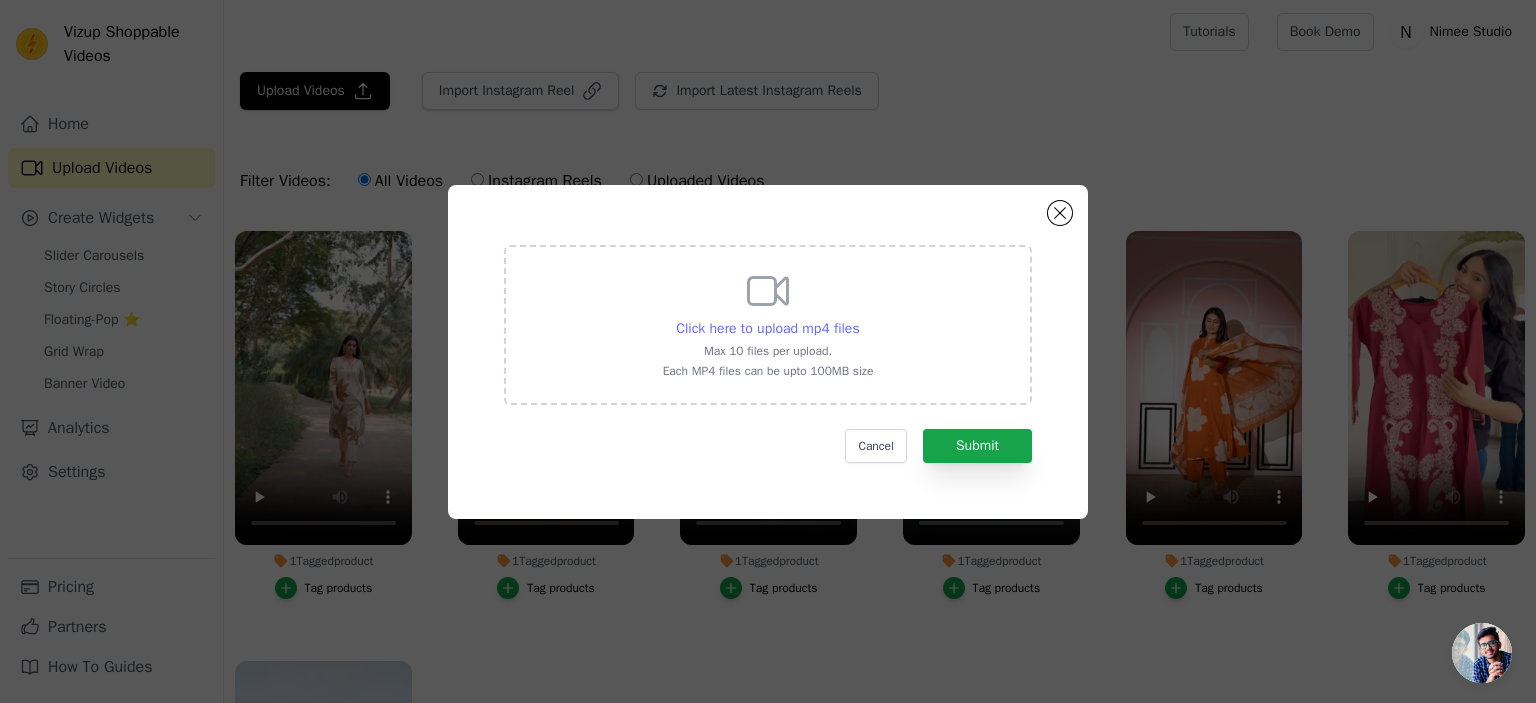 click on "Click here to upload mp4 files" at bounding box center [767, 328] 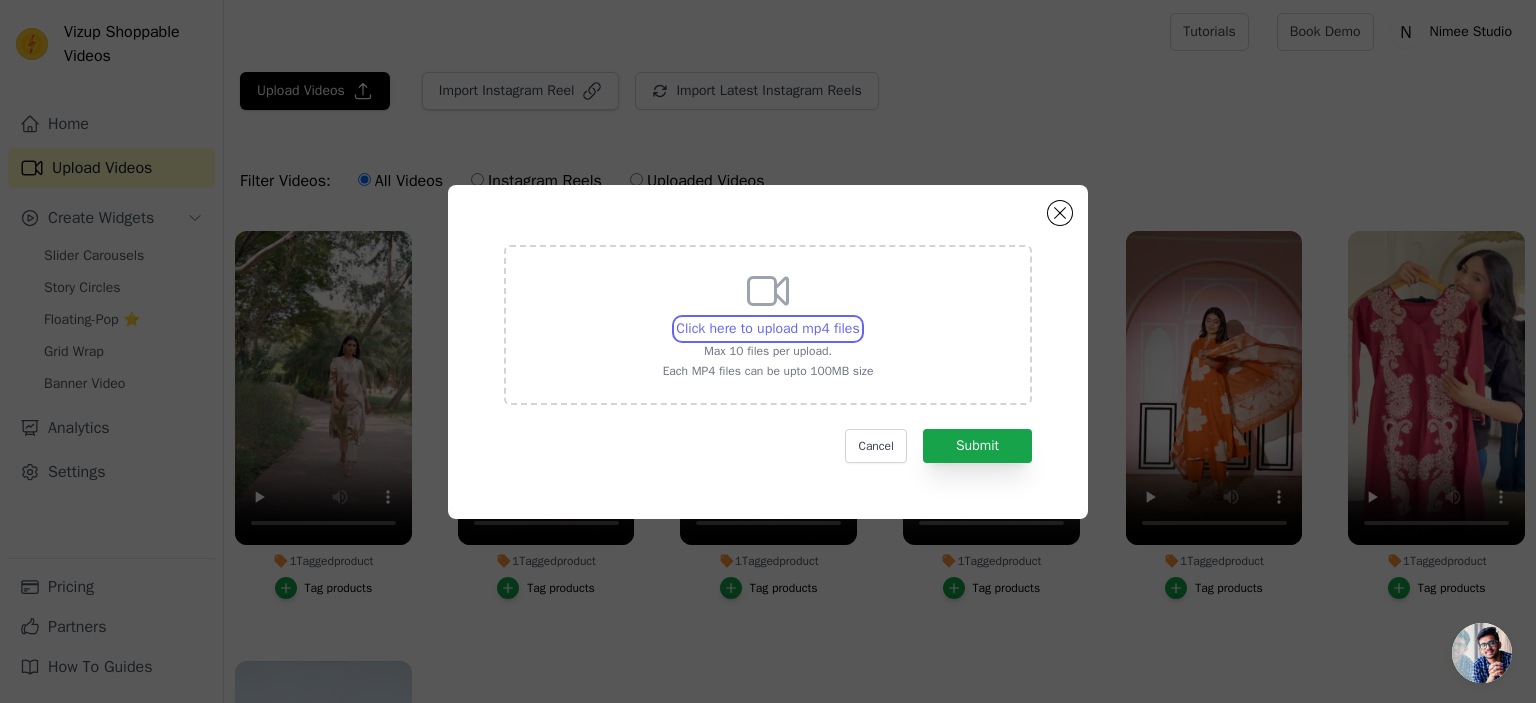 click on "Click here to upload mp4 files     Max 10 files per upload.   Each MP4 files can be upto 100MB size" at bounding box center [859, 318] 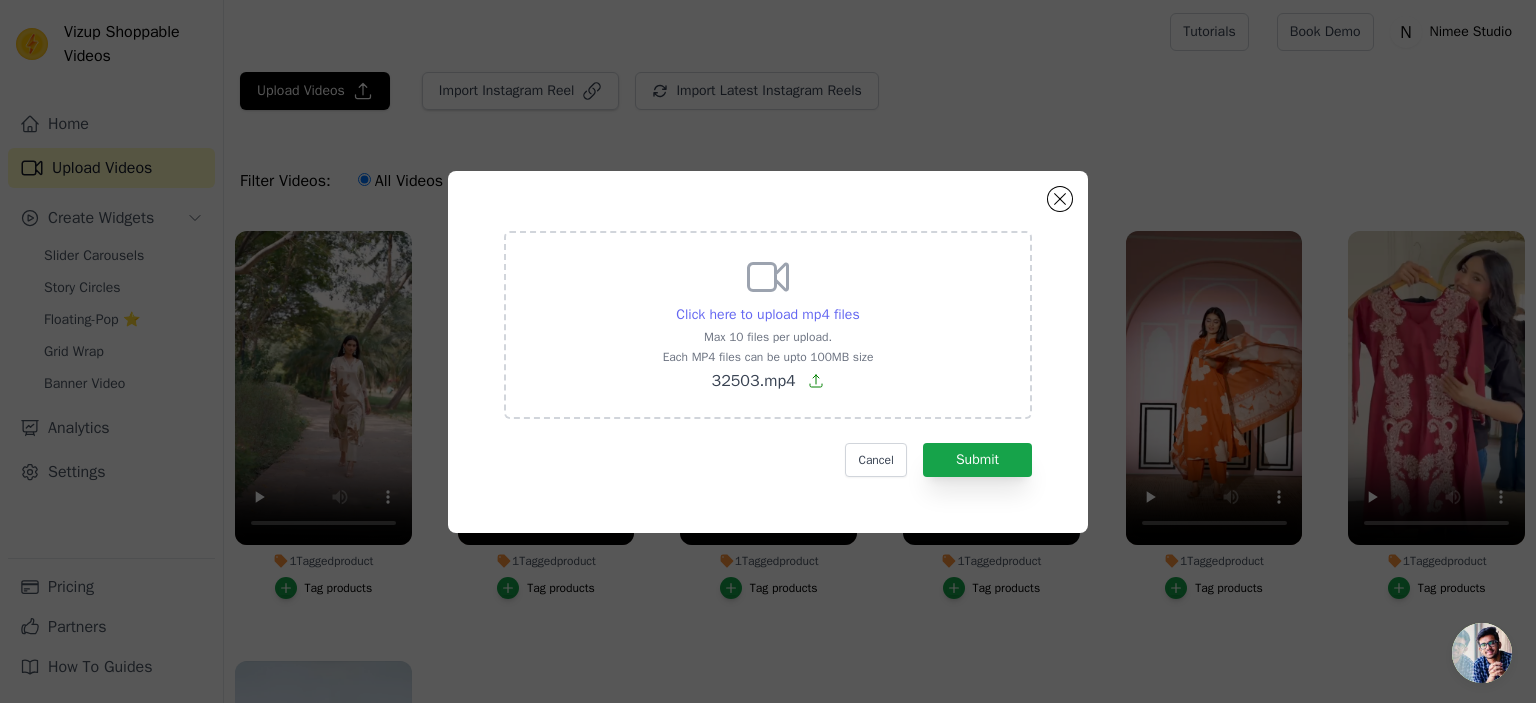 click on "Click here to upload mp4 files" at bounding box center [767, 314] 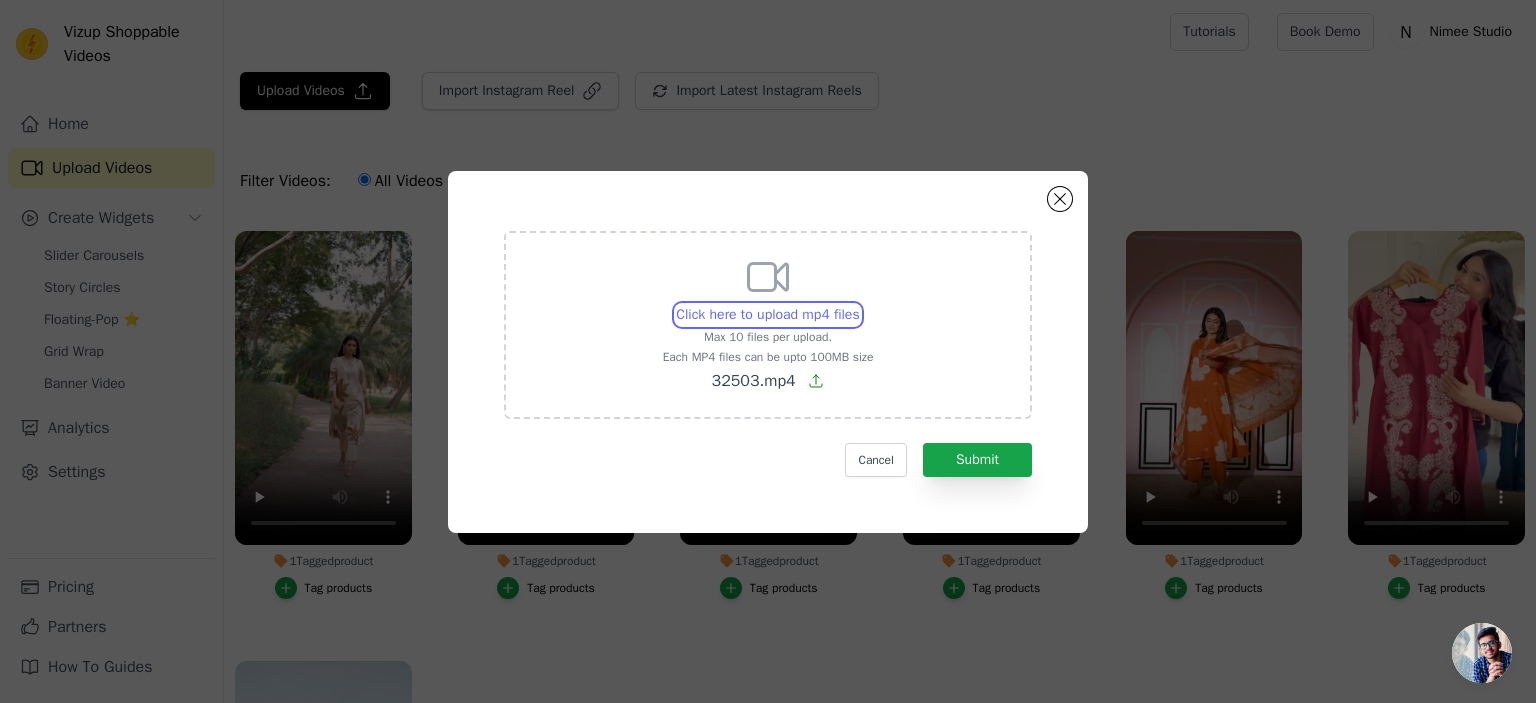 click on "Click here to upload mp4 files     Max 10 files per upload.   Each MP4 files can be upto 100MB size   32503.mp4" at bounding box center (859, 304) 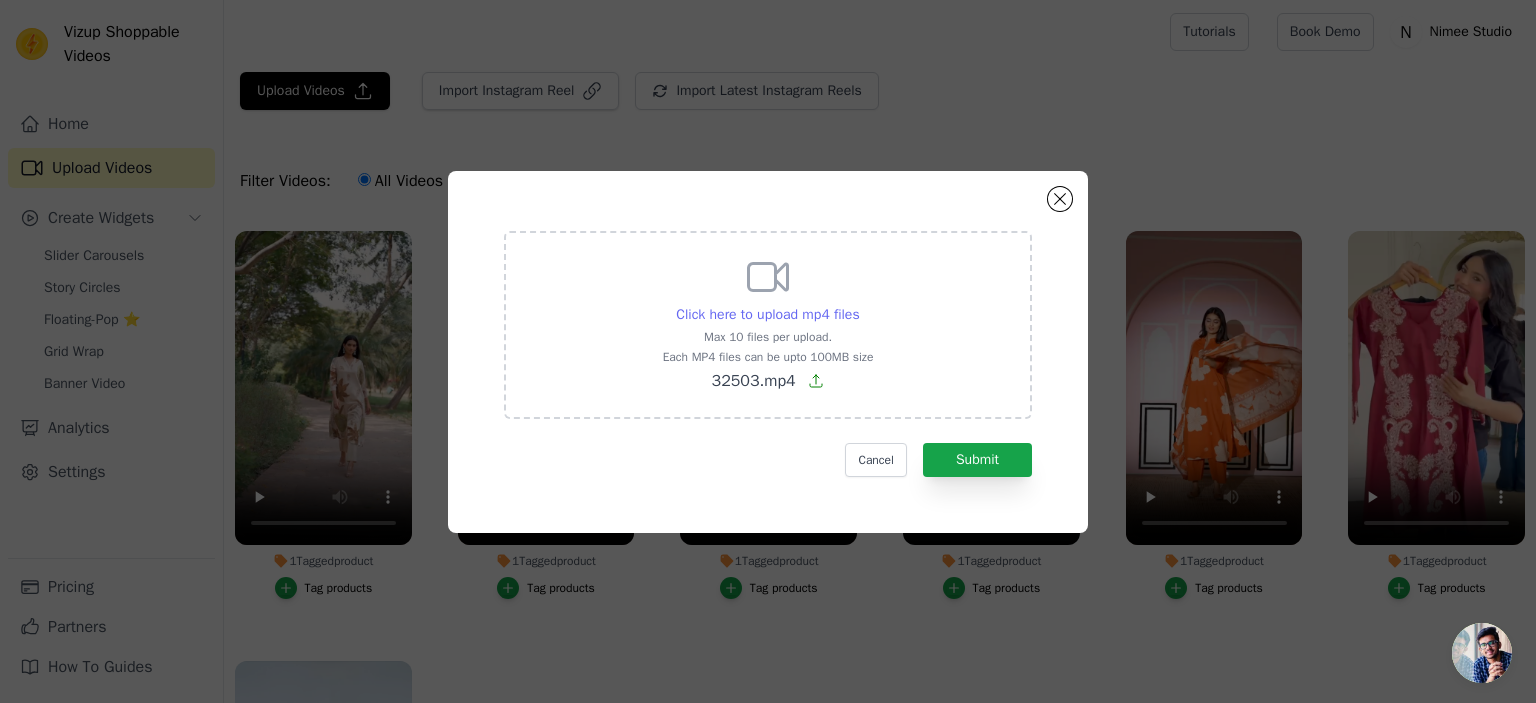 click on "Click here to upload mp4 files" at bounding box center (767, 314) 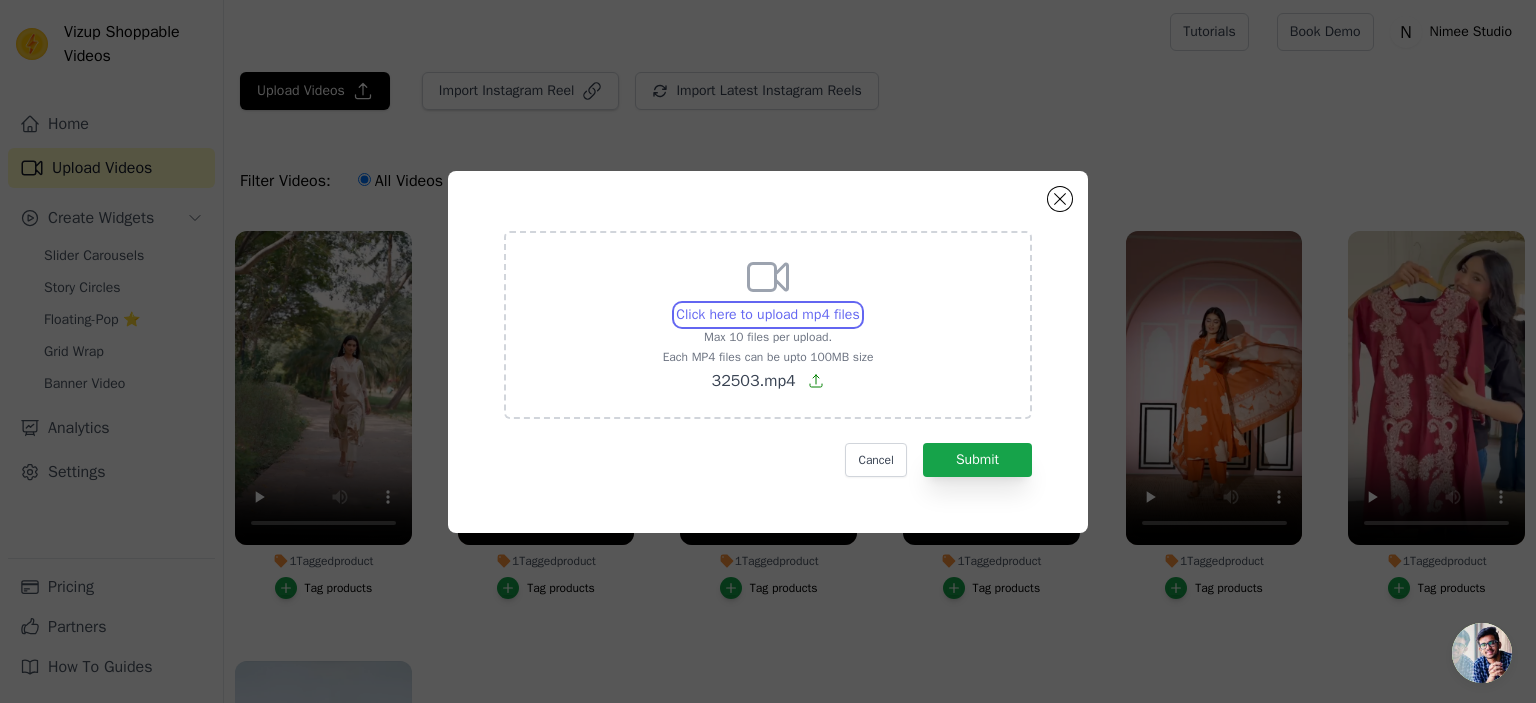 click on "Click here to upload mp4 files     Max 10 files per upload.   Each MP4 files can be upto 100MB size   32503.mp4" at bounding box center (859, 304) 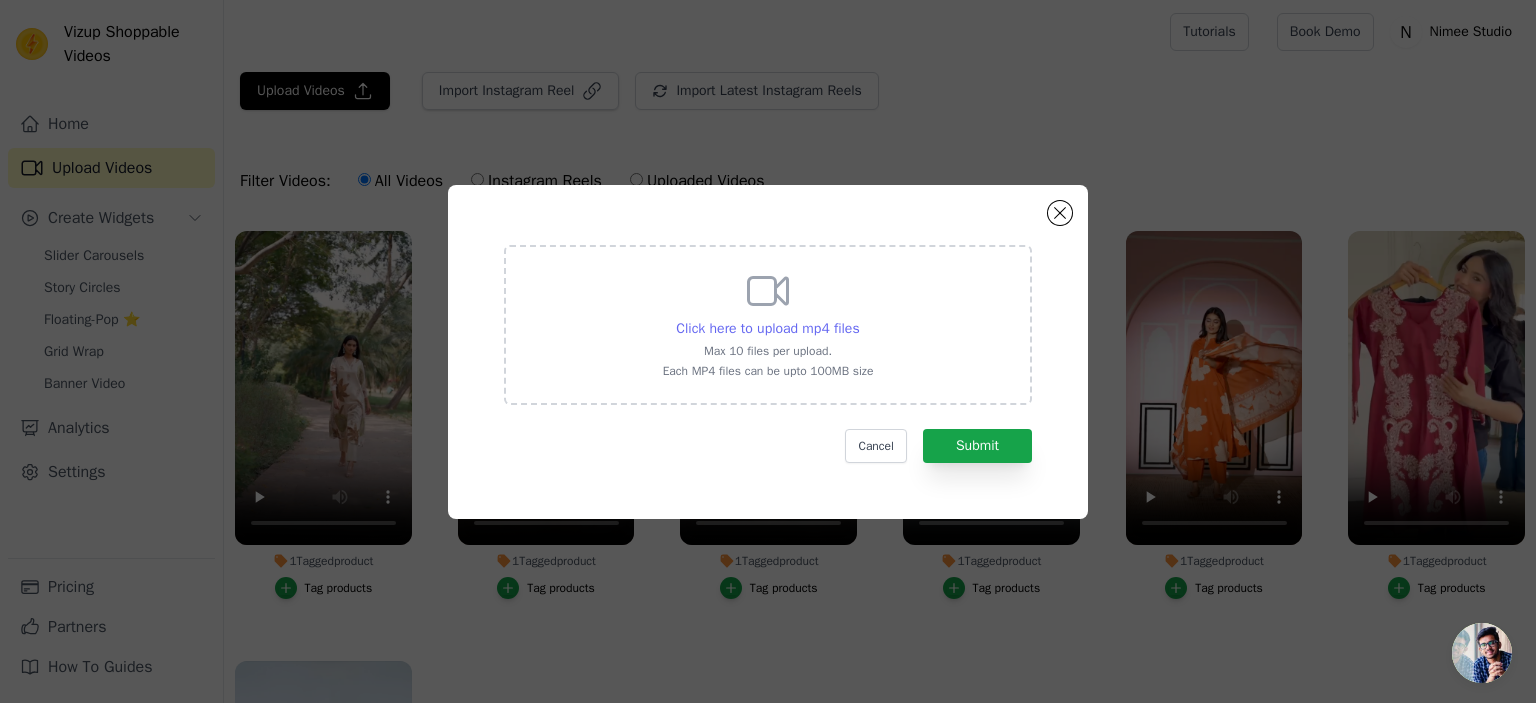 click on "Click here to upload mp4 files" at bounding box center (767, 328) 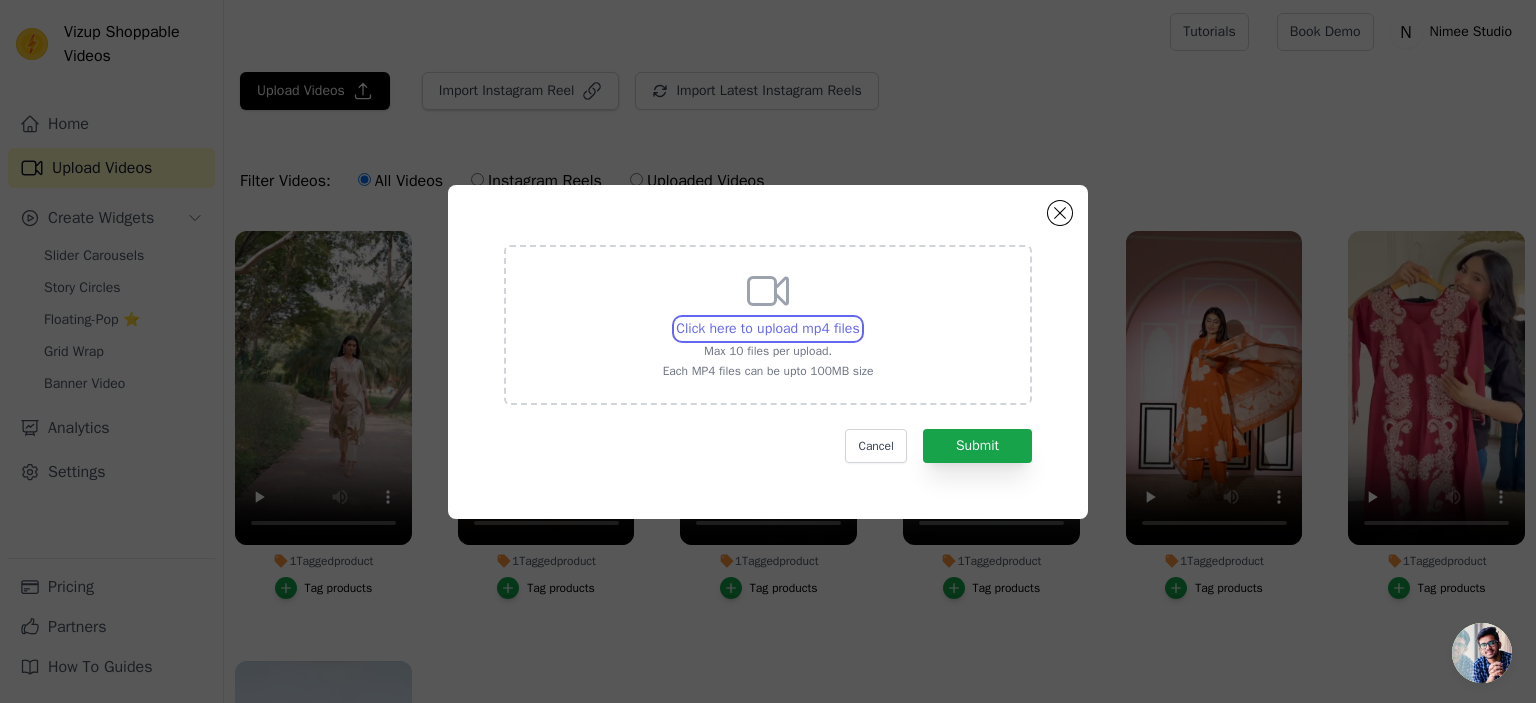 click on "Click here to upload mp4 files     Max 10 files per upload.   Each MP4 files can be upto 100MB size" at bounding box center [859, 318] 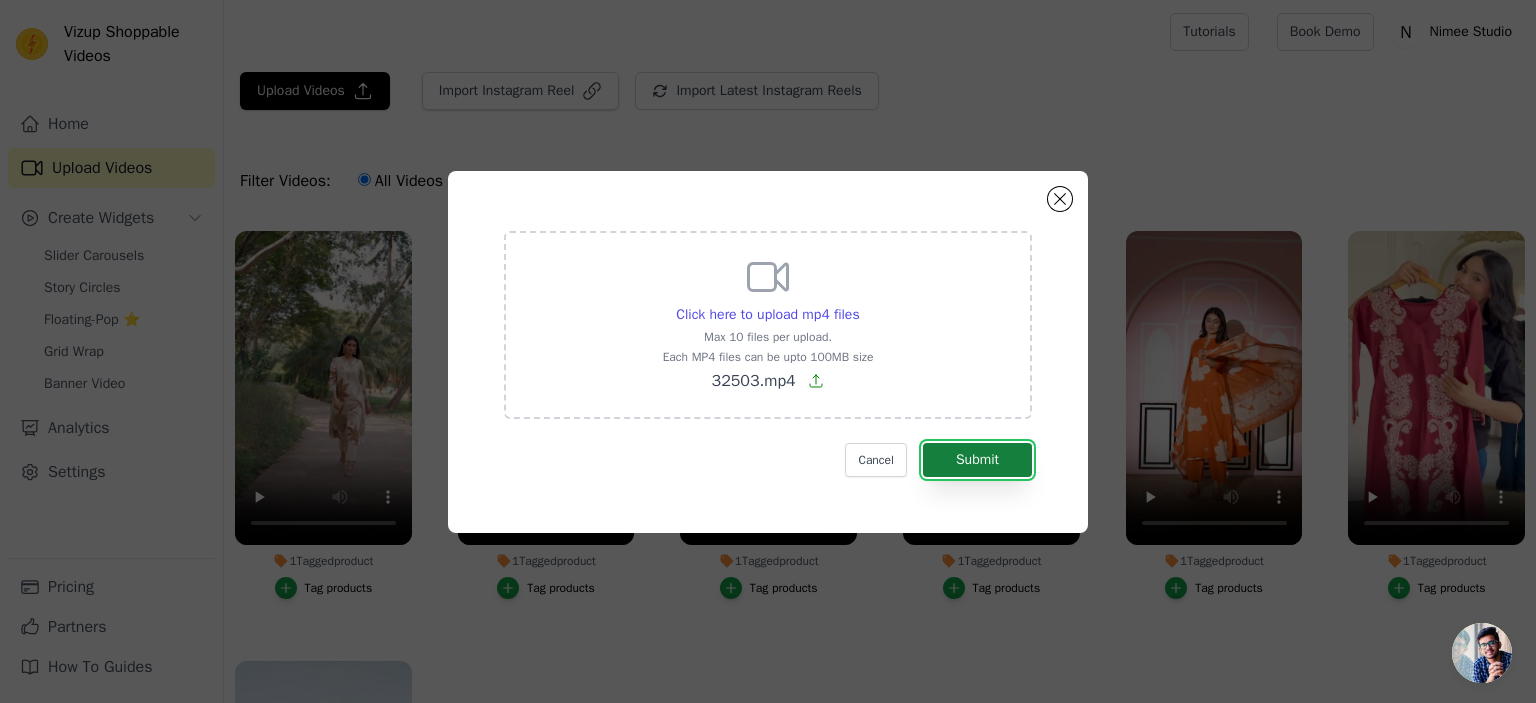 click on "Submit" at bounding box center [977, 460] 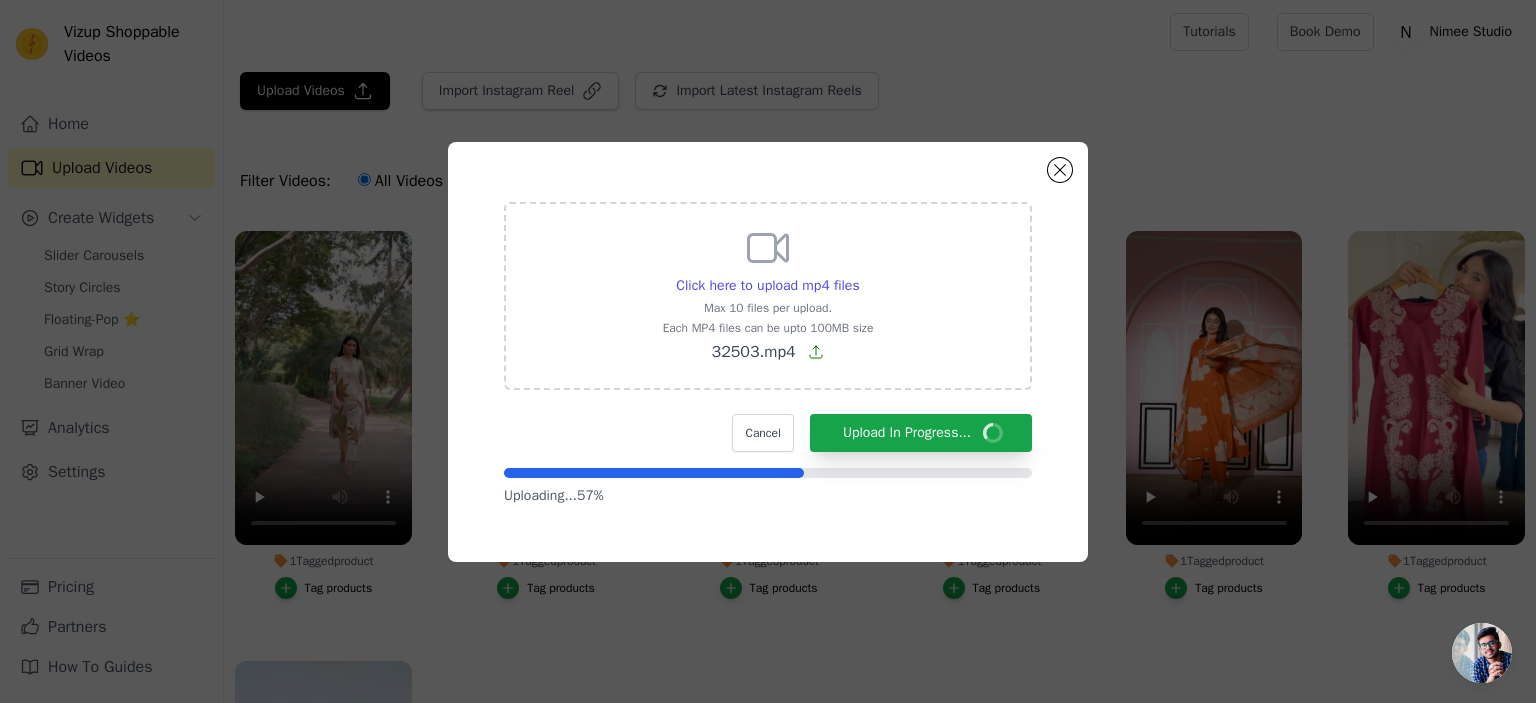 click on "Click here to upload mp4 files     Max 10 files per upload.   Each MP4 files can be upto 100MB size   32503.mp4       Cancel   Upload In Progress...       Uploading...  57 %" 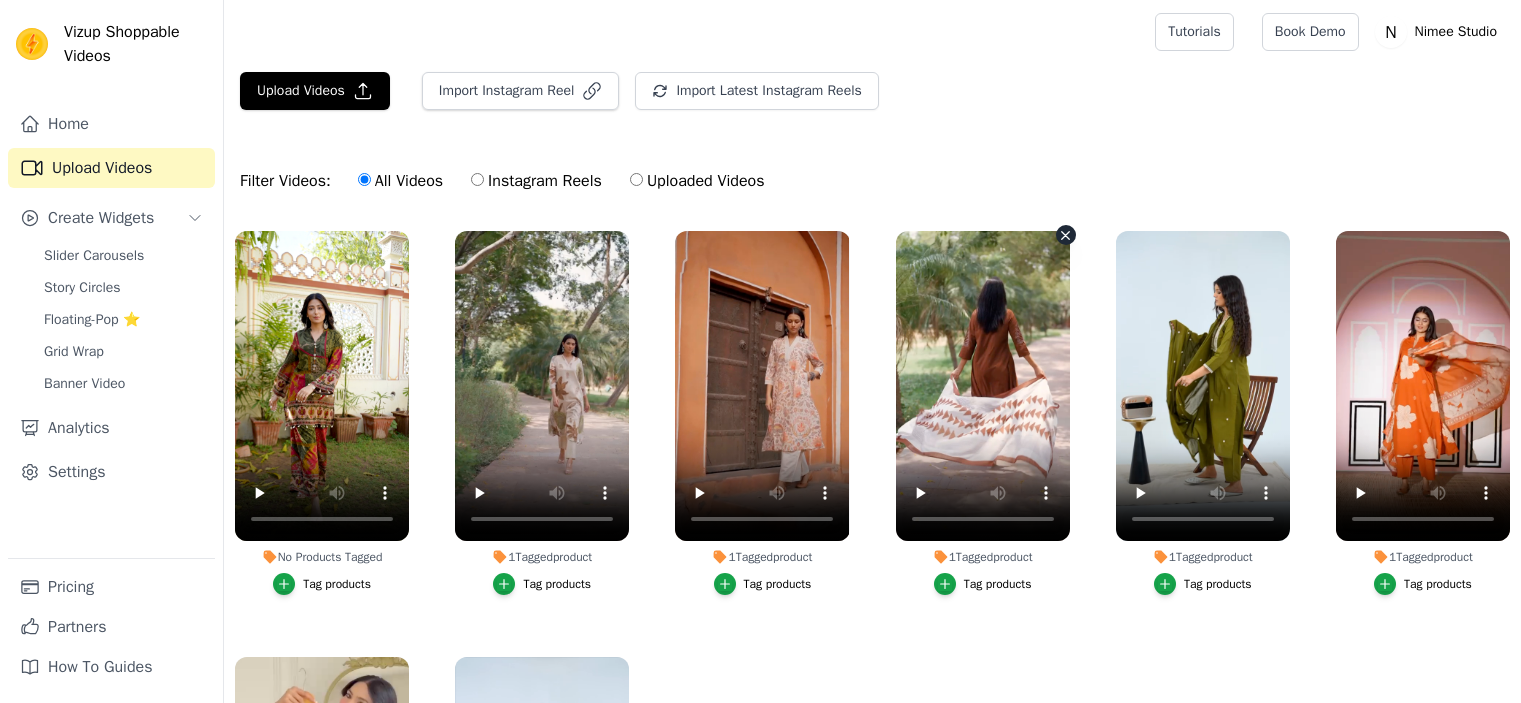 scroll, scrollTop: 0, scrollLeft: 0, axis: both 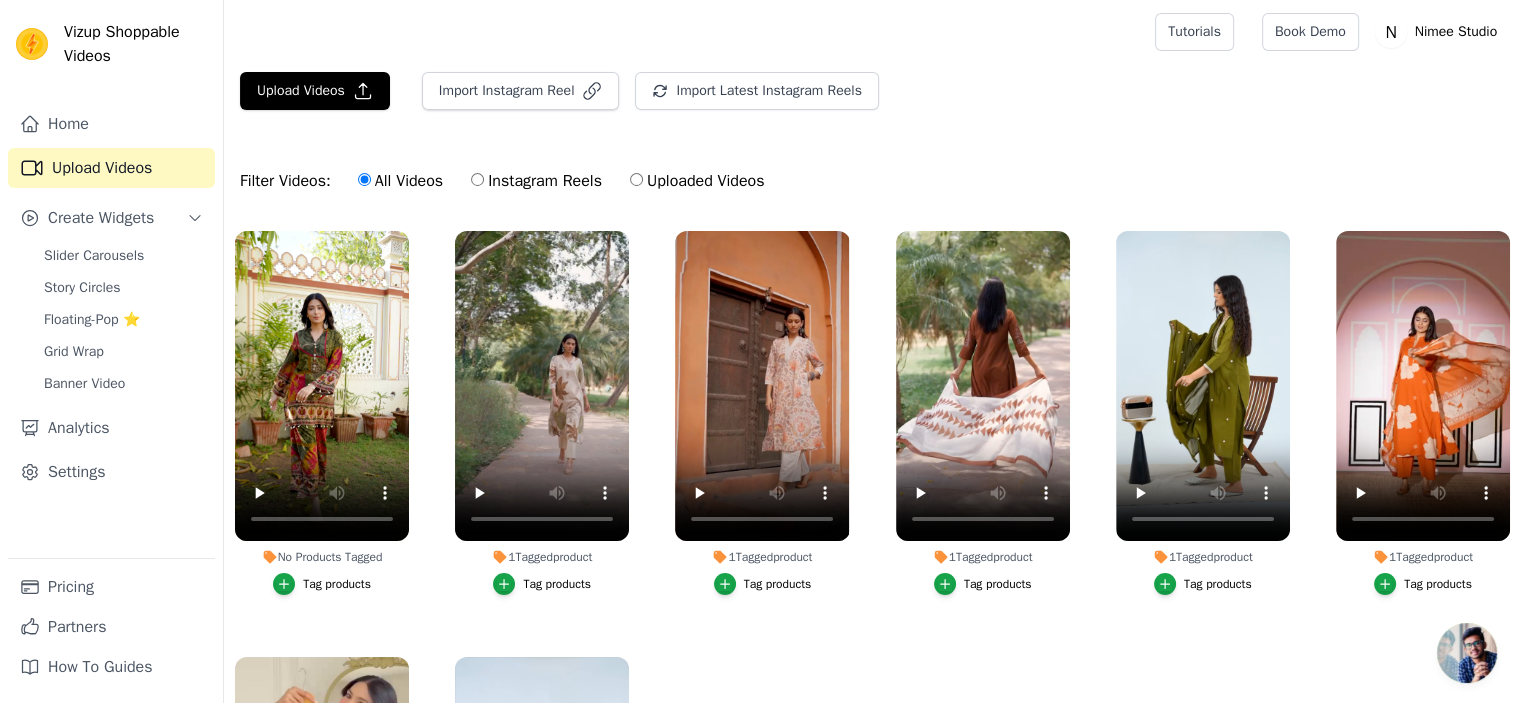 click on "Tag products" at bounding box center [337, 584] 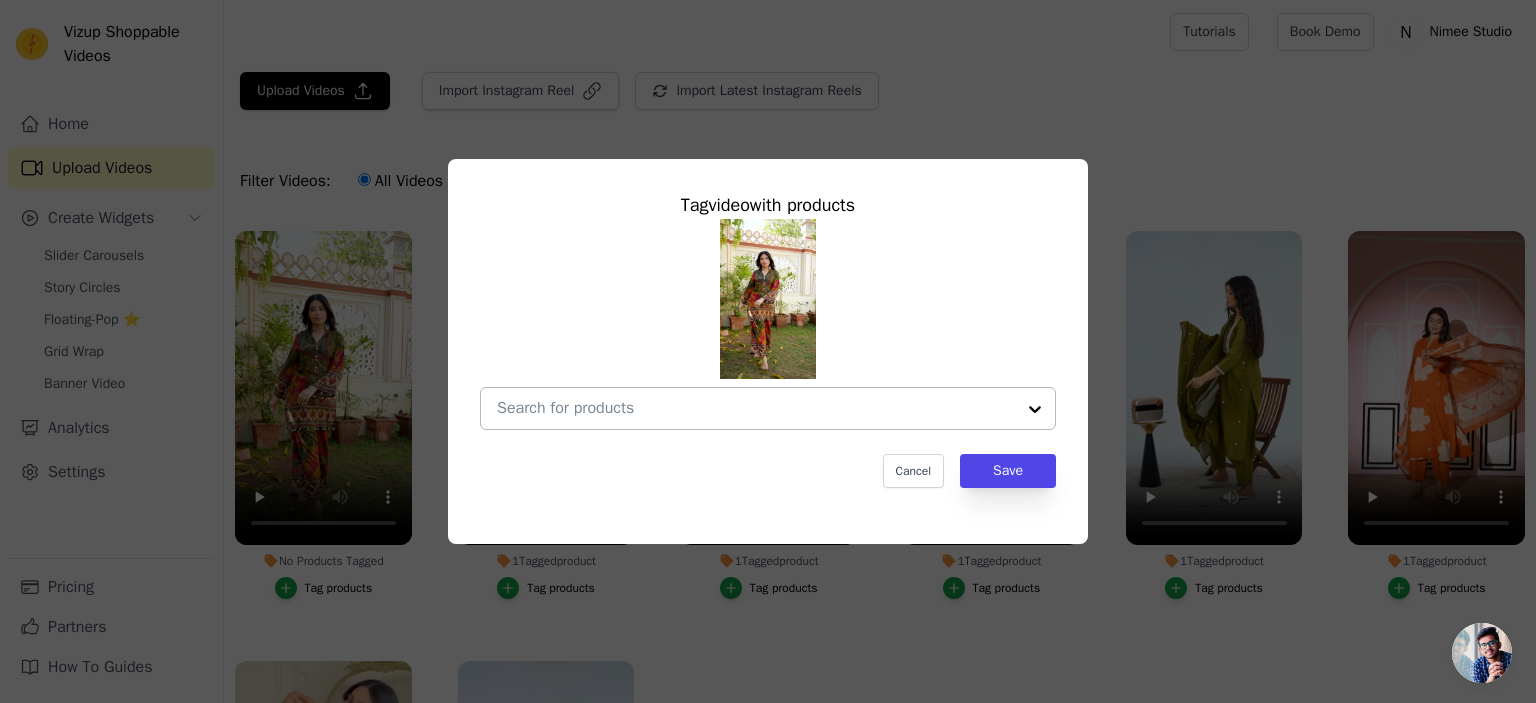 click on "No Products Tagged     Tag  video  with products                         Cancel   Save     Tag products" at bounding box center [756, 408] 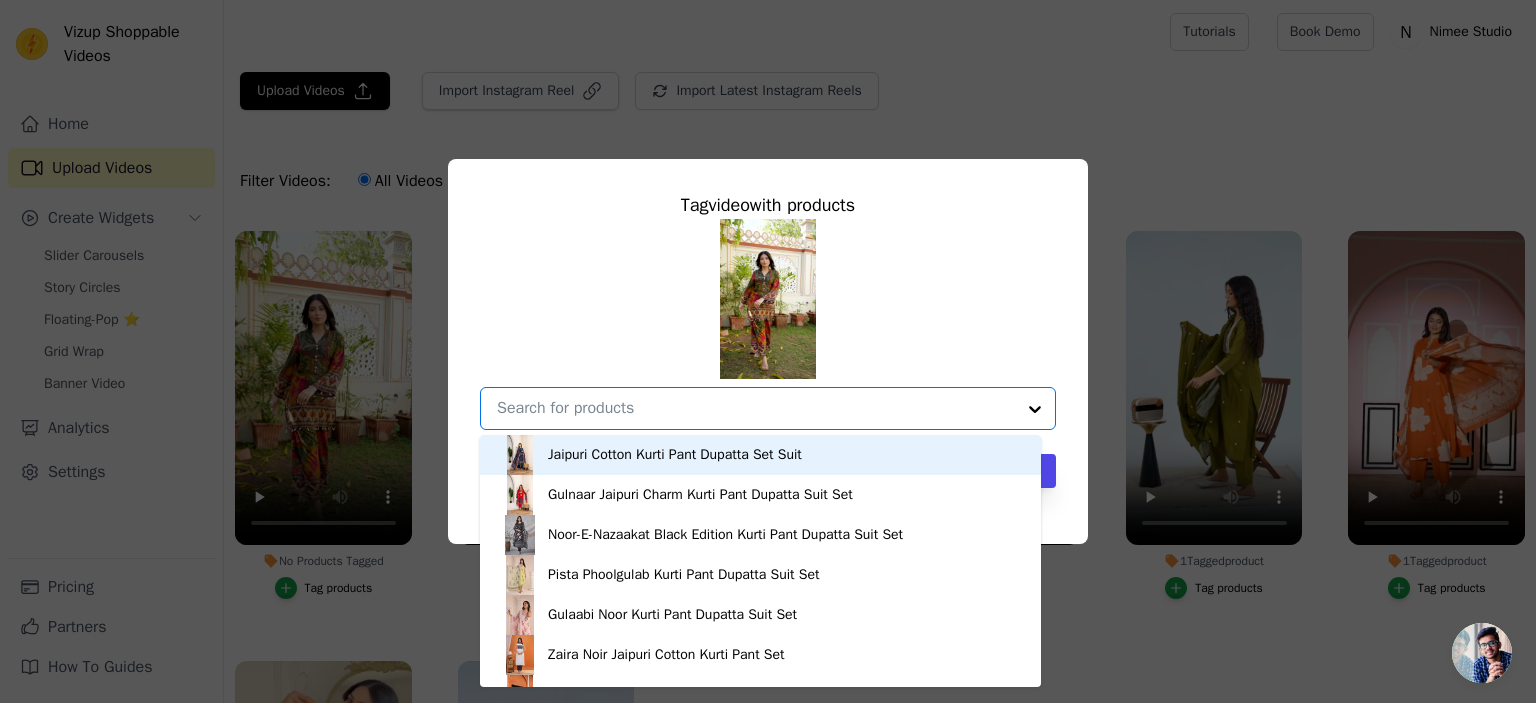 paste on "Gulbano Bagh Co-ord Set" 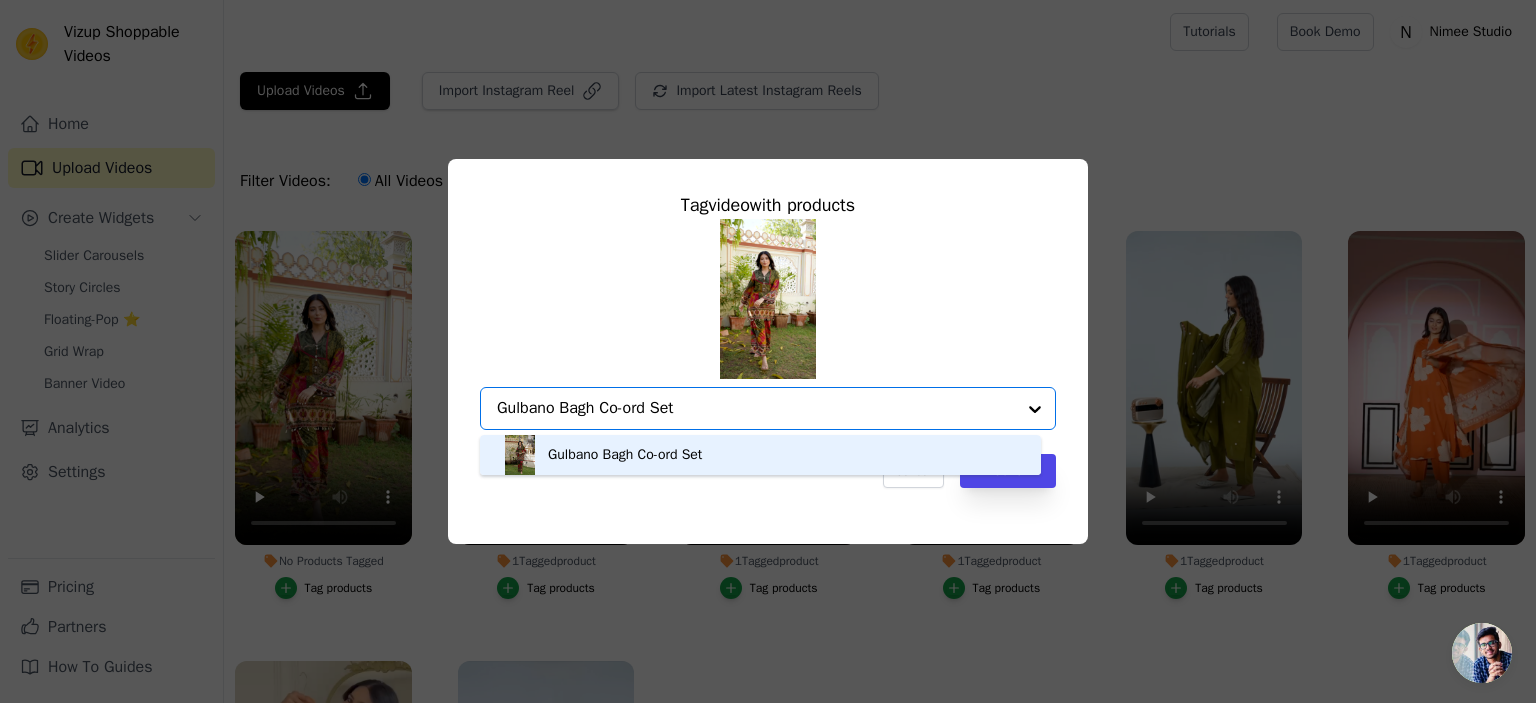 click on "Gulbano Bagh Co-ord Set" at bounding box center [760, 455] 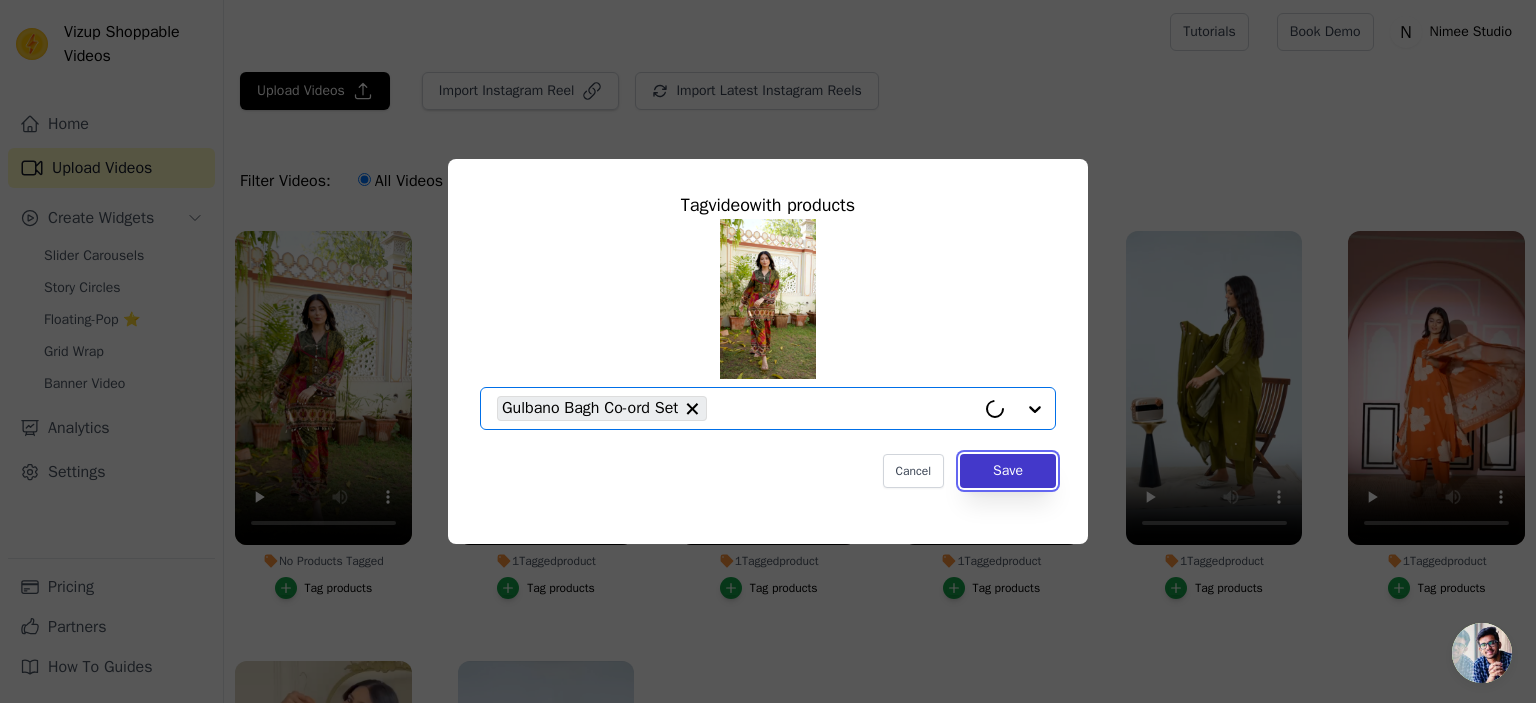 click on "Save" at bounding box center (1008, 471) 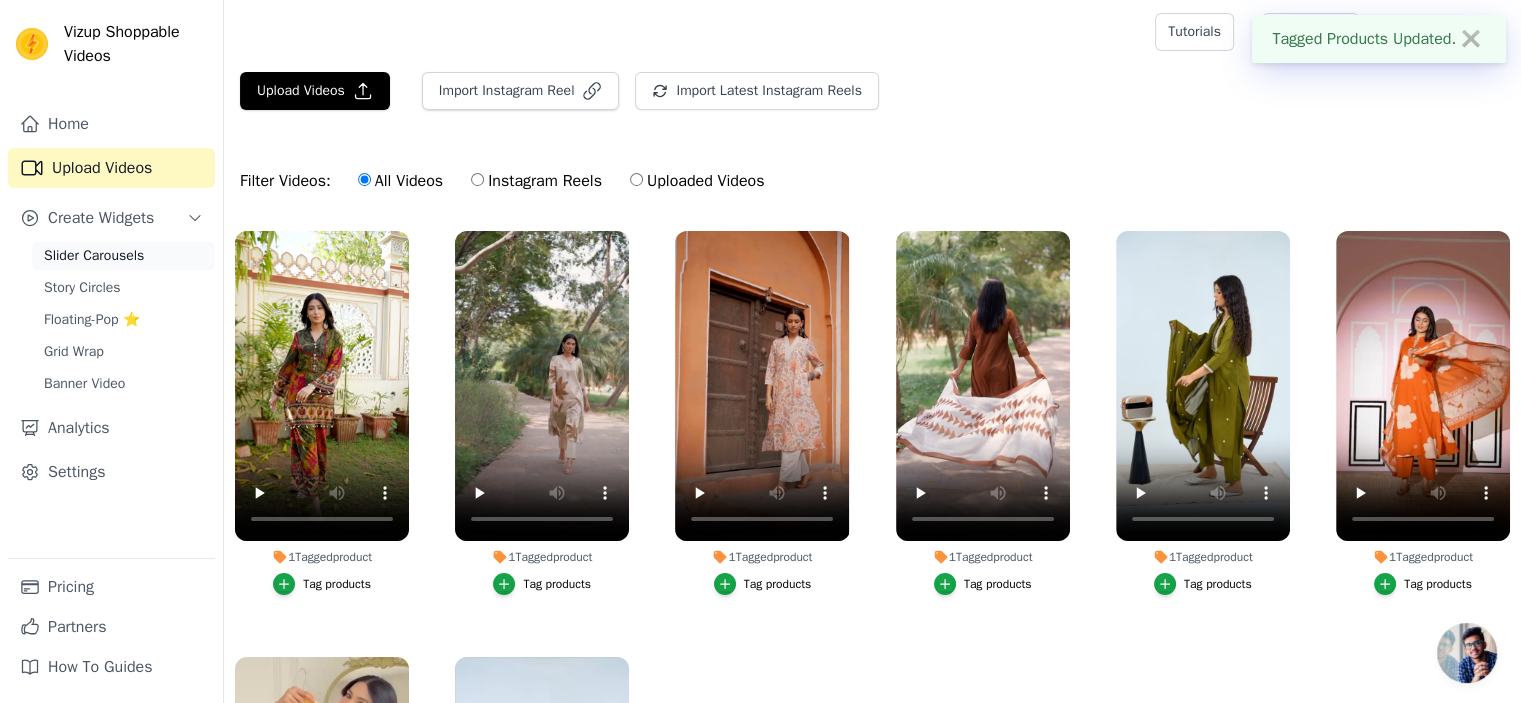 click on "Slider Carousels" at bounding box center [94, 256] 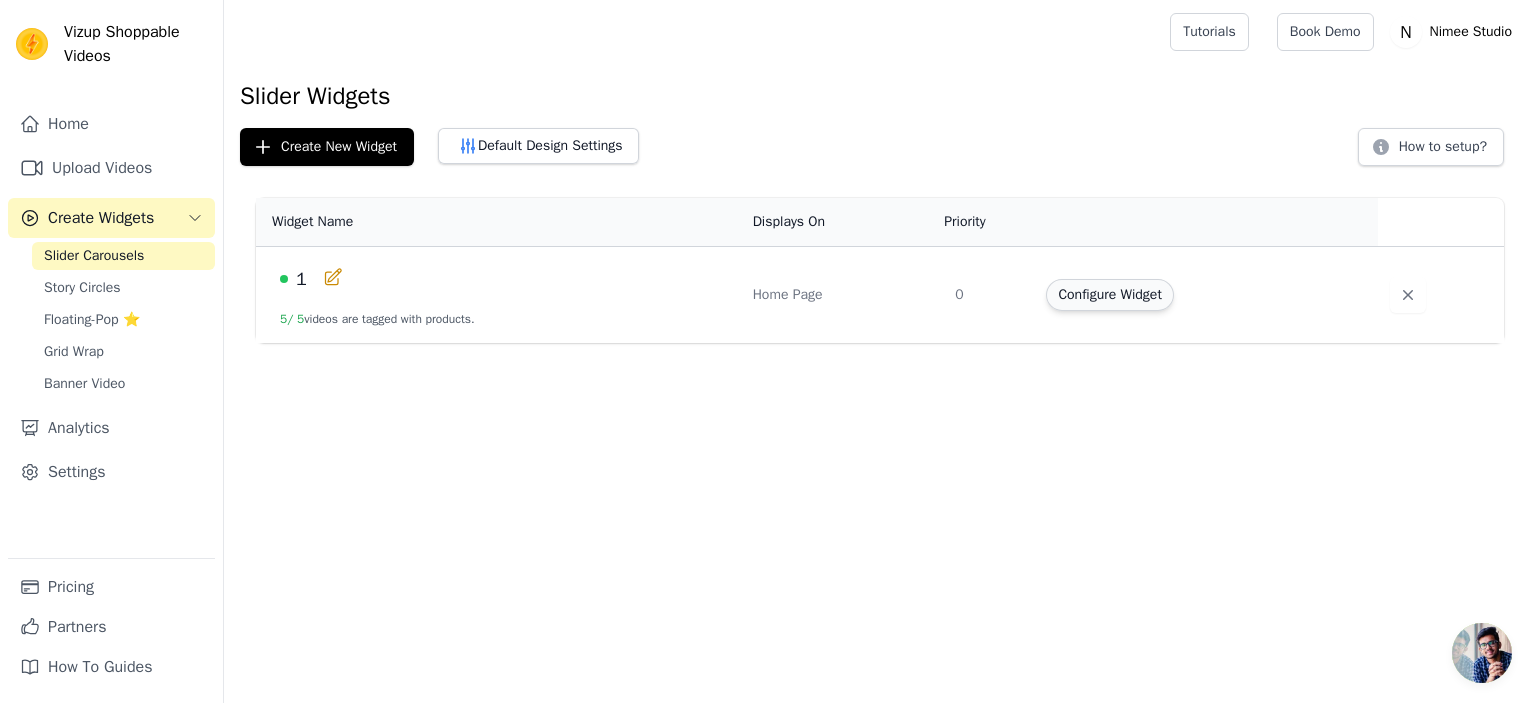 click on "Configure Widget" at bounding box center (1109, 295) 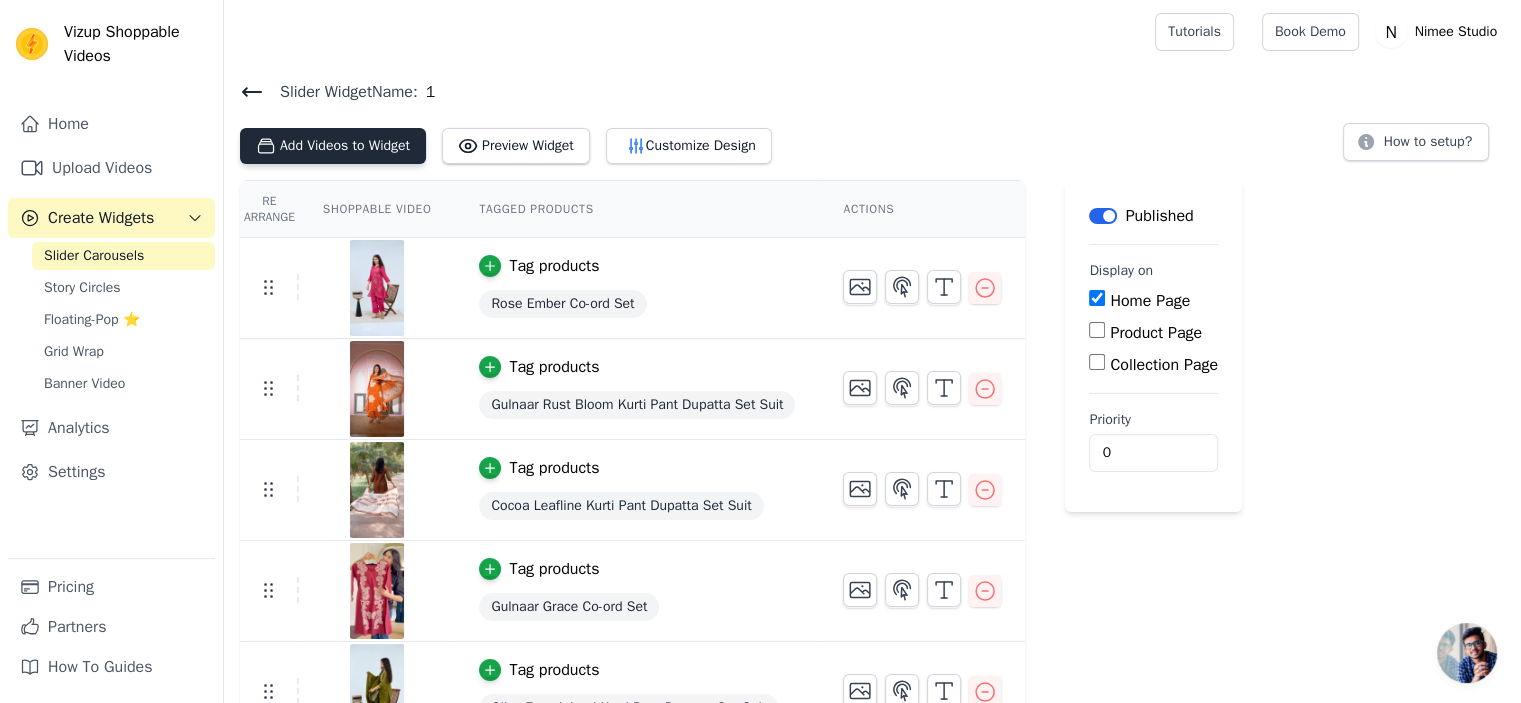click on "Add Videos to Widget" at bounding box center (333, 146) 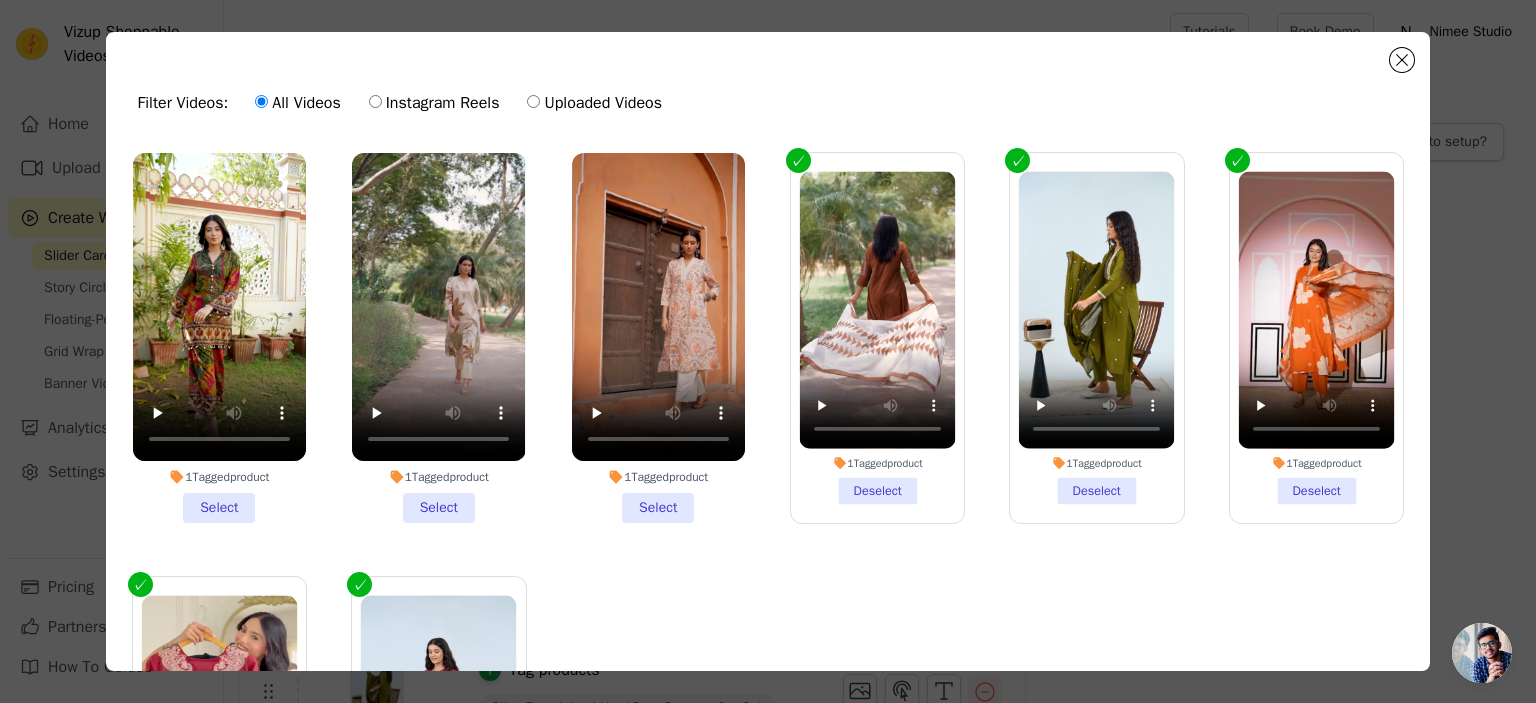 click on "1  Tagged  product     Select" at bounding box center (658, 338) 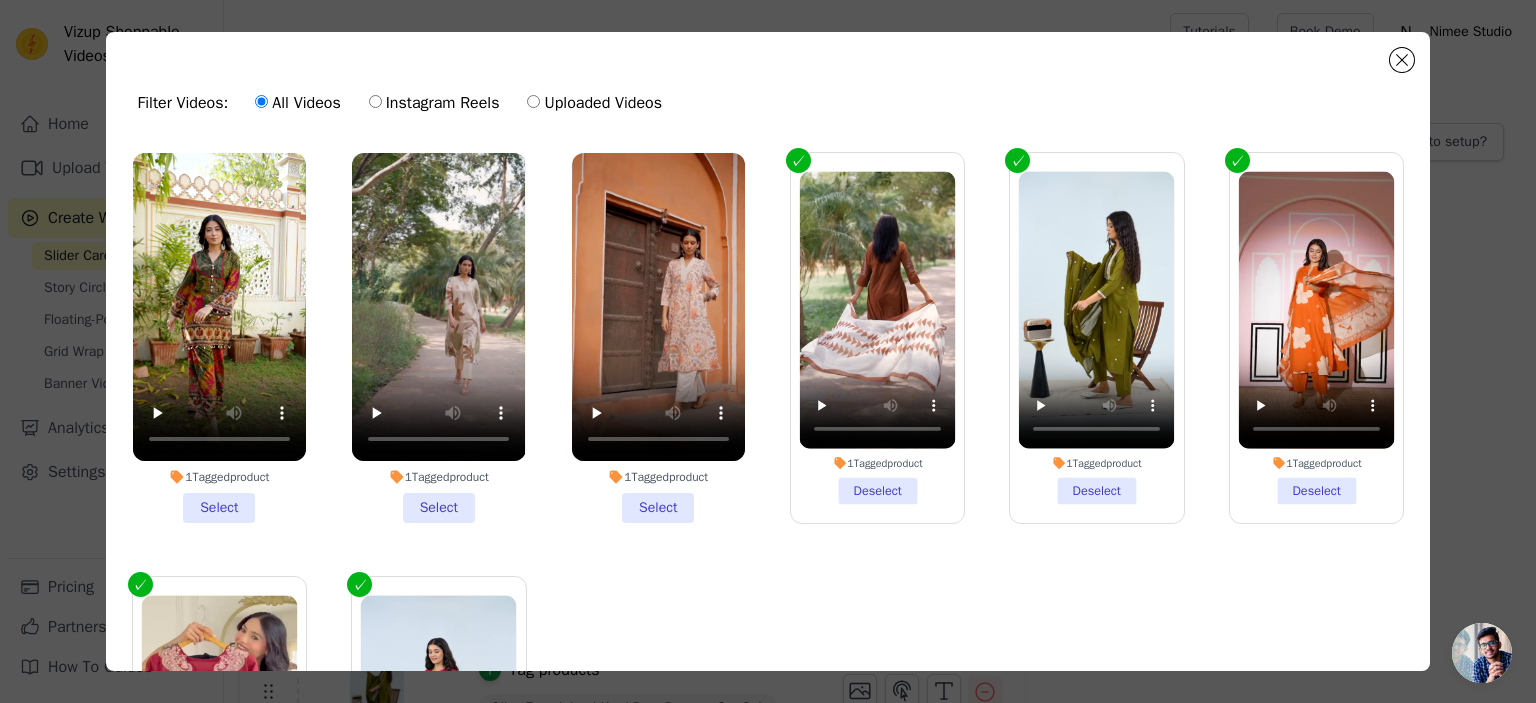 click on "1  Tagged  product     Select" at bounding box center [0, 0] 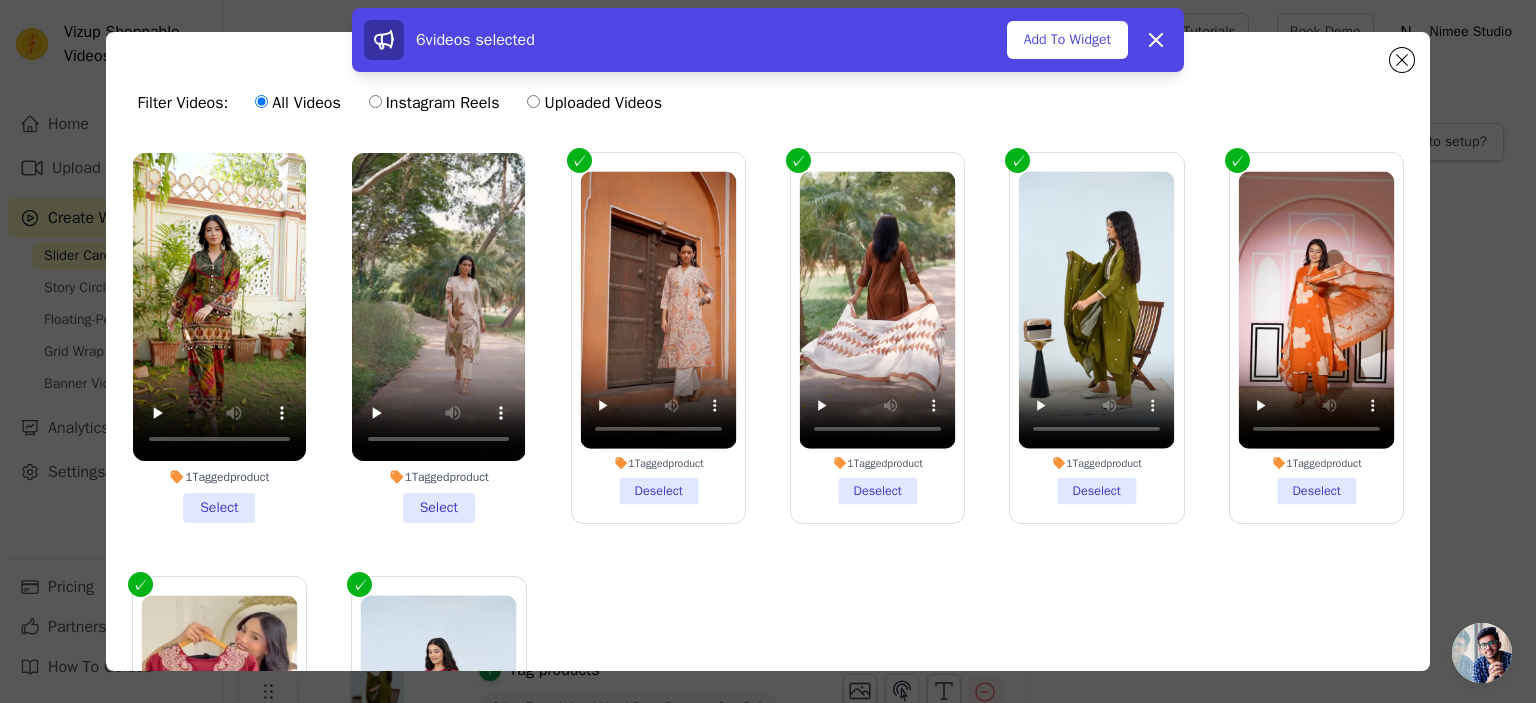 click on "1  Tagged  product     Select" at bounding box center [438, 338] 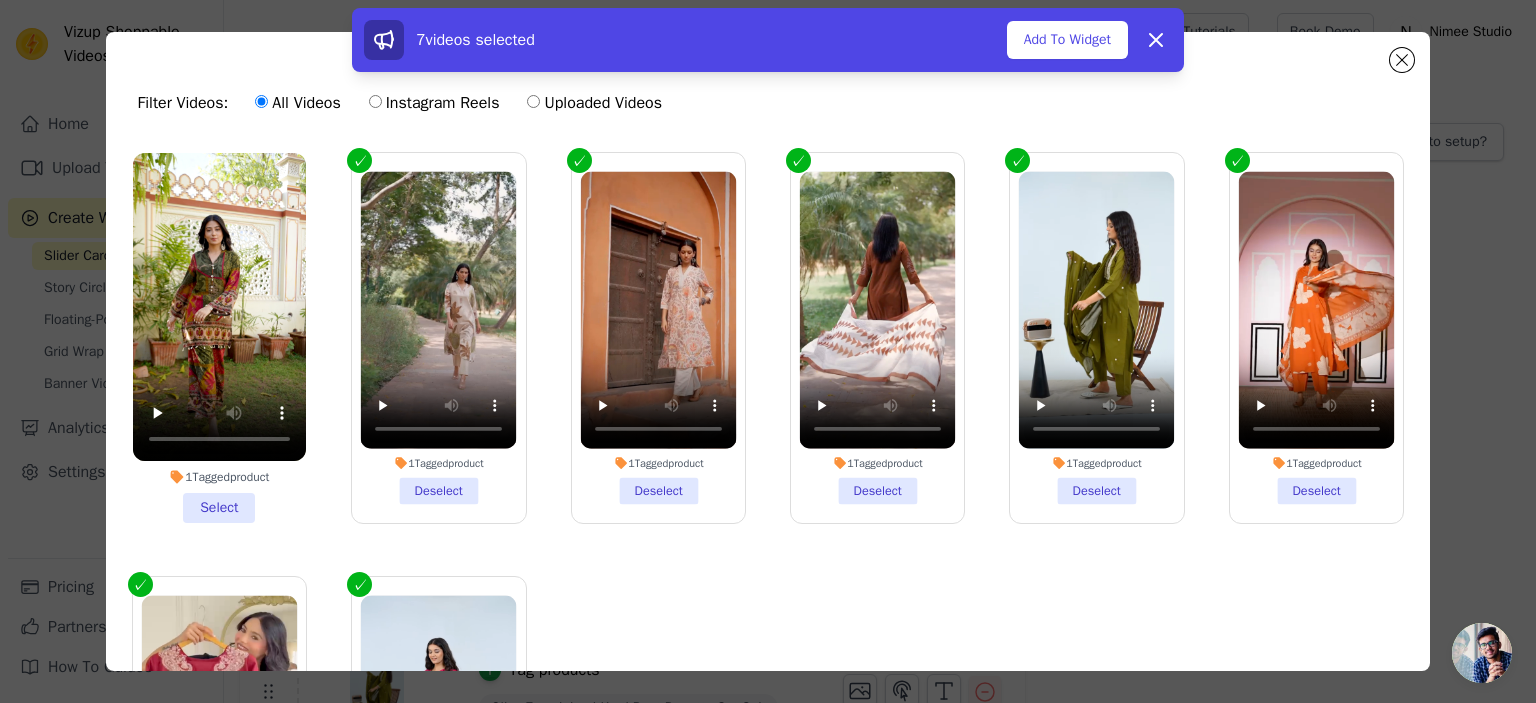 click on "1  Tagged  product     Select" at bounding box center [219, 338] 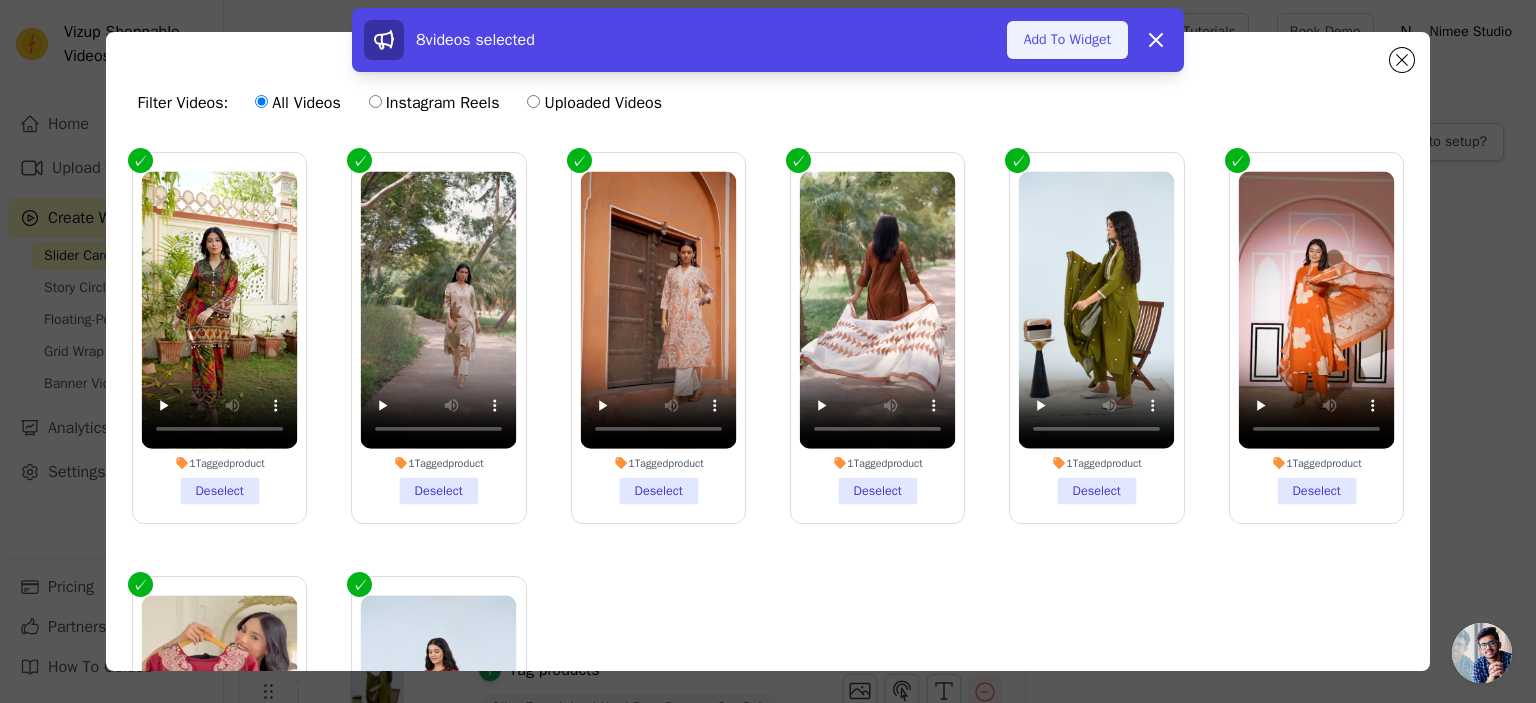 click on "Add To Widget" at bounding box center [1067, 40] 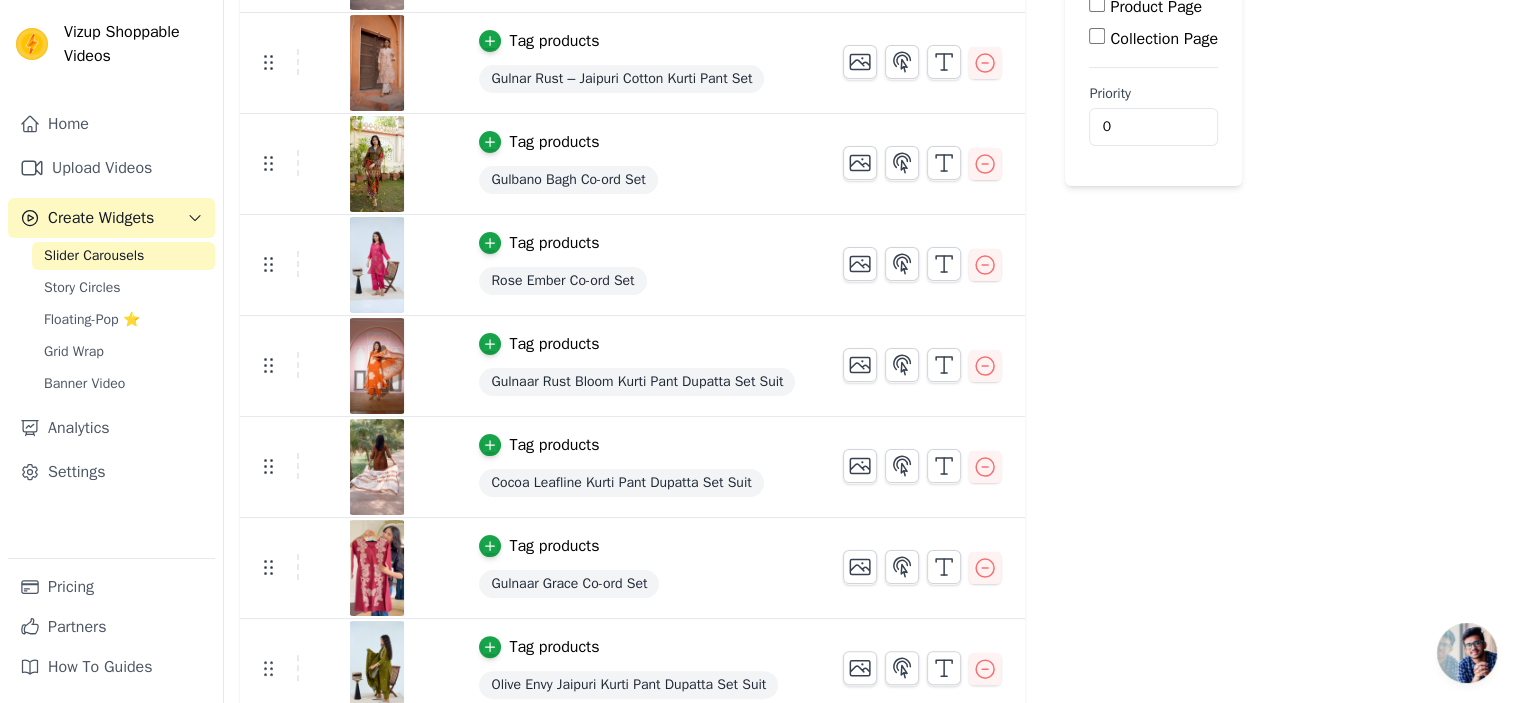 scroll, scrollTop: 340, scrollLeft: 0, axis: vertical 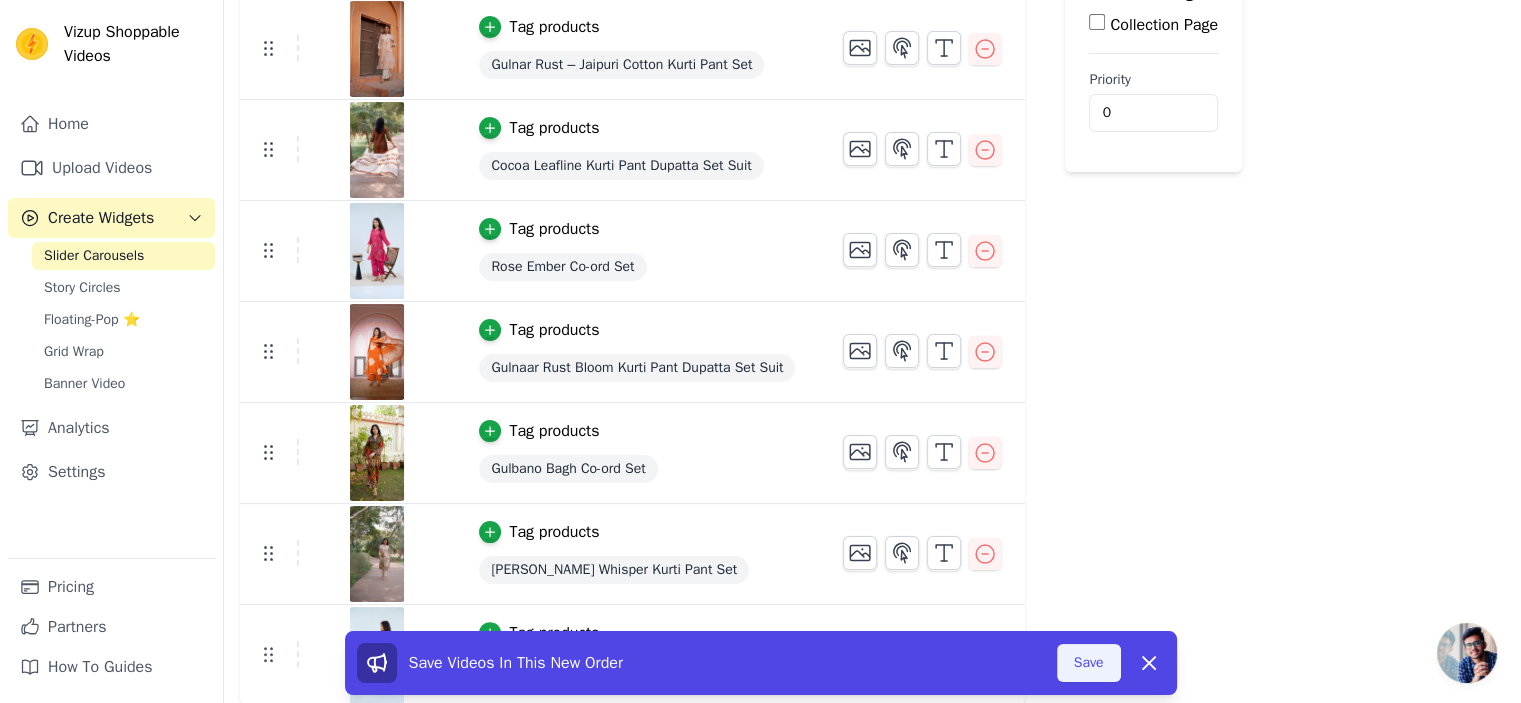 click on "Save" at bounding box center [1089, 663] 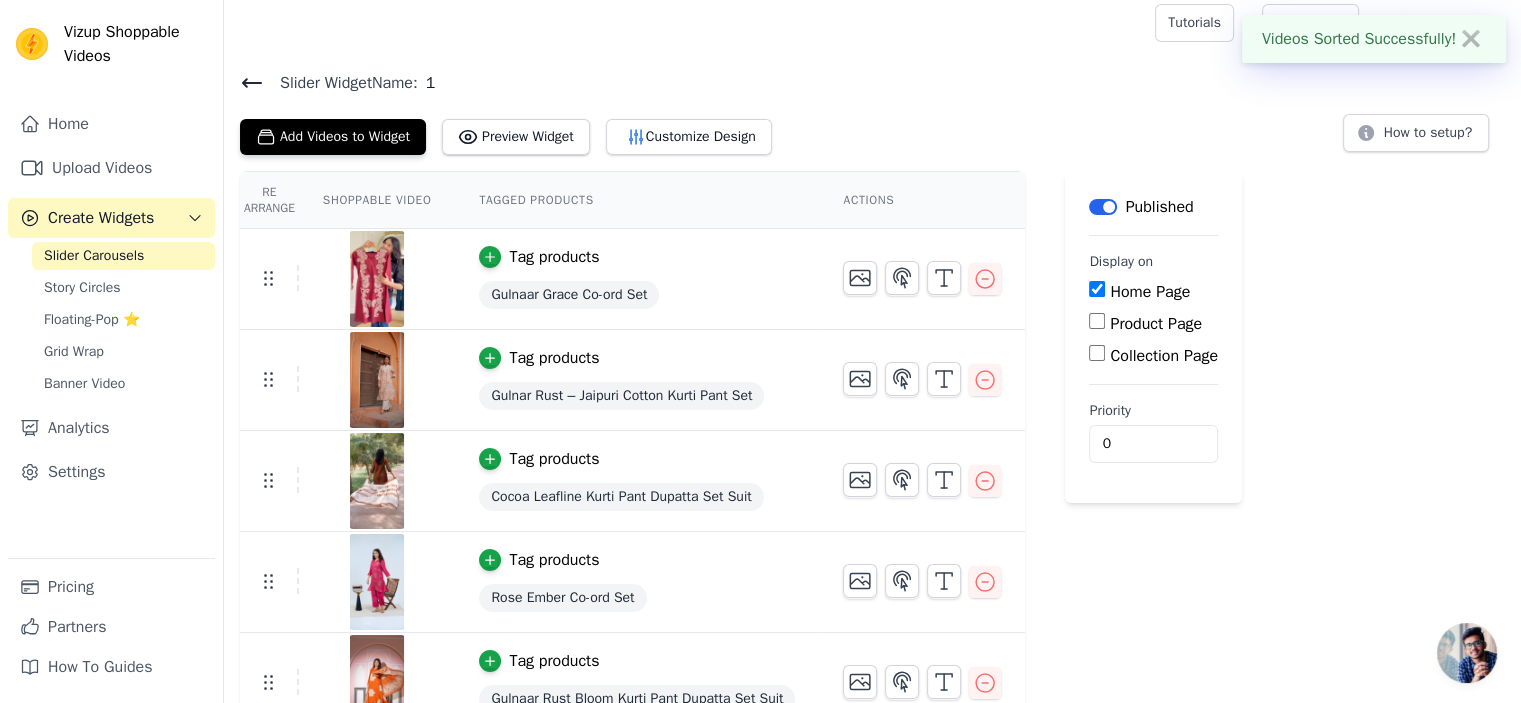 scroll, scrollTop: 0, scrollLeft: 0, axis: both 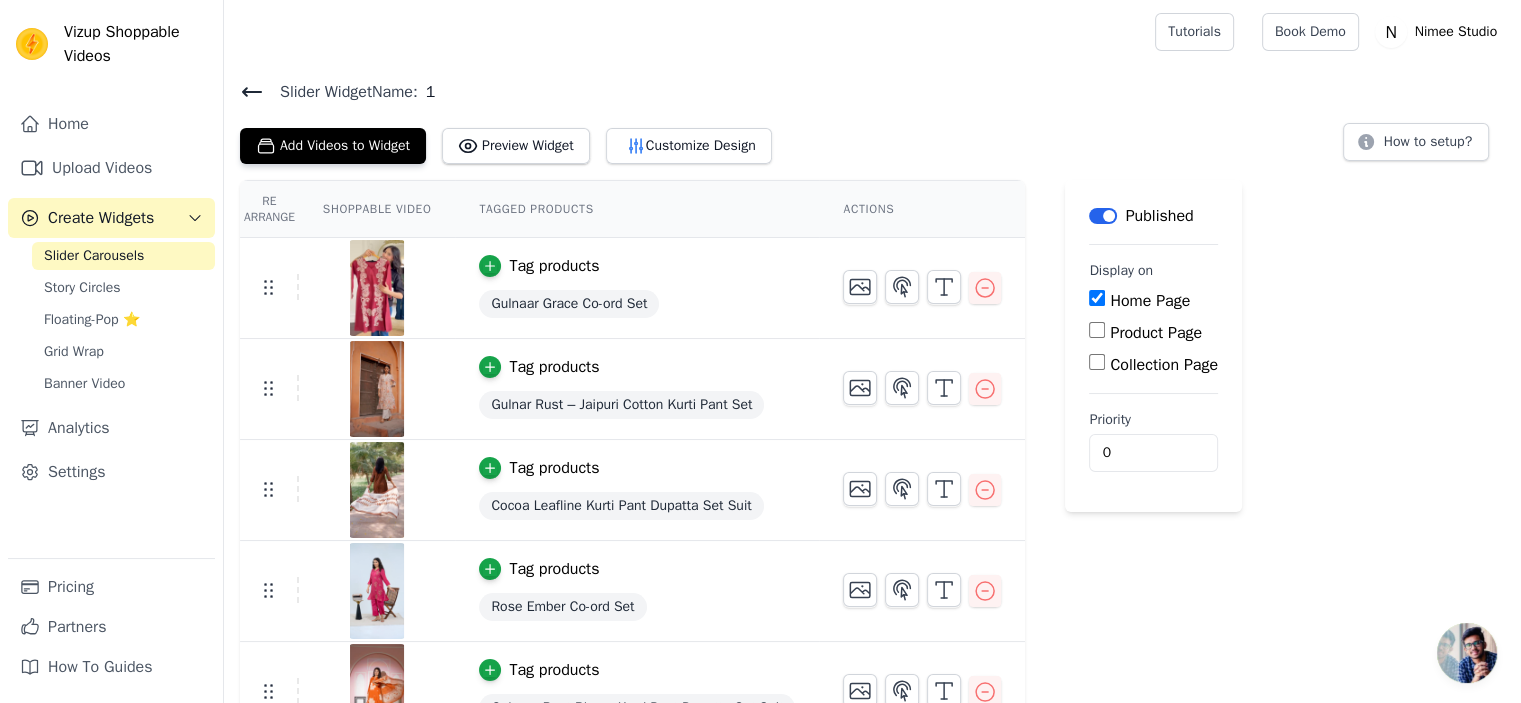 click on "Customize Design" at bounding box center (689, 146) 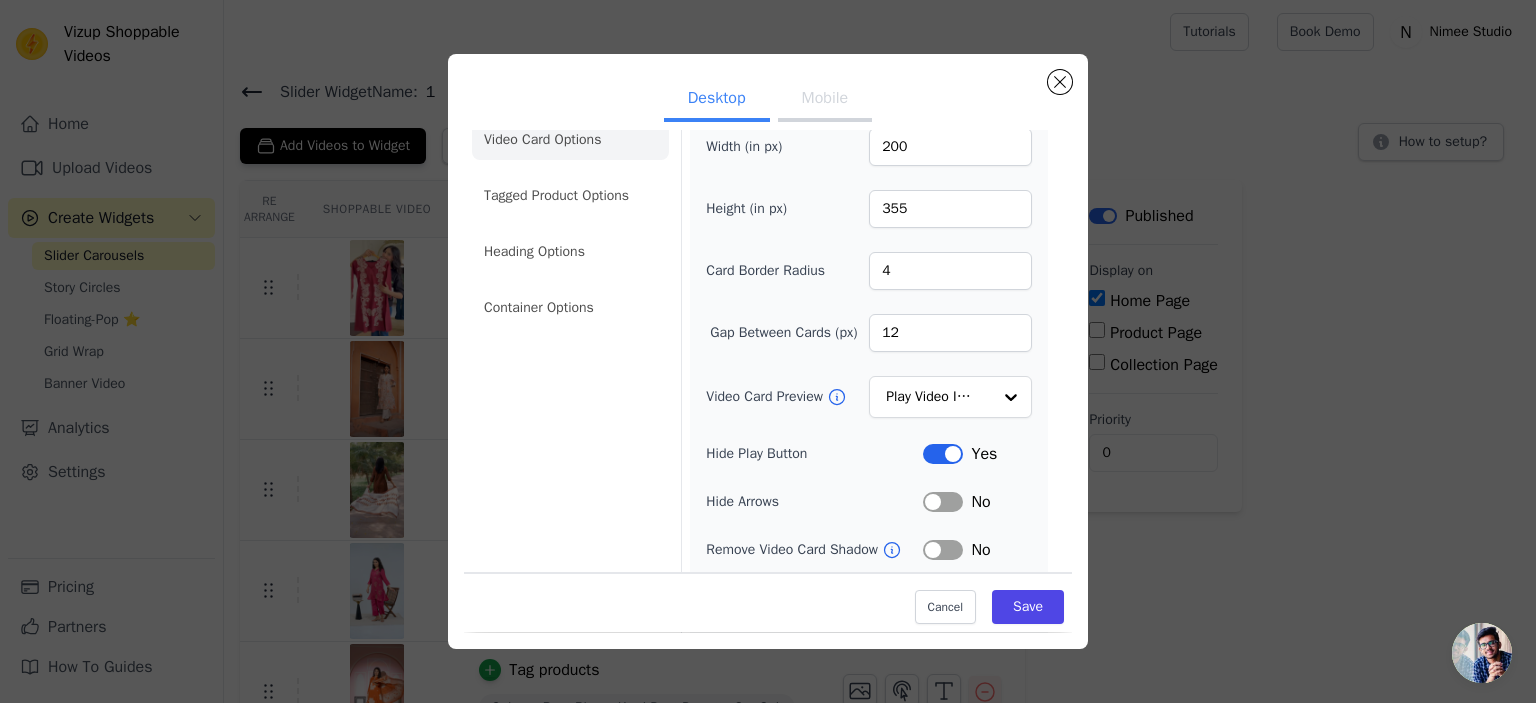 scroll, scrollTop: 0, scrollLeft: 0, axis: both 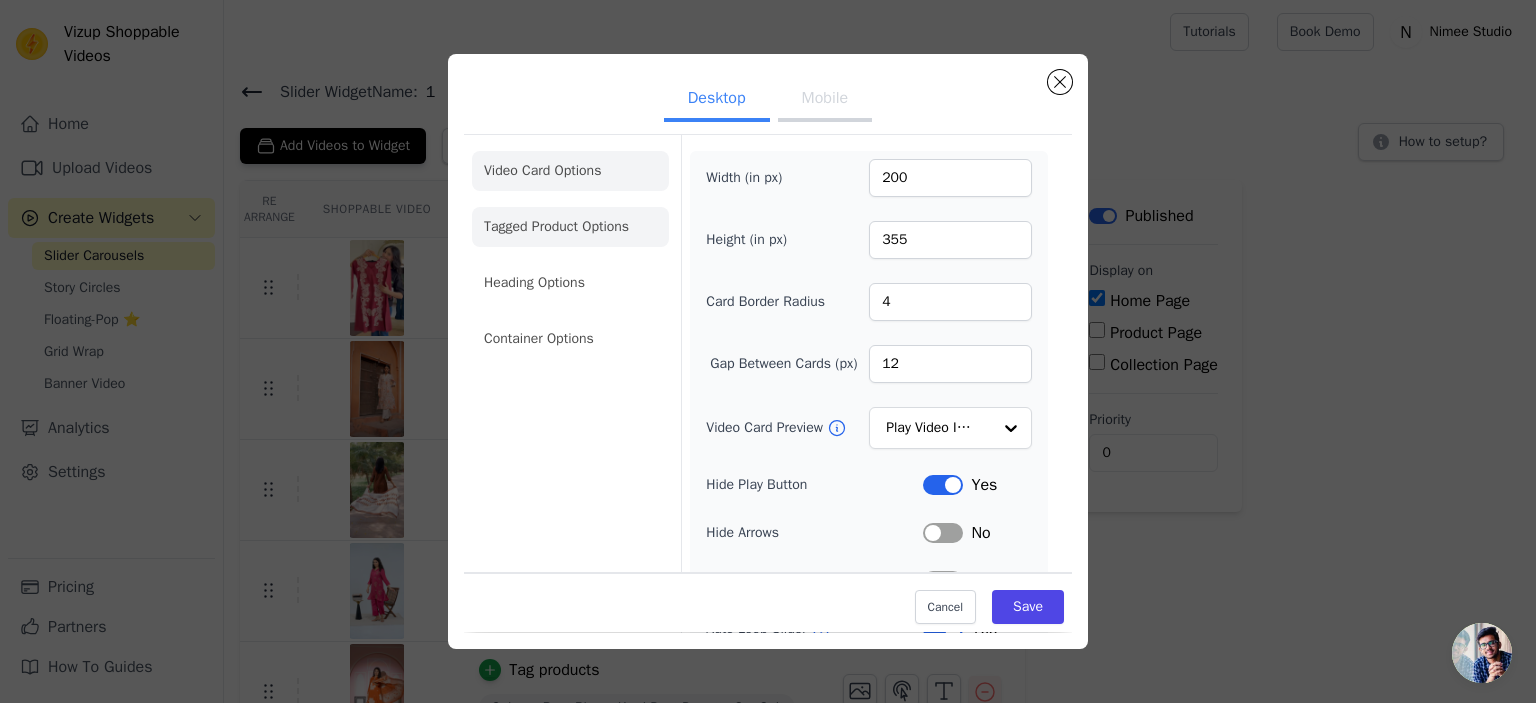 click on "Tagged Product Options" 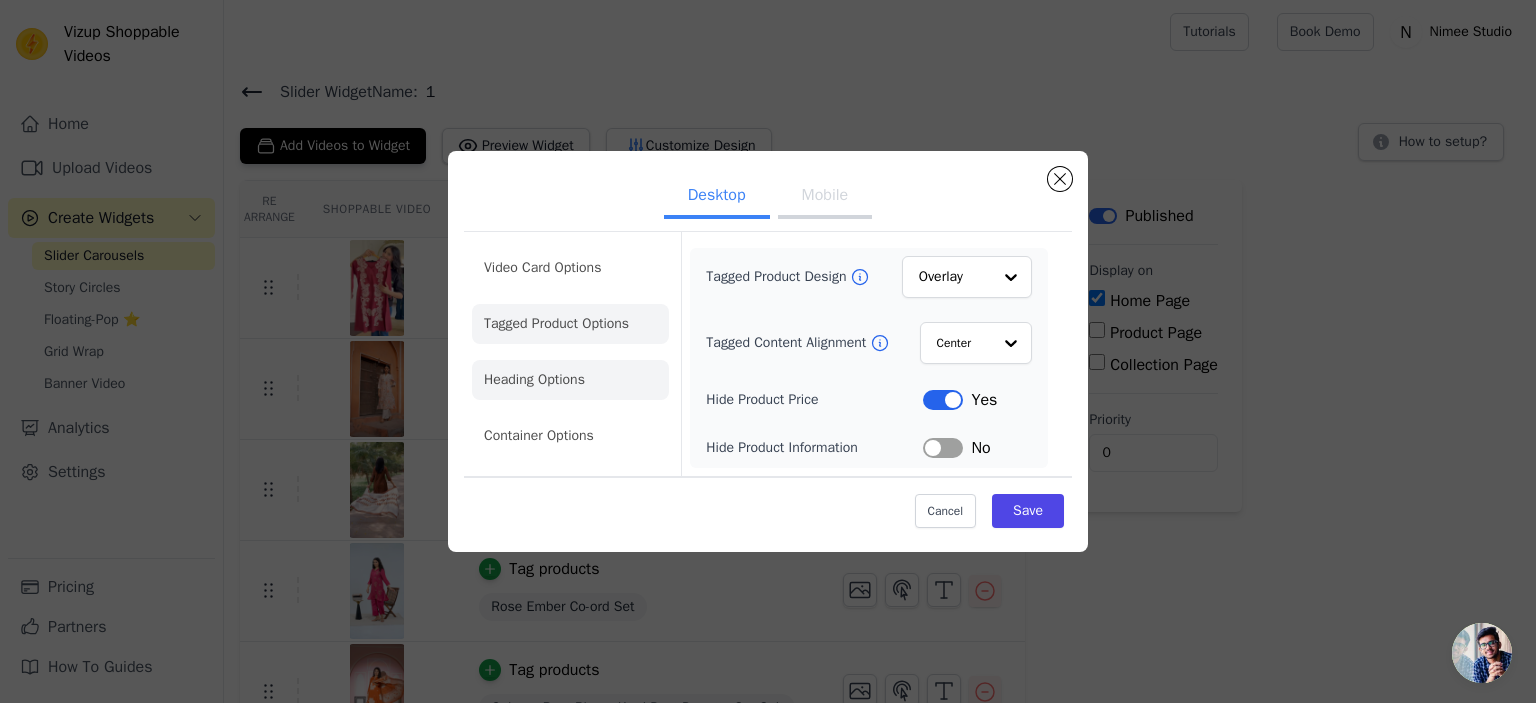 click on "Heading Options" 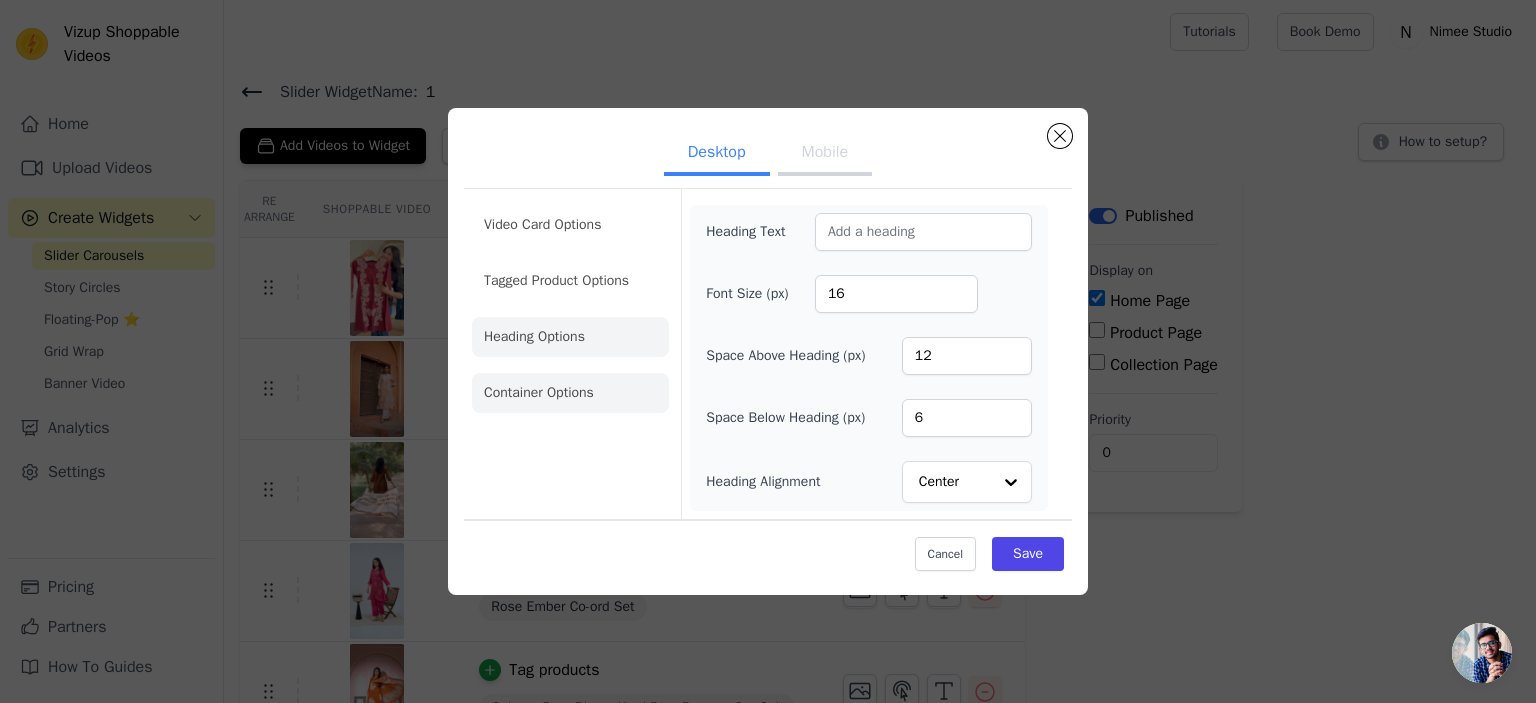 click on "Container Options" 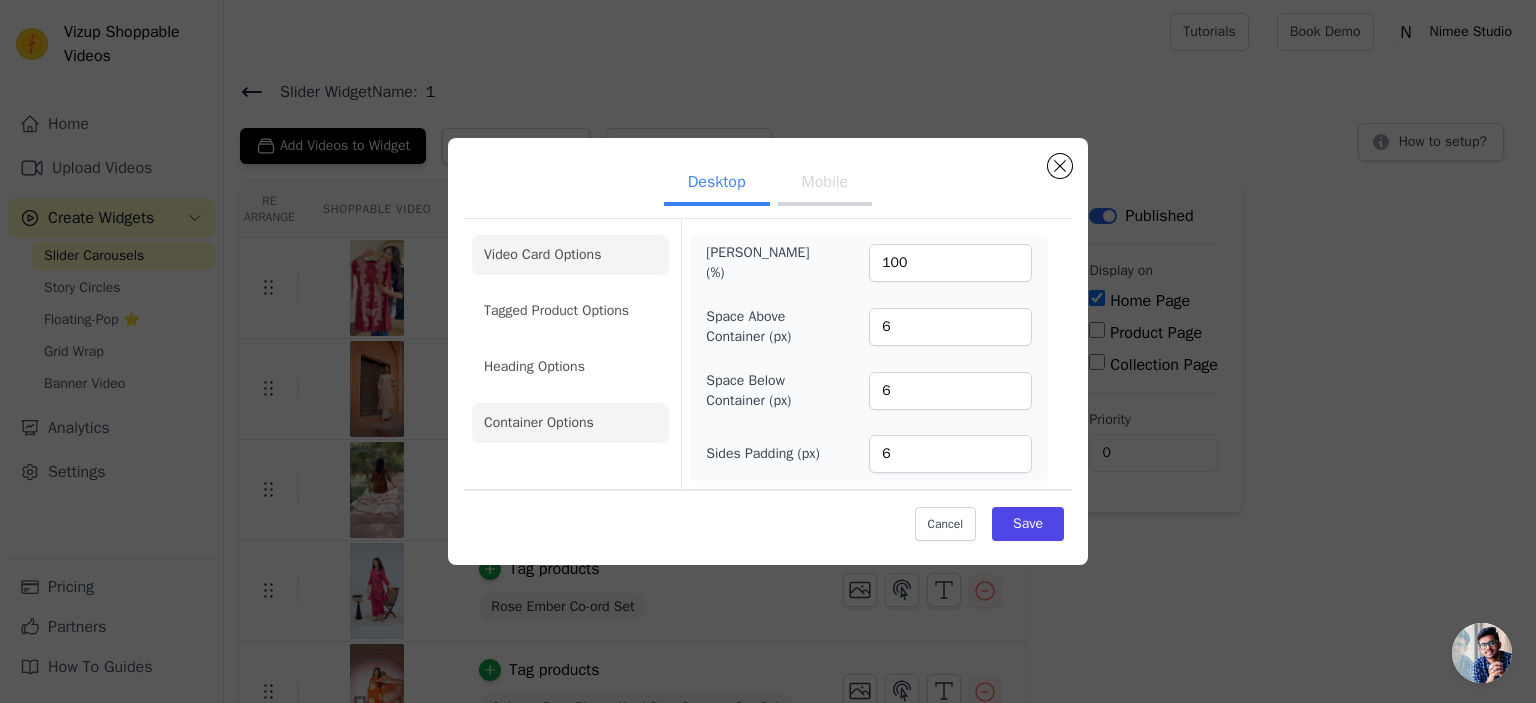 click on "Video Card Options" 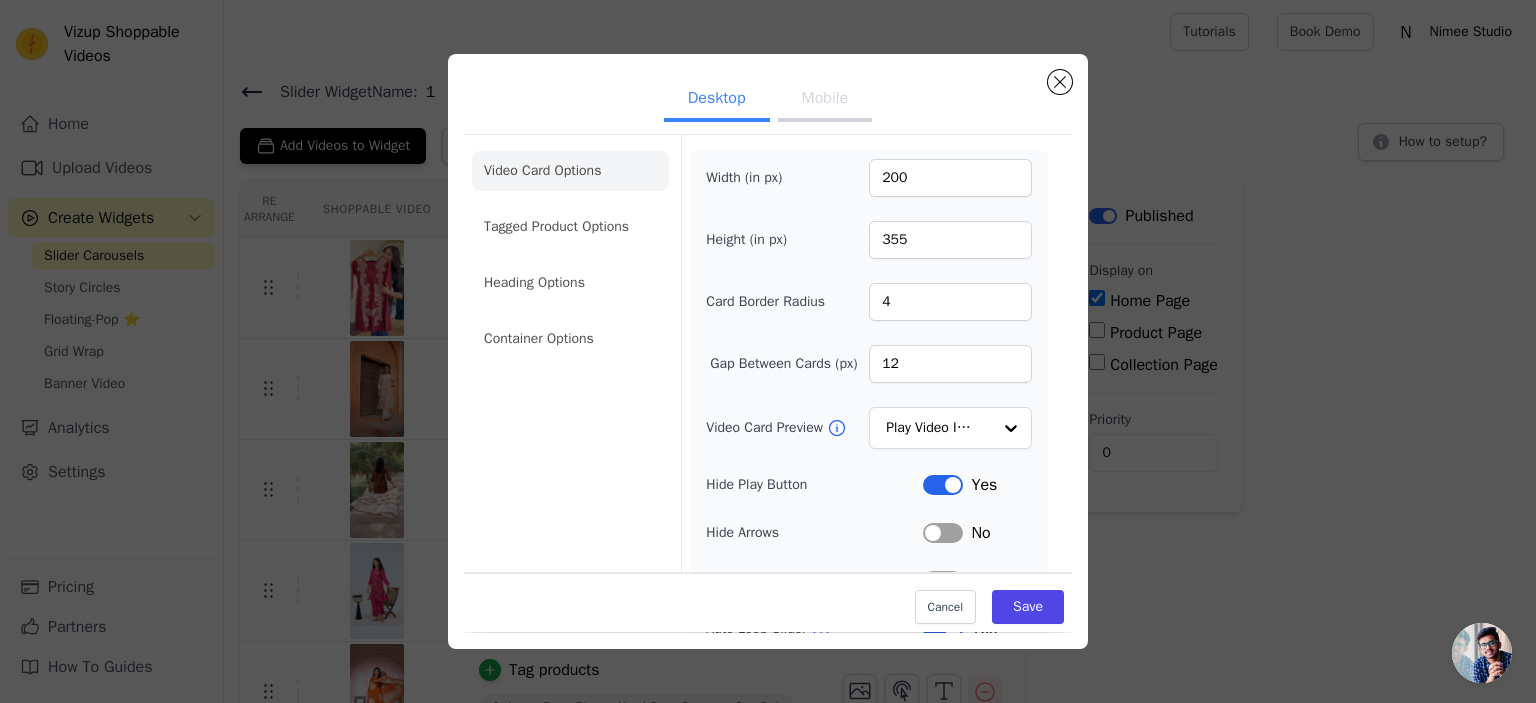click on "Mobile" at bounding box center [825, 100] 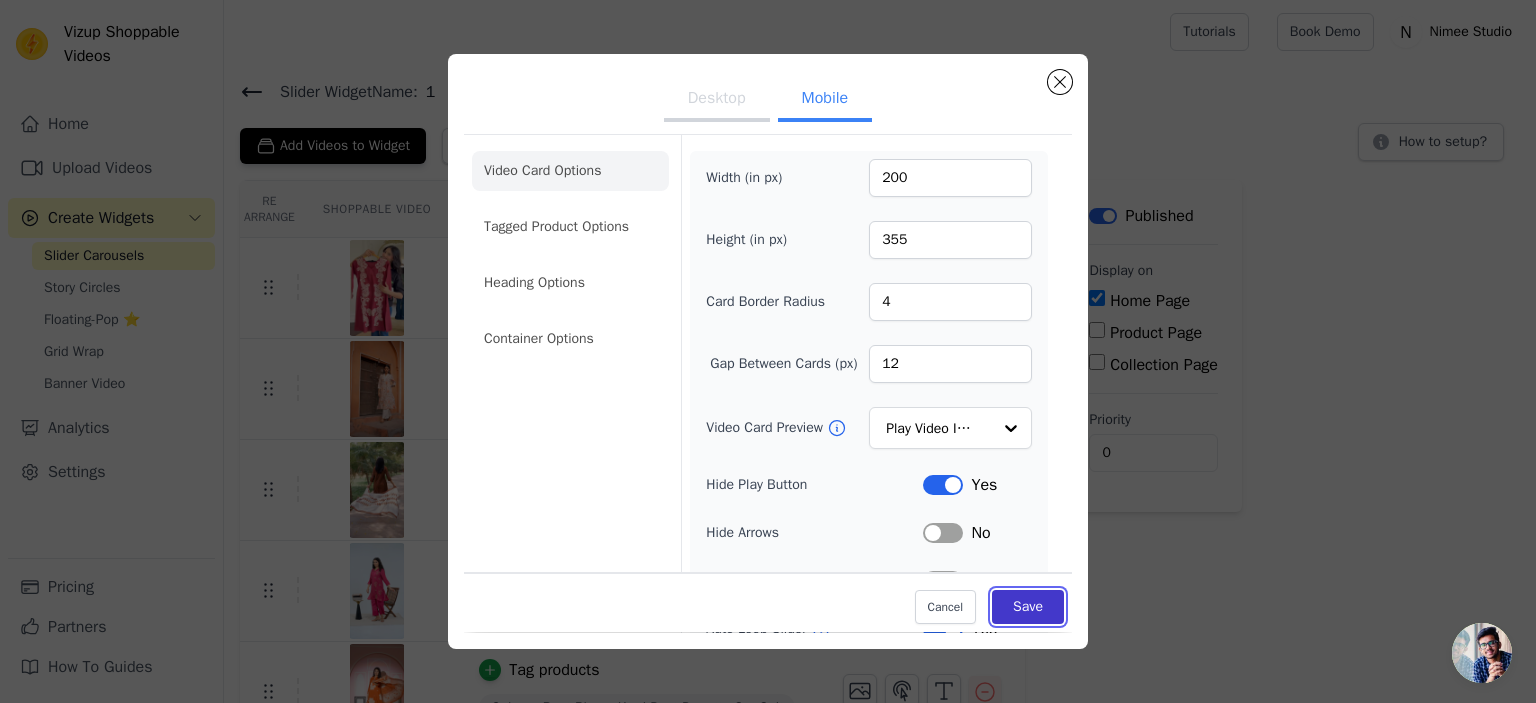 click on "Save" at bounding box center [1028, 608] 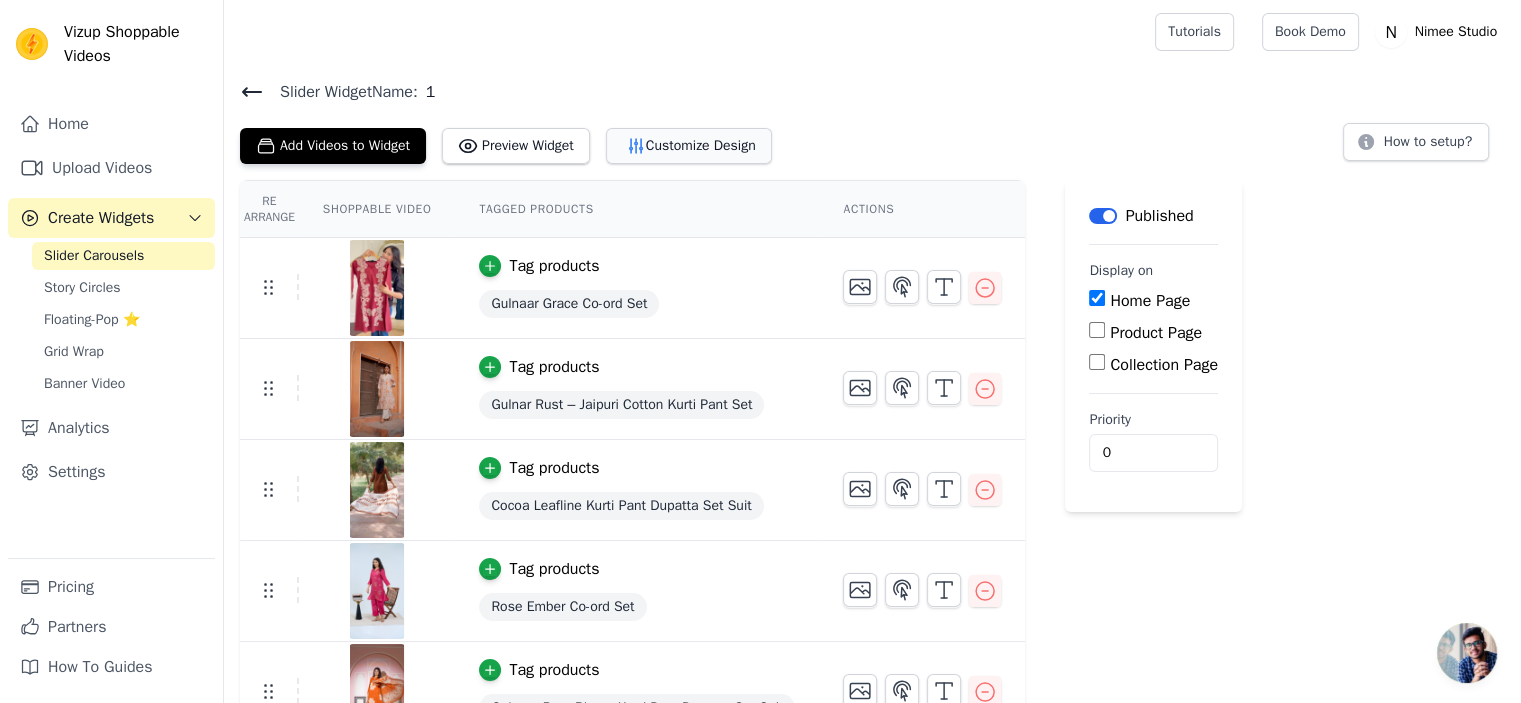 click on "Customize Design" at bounding box center (689, 146) 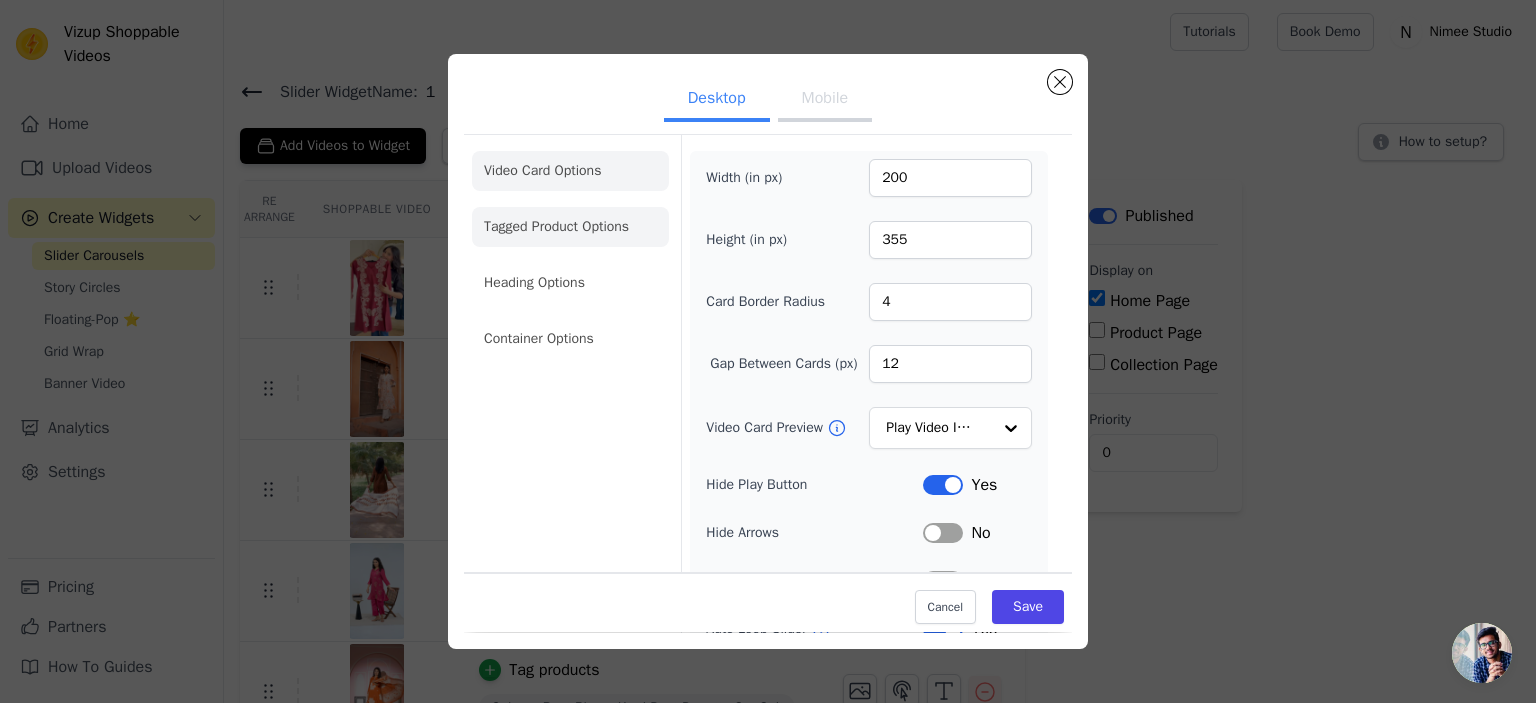 scroll, scrollTop: 0, scrollLeft: 0, axis: both 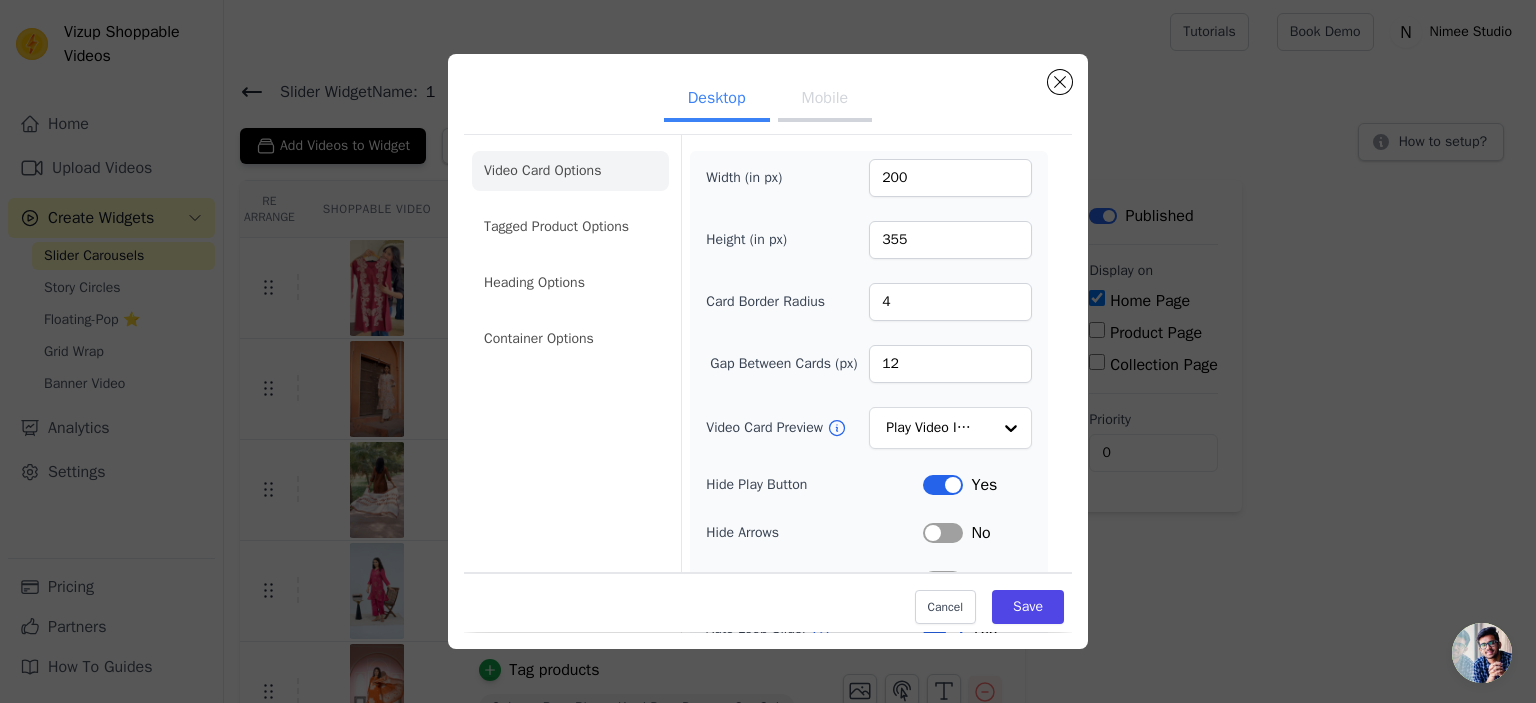 click on "Video Card Options" 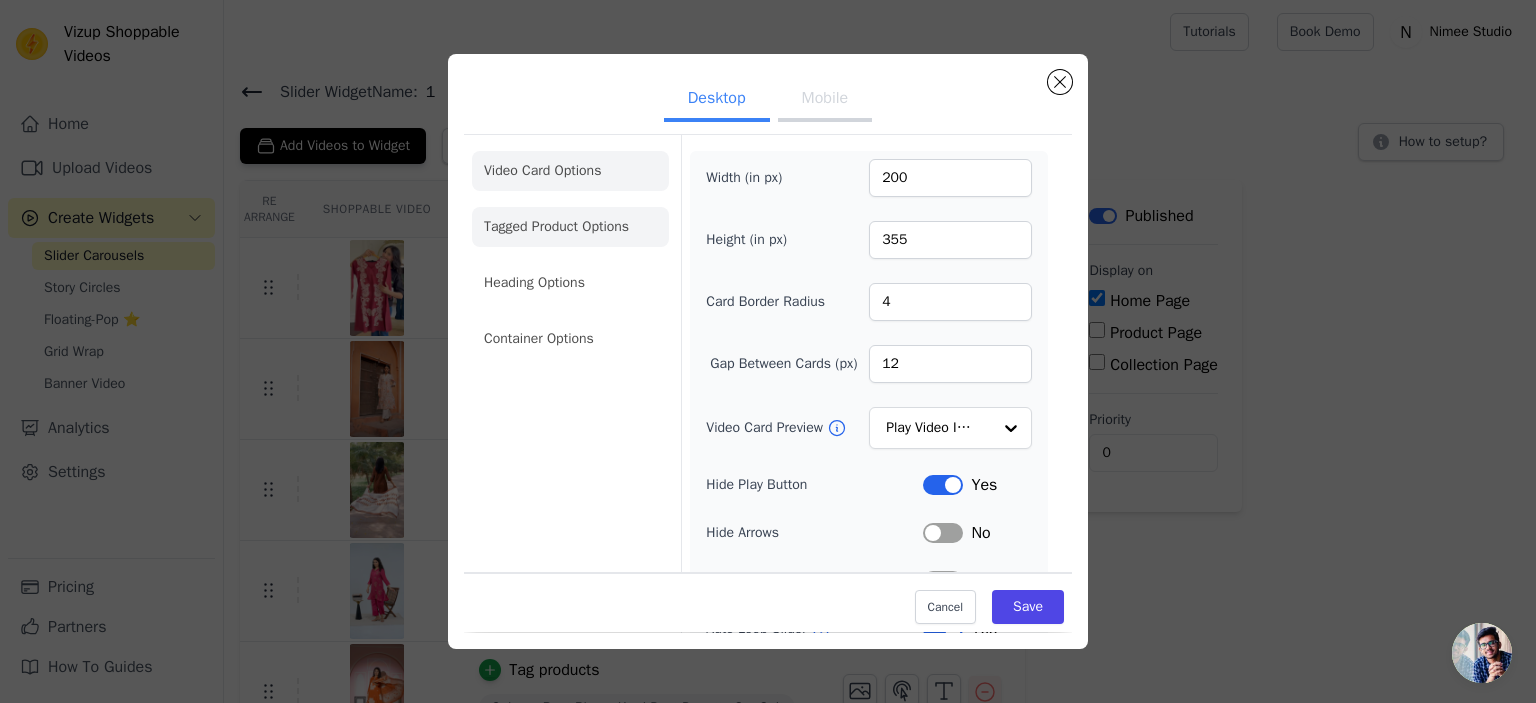 click on "Tagged Product Options" 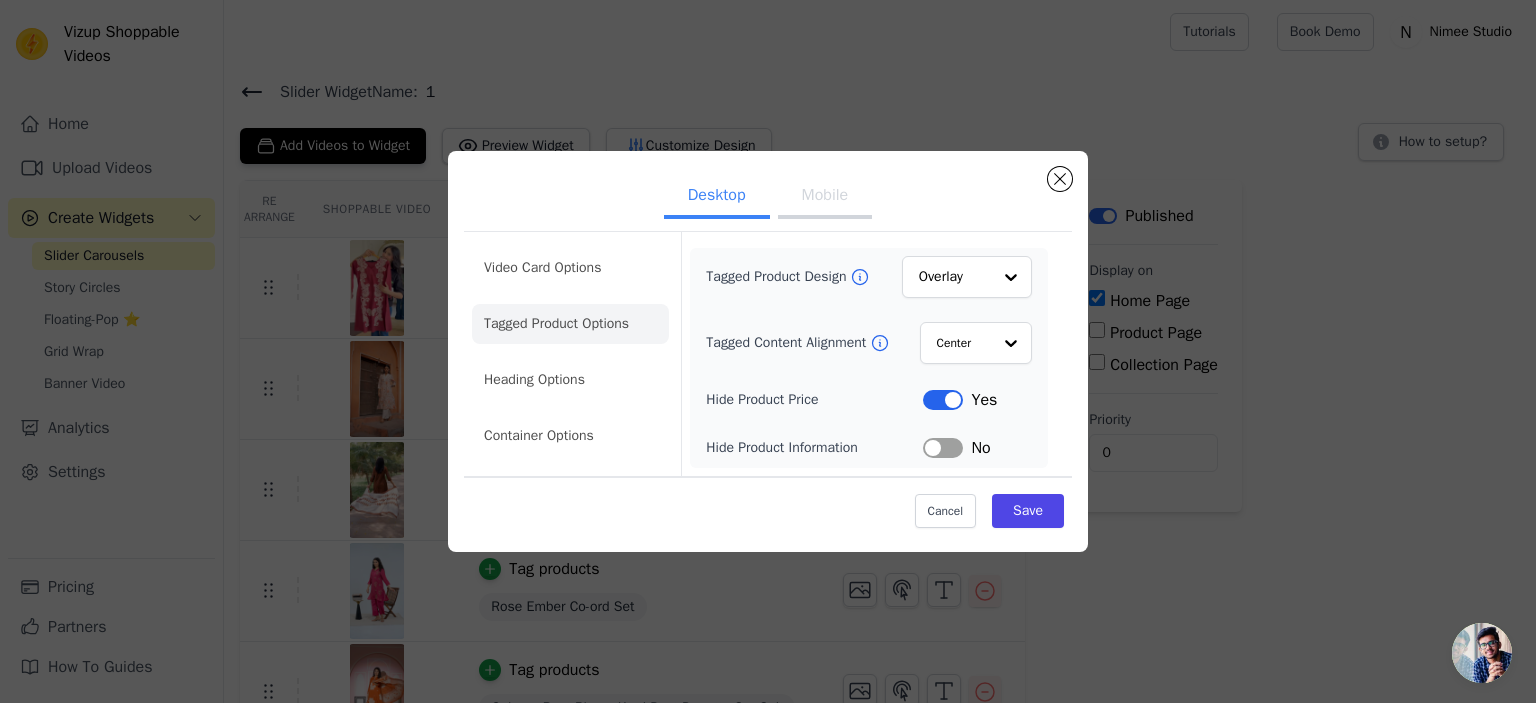 click on "Label" at bounding box center (943, 400) 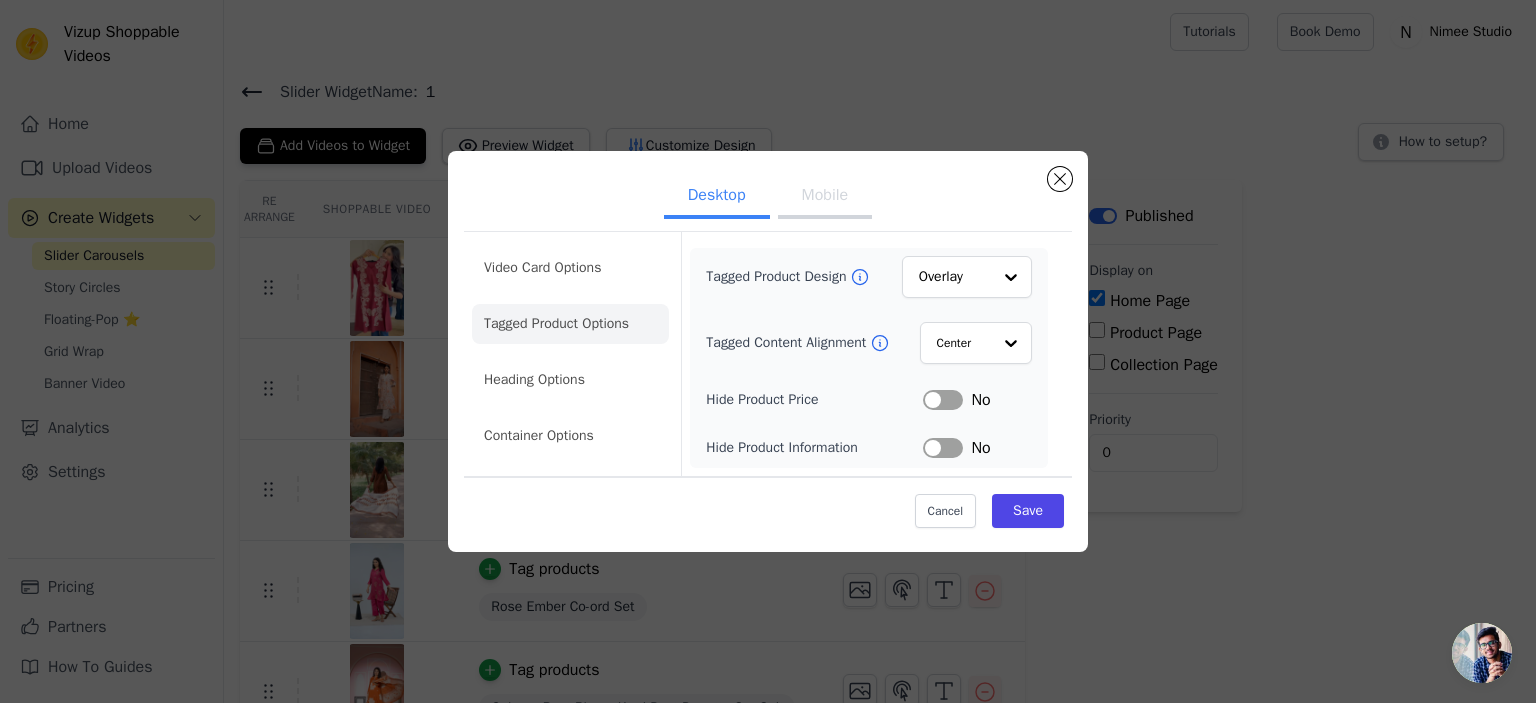 click on "Mobile" at bounding box center (825, 197) 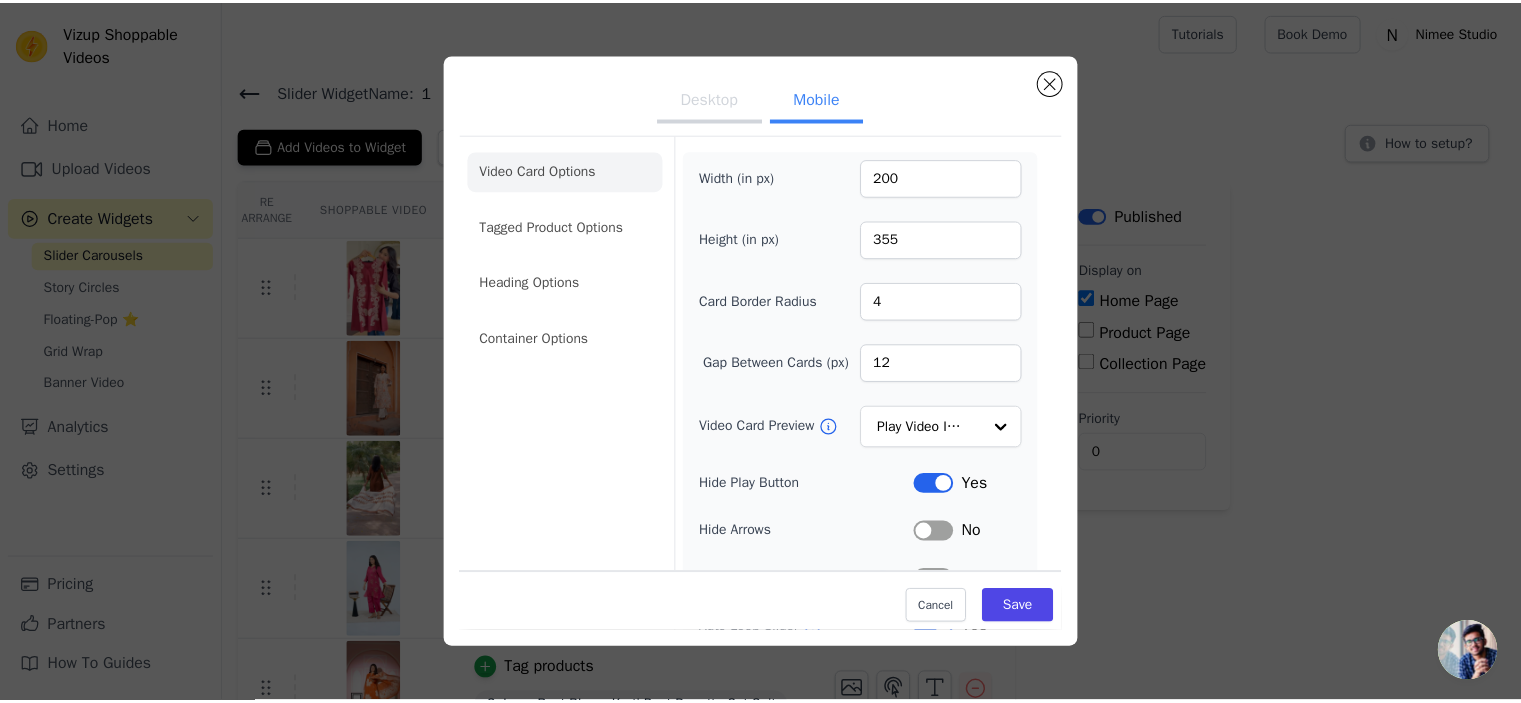 scroll, scrollTop: 0, scrollLeft: 0, axis: both 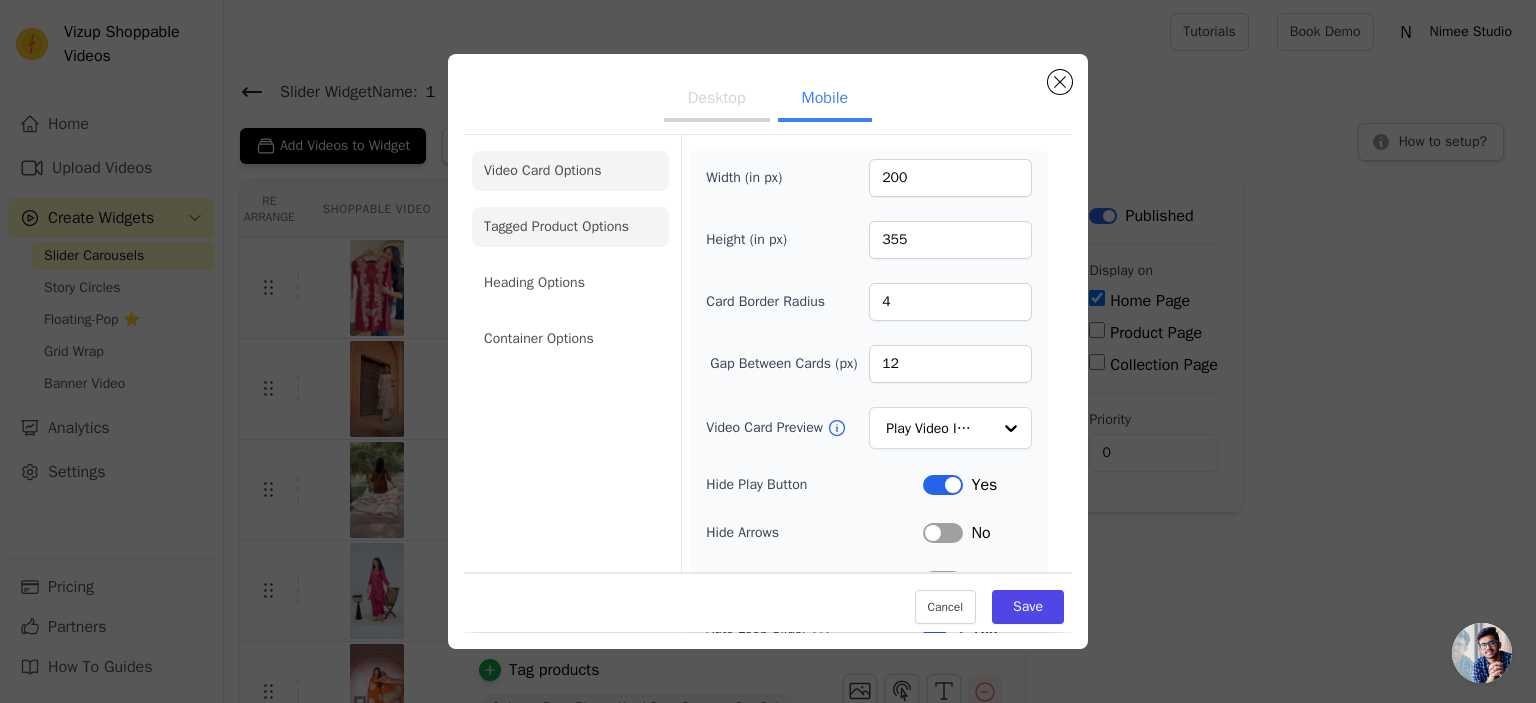 click on "Tagged Product Options" 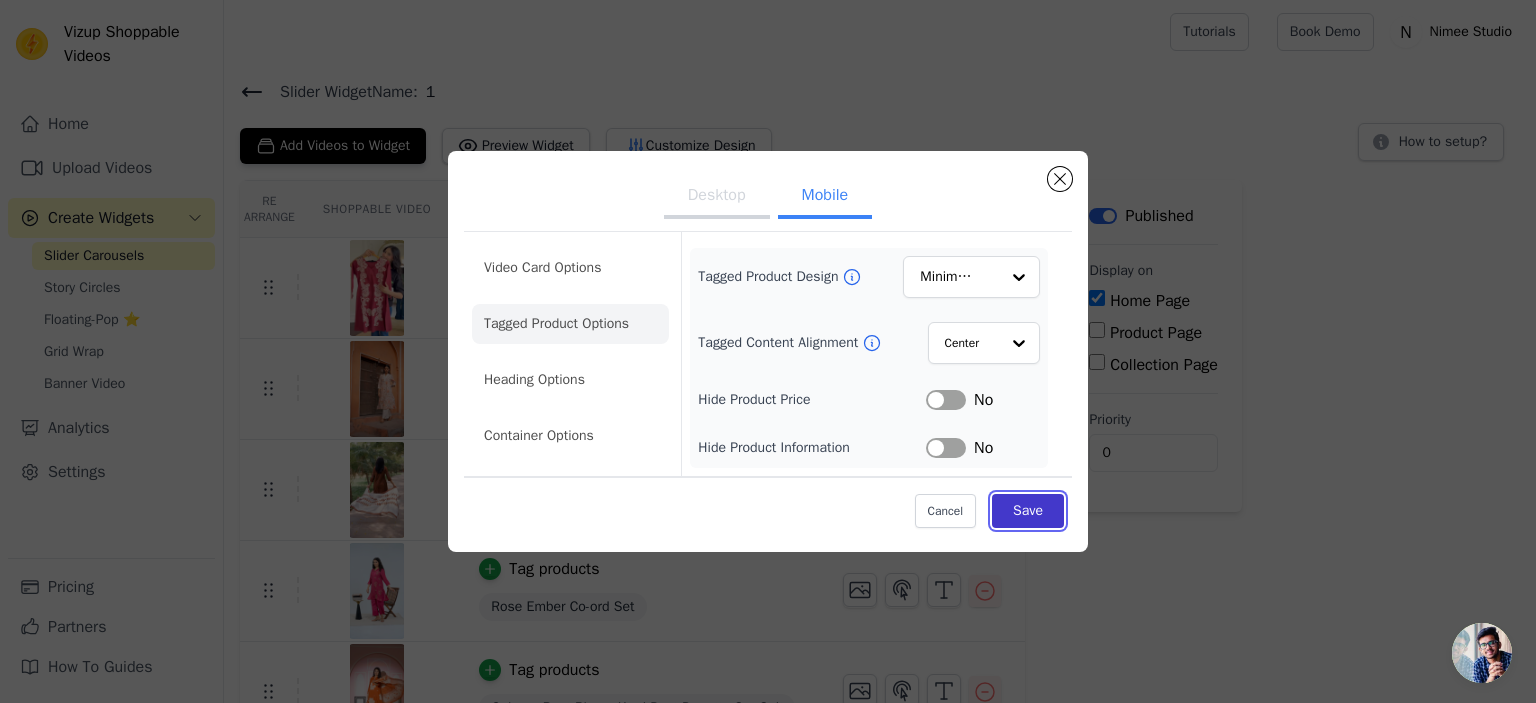 click on "Save" at bounding box center (1028, 511) 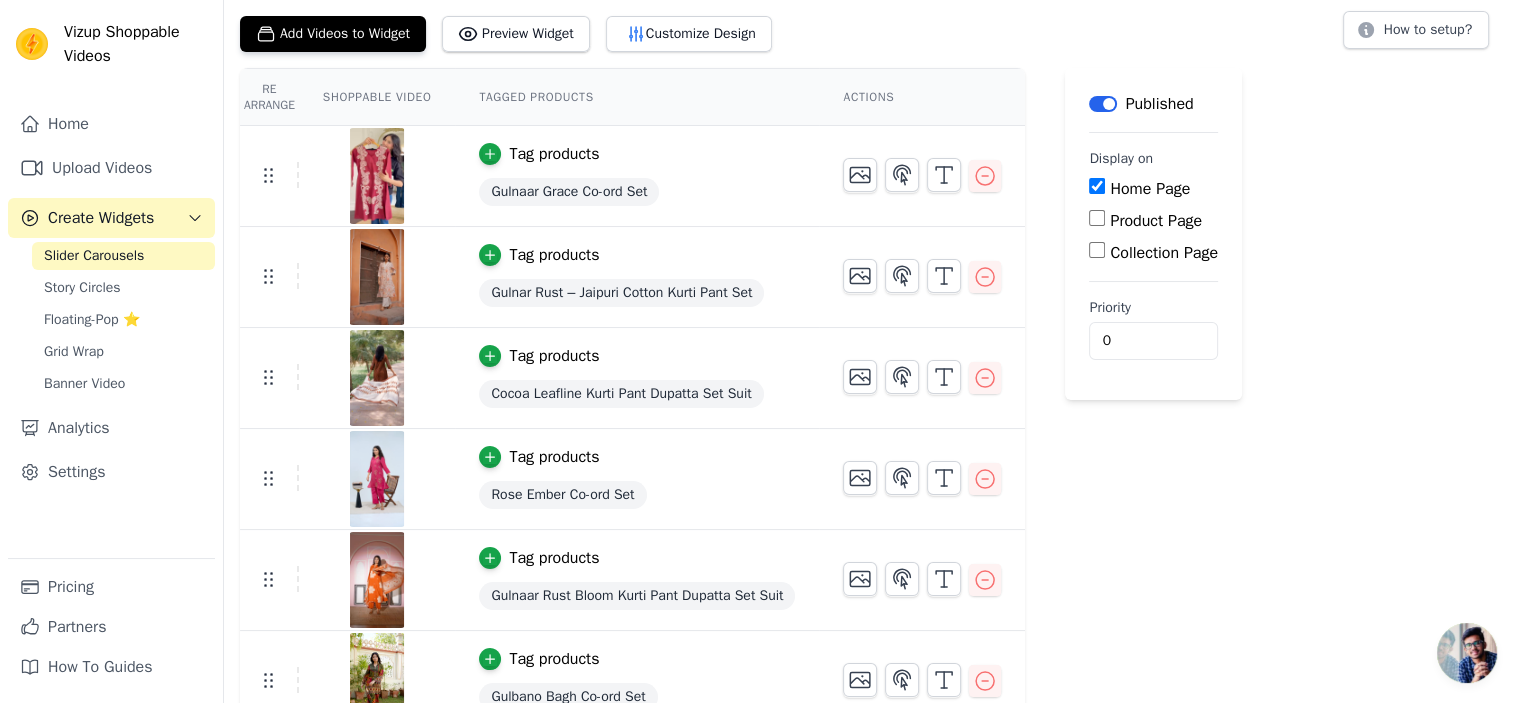 scroll, scrollTop: 100, scrollLeft: 0, axis: vertical 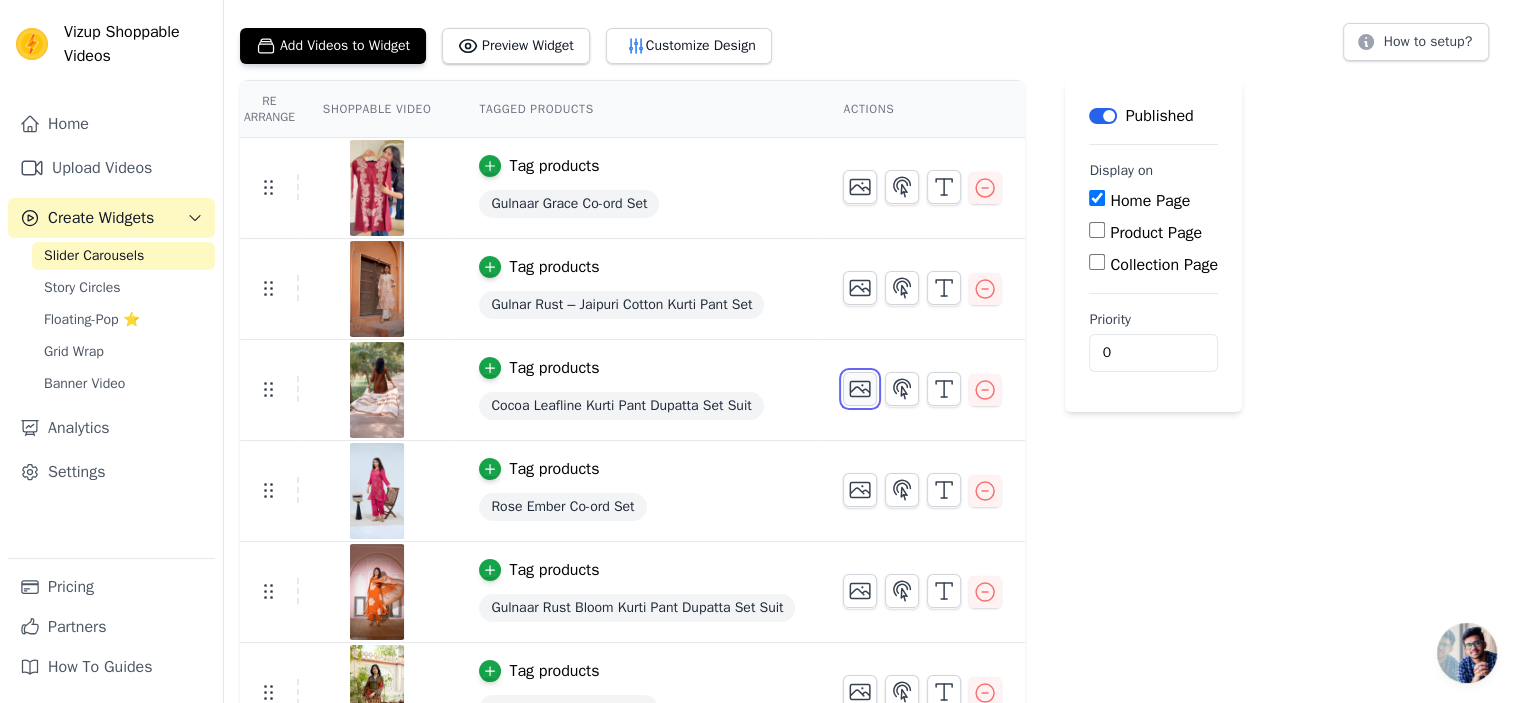 click 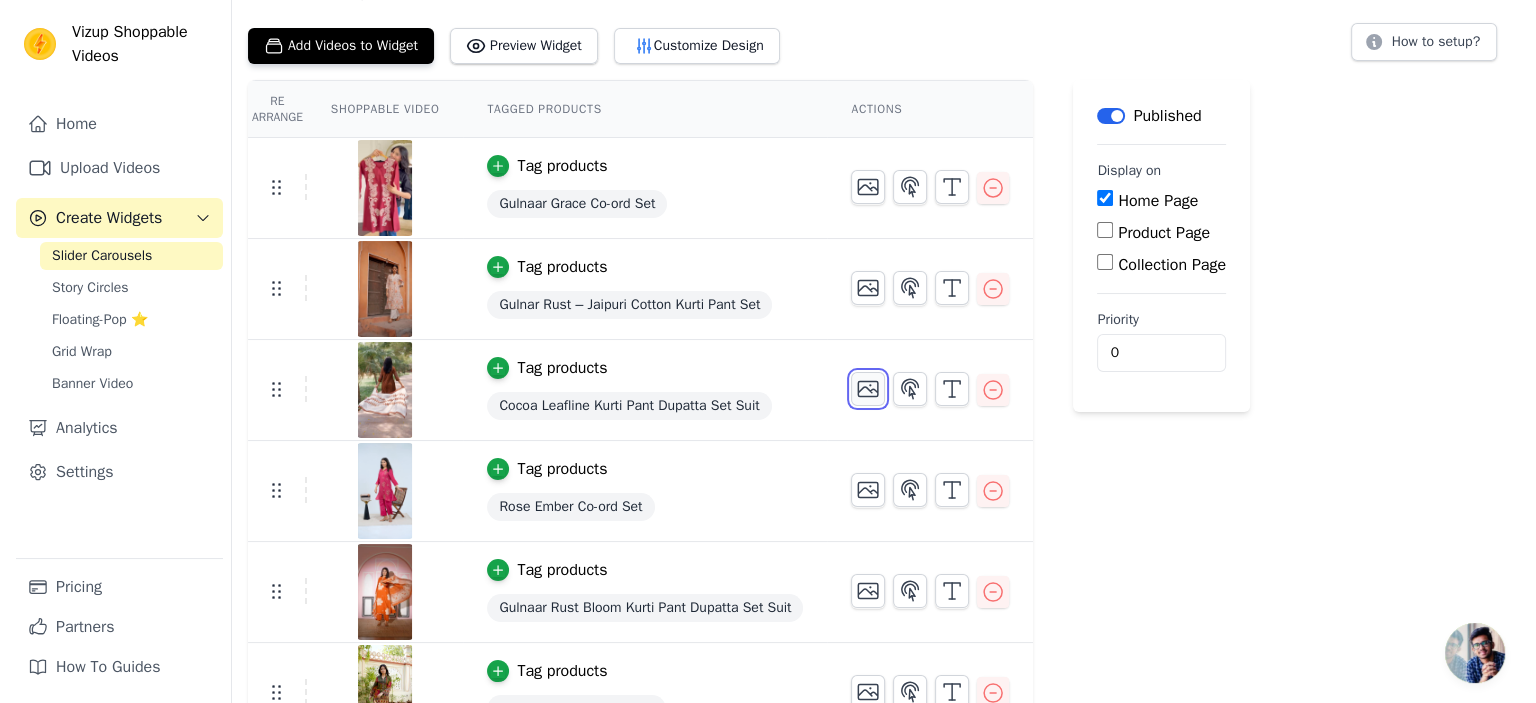scroll, scrollTop: 0, scrollLeft: 0, axis: both 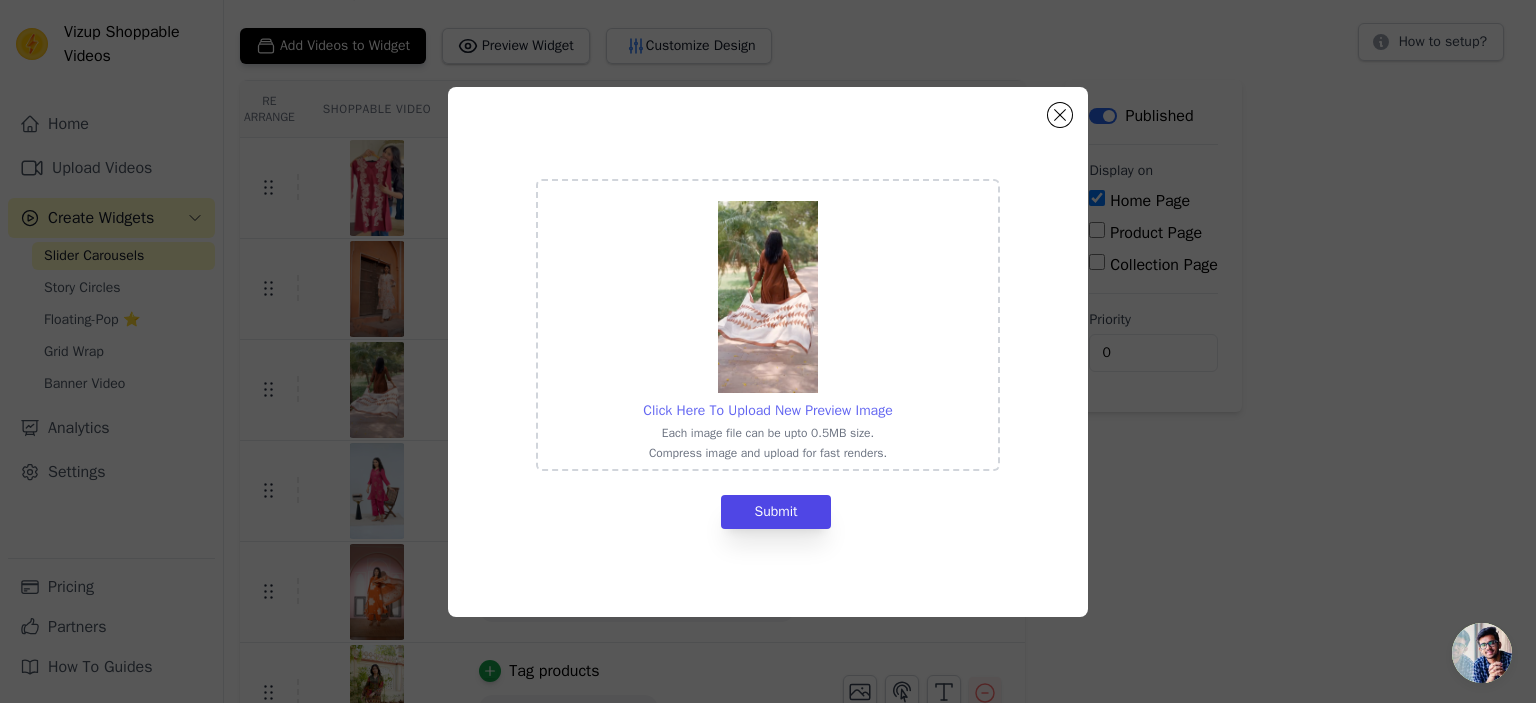 click on "Click Here To Upload New Preview Image" at bounding box center [767, 410] 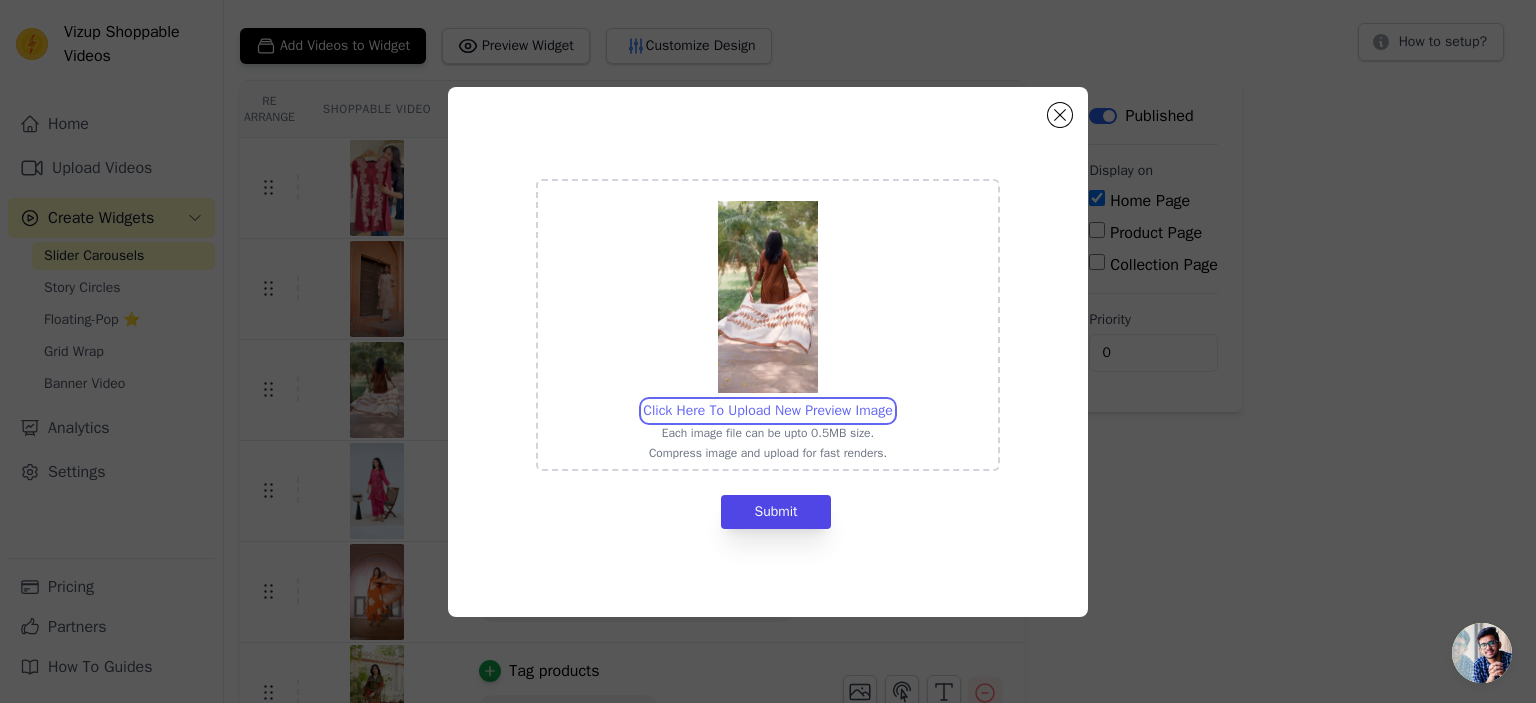 click on "Click Here To Upload New Preview Image     Each image file can be upto 0.5MB size.   Compress image and upload for fast renders." at bounding box center [892, 400] 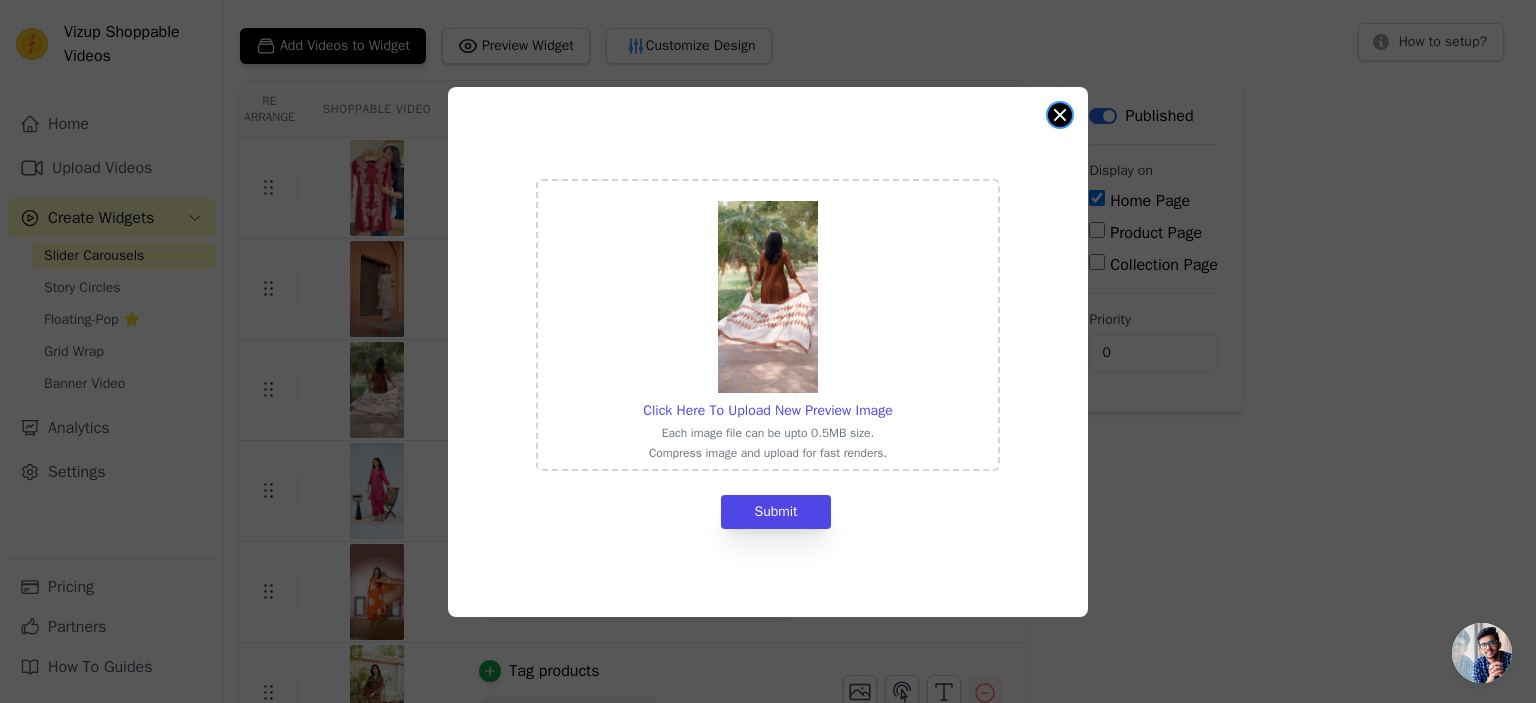 click at bounding box center [1060, 115] 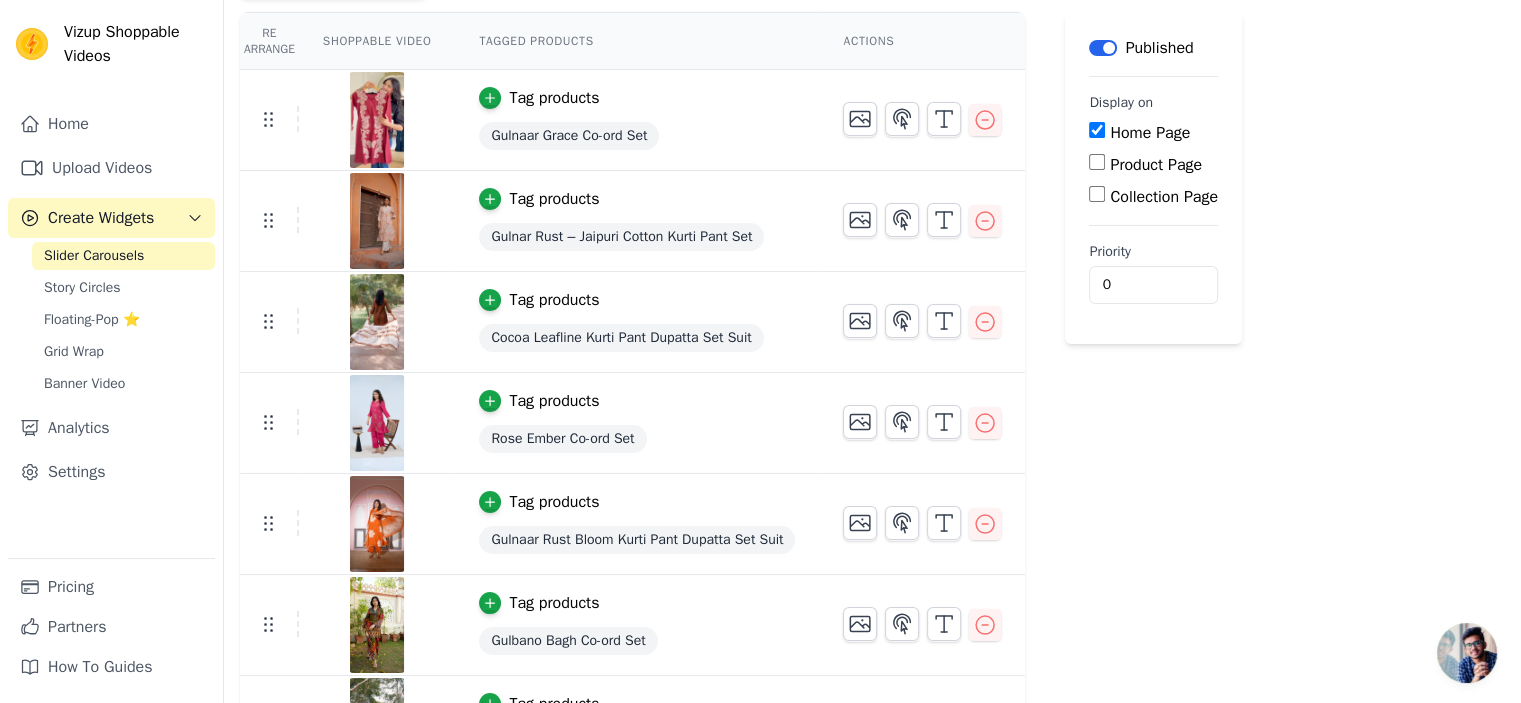 scroll, scrollTop: 200, scrollLeft: 0, axis: vertical 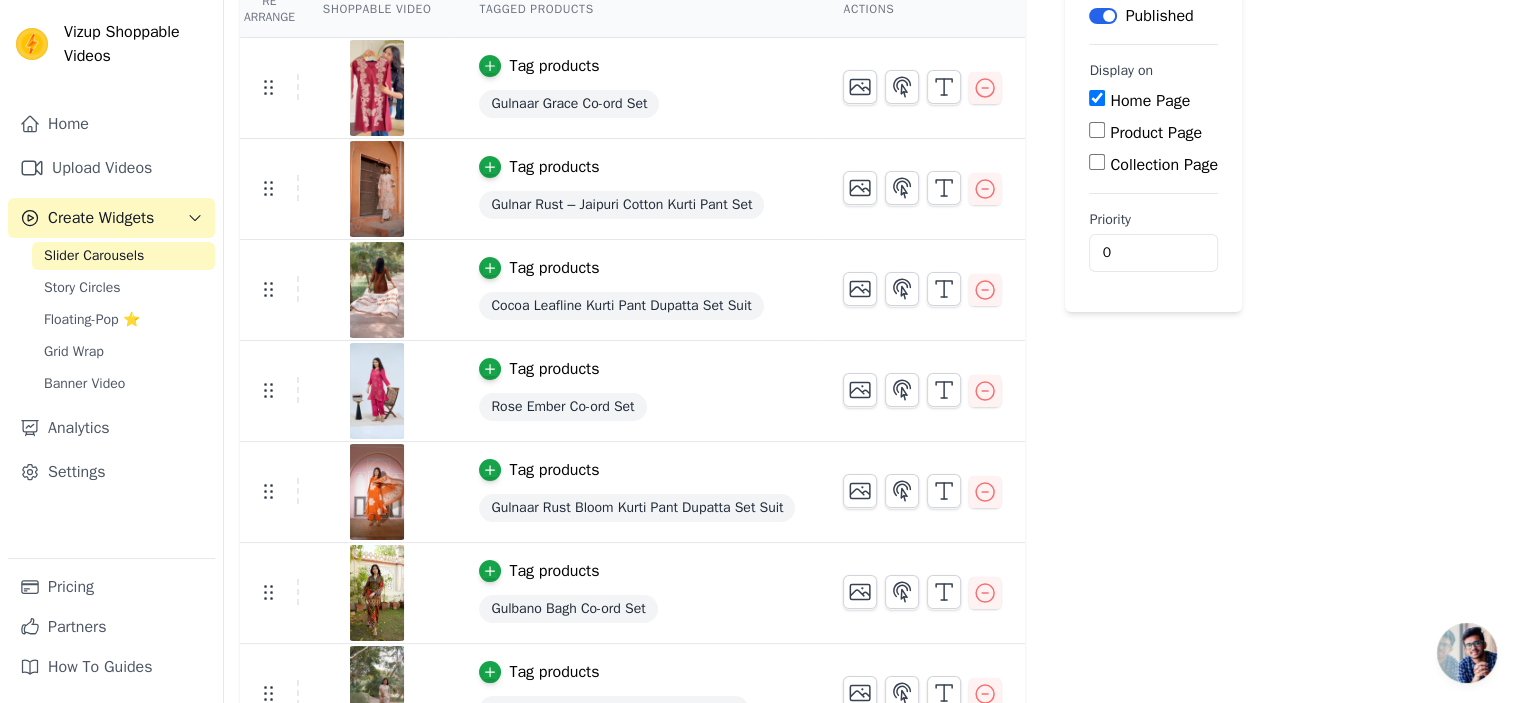 click on "Label     Published     Display on     Home Page     Product Page       Collection Page       Priority   0" at bounding box center [1153, 413] 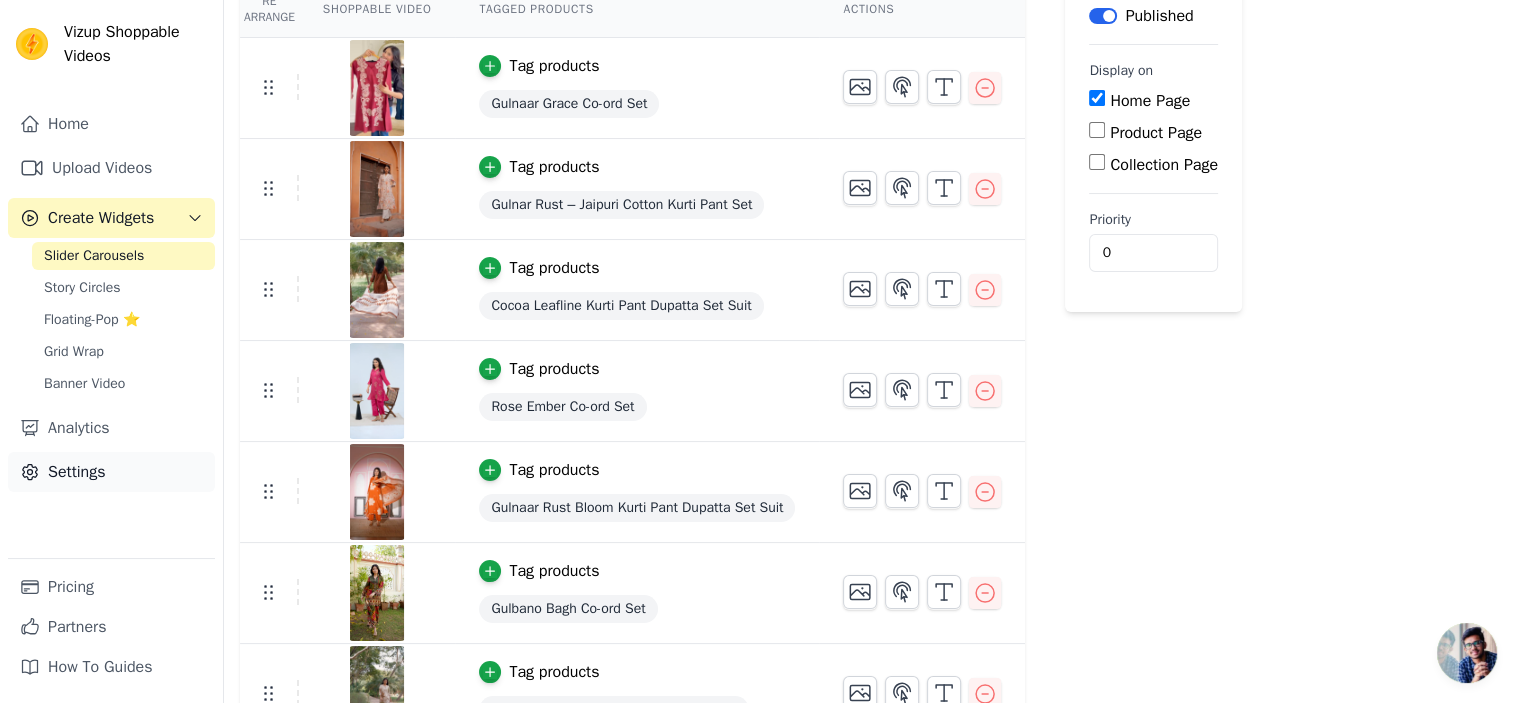 click on "Settings" at bounding box center [111, 472] 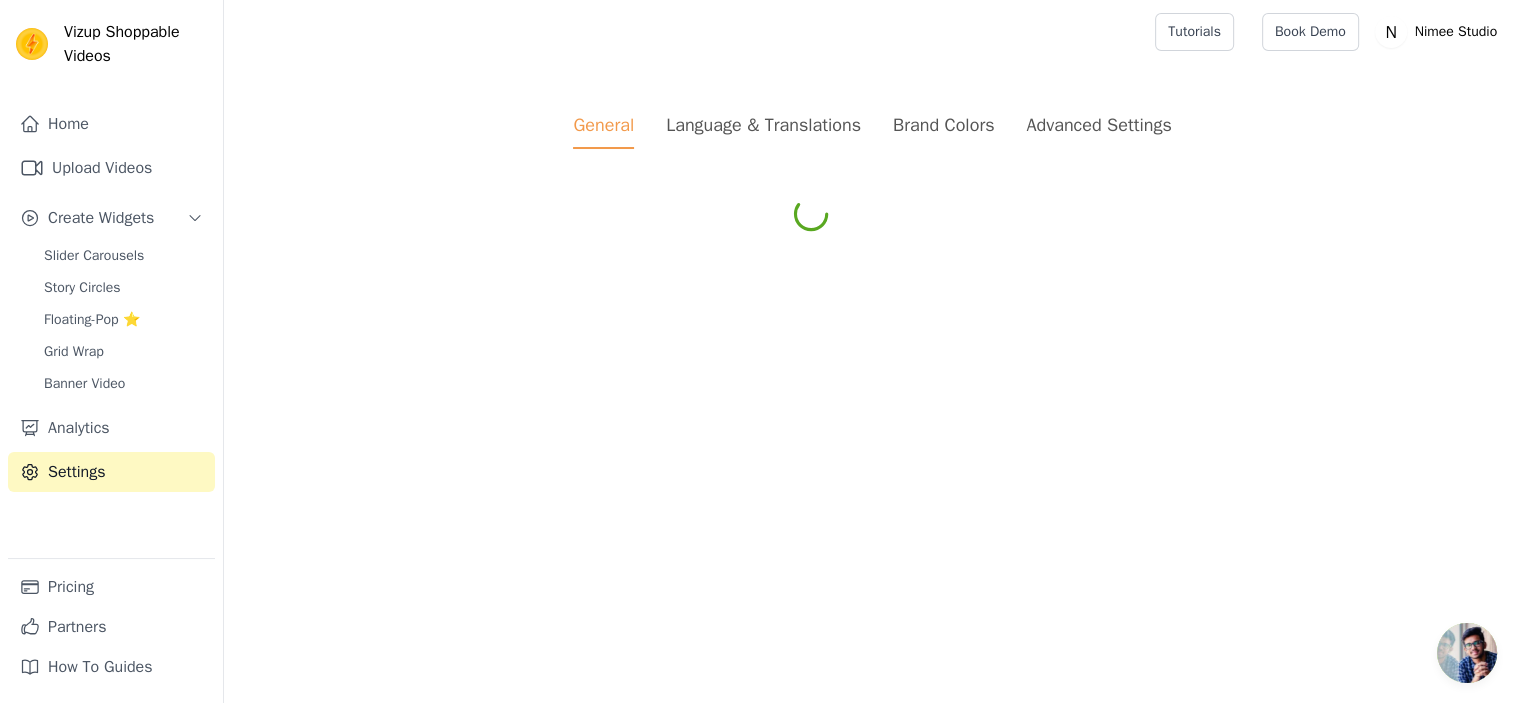 scroll, scrollTop: 0, scrollLeft: 0, axis: both 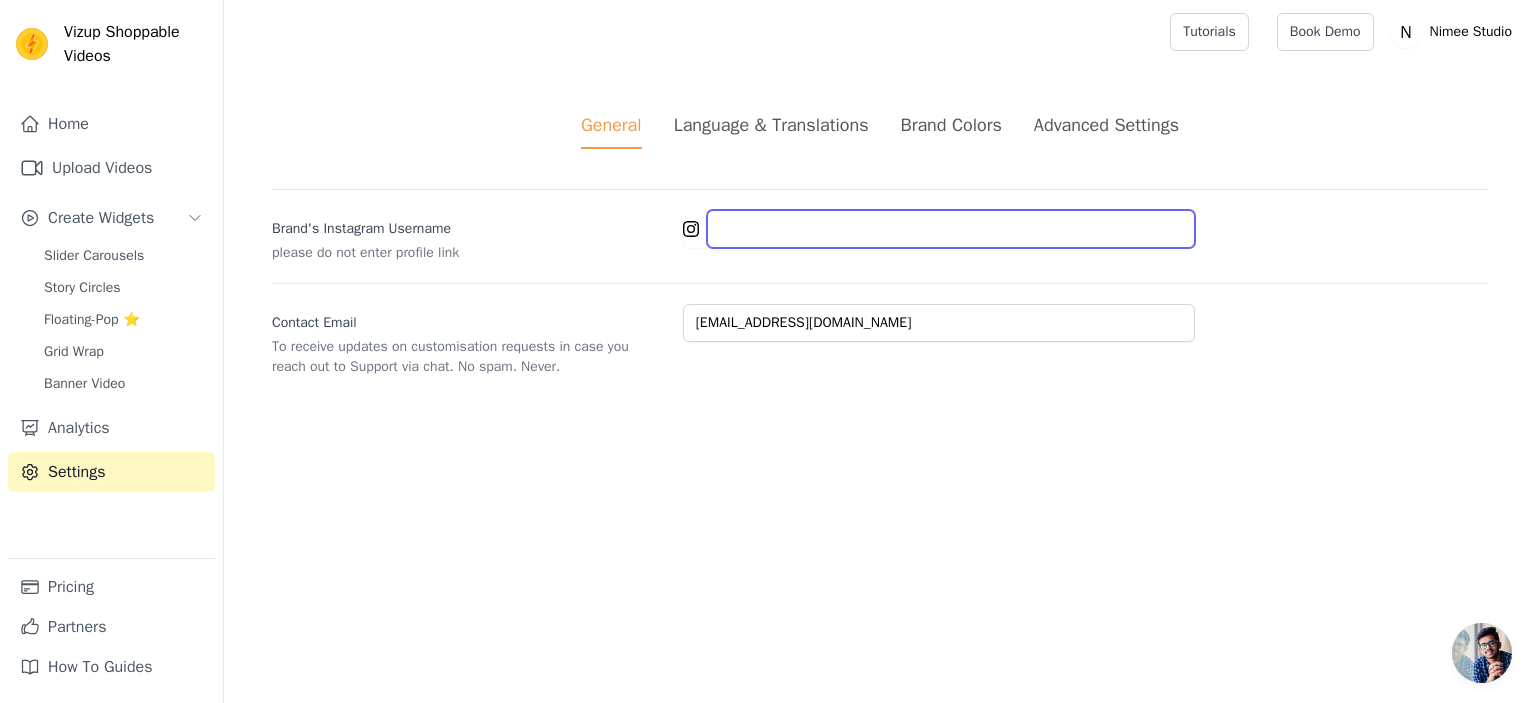 click on "Brand's Instagram Username" at bounding box center (951, 229) 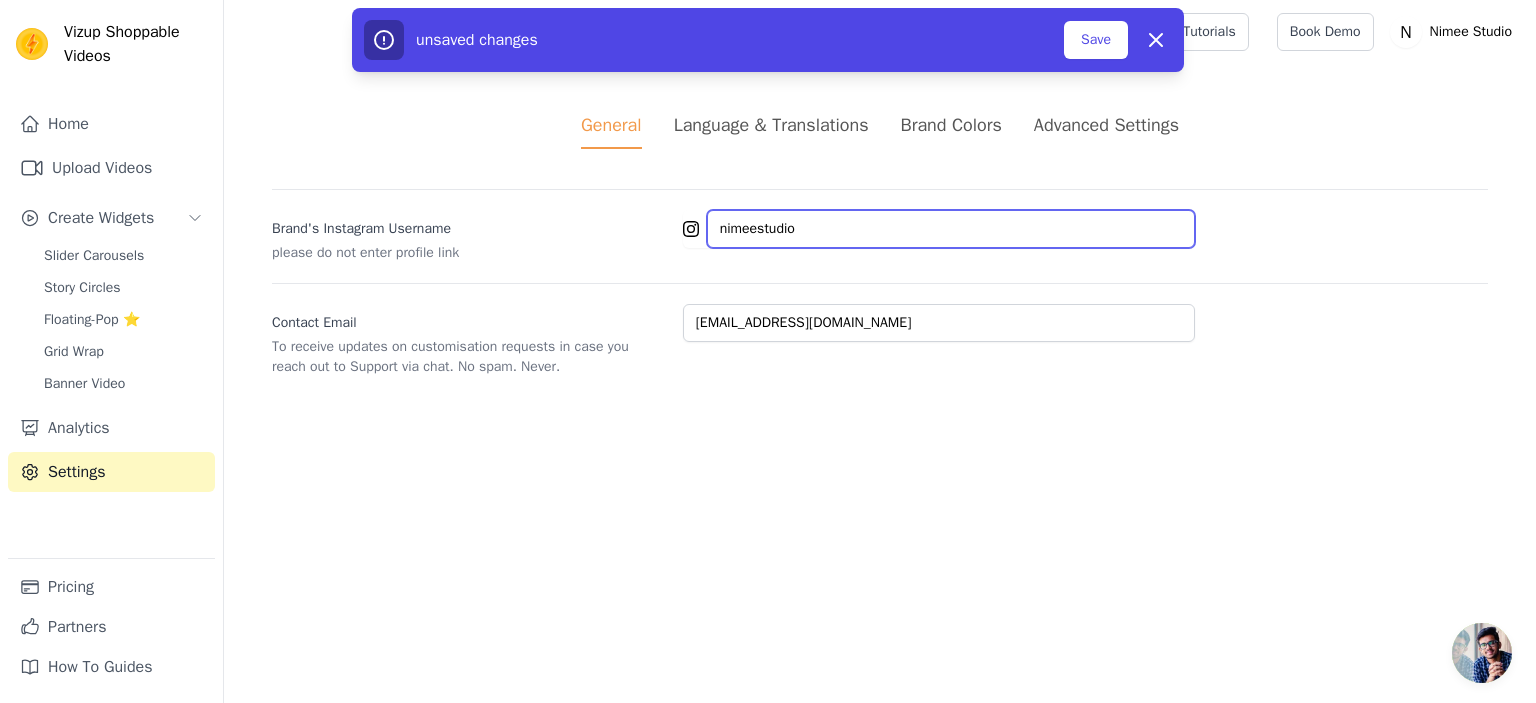 type on "nimeestudio" 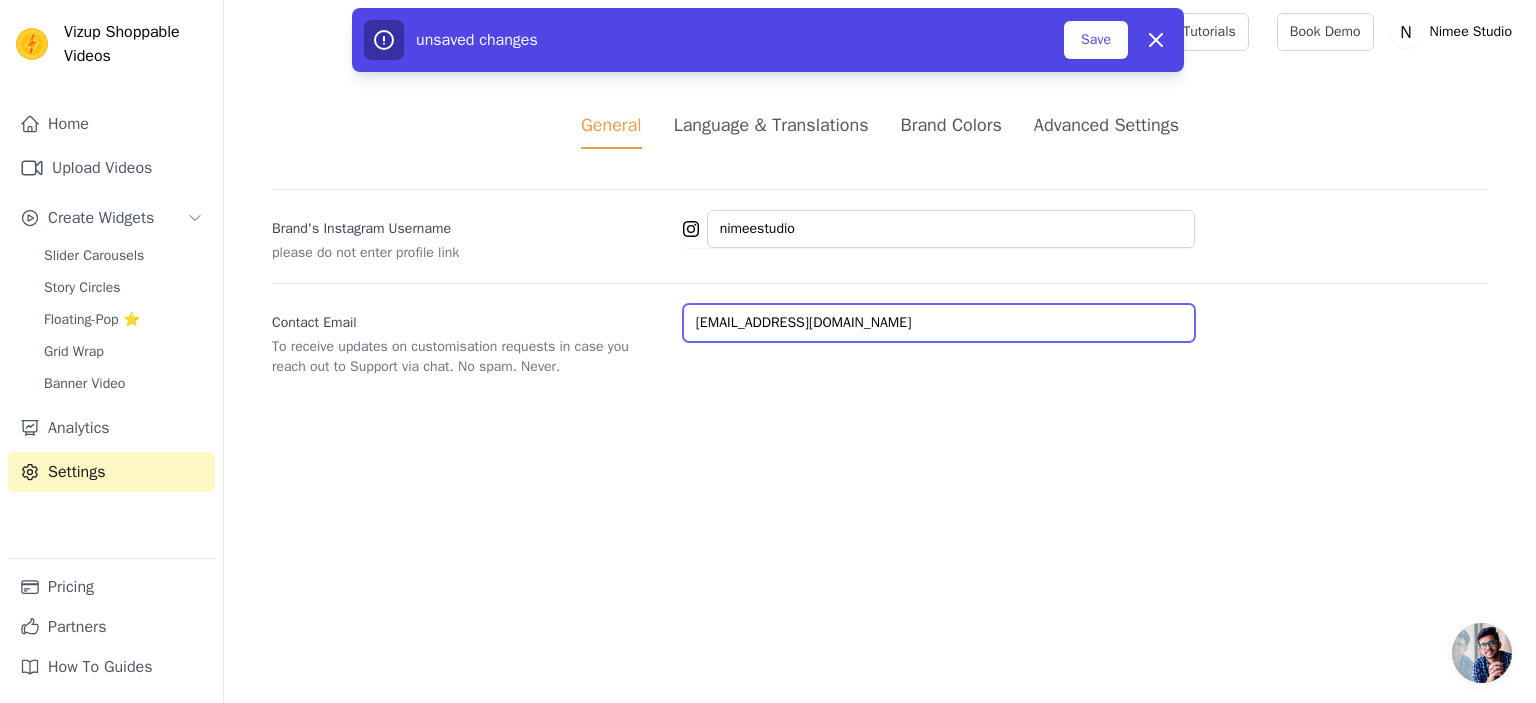click on "[EMAIL_ADDRESS][DOMAIN_NAME]" at bounding box center (939, 323) 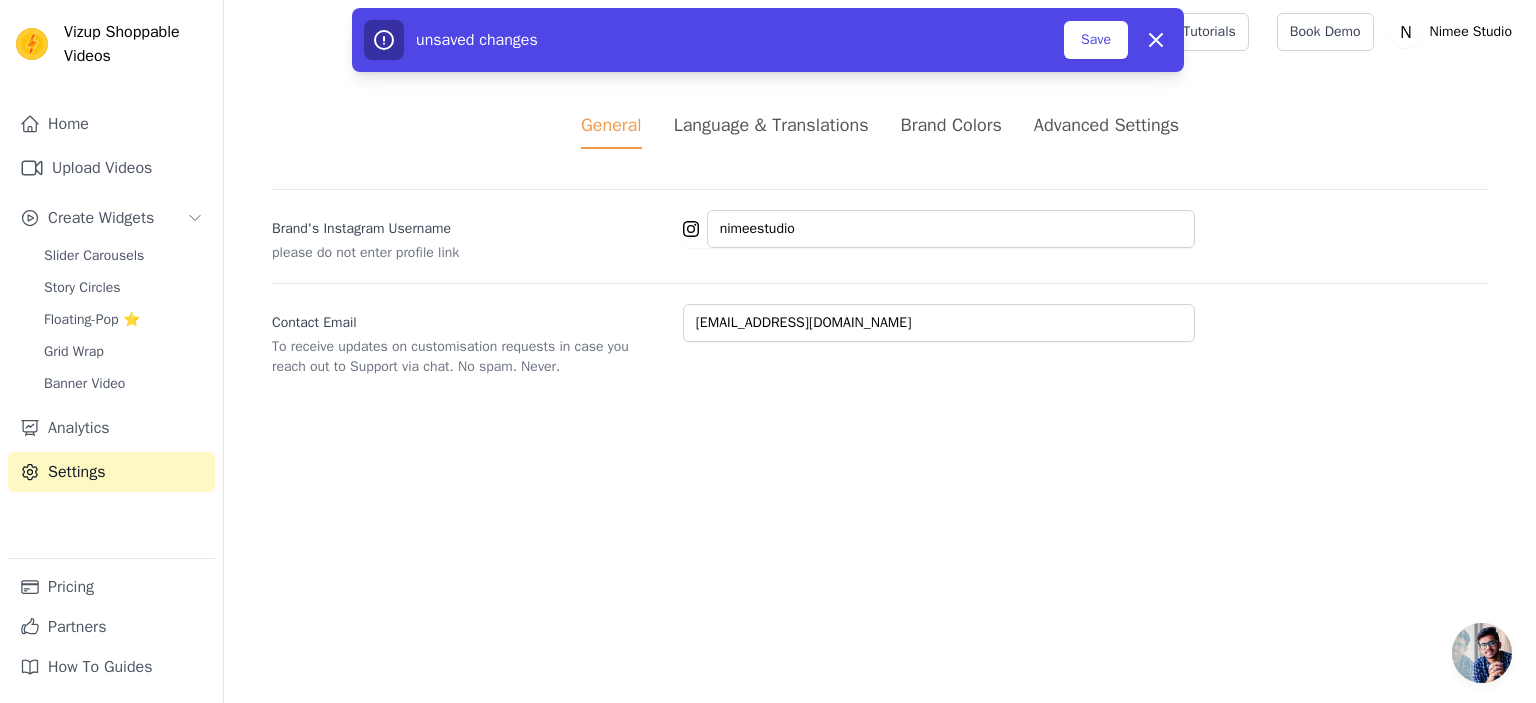 click on "Vizup Shoppable Videos
Home
Upload Videos       Create Widgets     Slider Carousels   Story Circles   Floating-Pop ⭐   Grid Wrap   Banner Video
Analytics
Settings
Pricing
Partners
How To Guides   Open sidebar       Tutorials     Book Demo   Open user menu" at bounding box center [768, 212] 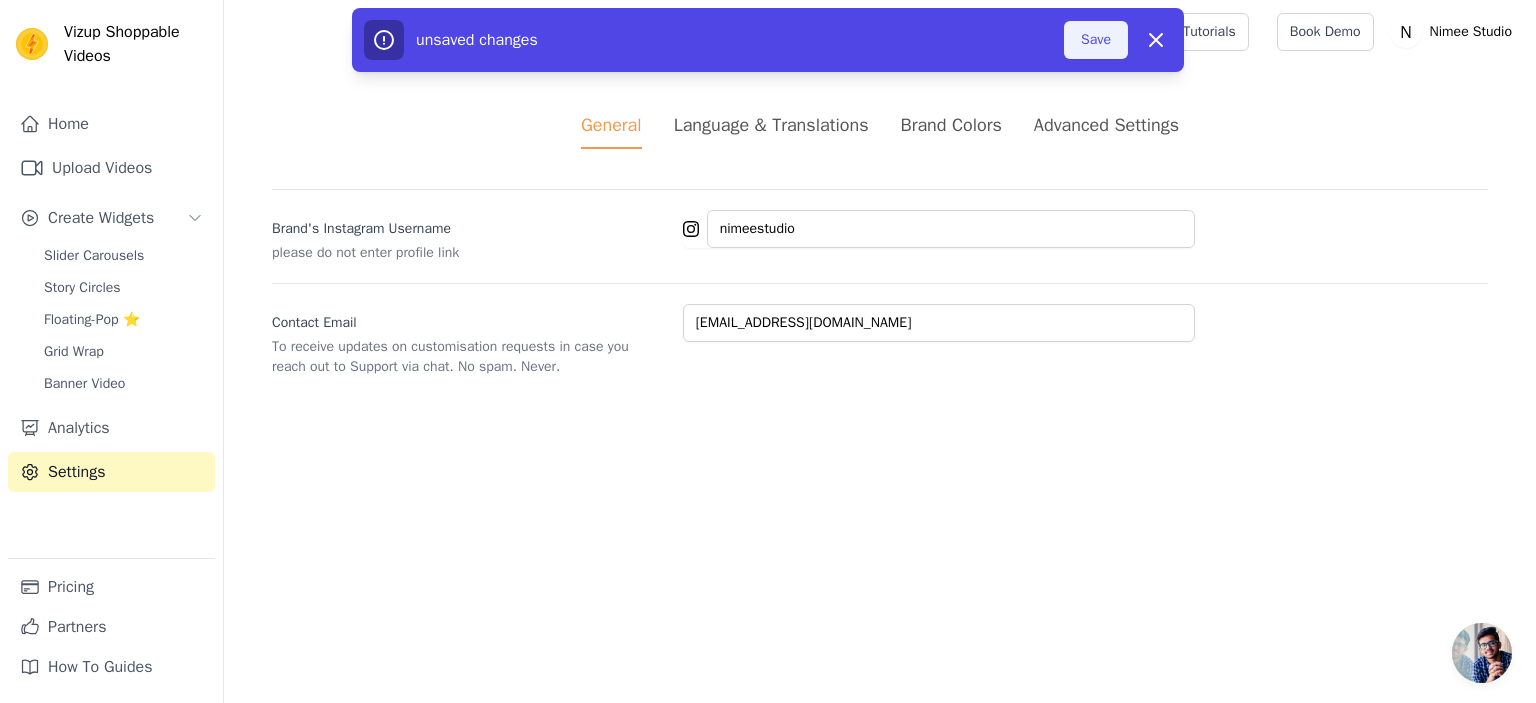 click on "Save" at bounding box center [1096, 40] 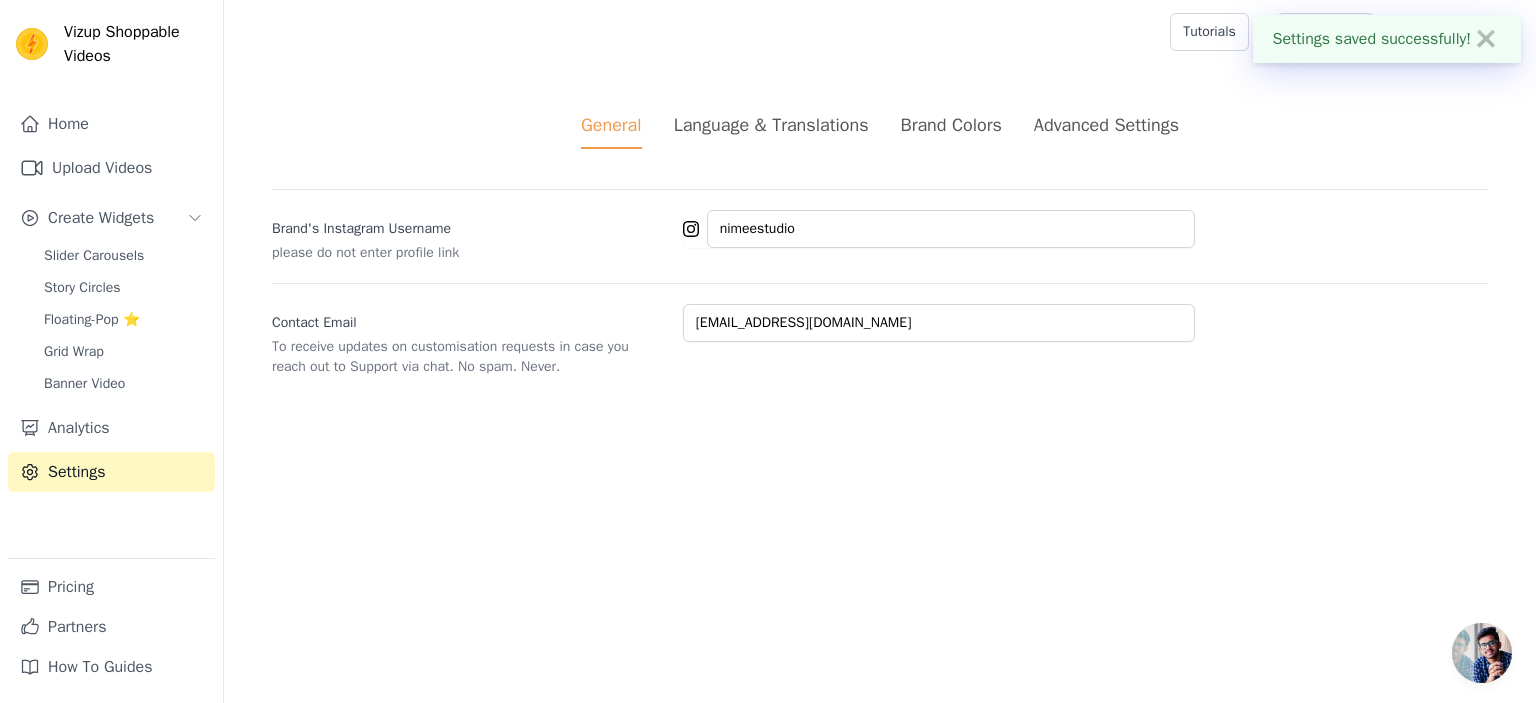 click on "Brand Colors" at bounding box center (951, 125) 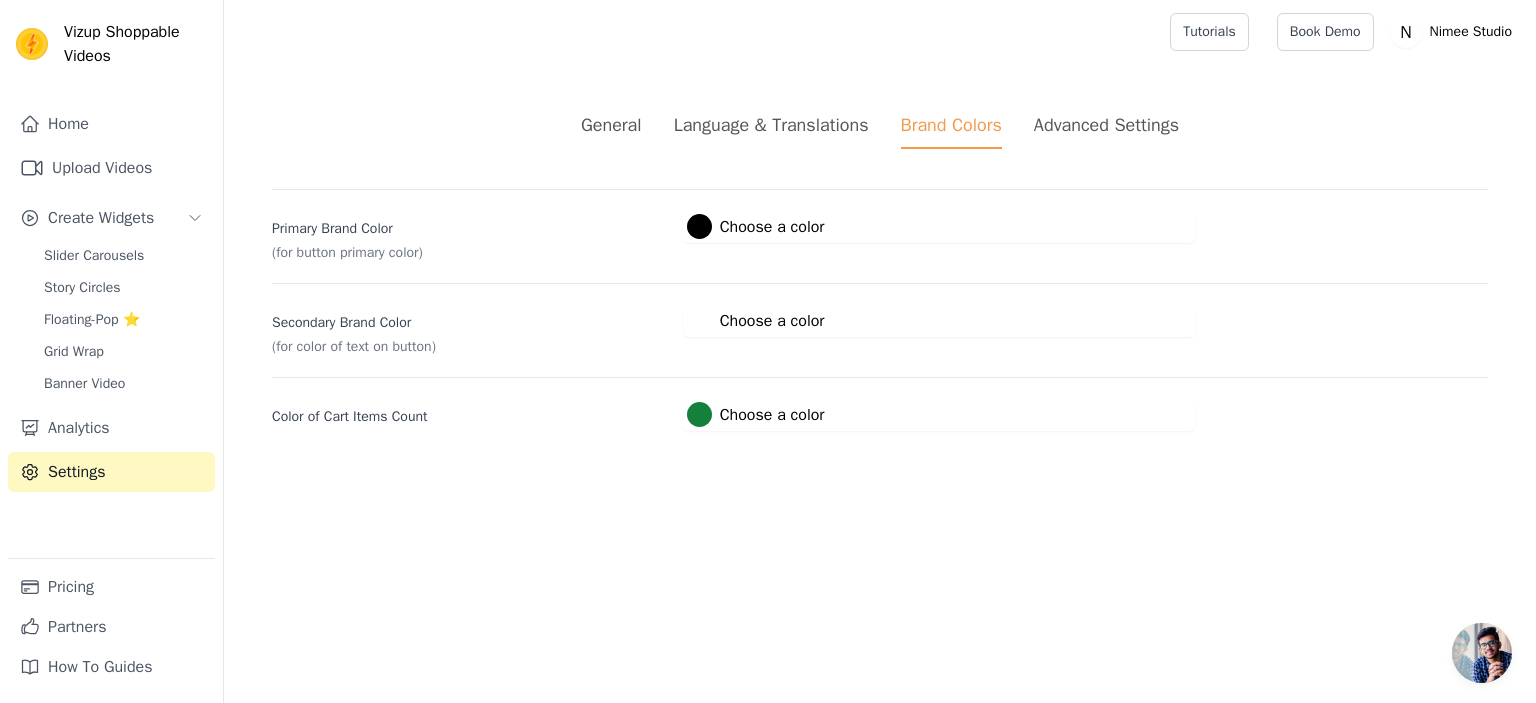click at bounding box center (699, 414) 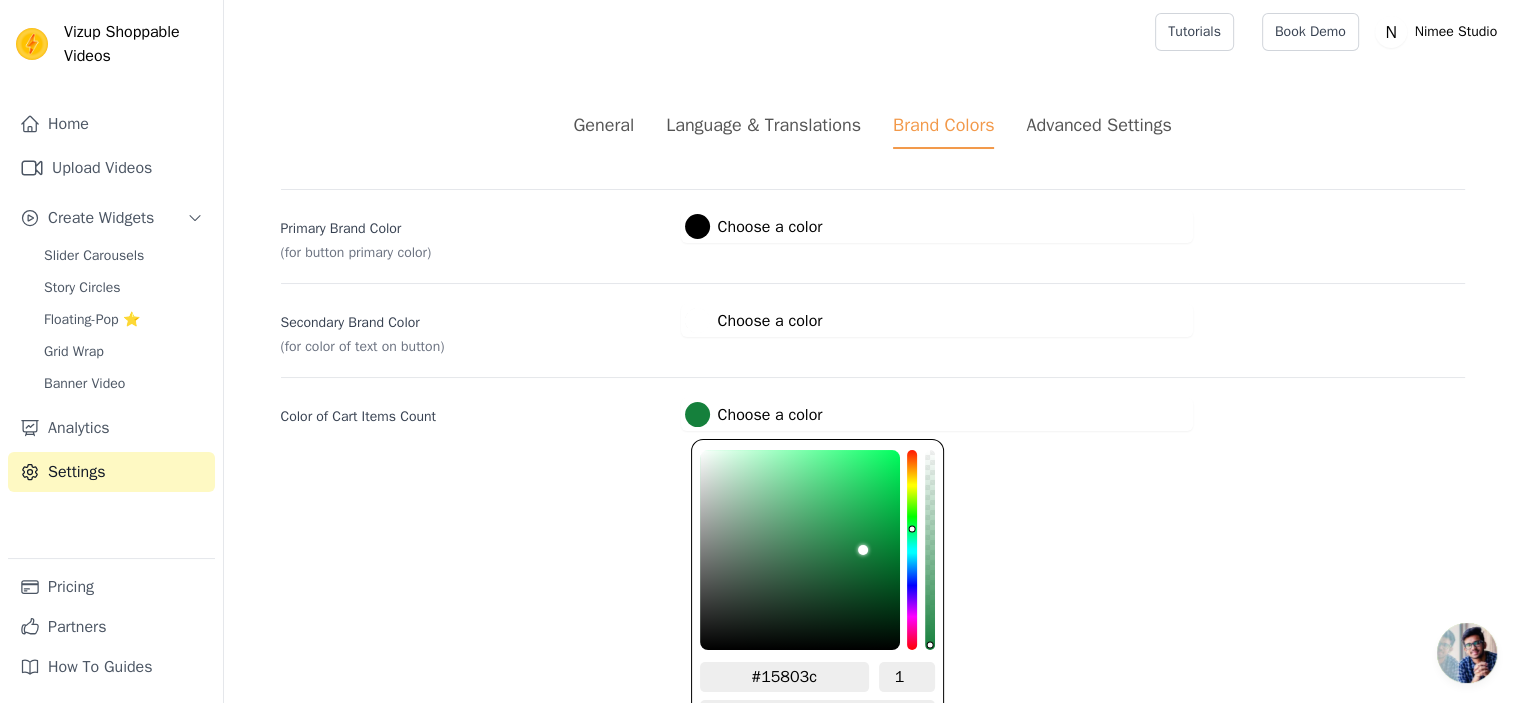scroll, scrollTop: 35, scrollLeft: 0, axis: vertical 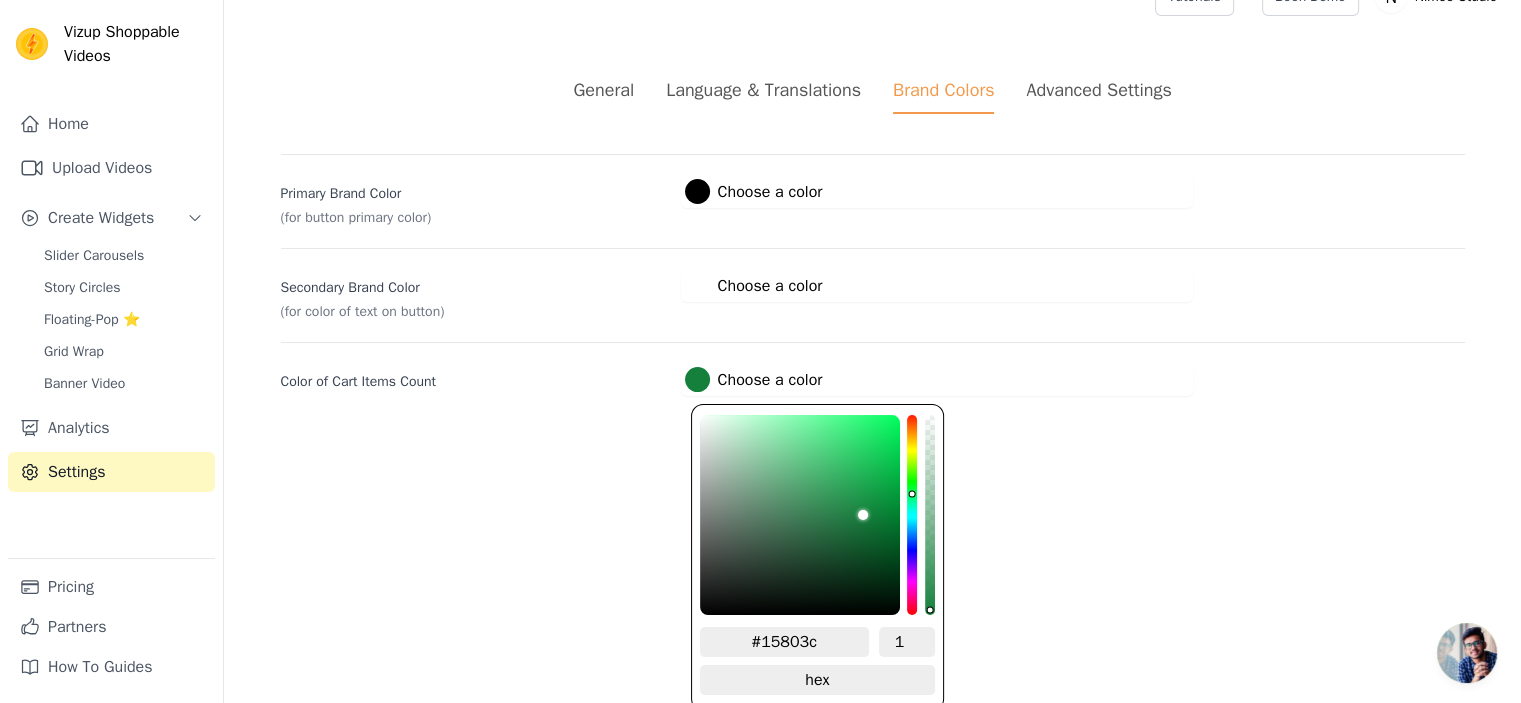 click on "Vizup Shoppable Videos
Home
Upload Videos       Create Widgets     Slider Carousels   Story Circles   Floating-Pop ⭐   Grid Wrap   Banner Video
Analytics
Settings
Pricing
Partners
How To Guides   Open sidebar       Tutorials     Book Demo   Open user menu" at bounding box center [760, 204] 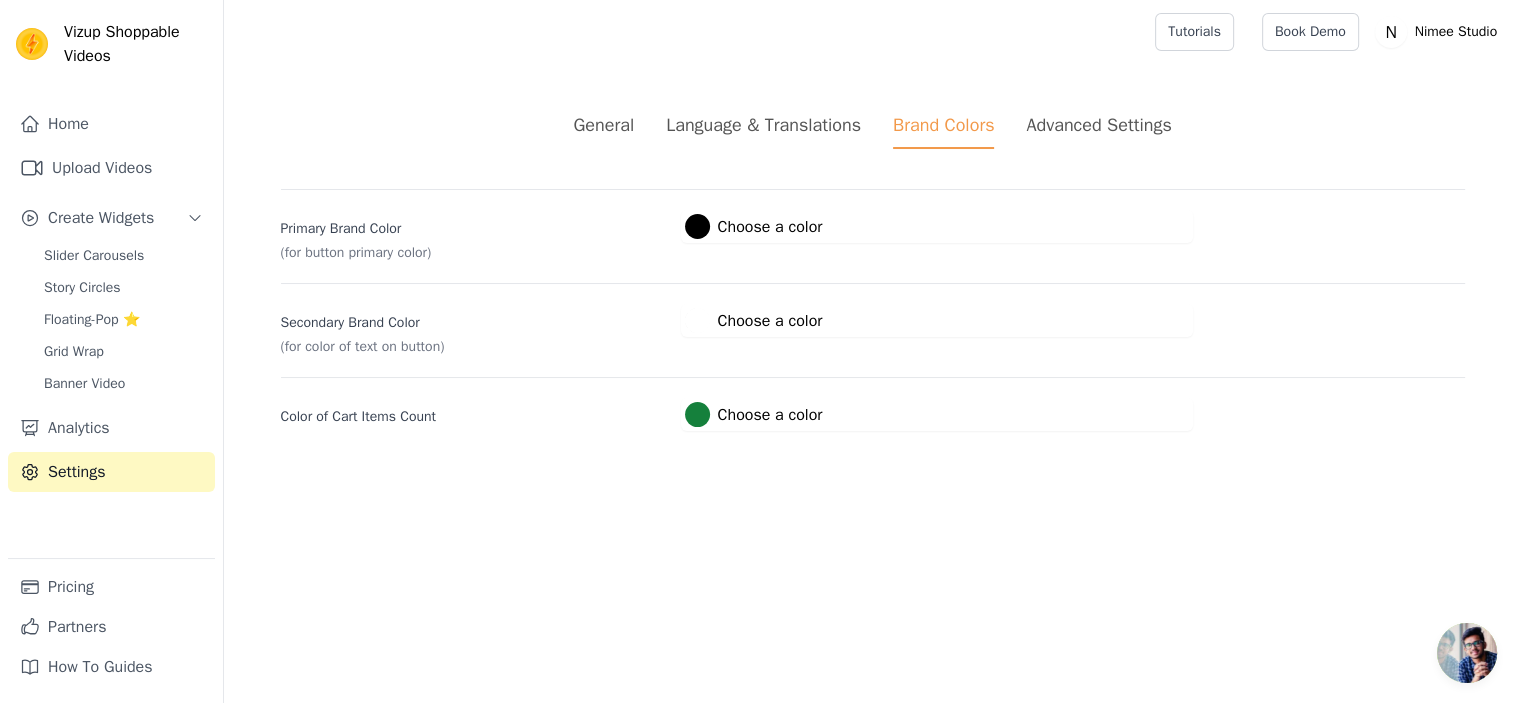 scroll, scrollTop: 0, scrollLeft: 0, axis: both 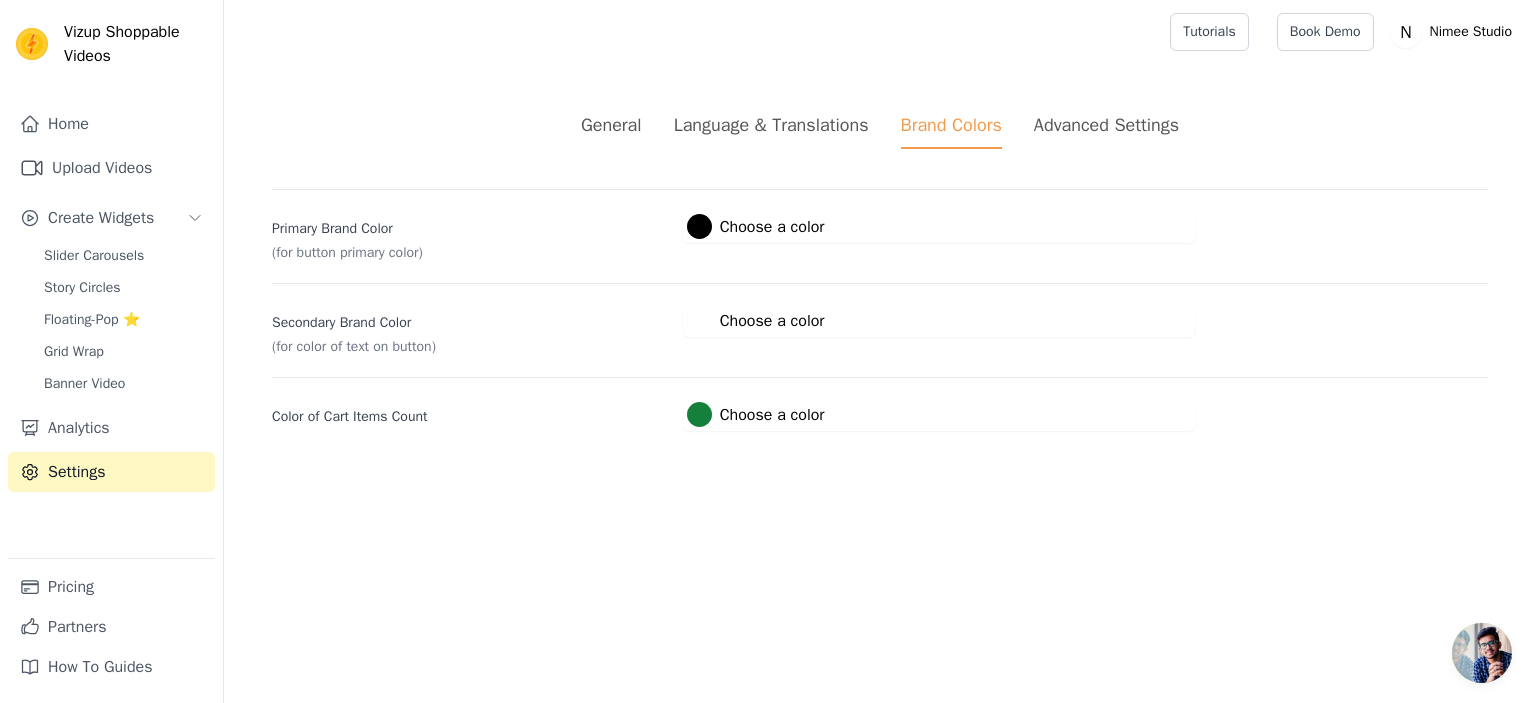 click on "Advanced Settings" at bounding box center [1106, 125] 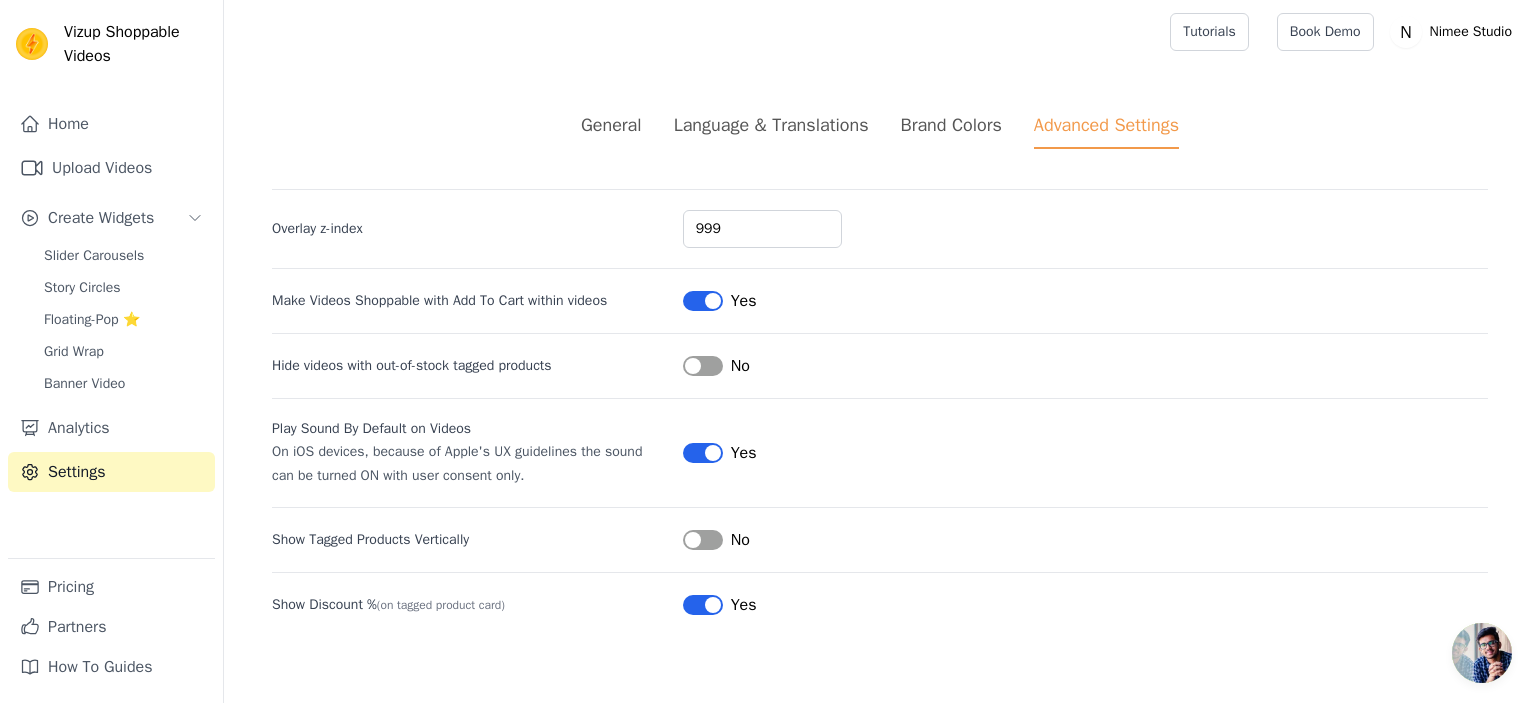 click on "General   Language & Translations   Brand Colors   Advanced Settings       unsaved changes   Save   Dismiss     Overlay z-index   999   Make Videos Shoppable with Add To Cart within videos   Label     Yes   Hide videos with out-of-stock tagged products   Label     No   Play Sound By Default on Videos   On iOS devices, because of Apple's UX guidelines the sound can be turned ON with user consent only.   Label     Yes   Show Tagged Products Vertically   Label     No   Show Discount %  (on tagged product card)   Label     Yes" at bounding box center (880, 364) 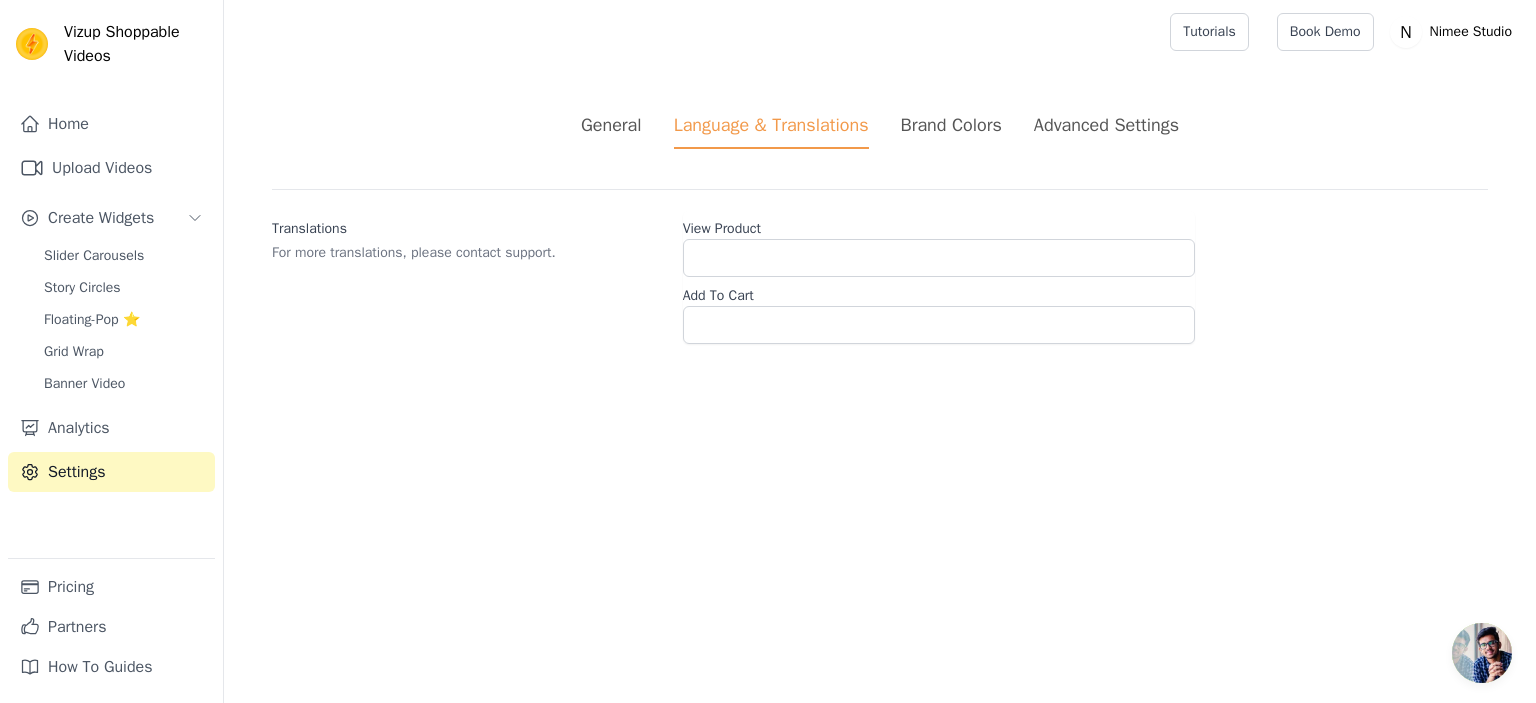 click on "General" at bounding box center [611, 125] 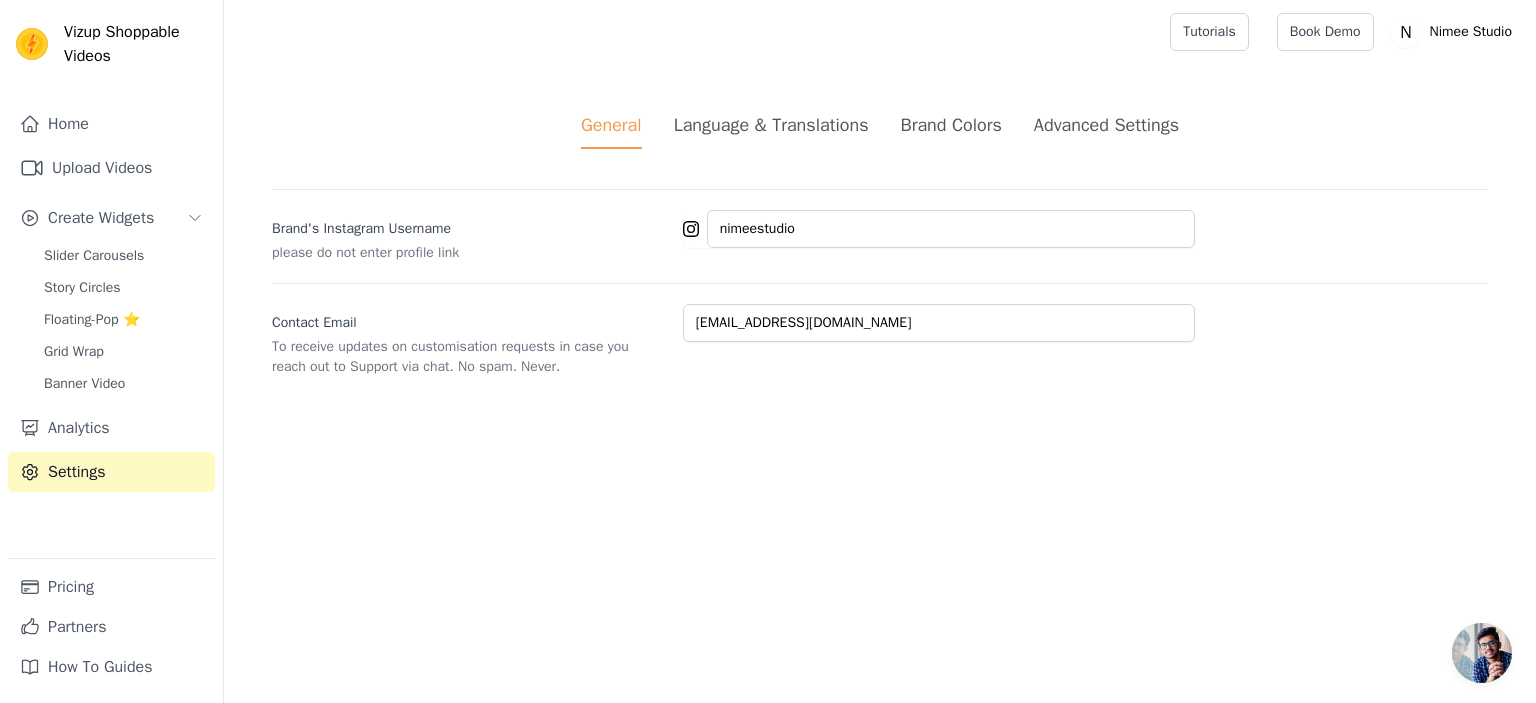 click on "Brand Colors" at bounding box center (951, 125) 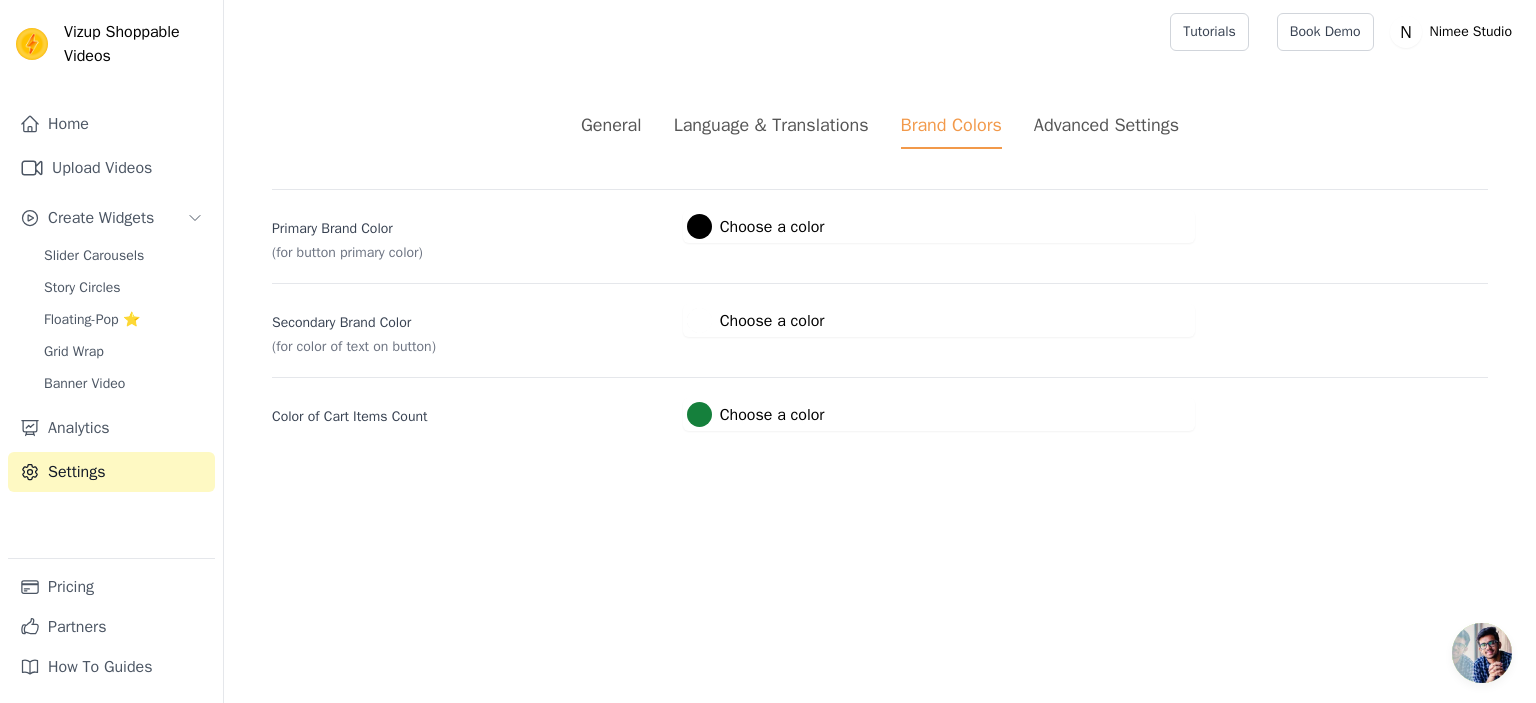 drag, startPoint x: 781, startPoint y: 116, endPoint x: 770, endPoint y: 120, distance: 11.7046995 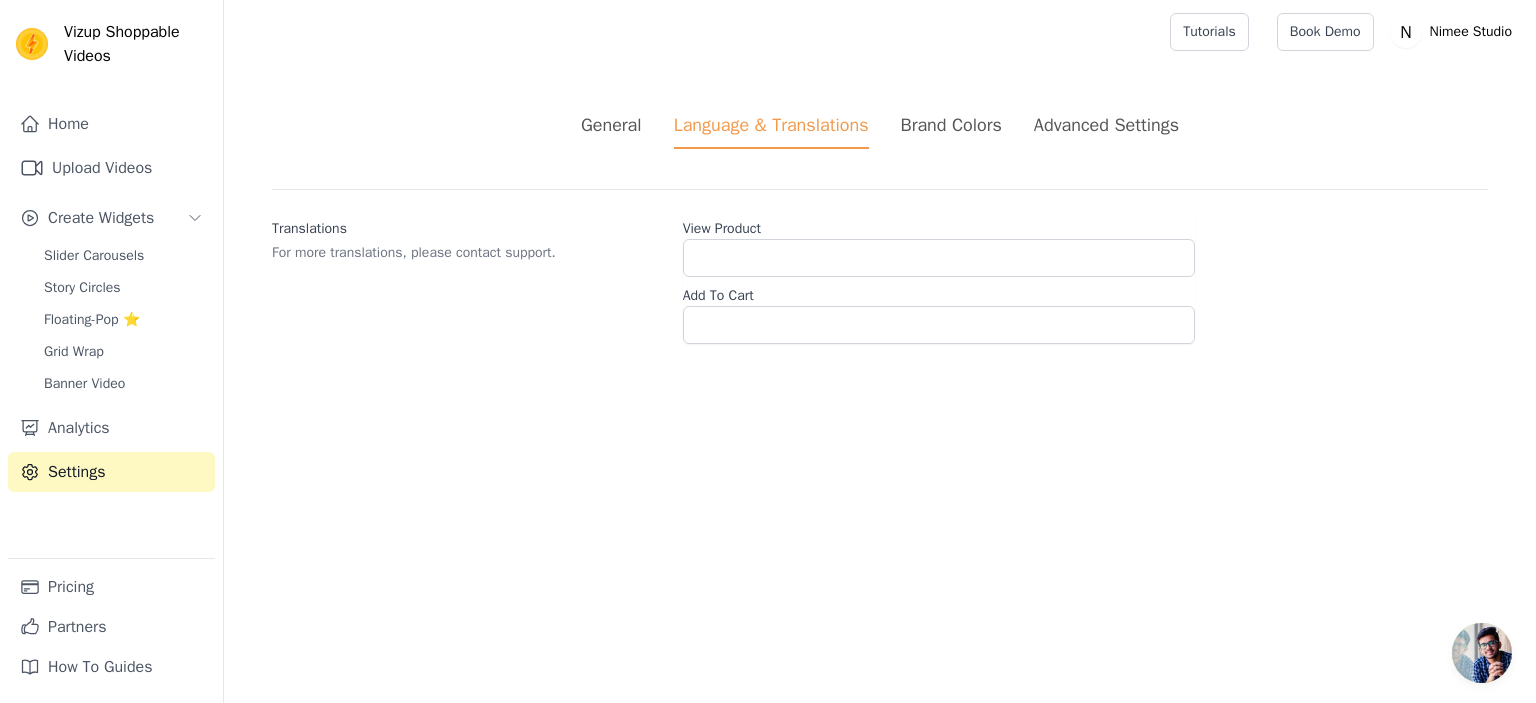 click on "General" at bounding box center (611, 125) 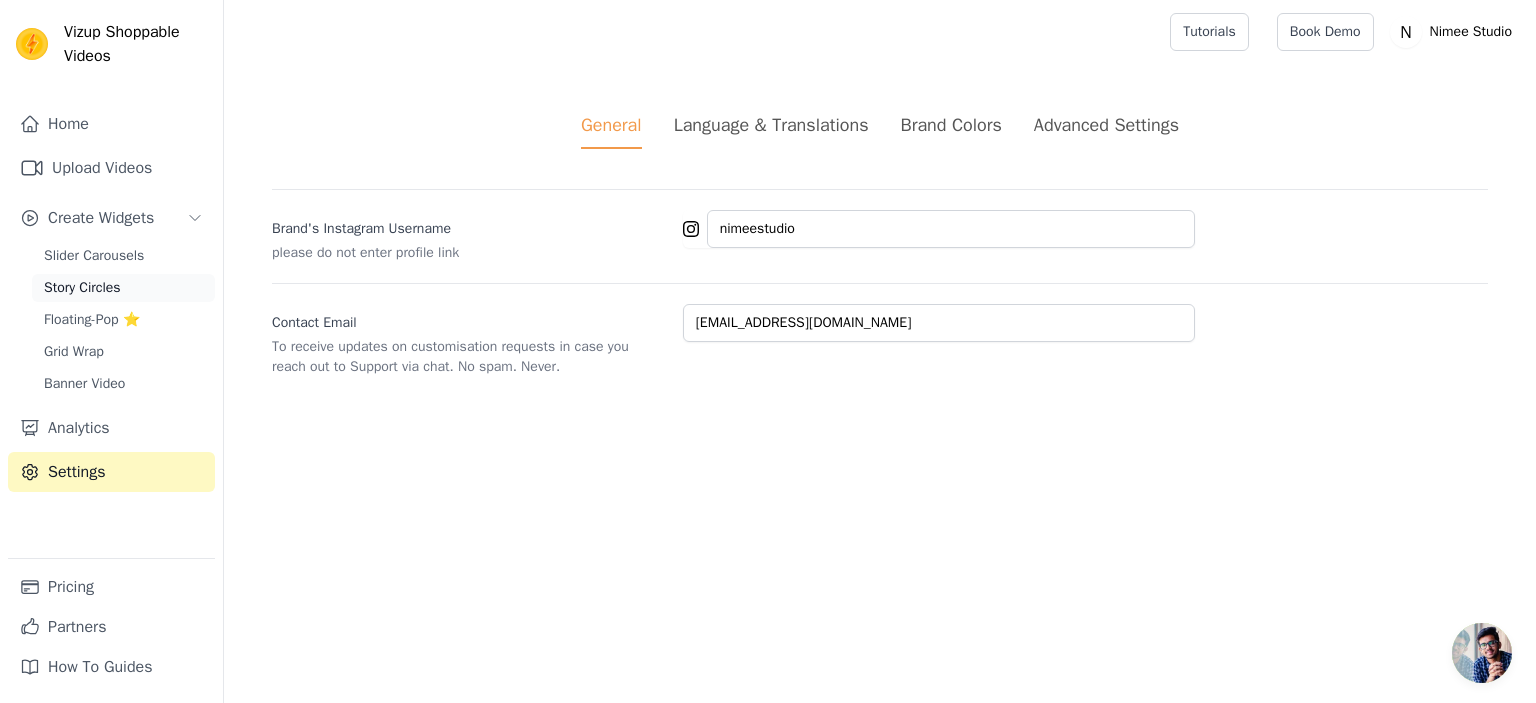 click on "Story Circles" at bounding box center [123, 288] 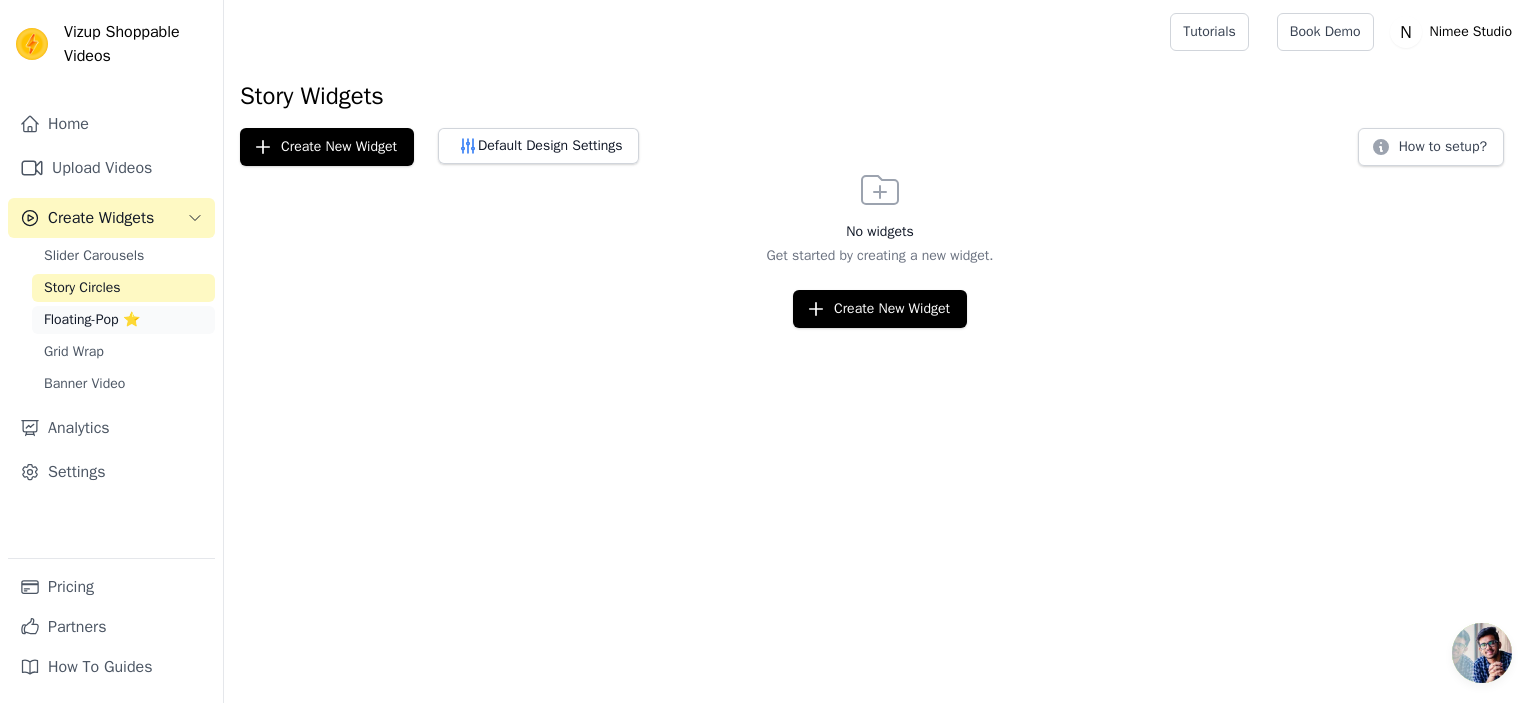 click on "Floating-Pop ⭐" at bounding box center [92, 320] 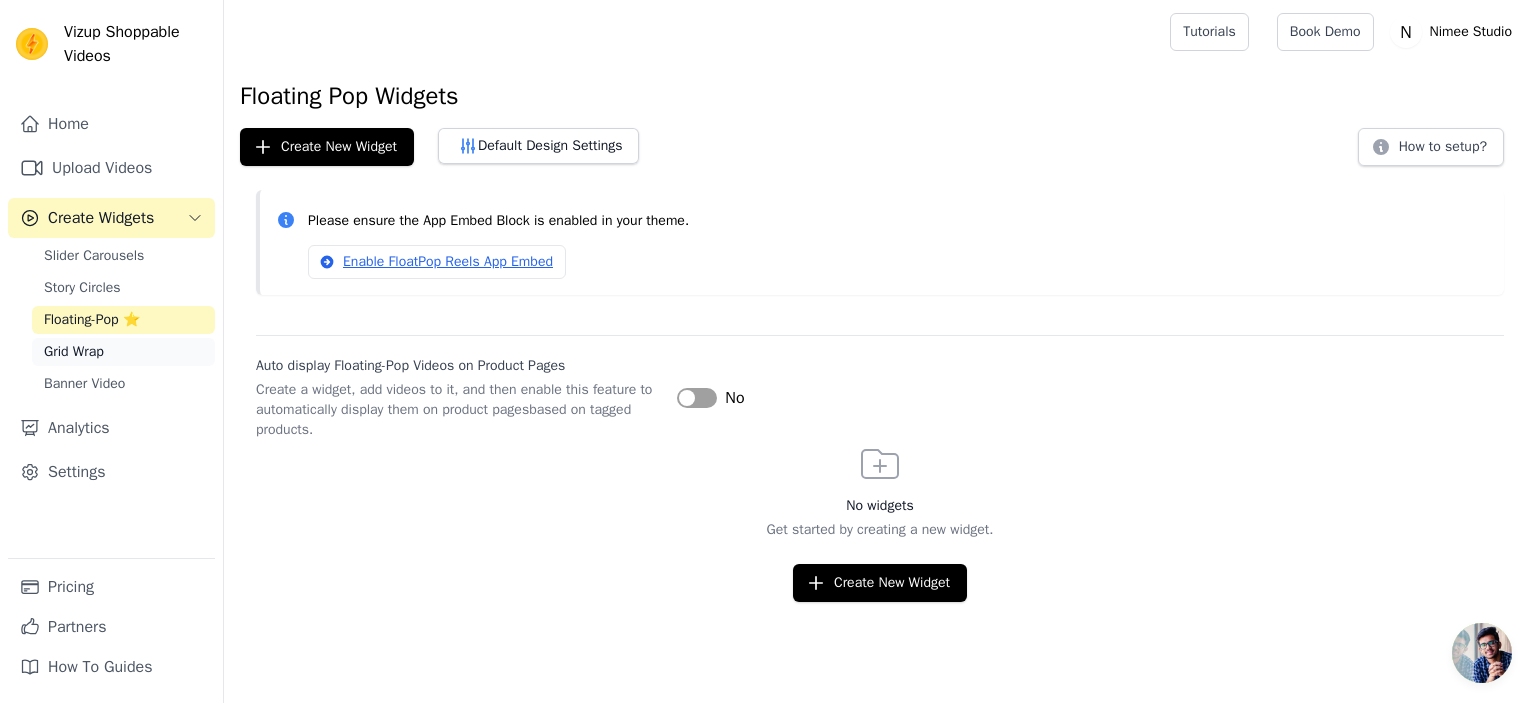 click on "Grid Wrap" at bounding box center (74, 352) 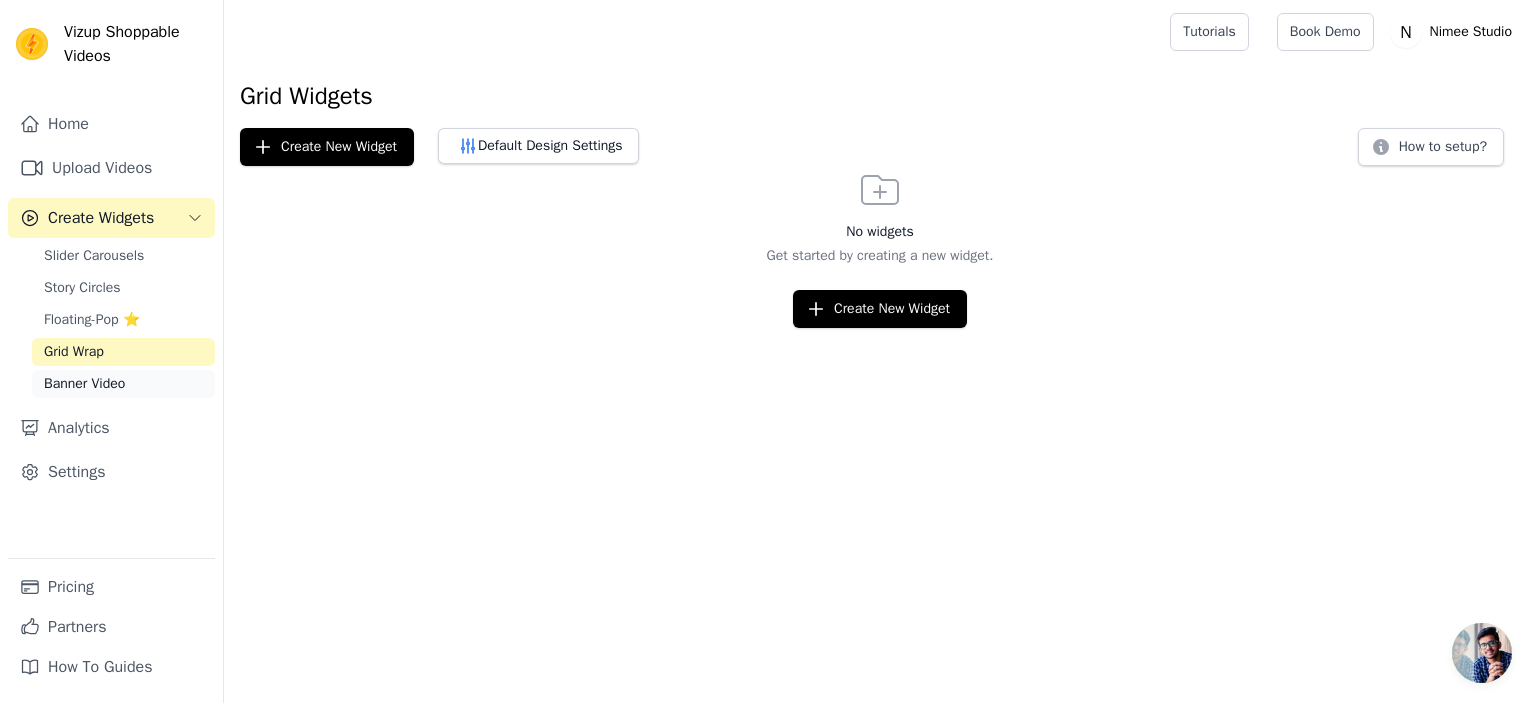 click on "Banner Video" at bounding box center (84, 384) 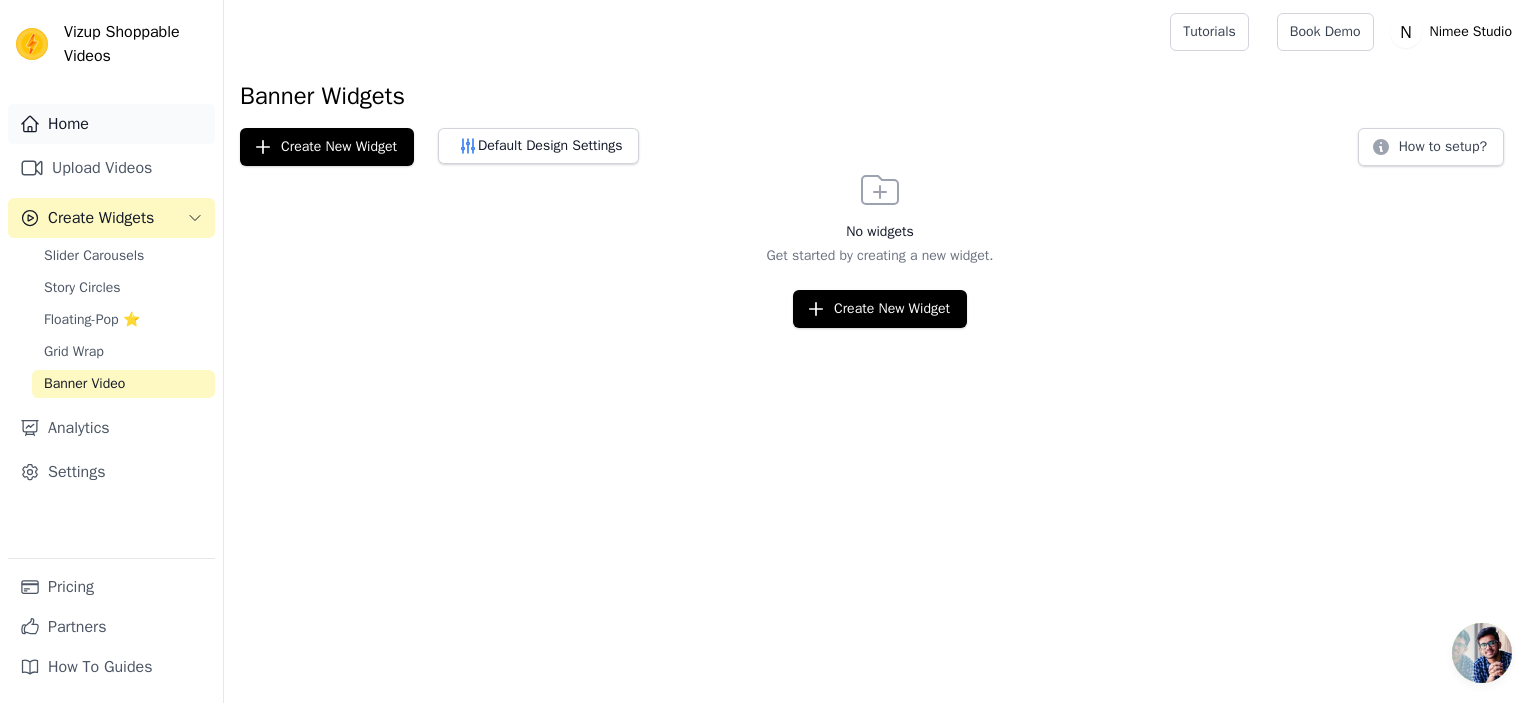 click on "Home" at bounding box center (111, 124) 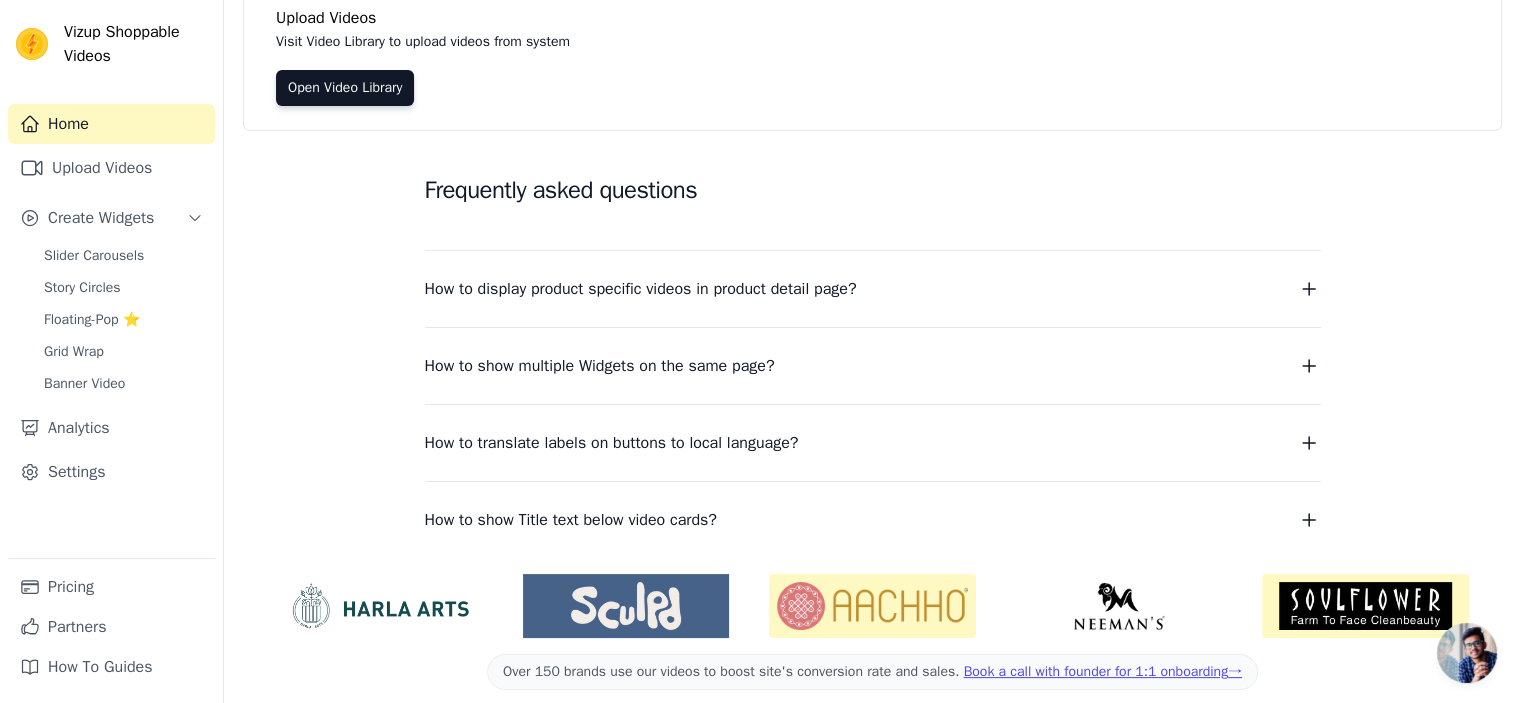 scroll, scrollTop: 248, scrollLeft: 0, axis: vertical 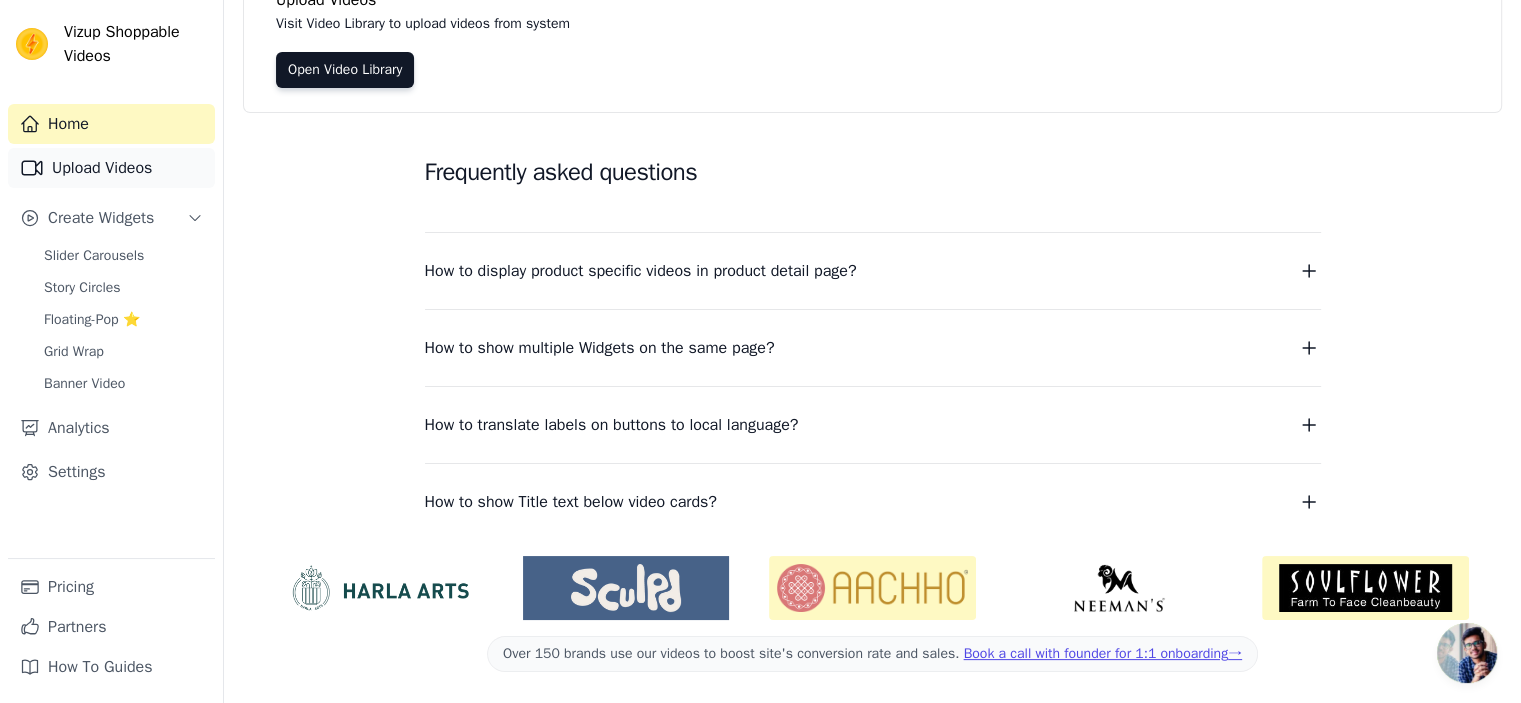 click on "Upload Videos" at bounding box center (111, 168) 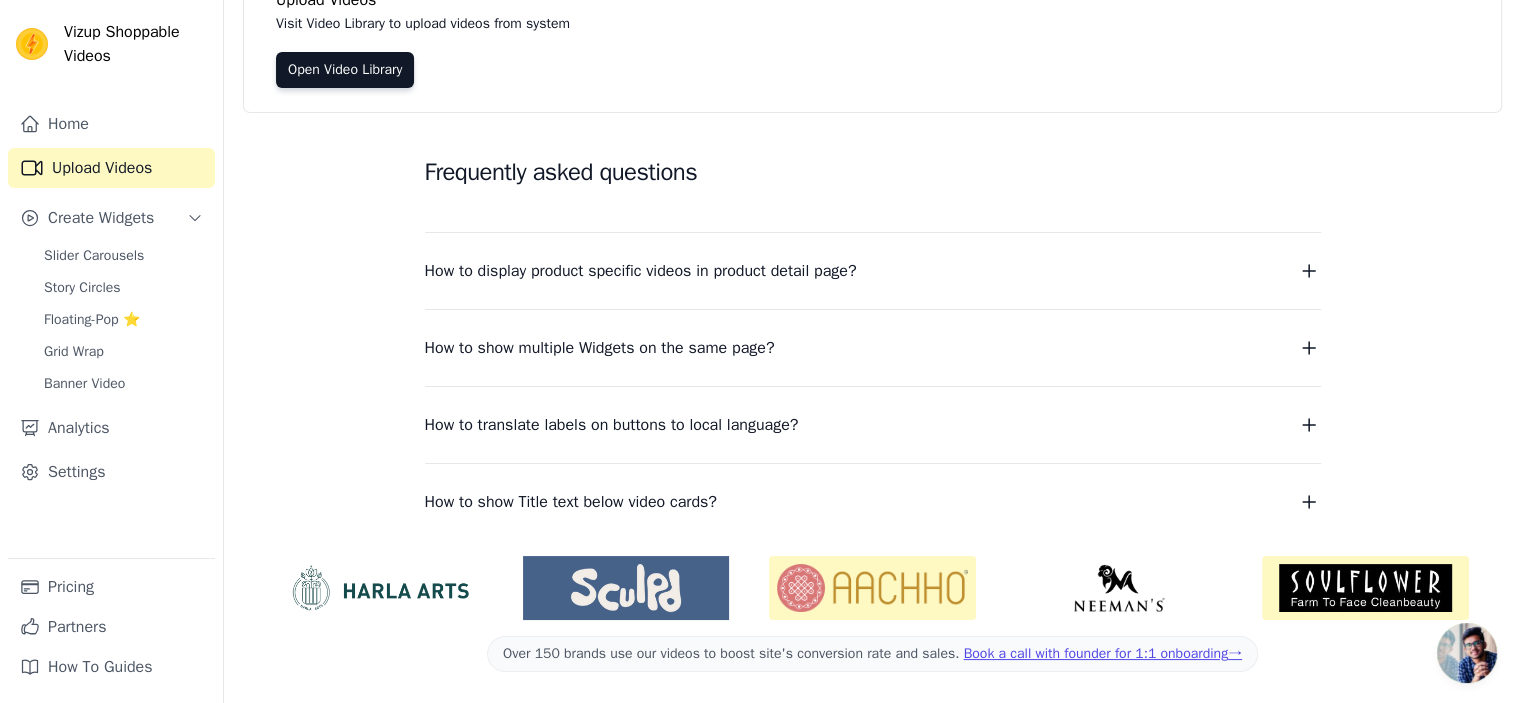 scroll, scrollTop: 203, scrollLeft: 0, axis: vertical 